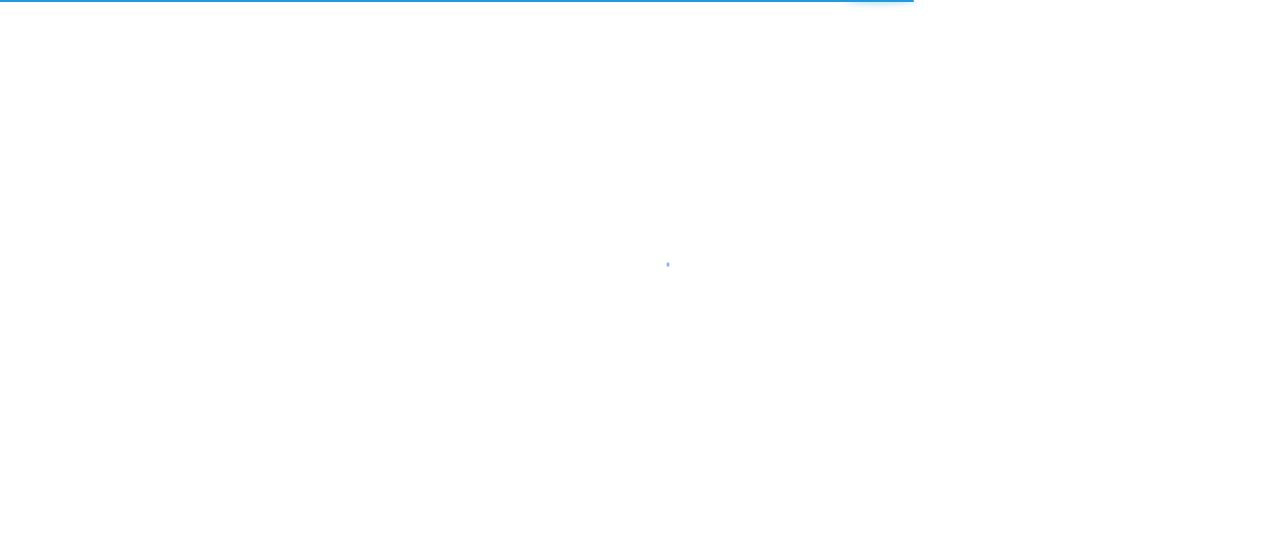 scroll, scrollTop: 0, scrollLeft: 0, axis: both 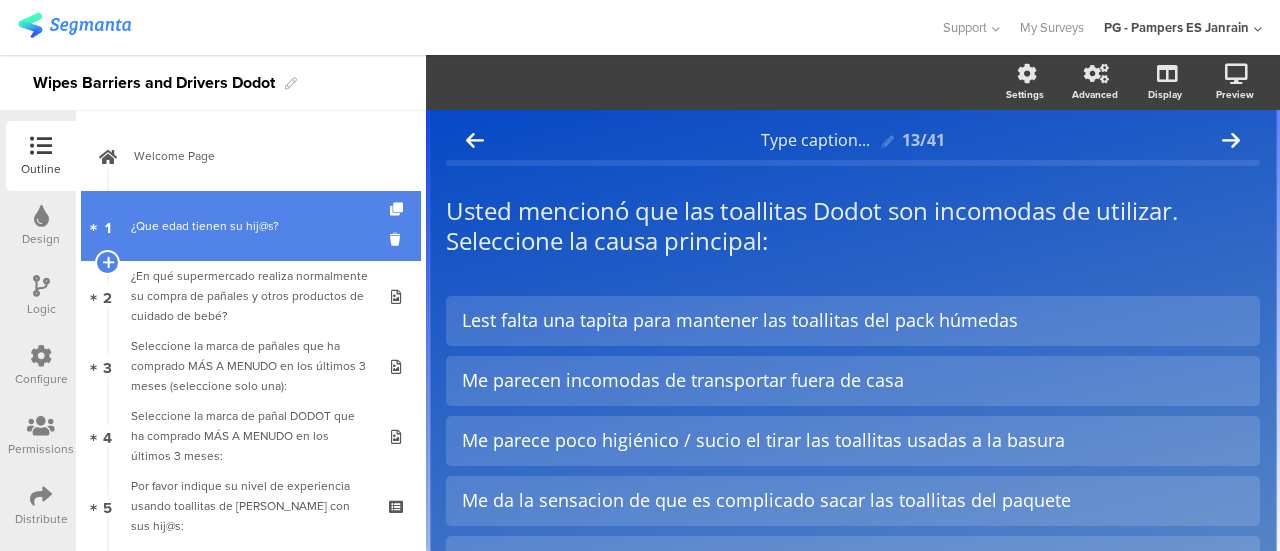 click on "1
¿Que edad tienen su hij@s?" at bounding box center (251, 226) 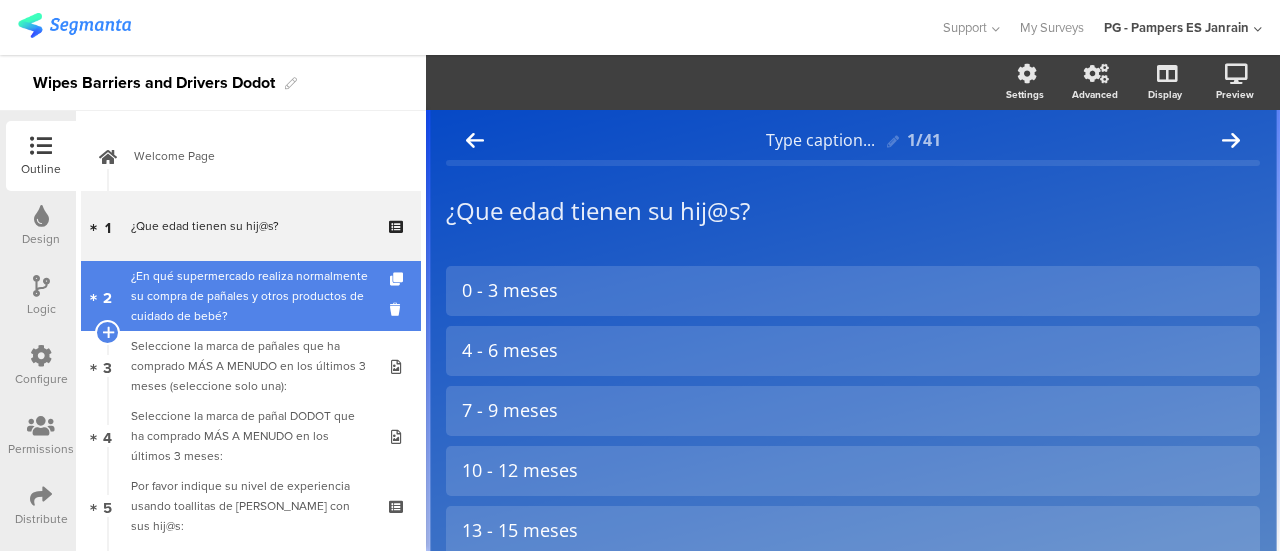 click on "¿En qué supermercado realiza normalmente su compra de pañales y otros productos de cuidado de bebé?" at bounding box center [250, 296] 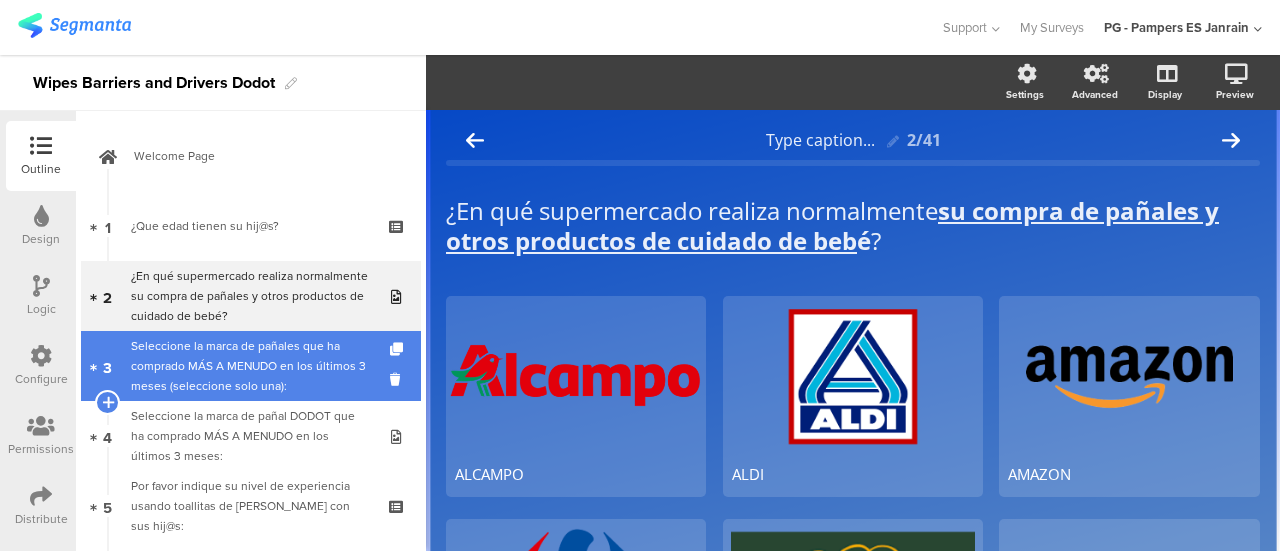 click on "Seleccione la marca de pañales que ha comprado MÁS A MENUDO en los últimos 3 meses (seleccione solo una):" at bounding box center [250, 366] 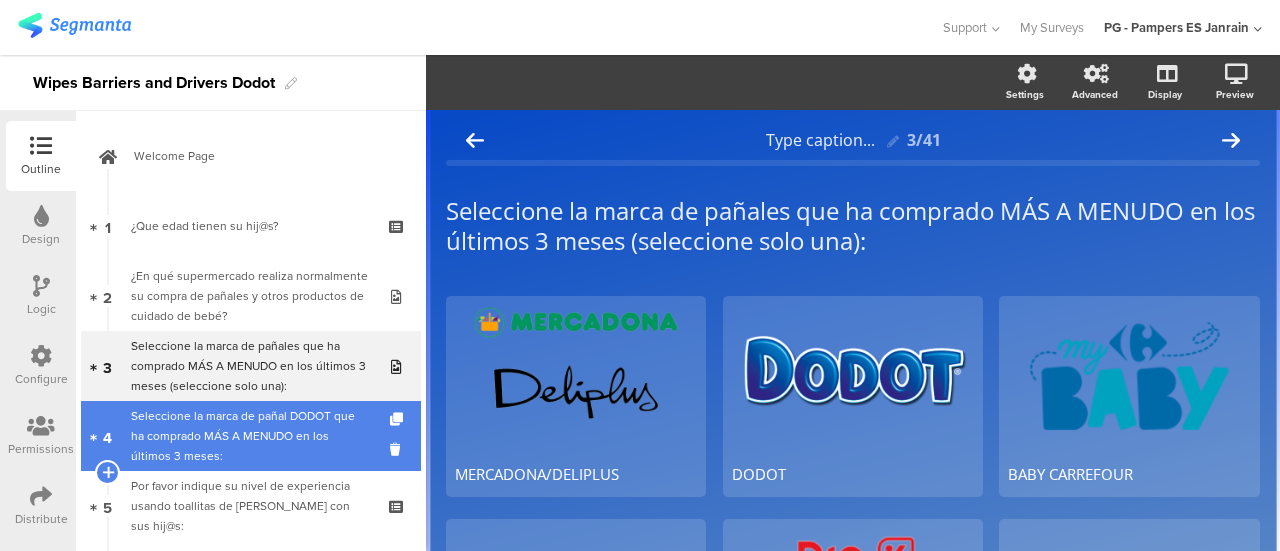 click on "Seleccione la marca de pañal DOD﻿OT que ha comprado MÁS A MENUDO﻿ en los últimos 3 meses:" at bounding box center (250, 436) 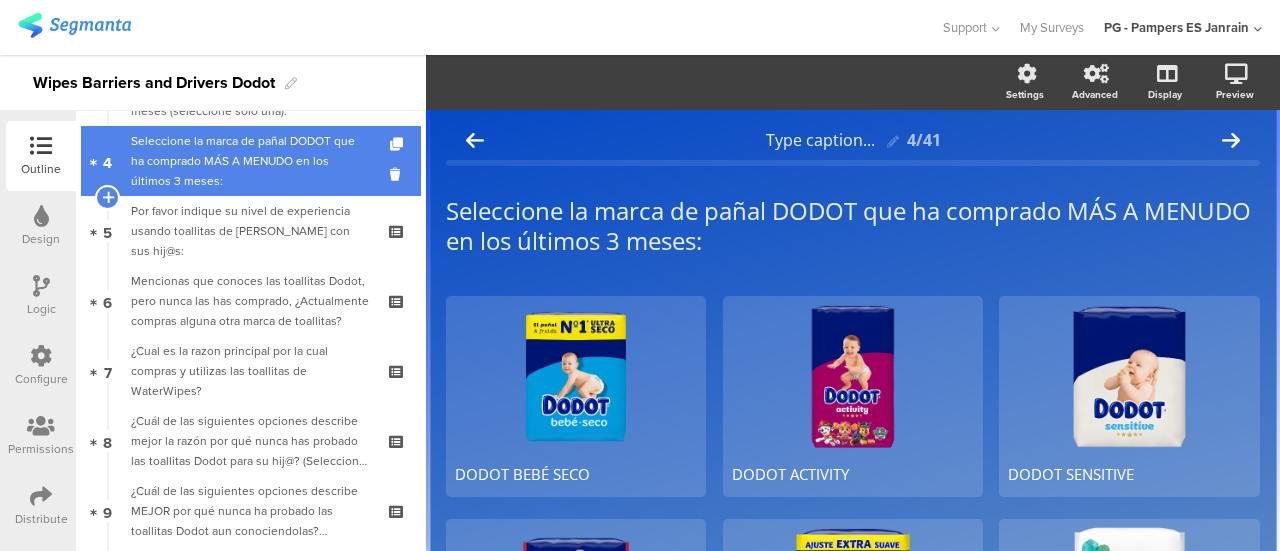 scroll, scrollTop: 276, scrollLeft: 0, axis: vertical 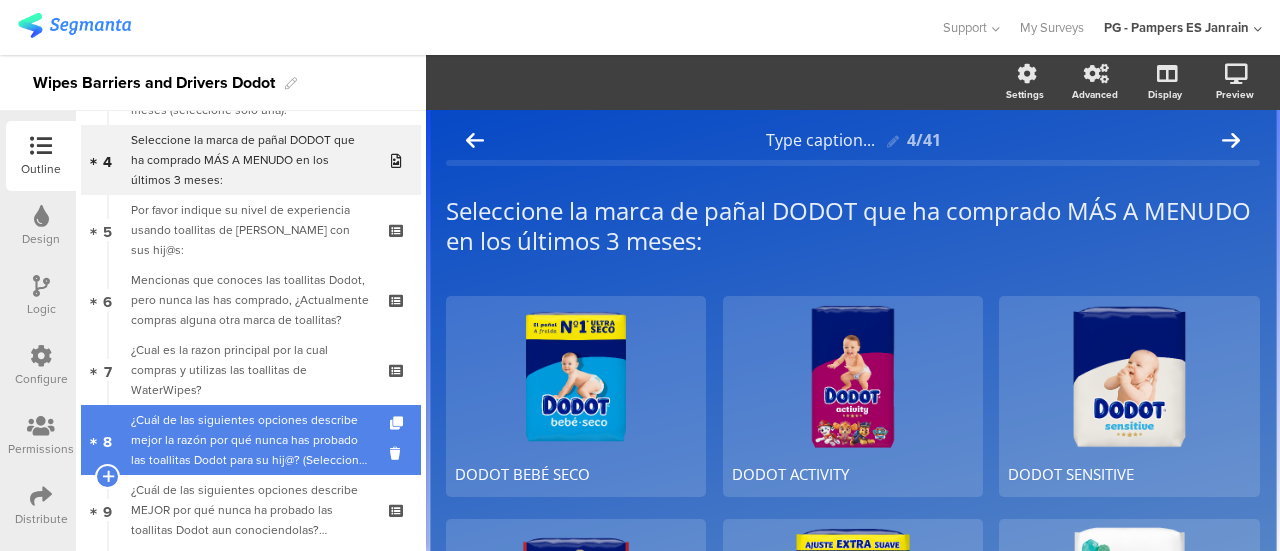 click on "¿Cuál de las siguientes opciones describe mejor la razón por qué nunca has probado las toallitas Dodot para su hij@? (Seleccione todas las que correspondan)" at bounding box center [250, 440] 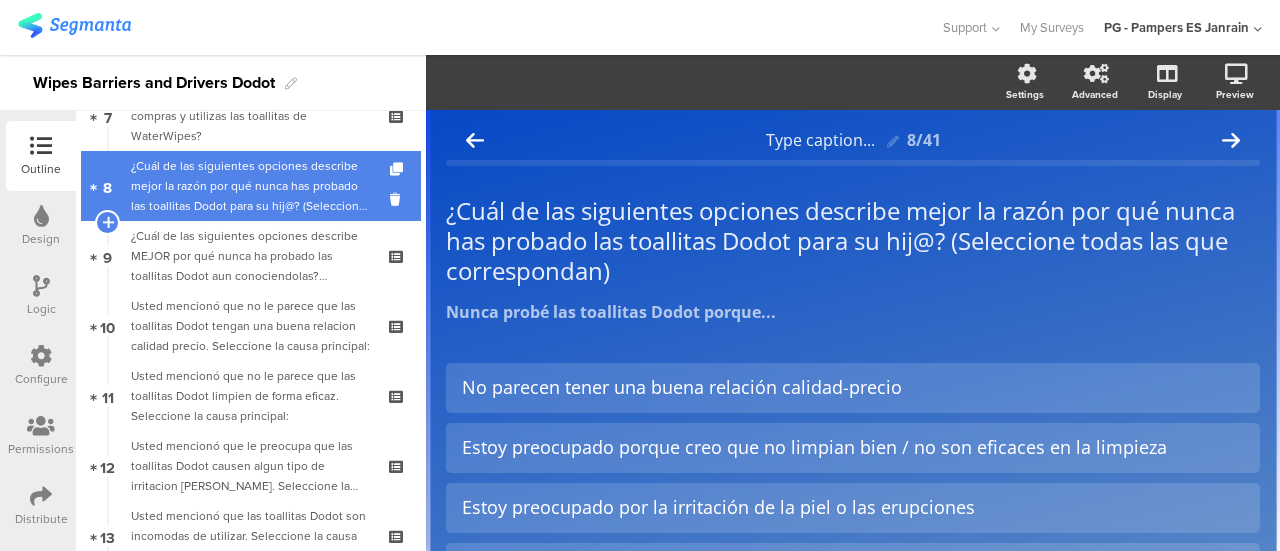 scroll, scrollTop: 533, scrollLeft: 0, axis: vertical 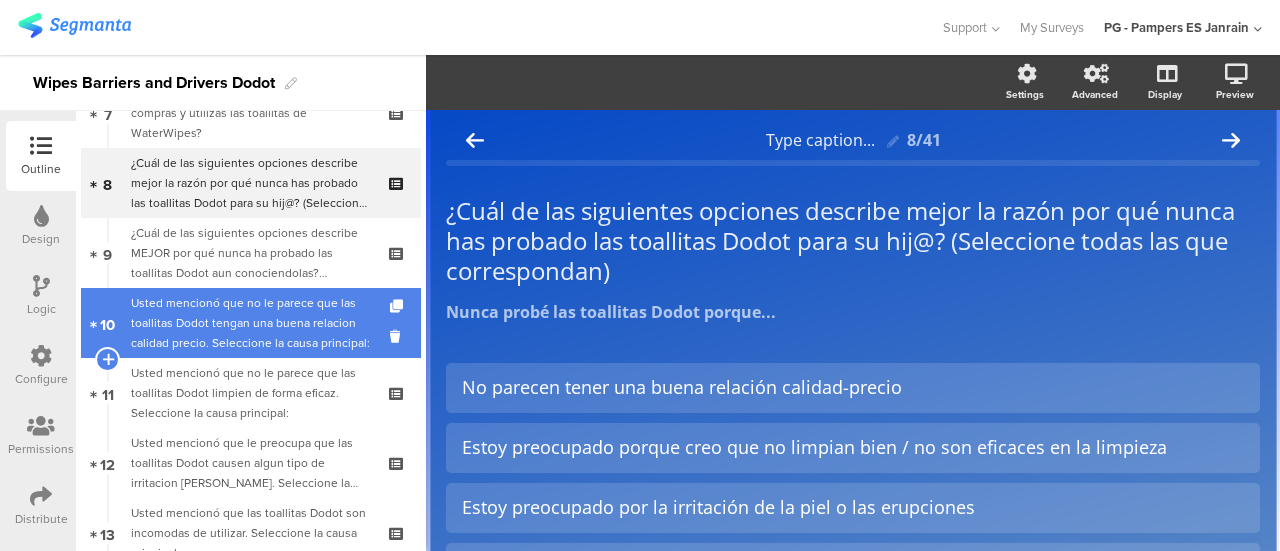 click on "Usted mencionó que no le parece que las toallitas Dodot tengan una buena relacion calidad precio. Seleccione la causa principal:" at bounding box center [250, 323] 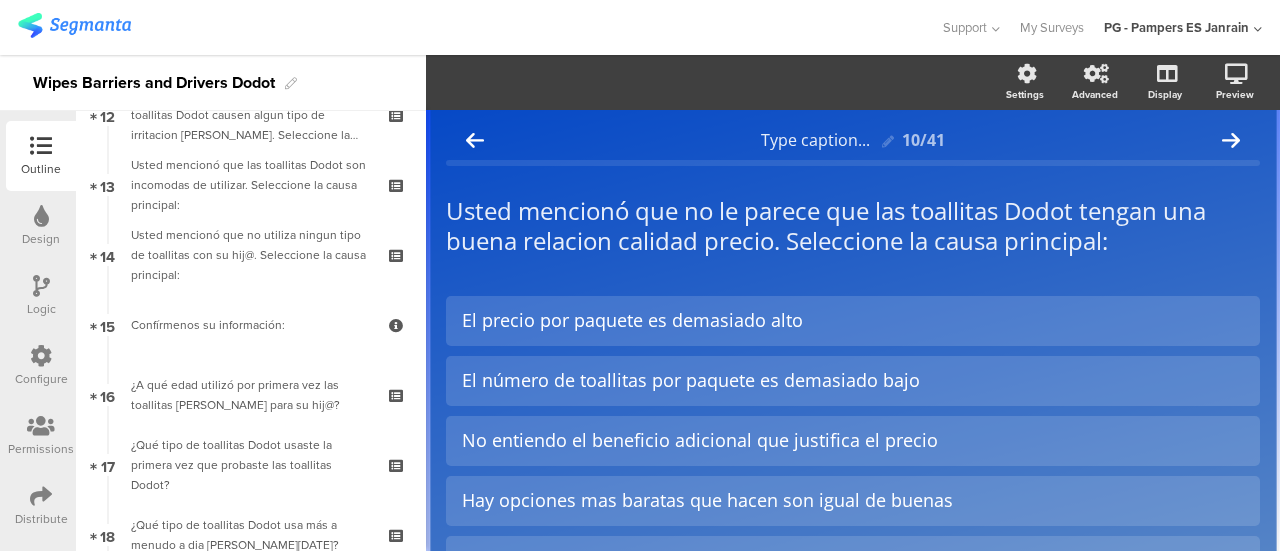 scroll, scrollTop: 885, scrollLeft: 0, axis: vertical 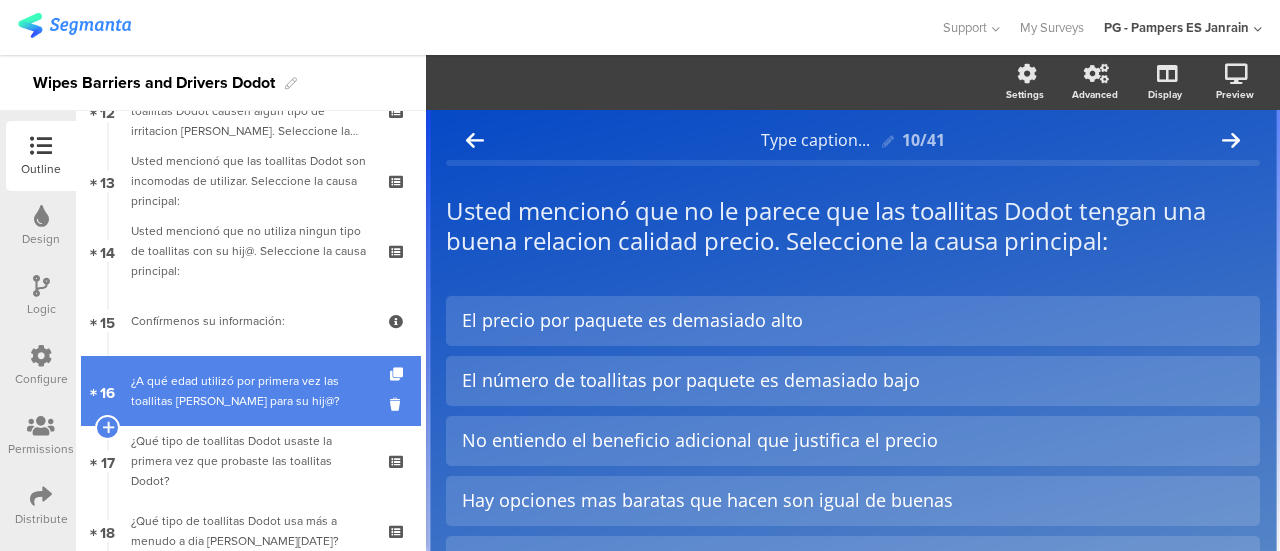 click on "16
¿A qué edad utilizó por primera vez las toallitas Dodot para su hij@?" at bounding box center (251, 391) 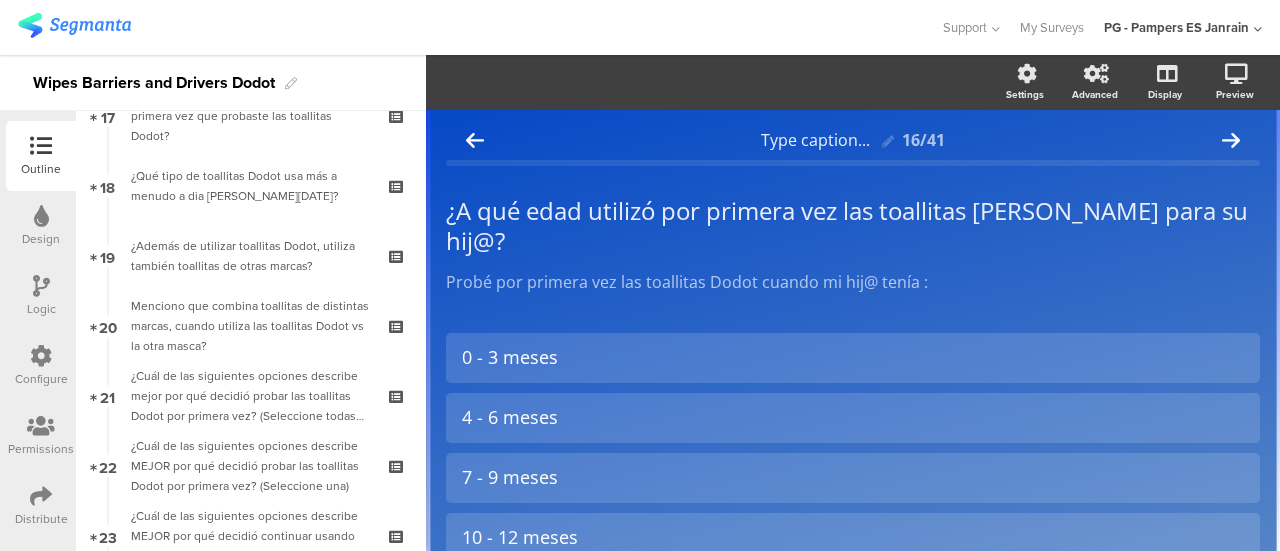 scroll, scrollTop: 1231, scrollLeft: 0, axis: vertical 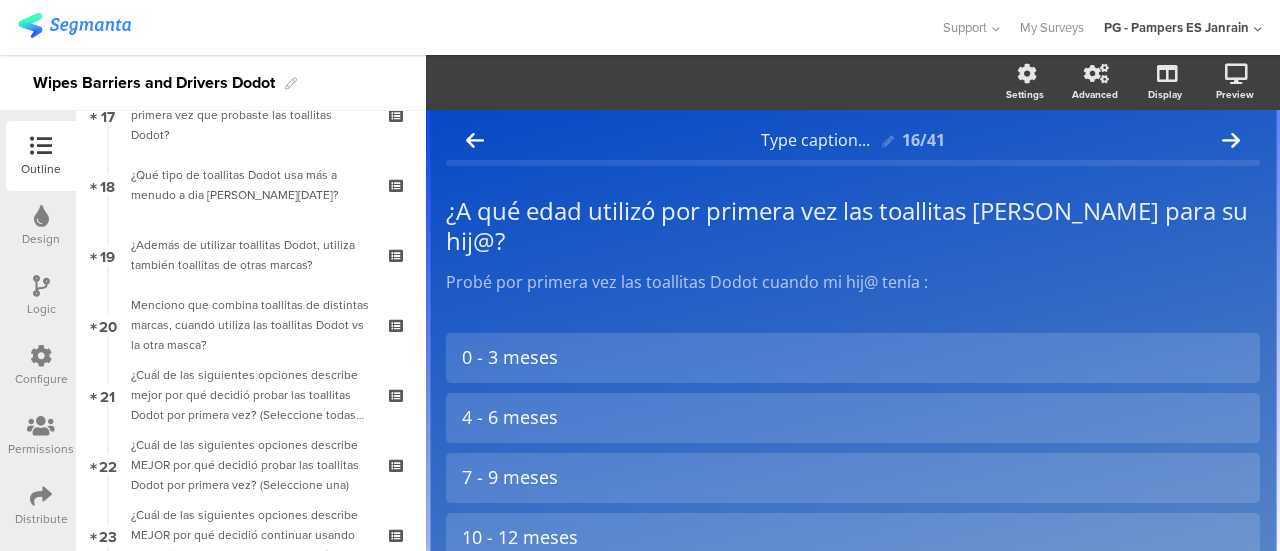 click on "¿Cuál de las siguientes opciones describe mejor por qué decidió probar las toallitas Dodot por primera vez? (Seleccione todas las que correspondan)" at bounding box center (250, 395) 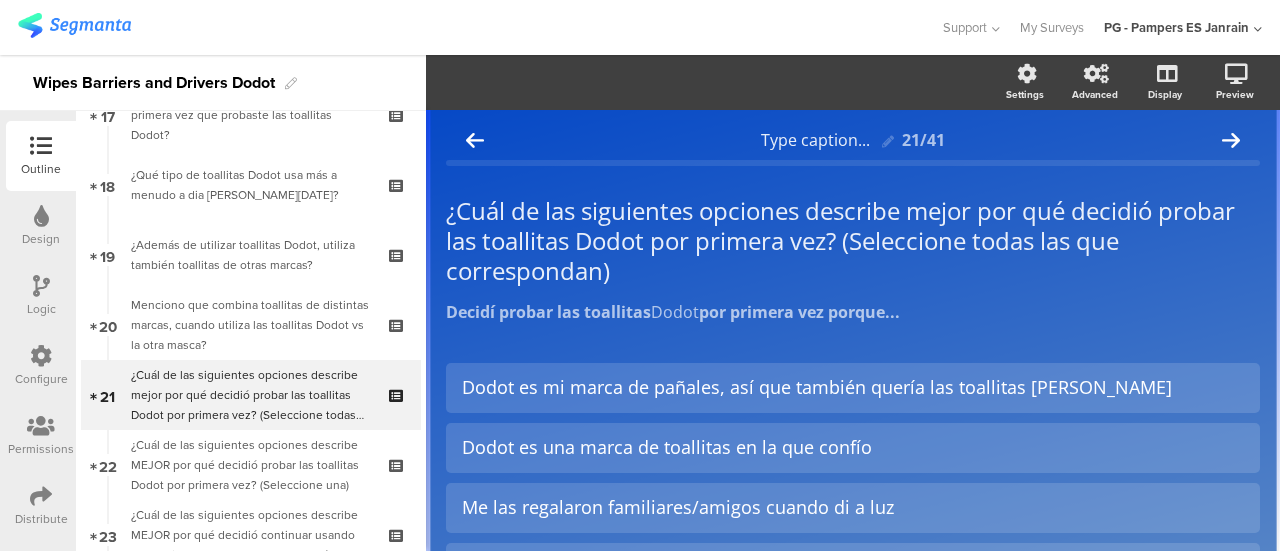 scroll, scrollTop: 1631, scrollLeft: 0, axis: vertical 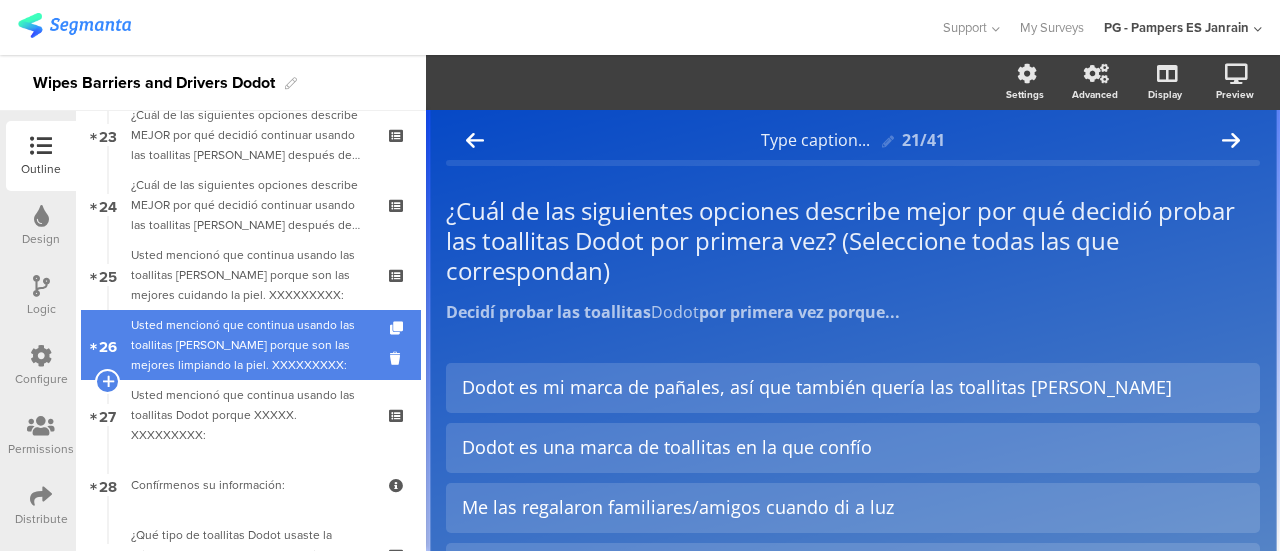 click on "Usted mencionó que continua usando las toallitas [PERSON_NAME] porque son las mejores limpiando la piel. XXXXXXXXX:" at bounding box center [250, 345] 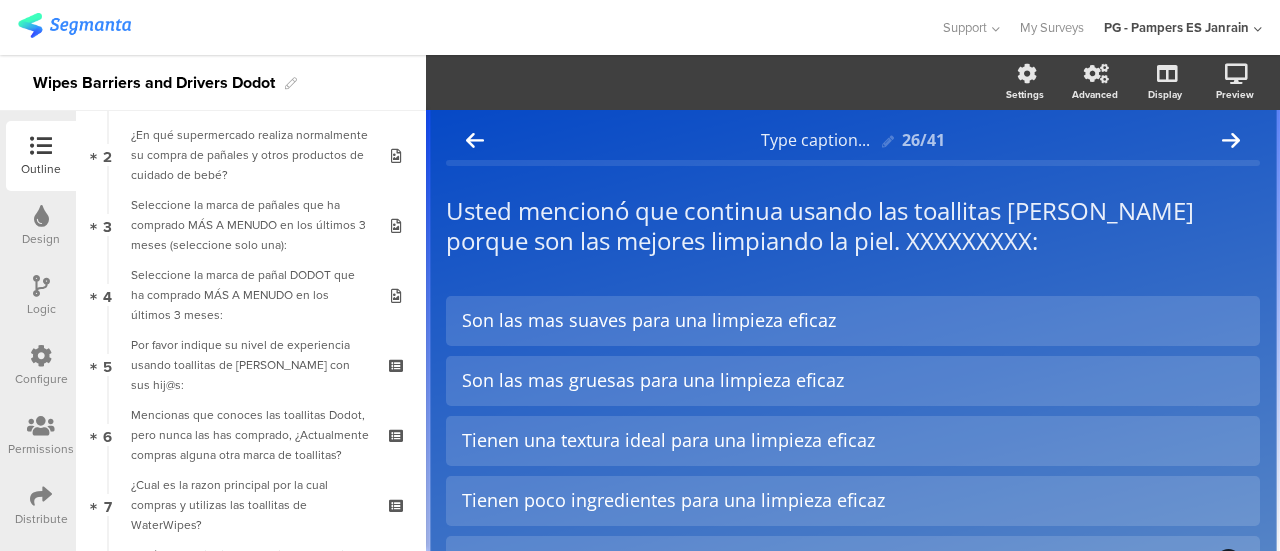 scroll, scrollTop: 0, scrollLeft: 0, axis: both 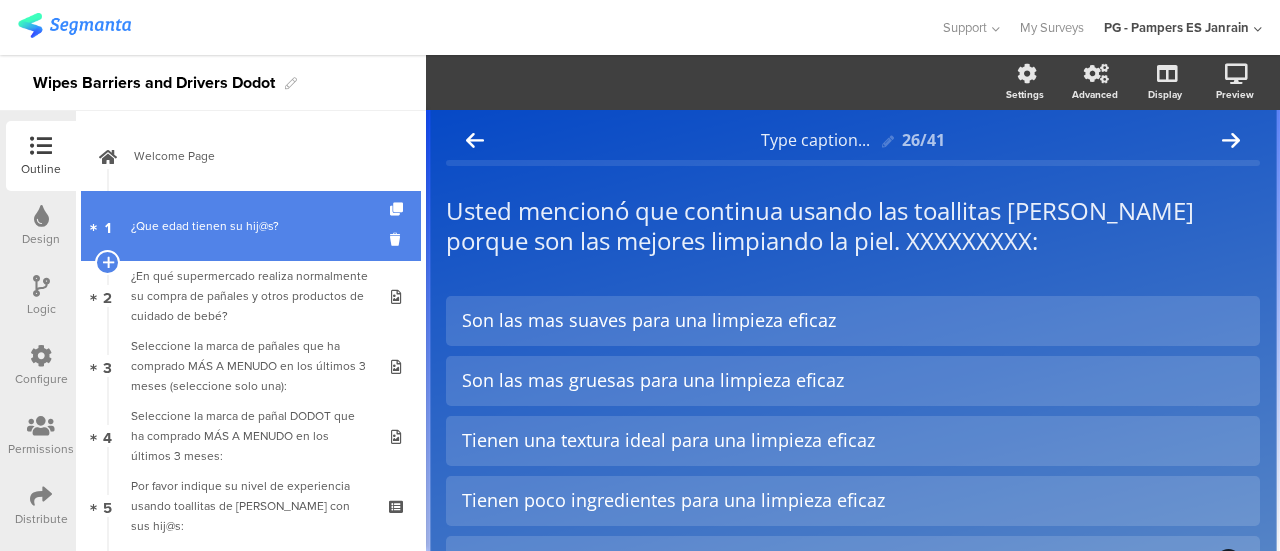 click on "1
¿Que edad tienen su hij@s?" at bounding box center (251, 226) 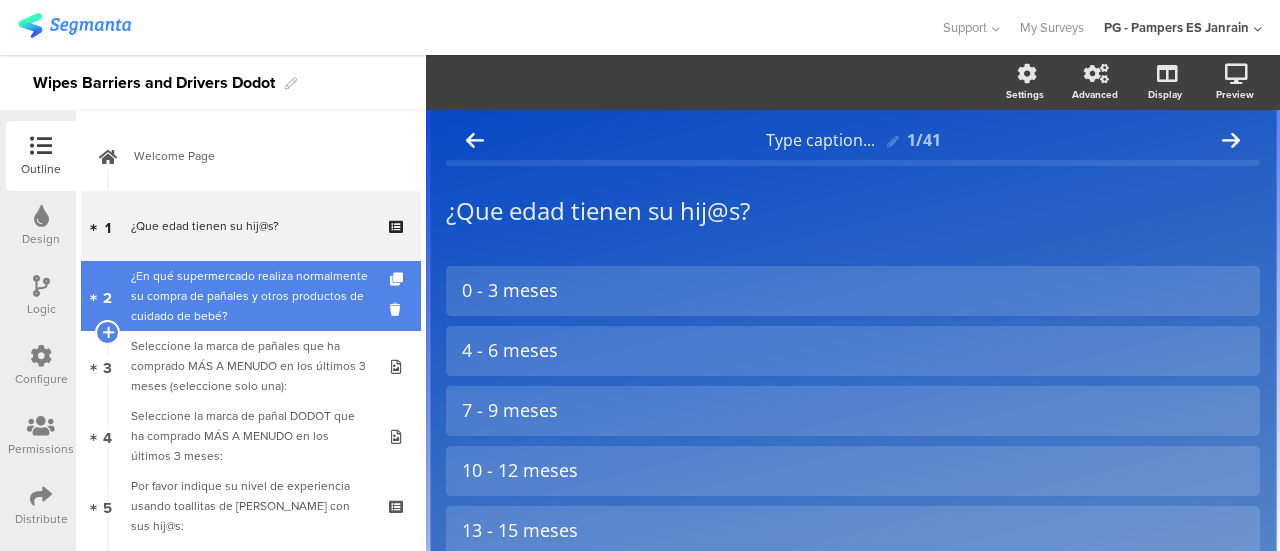 click on "¿En qué supermercado realiza normalmente su compra de pañales y otros productos de cuidado de bebé?" at bounding box center [250, 296] 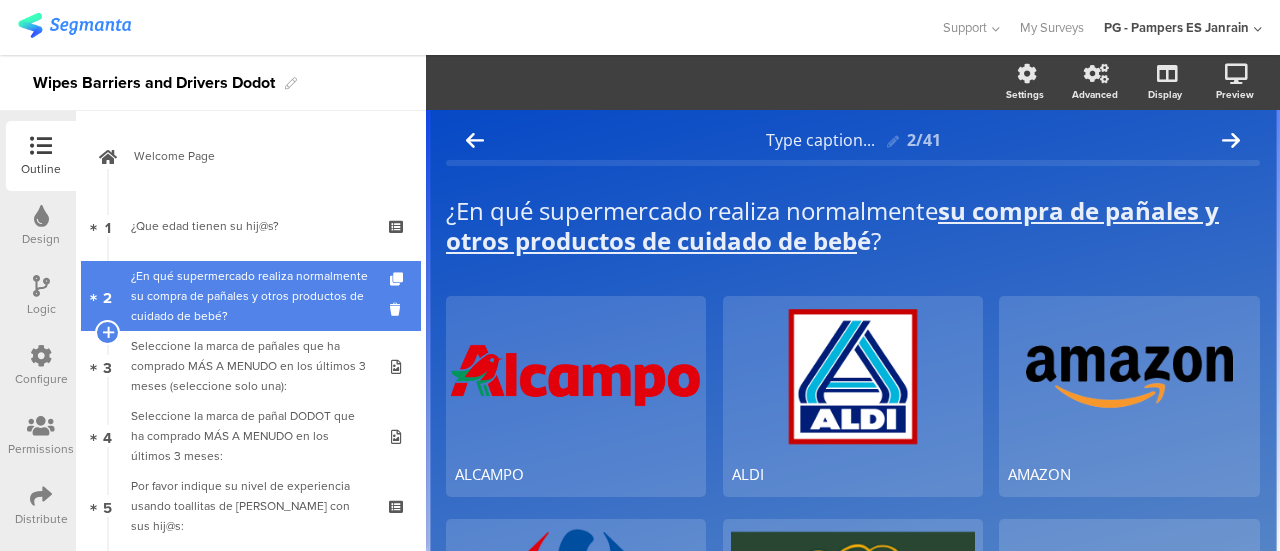 scroll, scrollTop: 40, scrollLeft: 0, axis: vertical 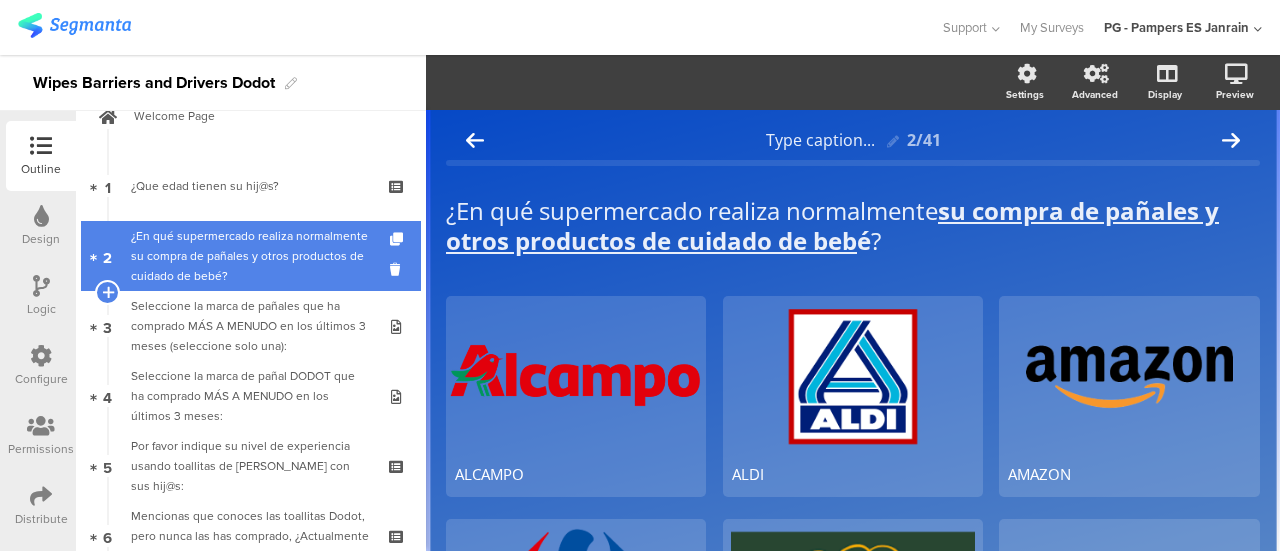 click on "Seleccione la marca de pañales que ha comprado MÁS A MENUDO en los últimos 3 meses (seleccione solo una):" at bounding box center [250, 326] 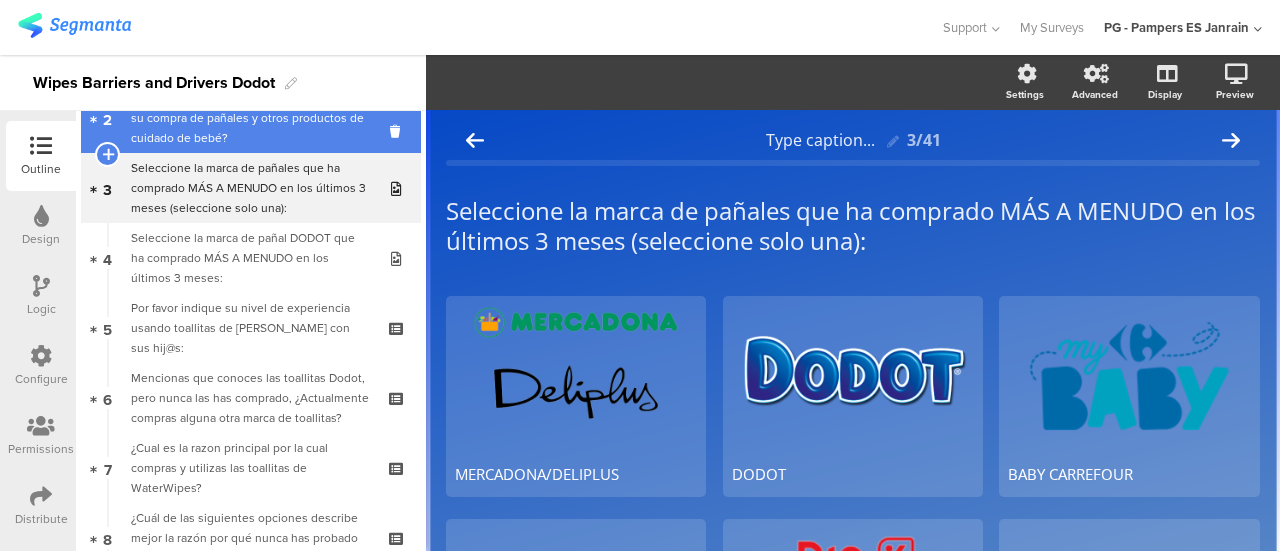 scroll, scrollTop: 184, scrollLeft: 0, axis: vertical 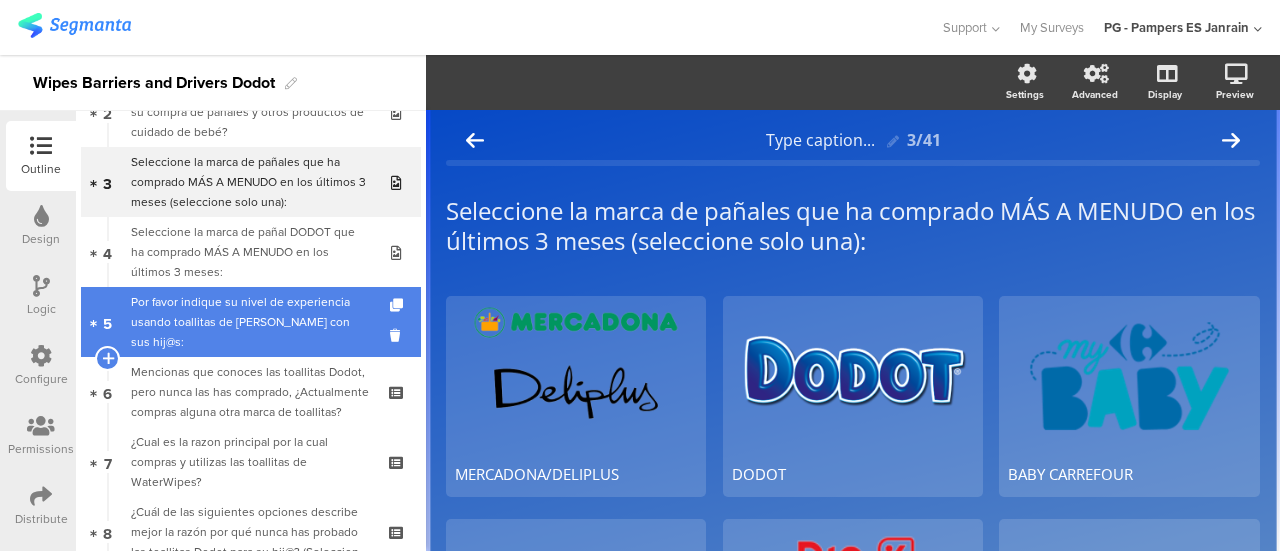 click on "Por favor indique su nivel de experiencia usando toallitas de [PERSON_NAME] con sus hij@s:" at bounding box center [250, 322] 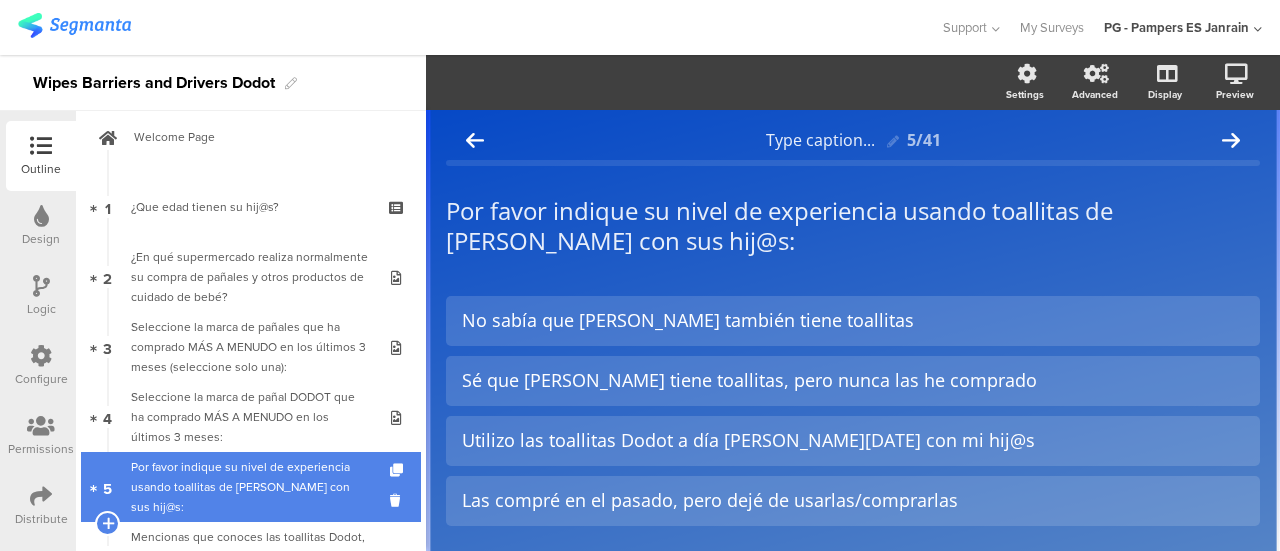 scroll, scrollTop: 16, scrollLeft: 0, axis: vertical 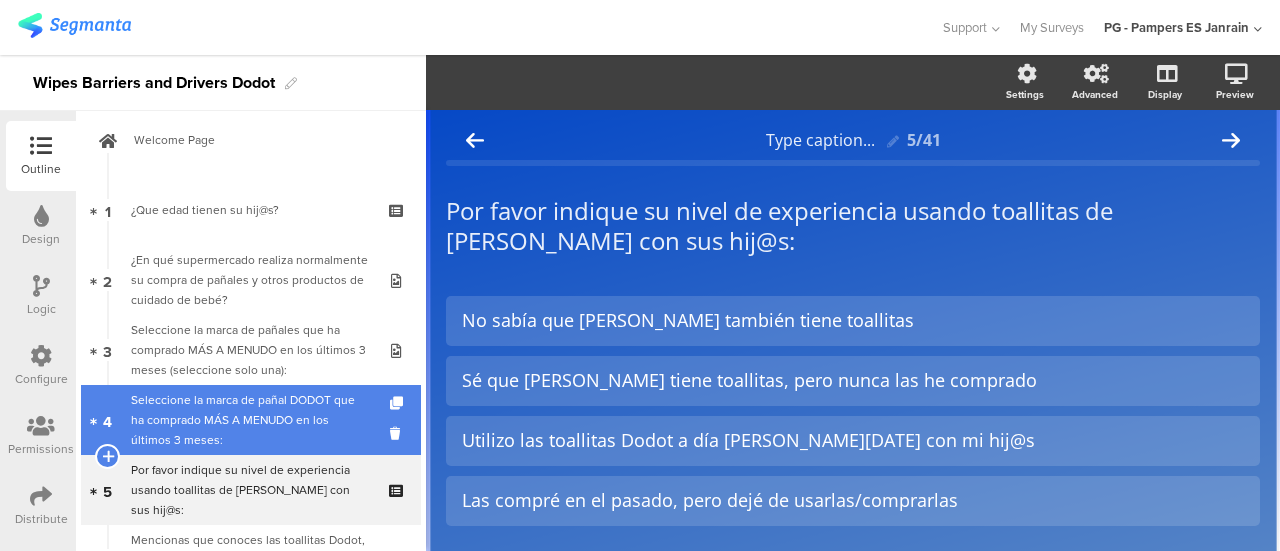 click on "Seleccione la marca de pañal DOD﻿OT que ha comprado MÁS A MENUDO﻿ en los últimos 3 meses:" at bounding box center (250, 420) 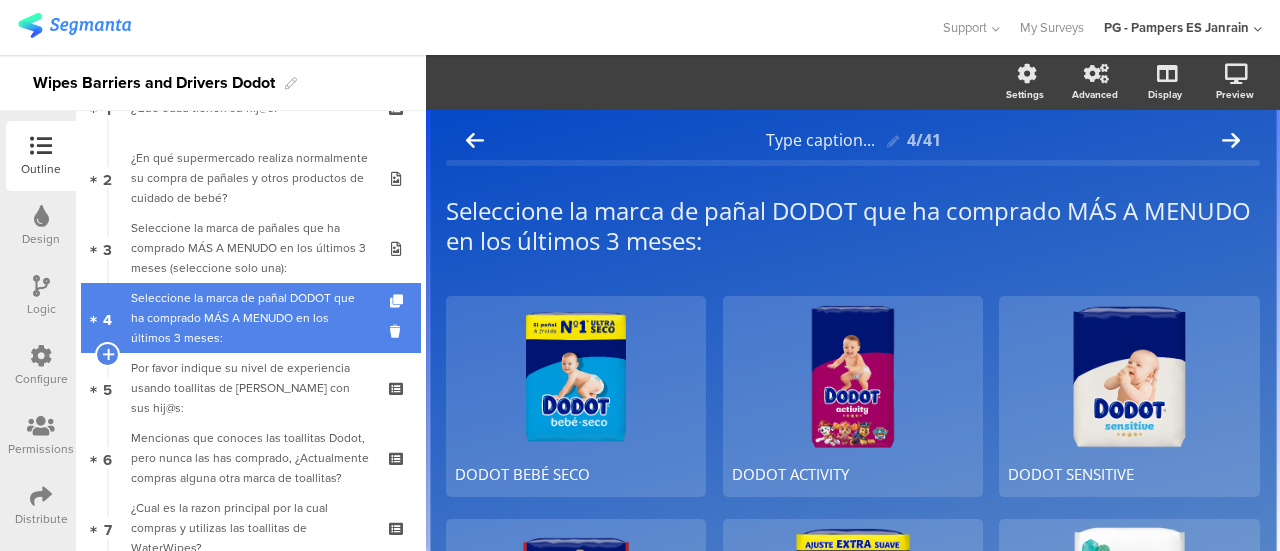scroll, scrollTop: 123, scrollLeft: 0, axis: vertical 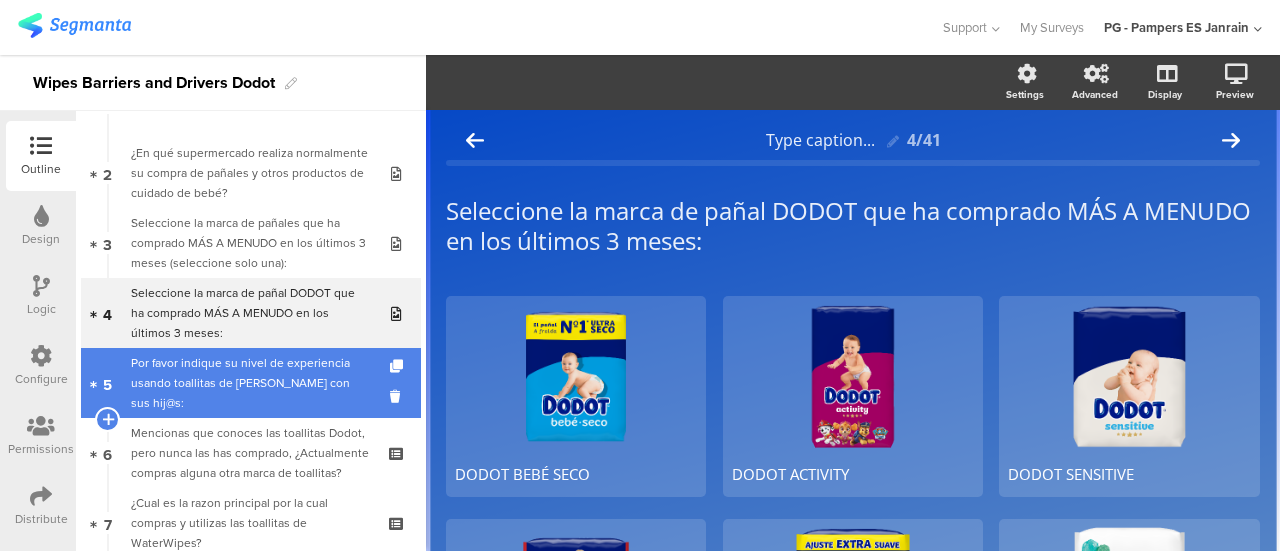 click on "Por favor indique su nivel de experiencia usando toallitas de [PERSON_NAME] con sus hij@s:" at bounding box center [250, 383] 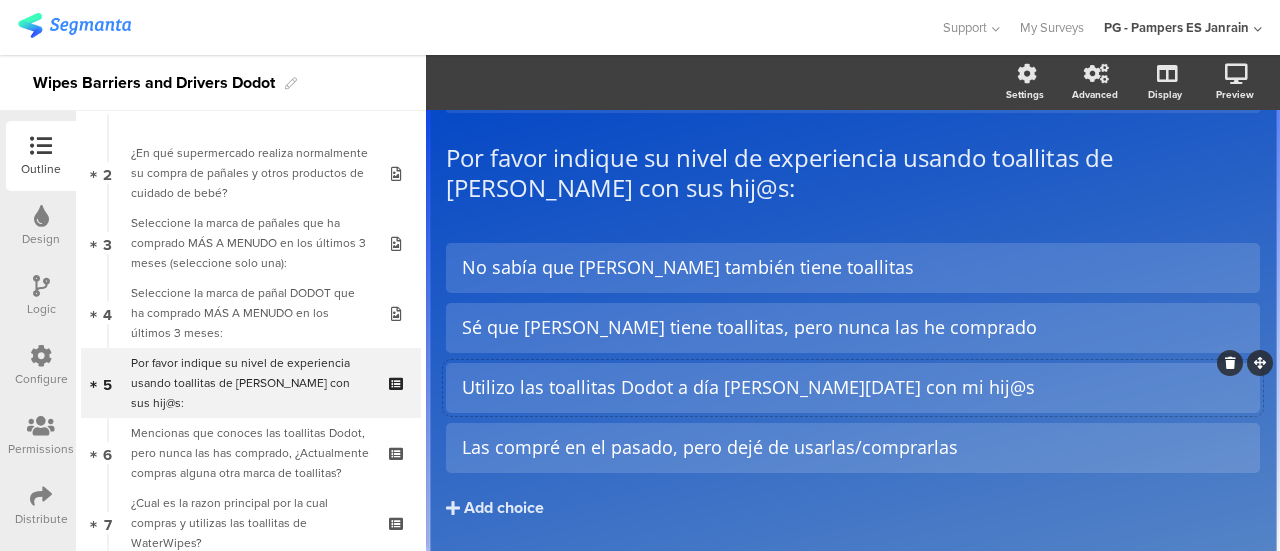 scroll, scrollTop: 54, scrollLeft: 0, axis: vertical 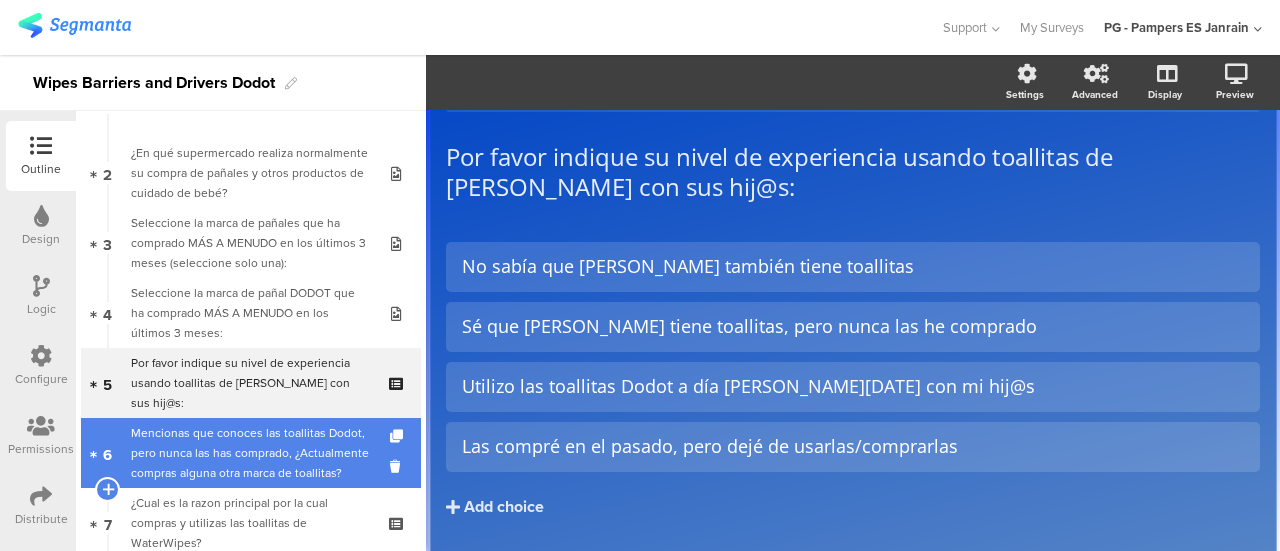 click on "Mencionas que conoces las toallitas Dodot, pero nunca las has comprado, ¿Actualmente compras alguna otra marca de toallitas?" at bounding box center (250, 453) 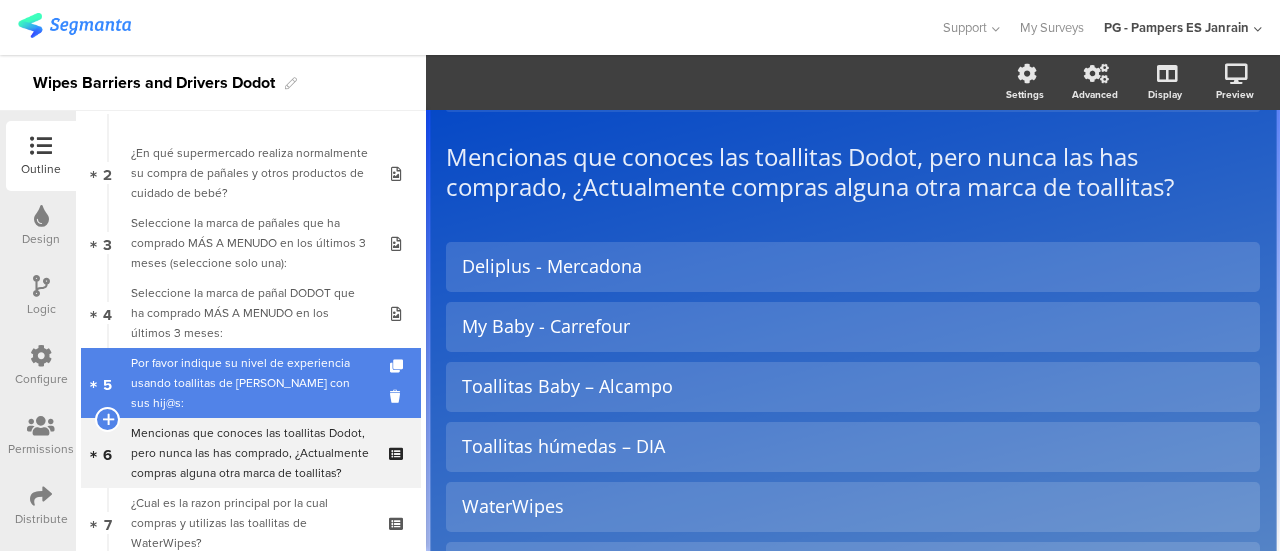 click on "Por favor indique su nivel de experiencia usando toallitas de [PERSON_NAME] con sus hij@s:" at bounding box center [250, 383] 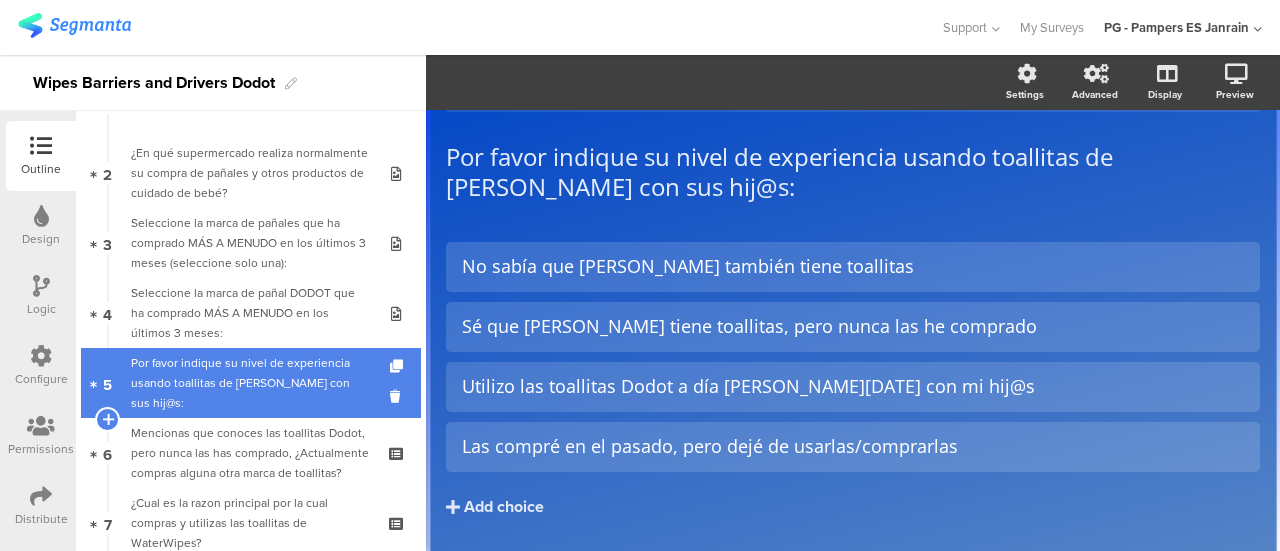 scroll, scrollTop: 272, scrollLeft: 0, axis: vertical 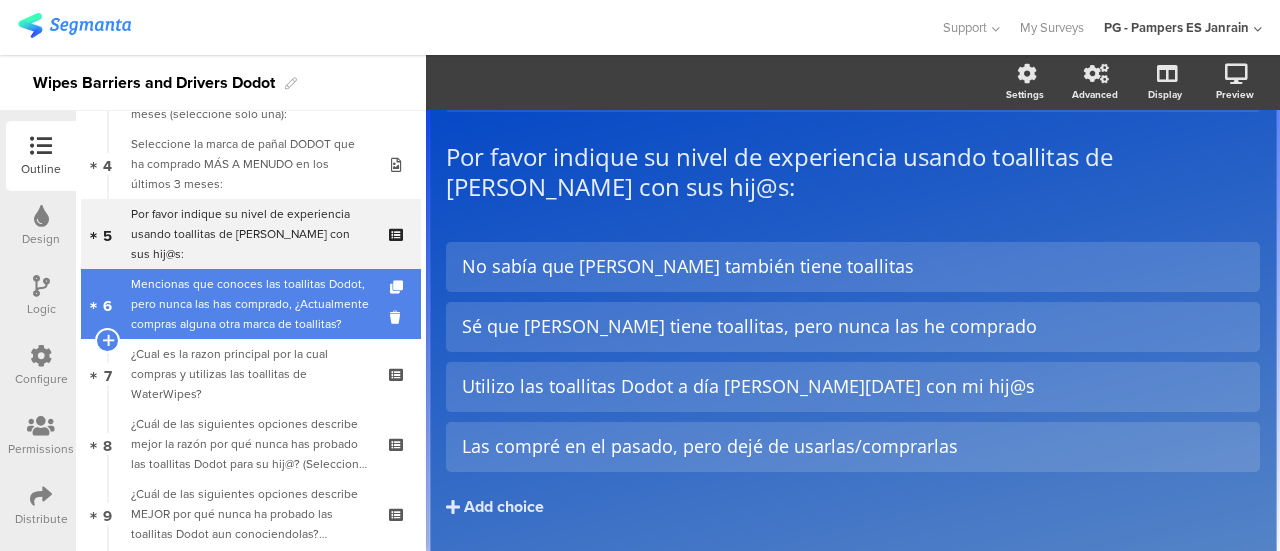 click on "Mencionas que conoces las toallitas Dodot, pero nunca las has comprado, ¿Actualmente compras alguna otra marca de toallitas?" at bounding box center [250, 304] 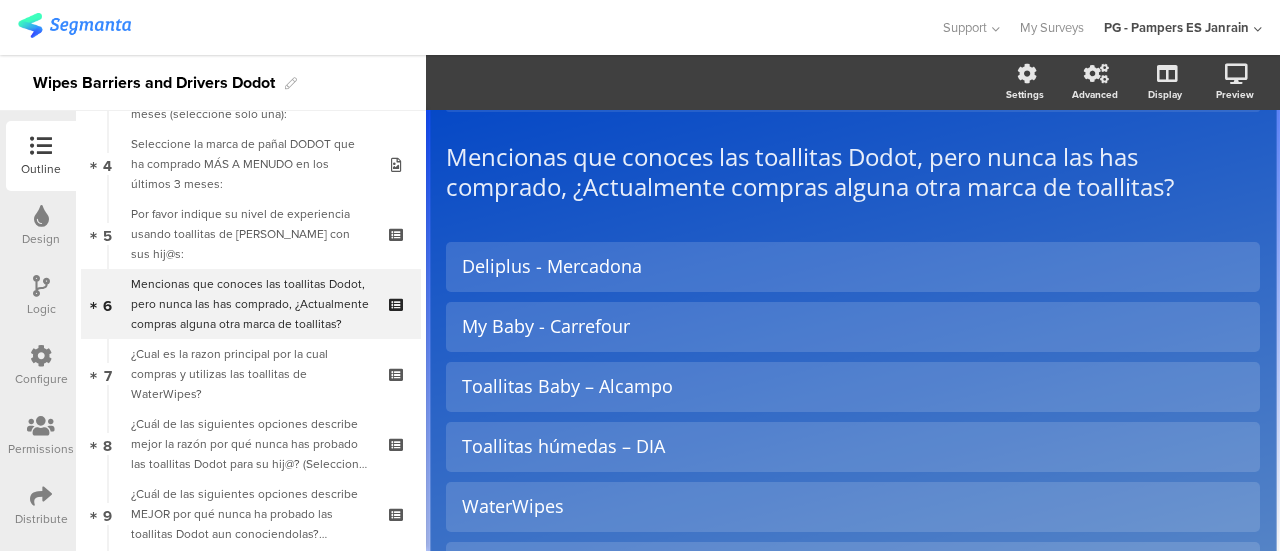click on "Logic" at bounding box center [41, 296] 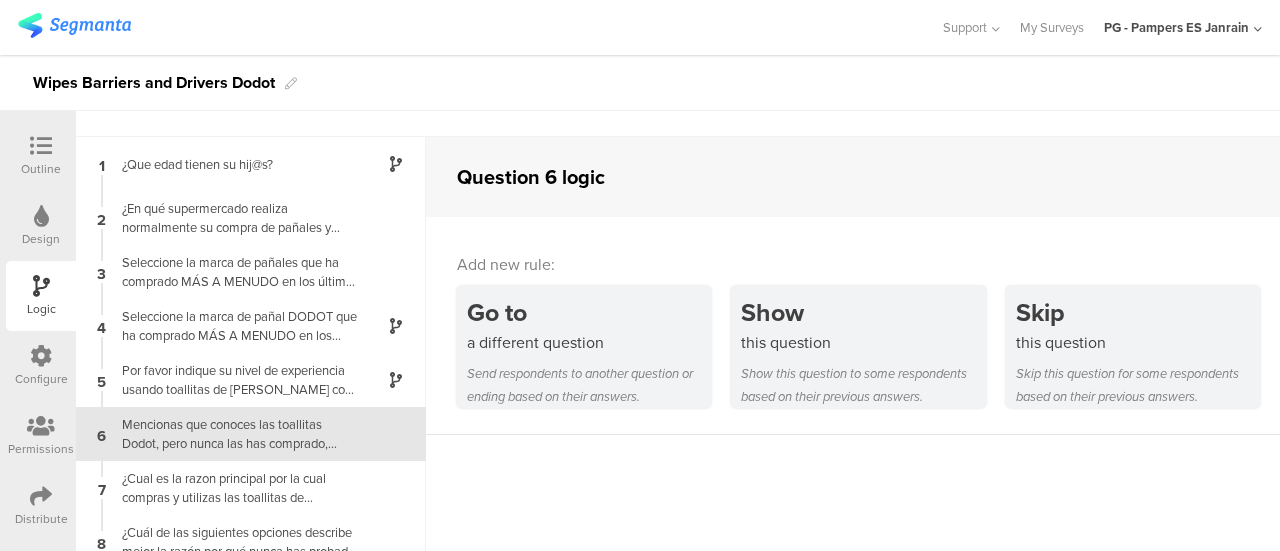 scroll, scrollTop: 80, scrollLeft: 0, axis: vertical 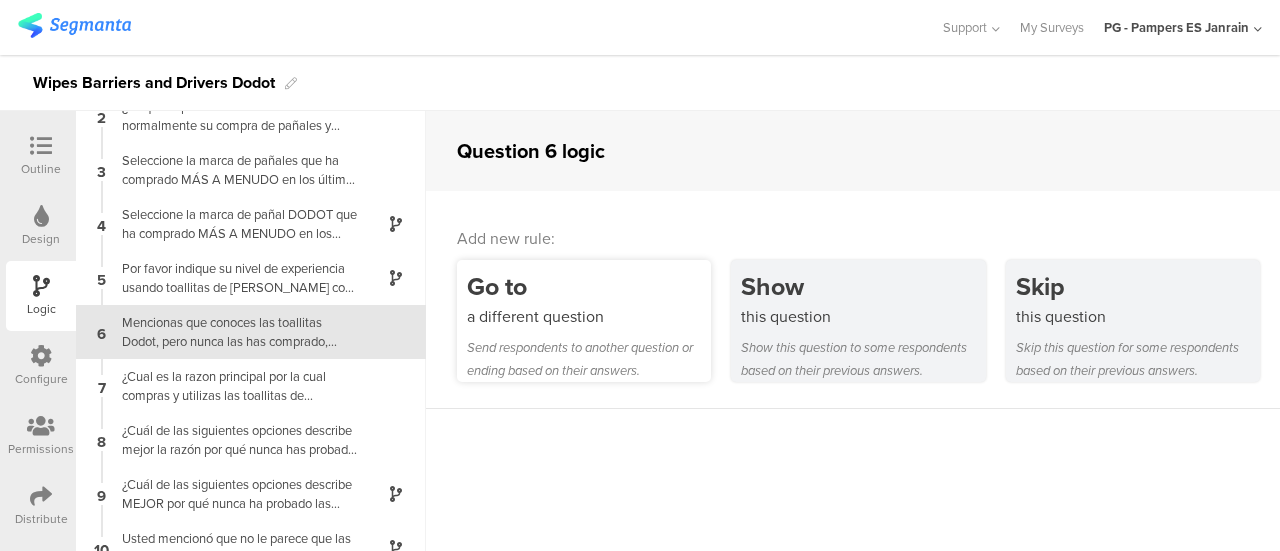 click on "Go to" at bounding box center (589, 286) 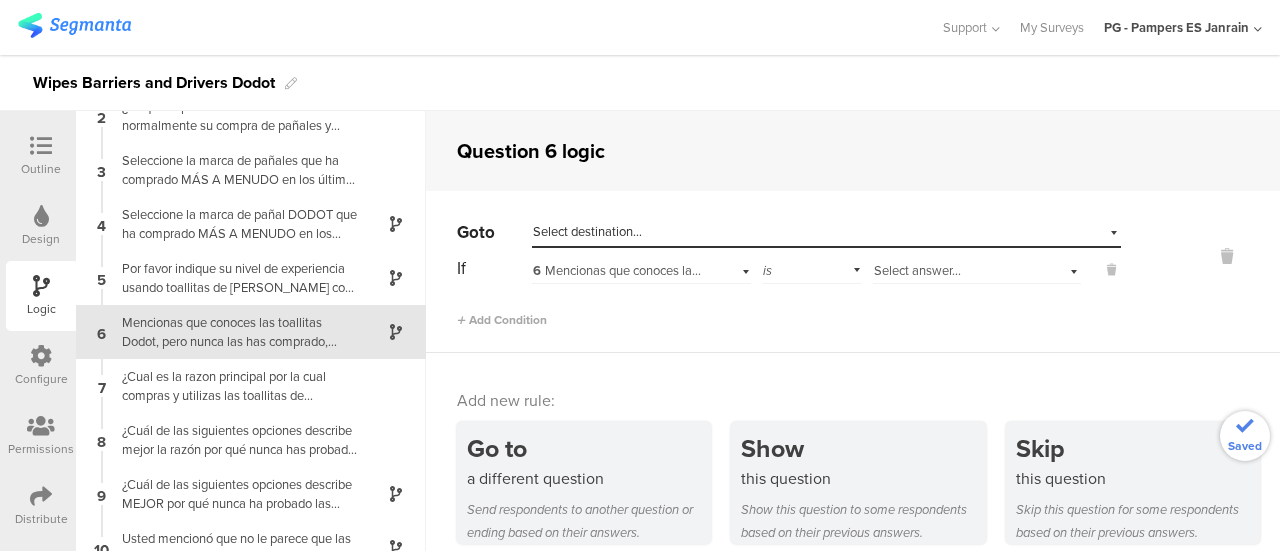 scroll, scrollTop: 20, scrollLeft: 0, axis: vertical 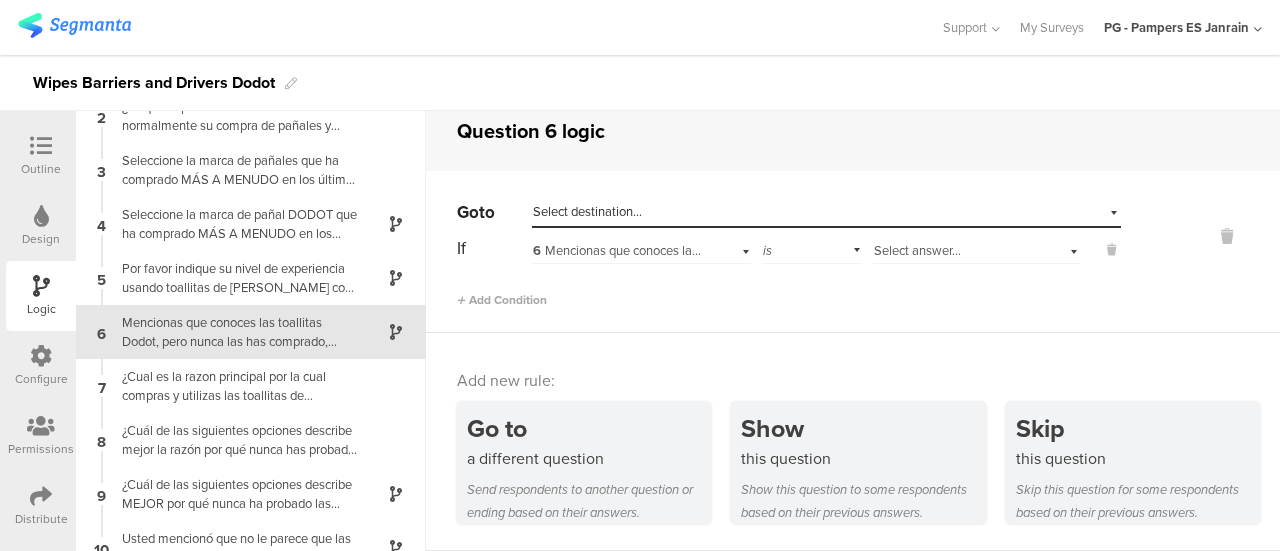 click on "Select destination..." at bounding box center (826, 212) 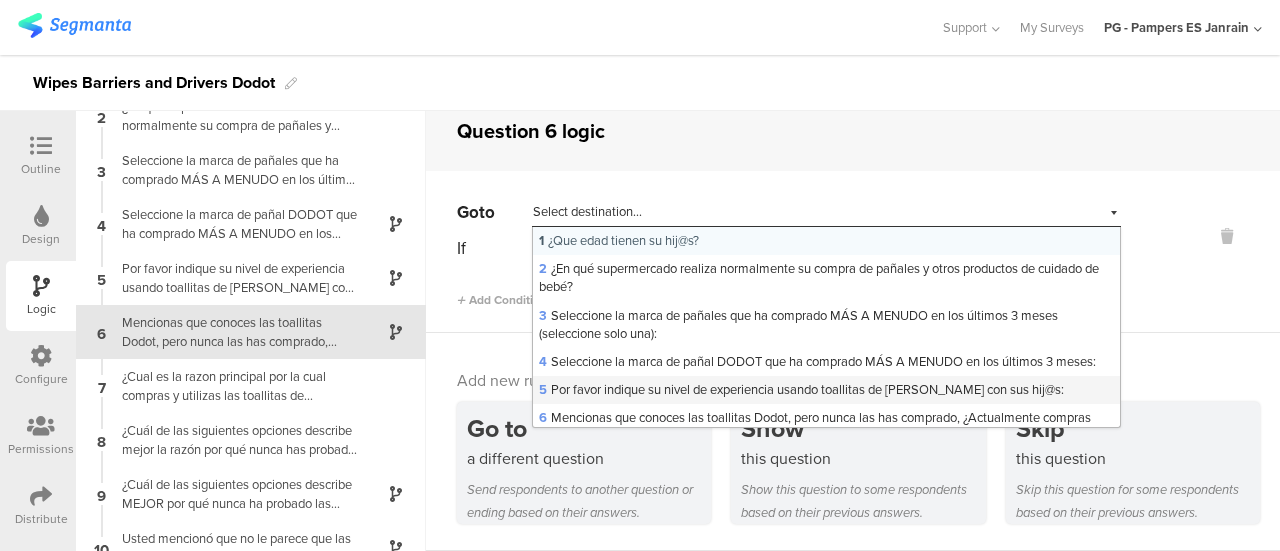 click on "5  Por favor indique su nivel de experiencia usando toallitas de [PERSON_NAME] con sus hij@s:" at bounding box center (801, 389) 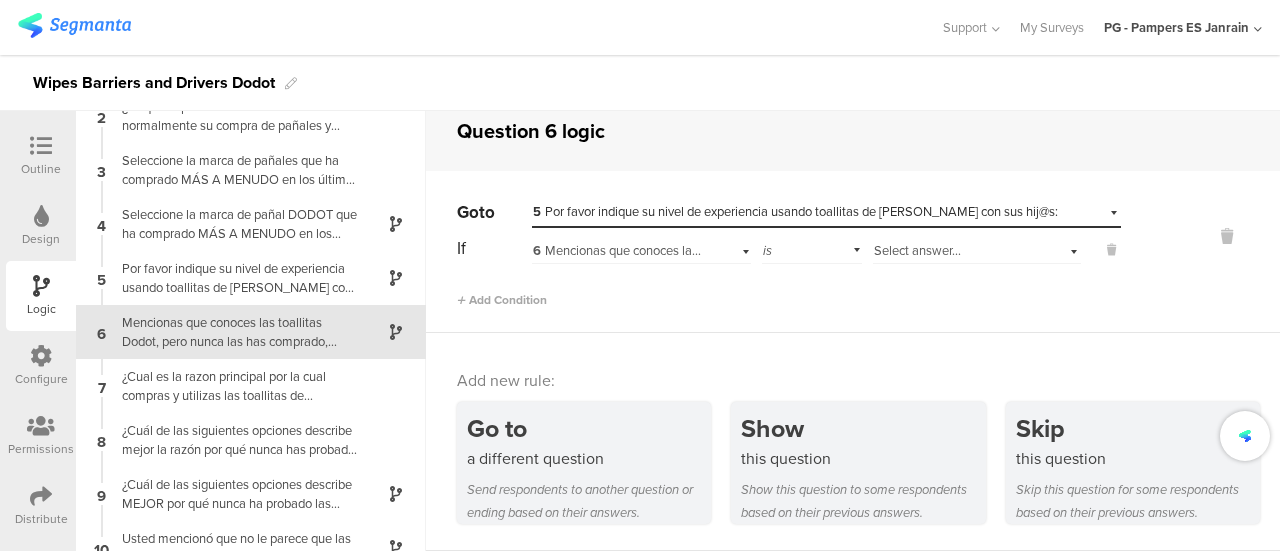 click on "6  Mencionas que conoces las toallitas Dodot, pero nunca las has comprado, ¿Actualmente compras alguna otra marca de toallitas?" at bounding box center (895, 250) 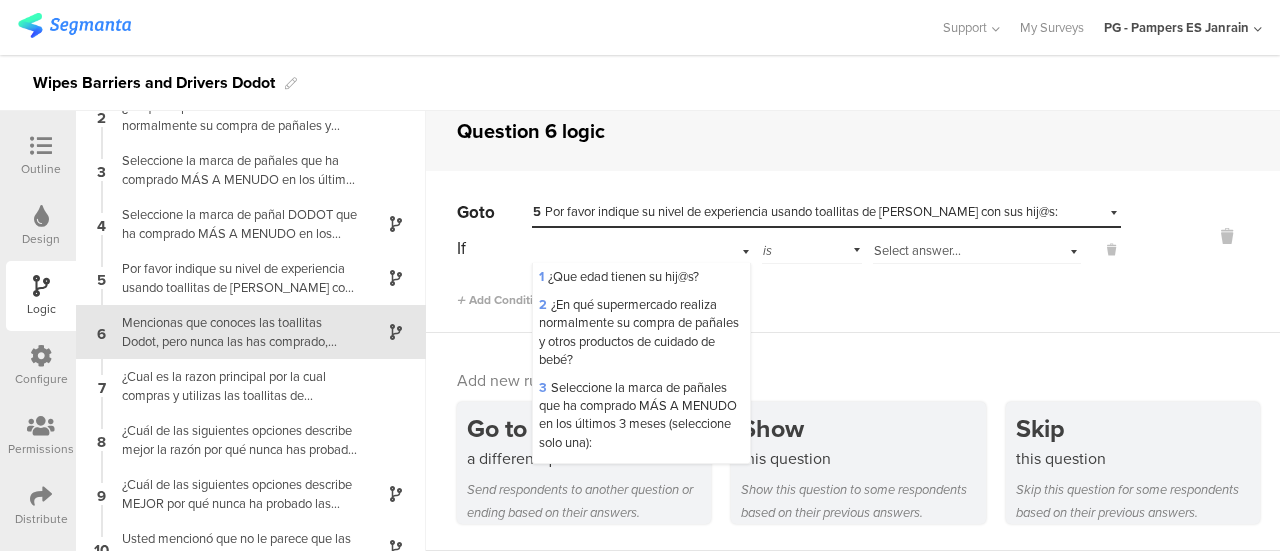 click on "Select answer..." at bounding box center (917, 250) 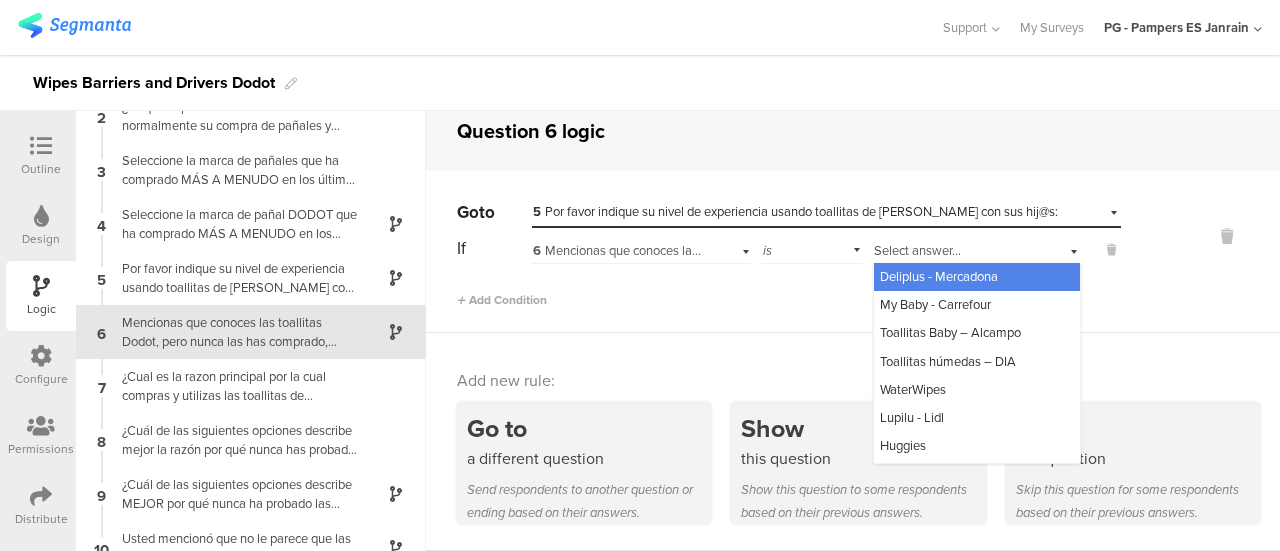click on "5  Por favor indique su nivel de experiencia usando toallitas de [PERSON_NAME] con sus hij@s:" at bounding box center [795, 211] 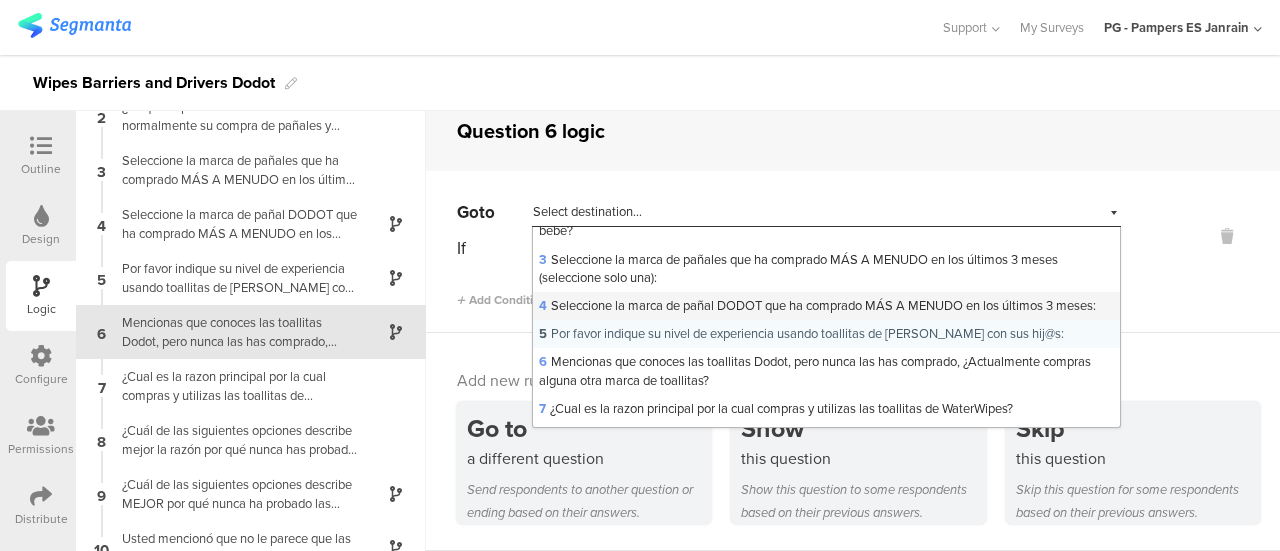 scroll, scrollTop: 59, scrollLeft: 0, axis: vertical 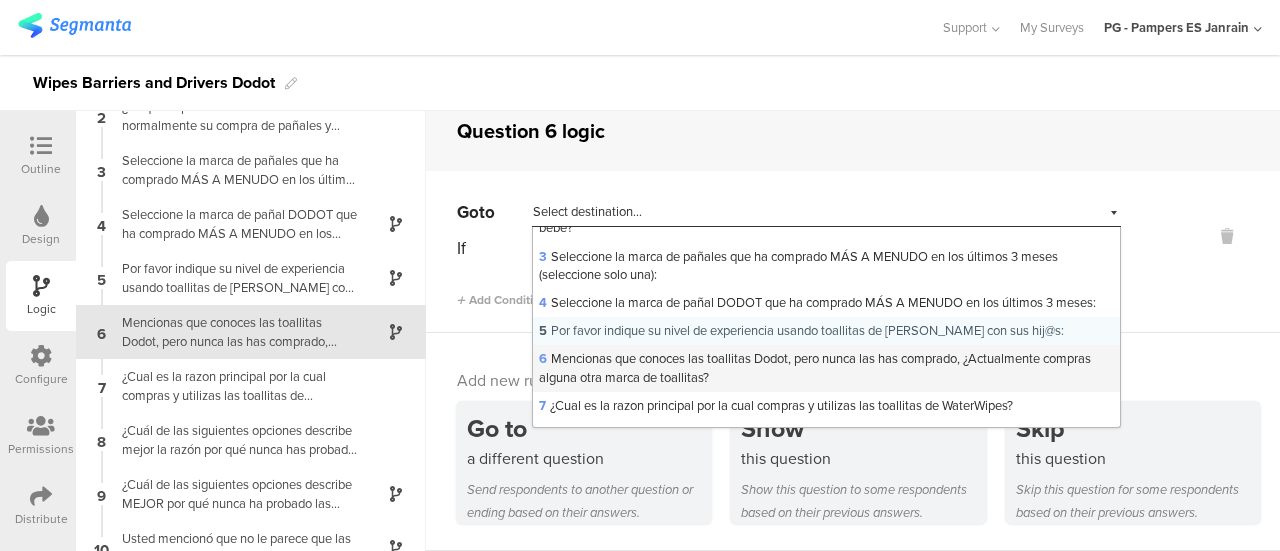 click on "6  Mencionas que conoces las toallitas Dodot, pero nunca las has comprado, ¿Actualmente compras alguna otra marca de toallitas?" at bounding box center (815, 367) 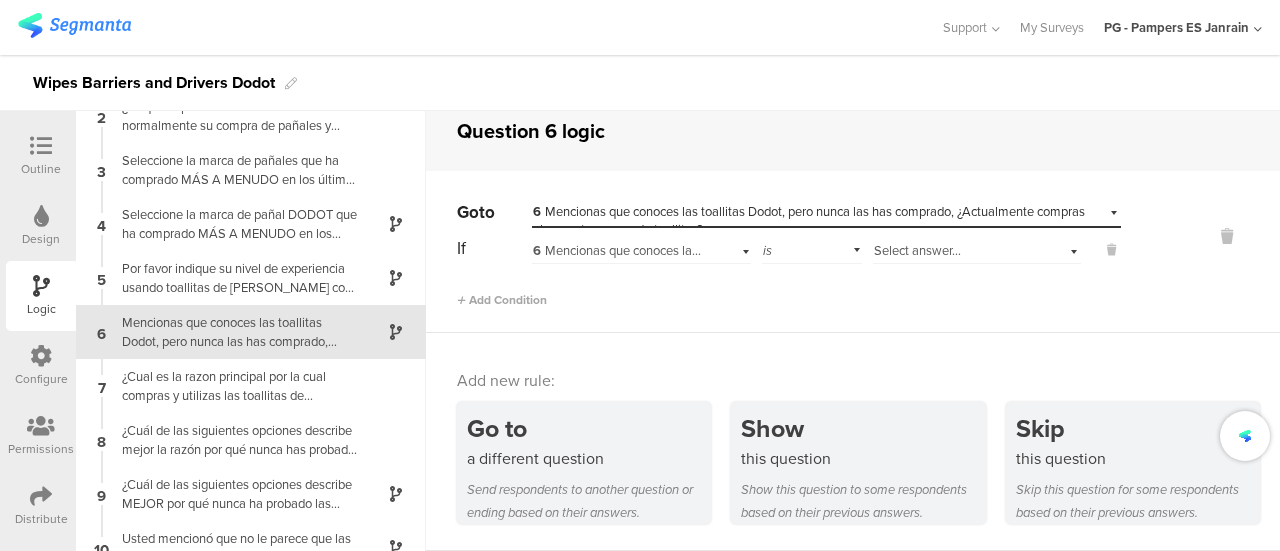 click on "6  Mencionas que conoces las toallitas Dodot, pero nunca las has comprado, ¿Actualmente compras alguna otra marca de toallitas?" at bounding box center (895, 250) 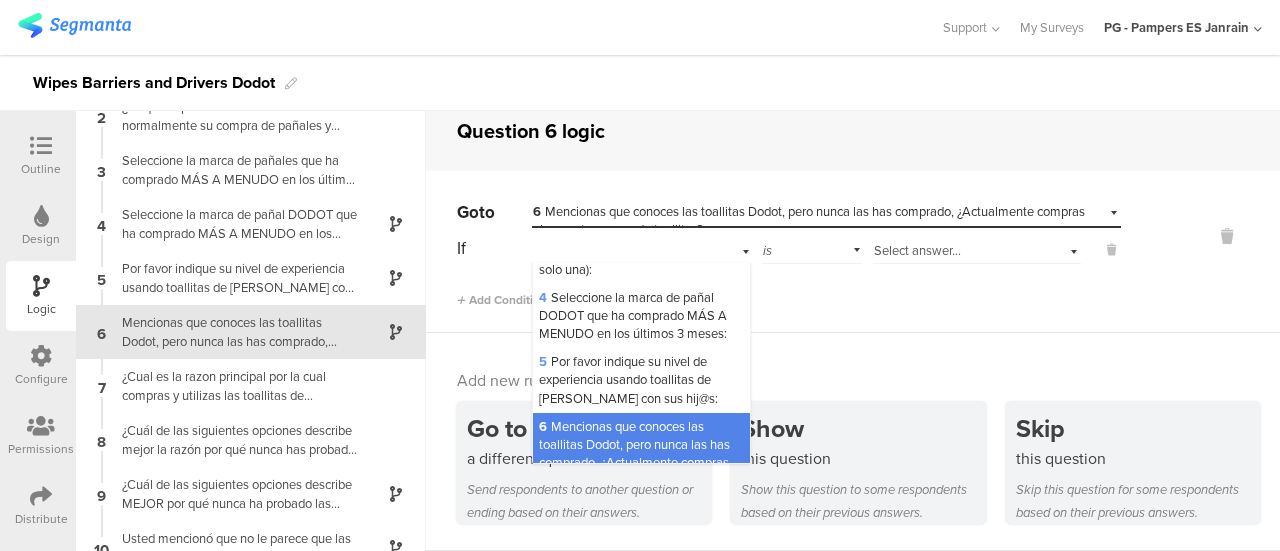scroll, scrollTop: 184, scrollLeft: 0, axis: vertical 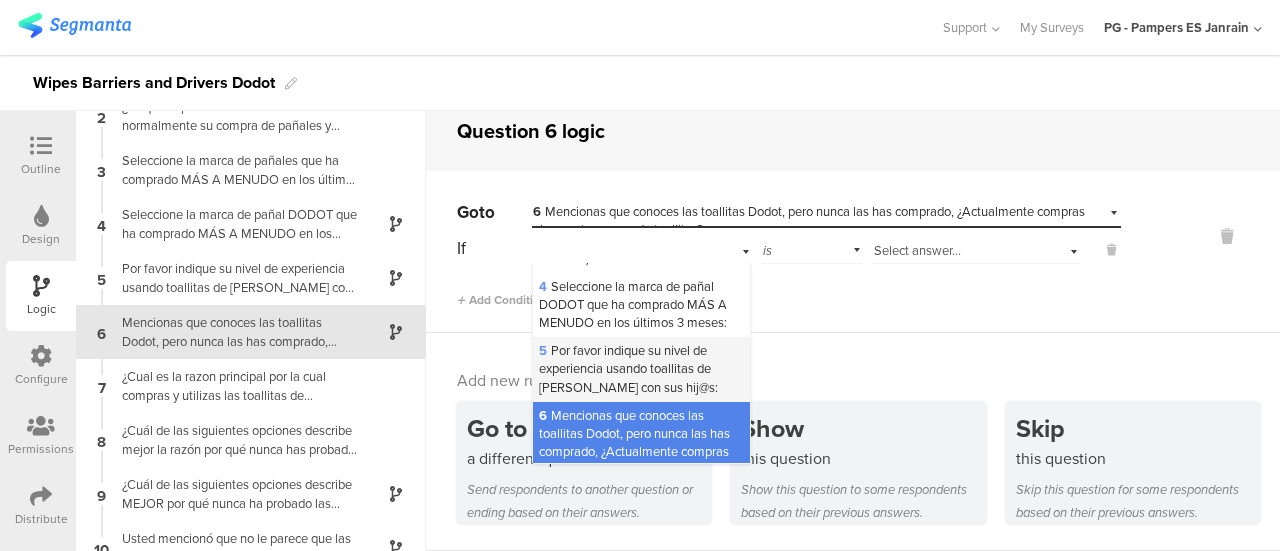 click on "5  Por favor indique su nivel de experiencia usando toallitas de [PERSON_NAME] con sus hij@s:" at bounding box center (628, 368) 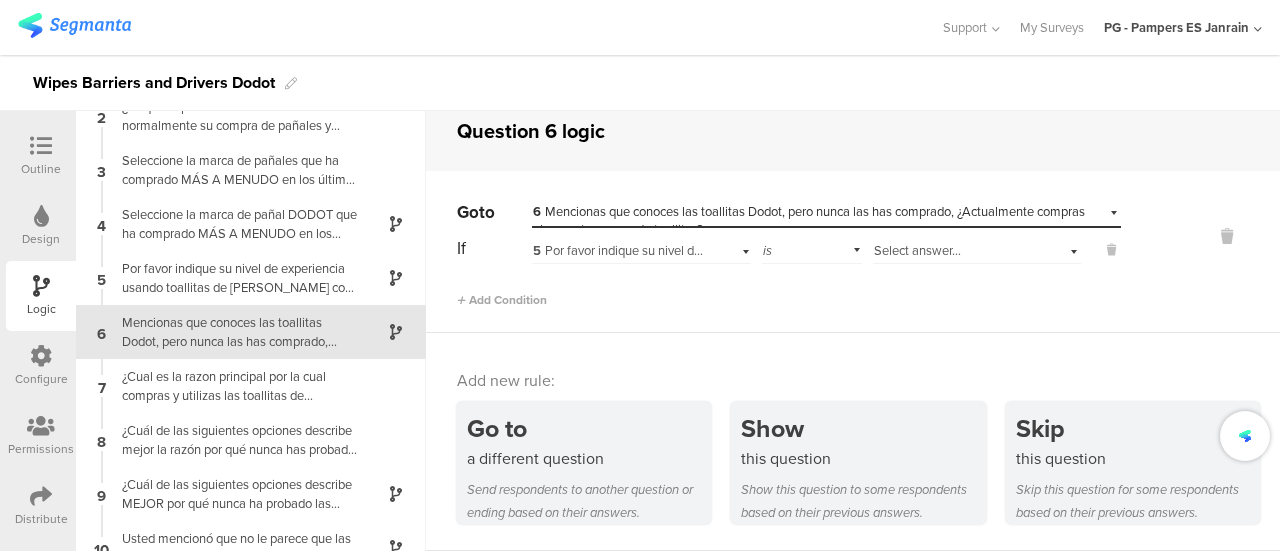 click on "Select answer..." at bounding box center [977, 248] 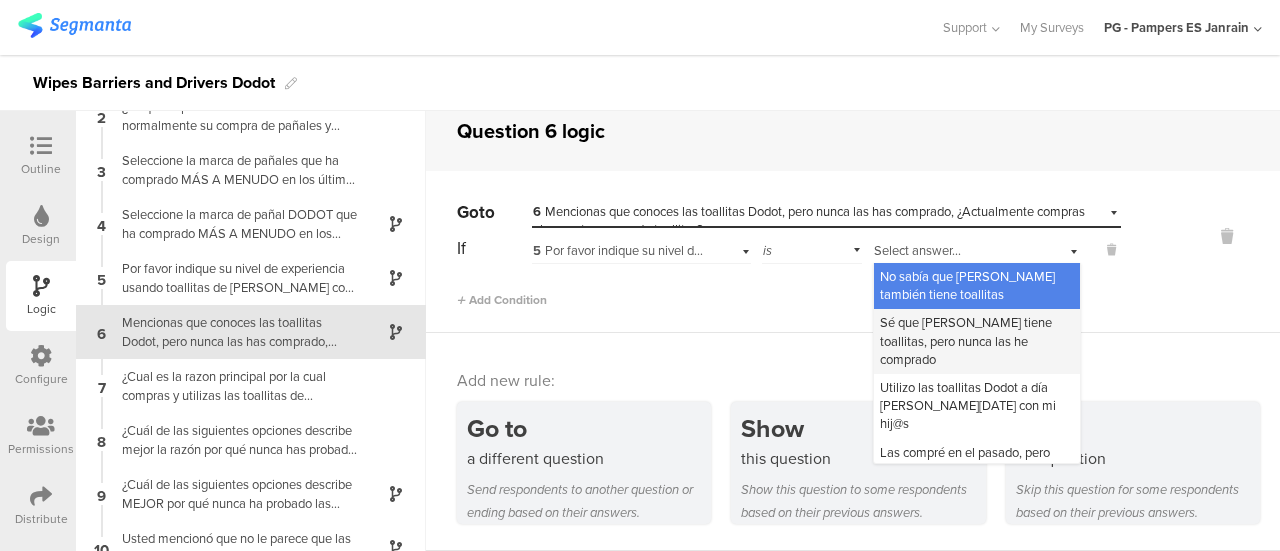 click on "Sé que [PERSON_NAME] tiene toallitas, pero nunca las he comprado" at bounding box center [966, 340] 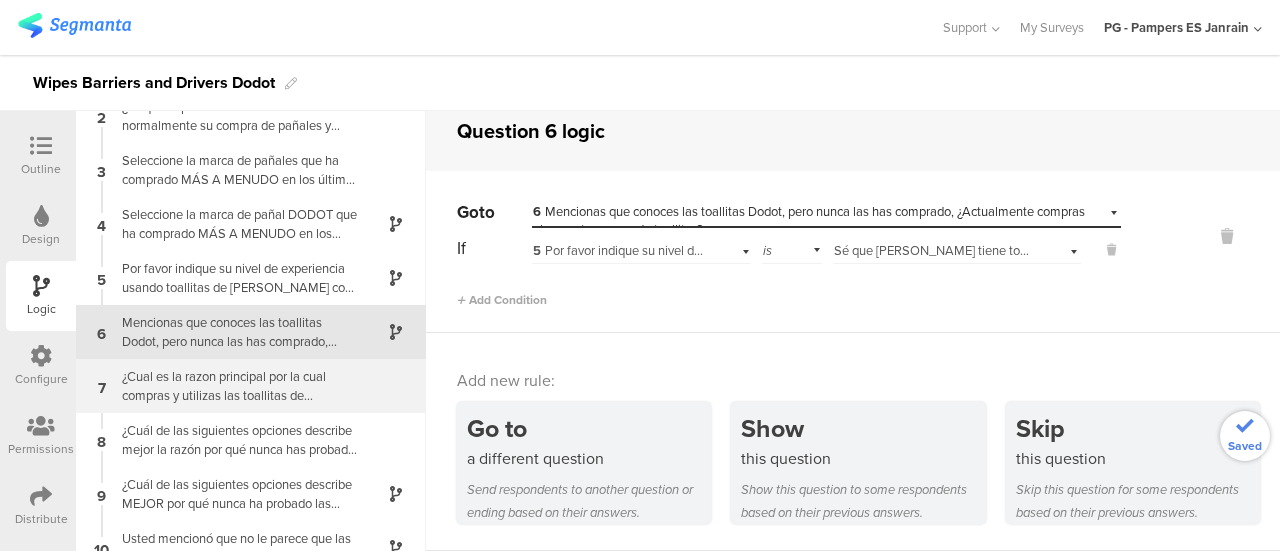 click on "¿Cual es la razon principal por la cual compras y utilizas las toallitas de WaterWipes?" at bounding box center (235, 386) 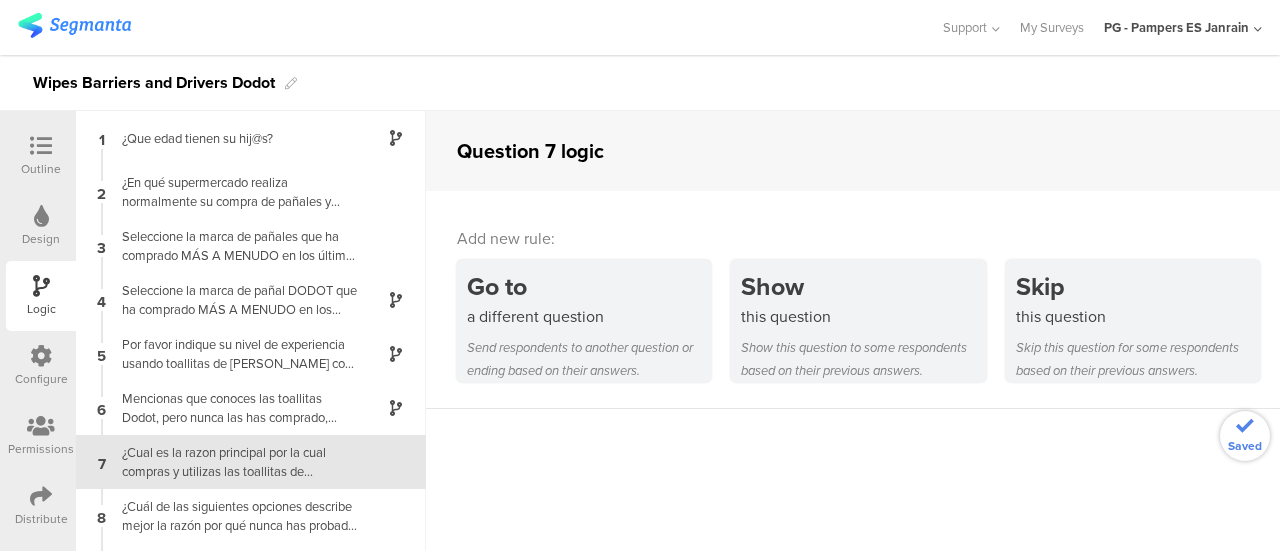 scroll, scrollTop: 130, scrollLeft: 0, axis: vertical 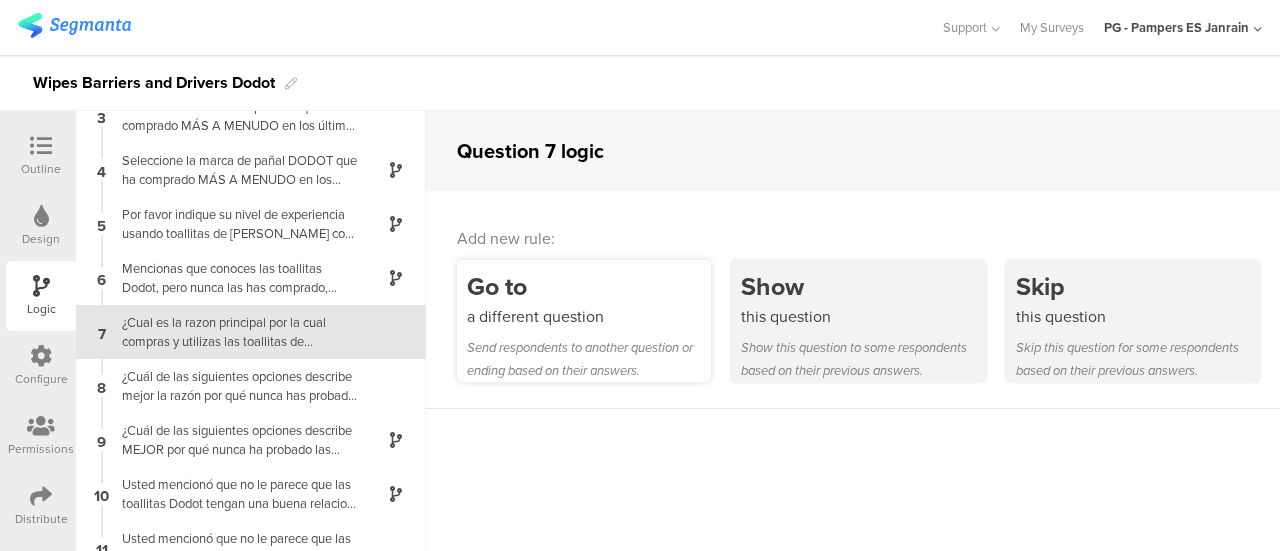 click on "Go to
a different question
Send respondents to another question or ending based on their answers." at bounding box center (584, 321) 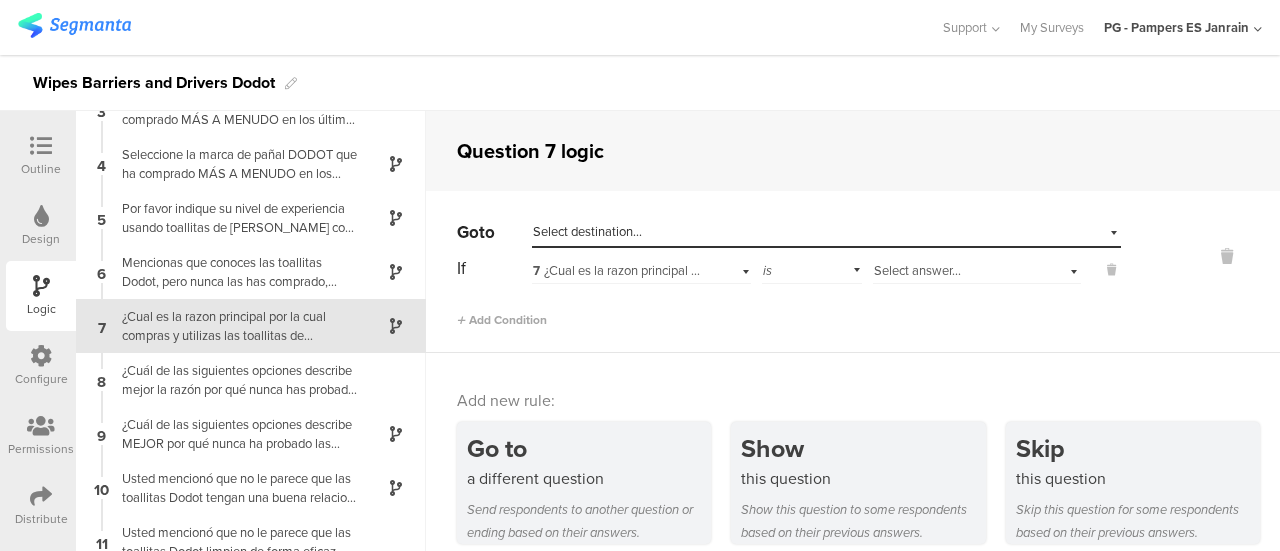 scroll, scrollTop: 138, scrollLeft: 0, axis: vertical 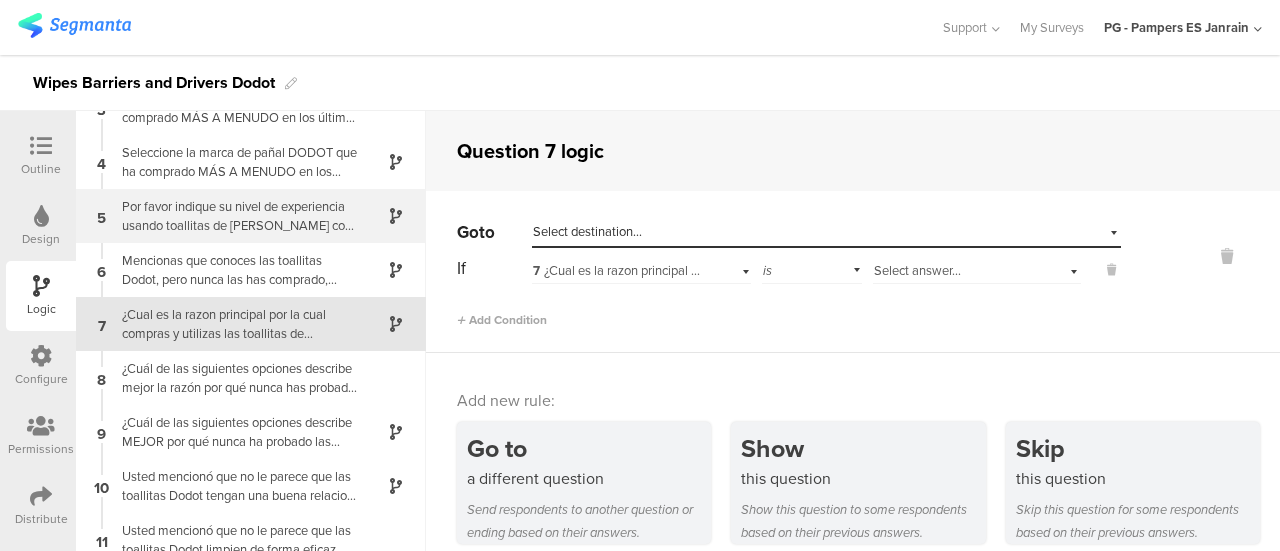click on "Por favor indique su nivel de experiencia usando toallitas de [PERSON_NAME] con sus hij@s:" at bounding box center (235, 216) 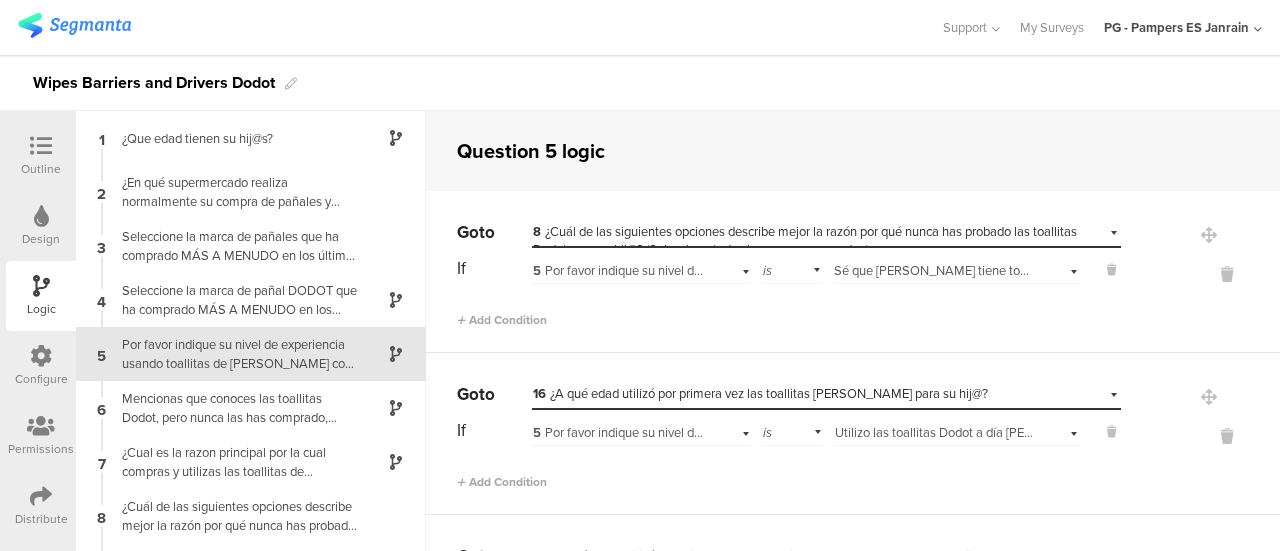scroll, scrollTop: 22, scrollLeft: 0, axis: vertical 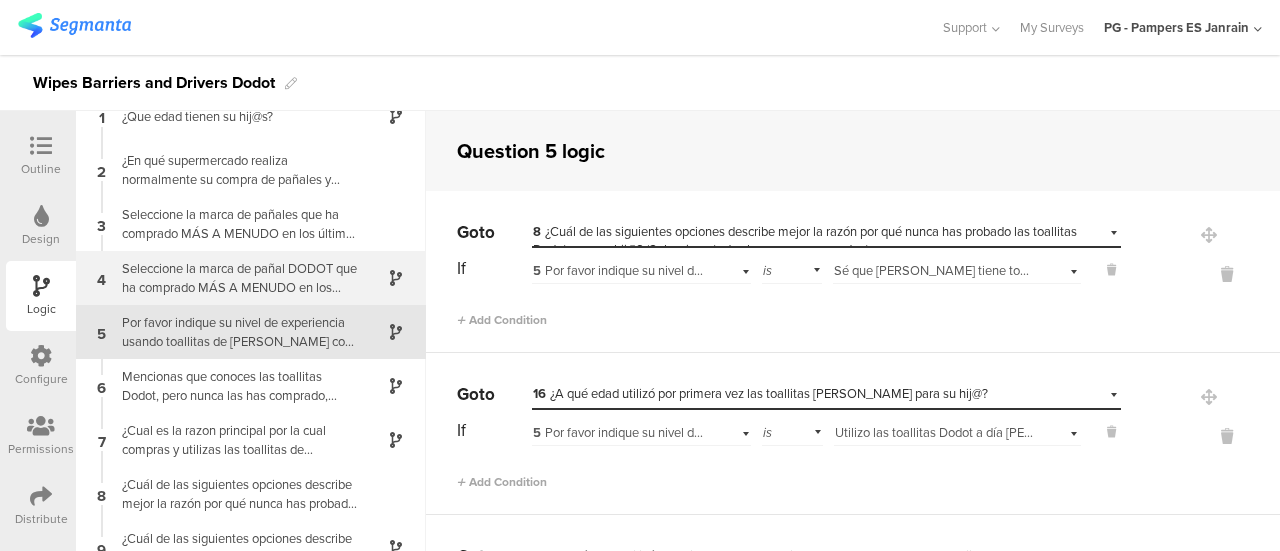 click on "Seleccione la marca de pañal DOD﻿OT que ha comprado MÁS A MENUDO﻿ en los últimos 3 meses:" at bounding box center (235, 278) 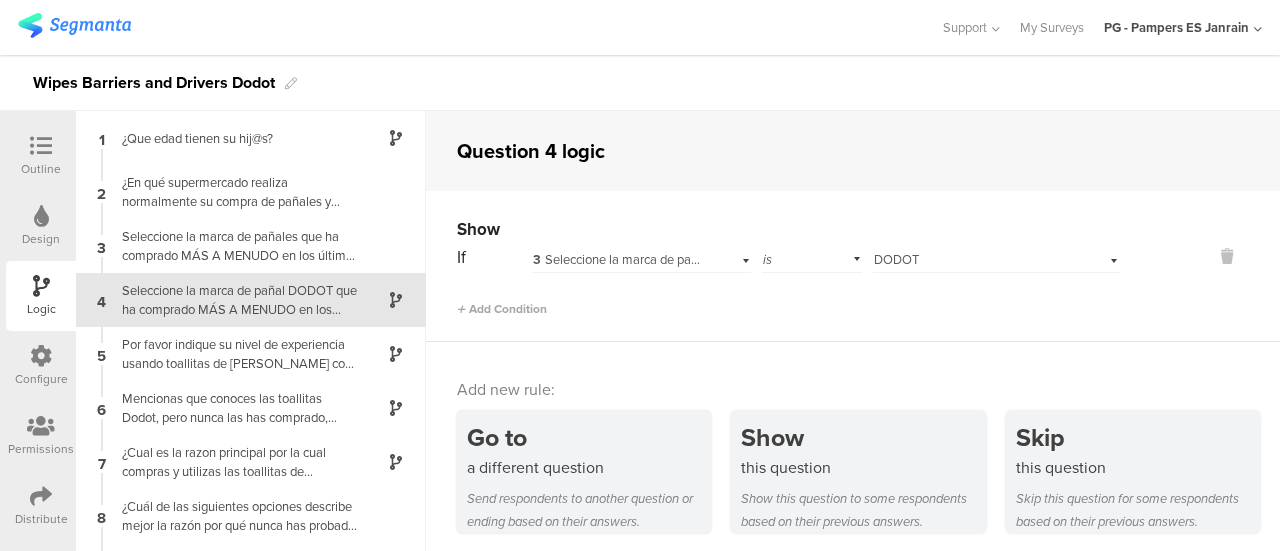 scroll, scrollTop: 48, scrollLeft: 0, axis: vertical 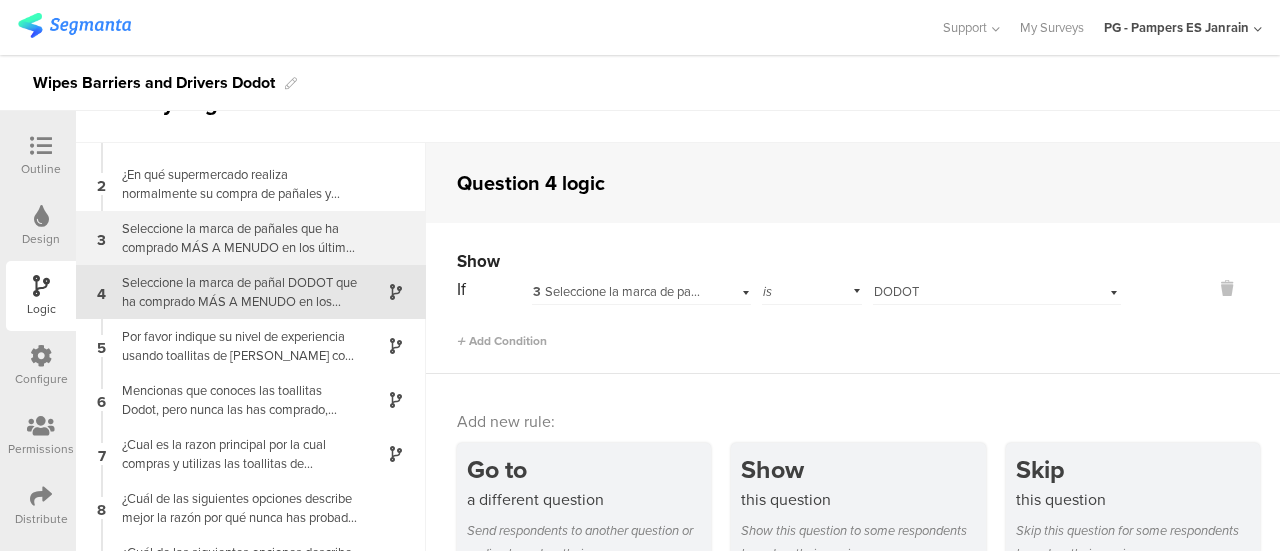 click on "Seleccione la marca de pañales que ha comprado MÁS A MENUDO en los últimos 3 meses (seleccione solo una):" at bounding box center (235, 238) 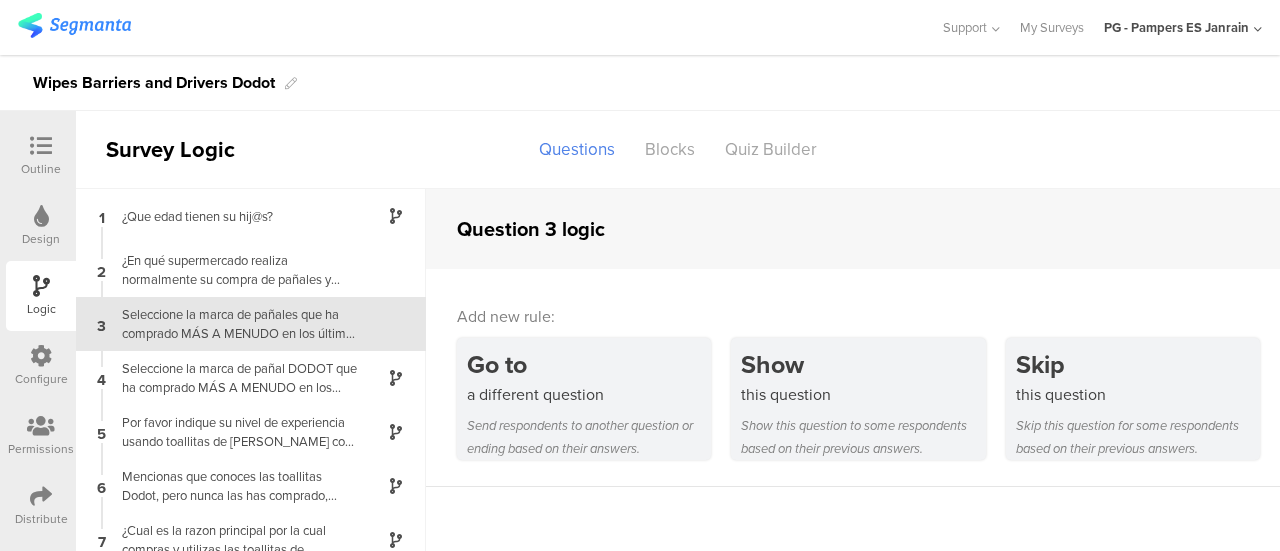 scroll, scrollTop: 0, scrollLeft: 0, axis: both 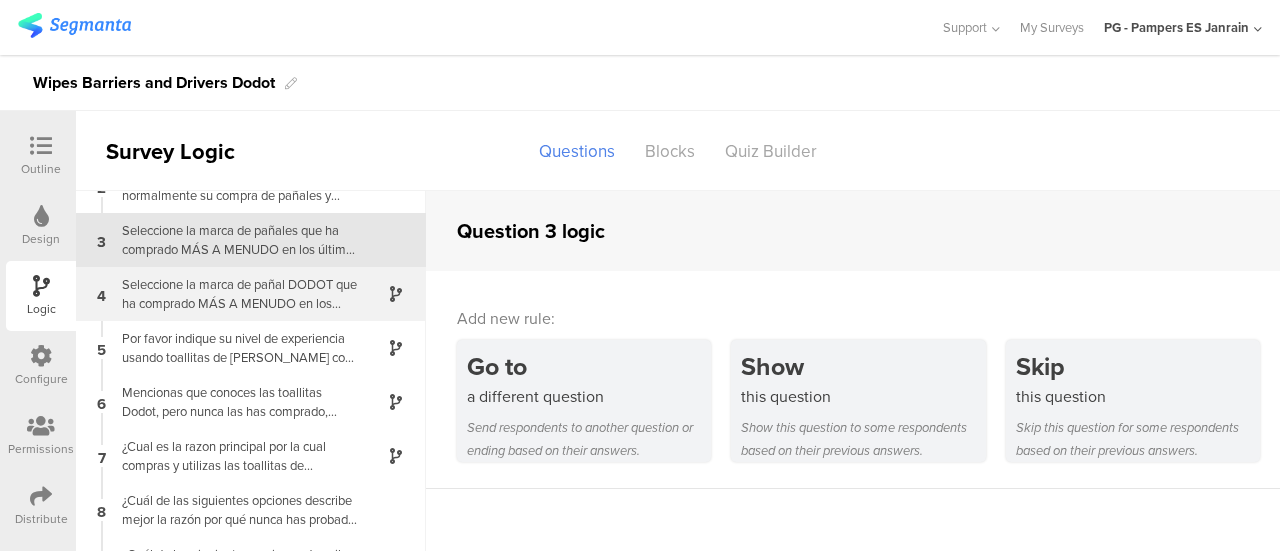 click on "Seleccione la marca de pañal DOD﻿OT que ha comprado MÁS A MENUDO﻿ en los últimos 3 meses:" at bounding box center [235, 294] 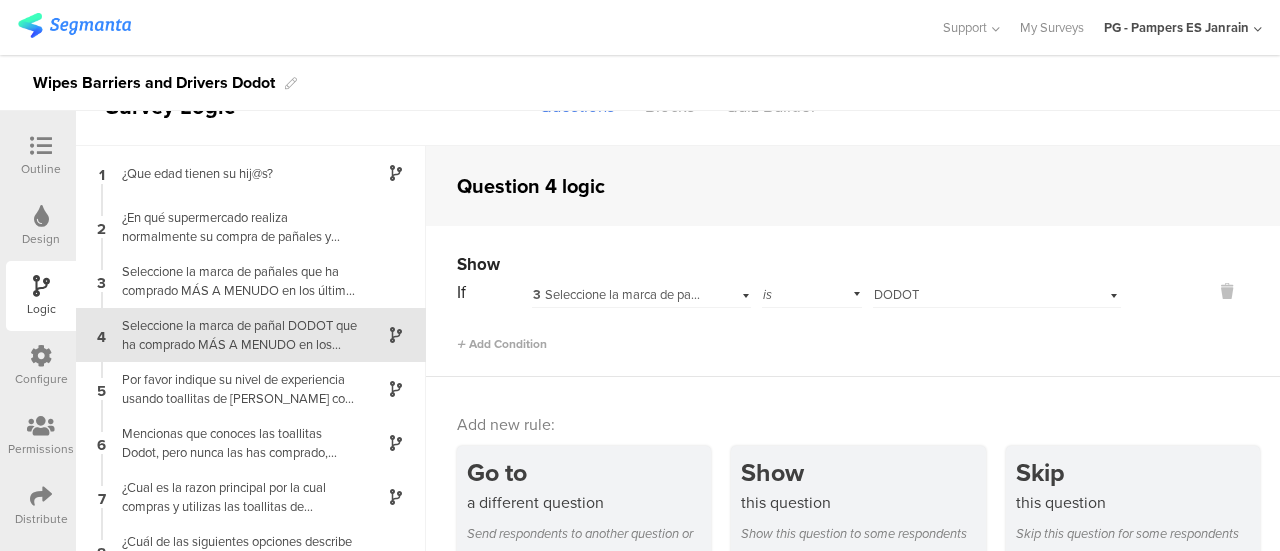 scroll, scrollTop: 48, scrollLeft: 0, axis: vertical 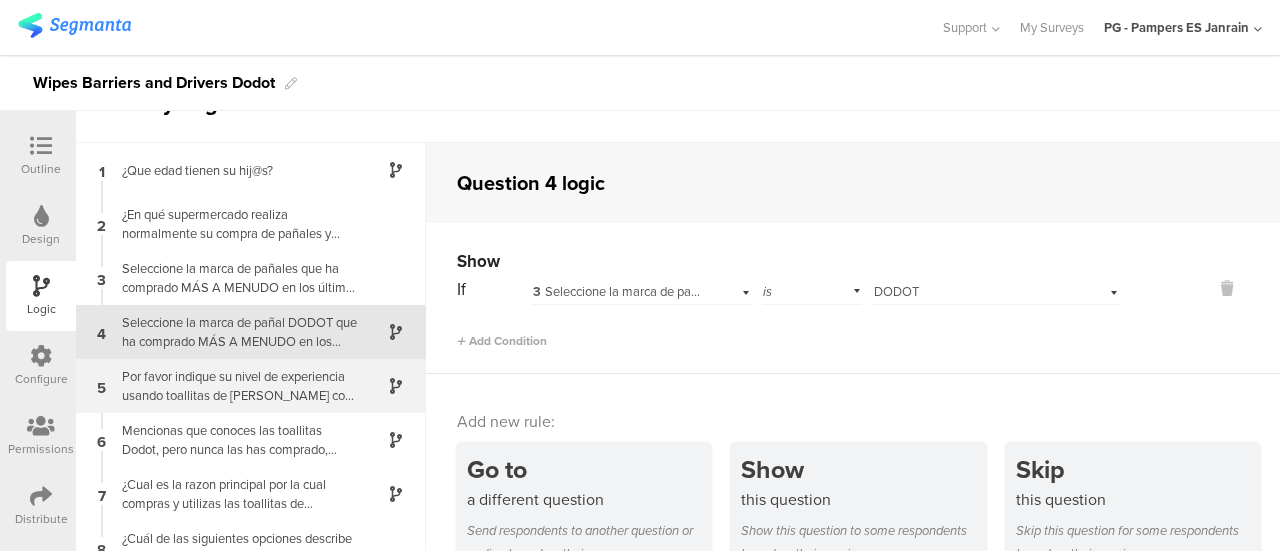 click on "Por favor indique su nivel de experiencia usando toallitas de [PERSON_NAME] con sus hij@s:" at bounding box center [235, 386] 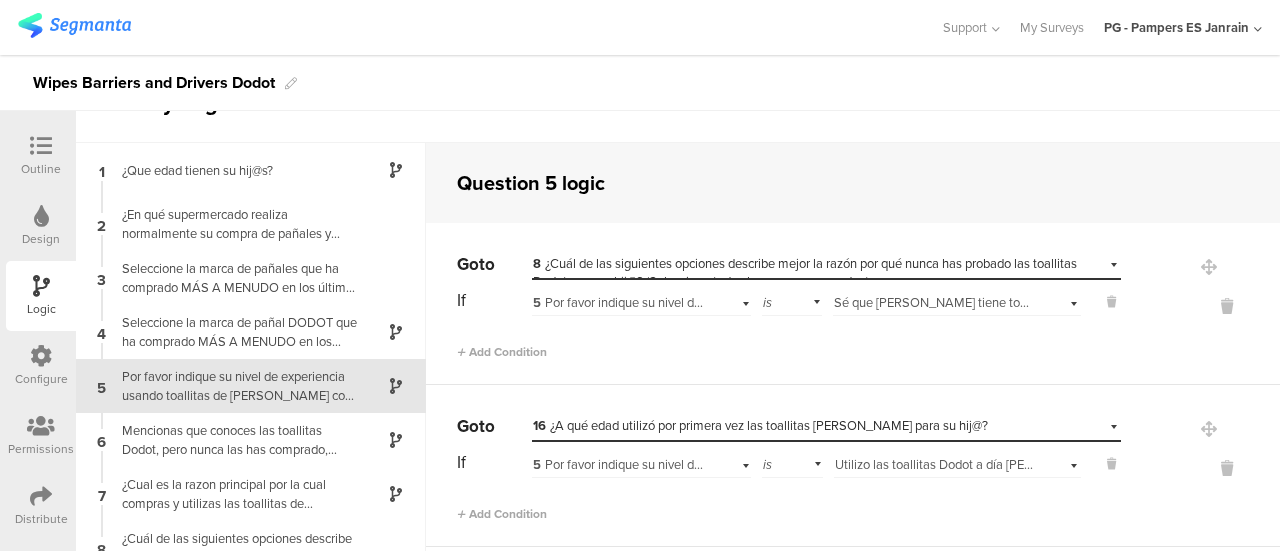scroll, scrollTop: 74, scrollLeft: 0, axis: vertical 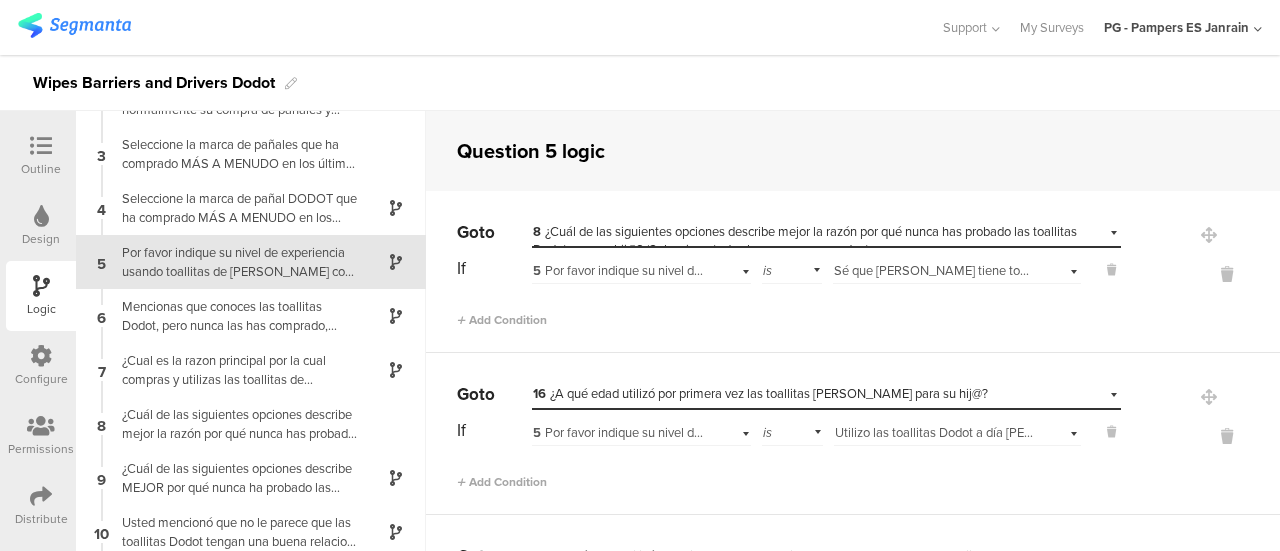 click on "5  Por favor indique su nivel de experiencia usando toallitas de [PERSON_NAME] con sus hij@s:" at bounding box center [795, 270] 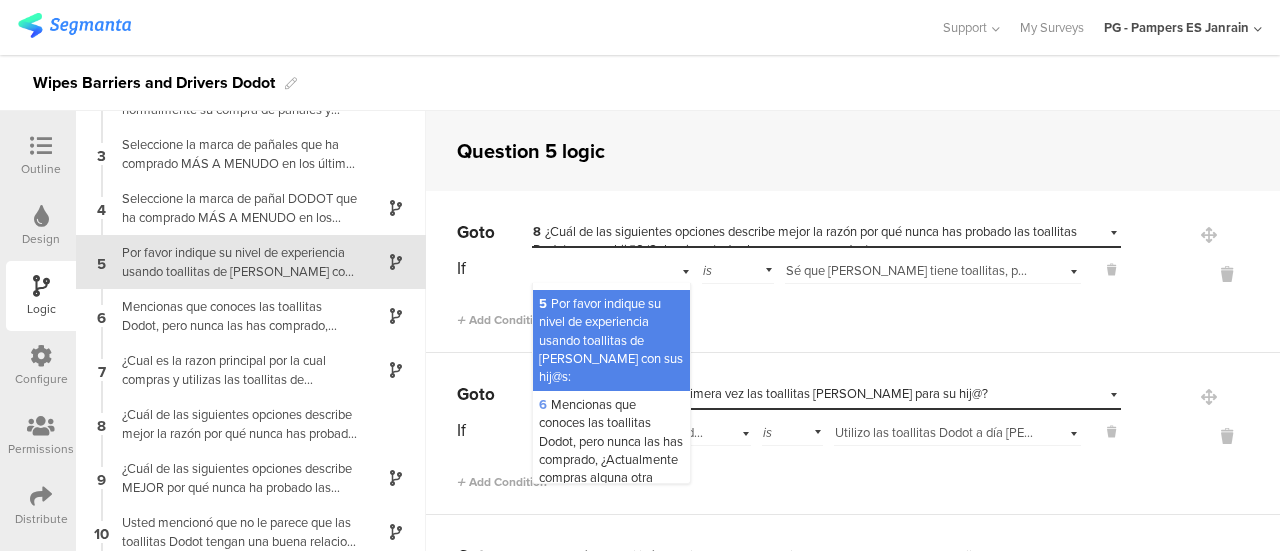 scroll, scrollTop: 426, scrollLeft: 0, axis: vertical 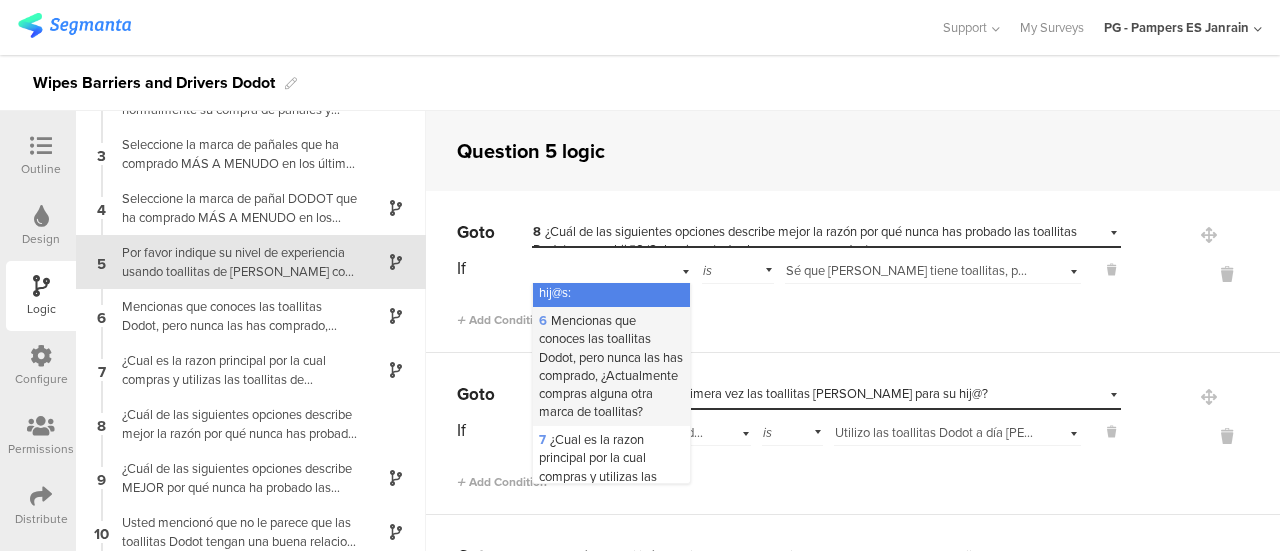 click on "6  Mencionas que conoces las toallitas Dodot, pero nunca las has comprado, ¿Actualmente compras alguna otra marca de toallitas?" at bounding box center (611, 366) 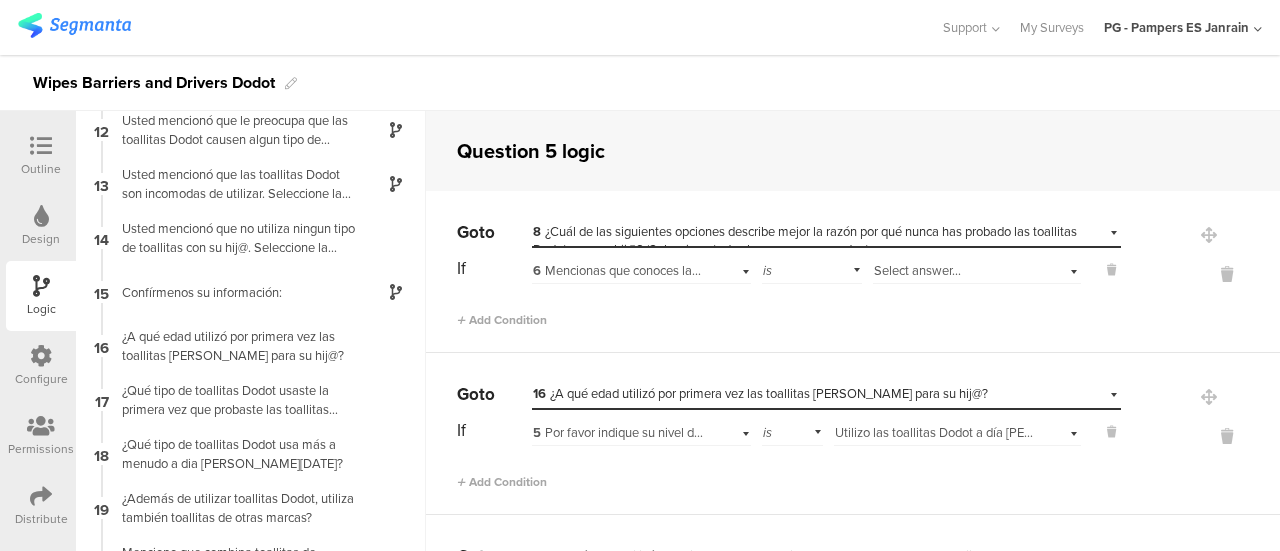 scroll, scrollTop: 608, scrollLeft: 0, axis: vertical 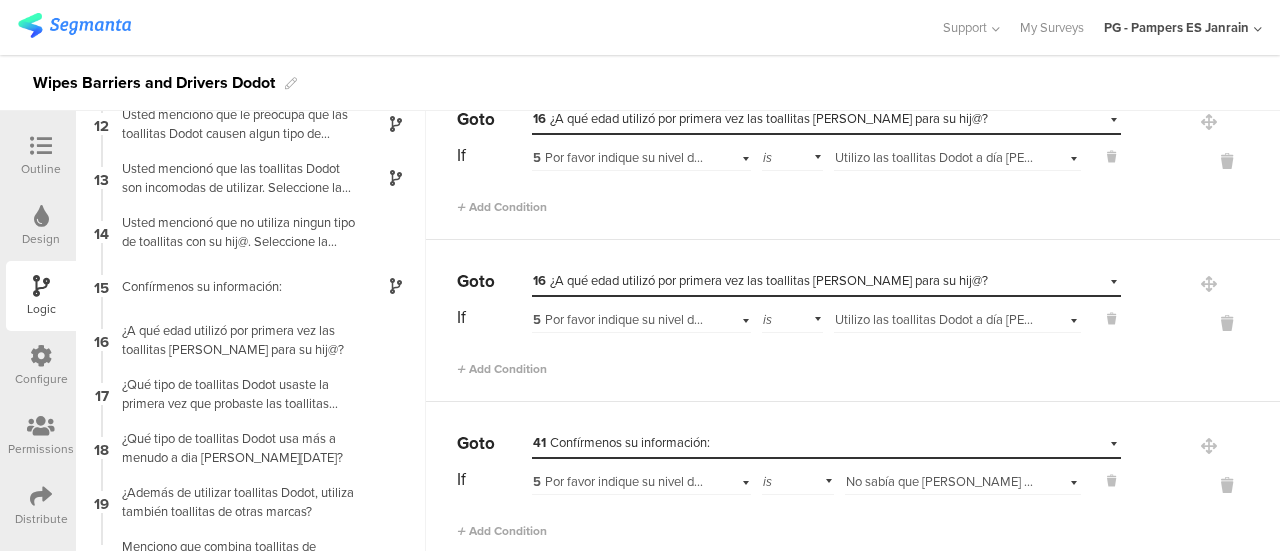click on "5  Por favor indique su nivel de experiencia usando toallitas de [PERSON_NAME] con sus hij@s:" at bounding box center (795, 319) 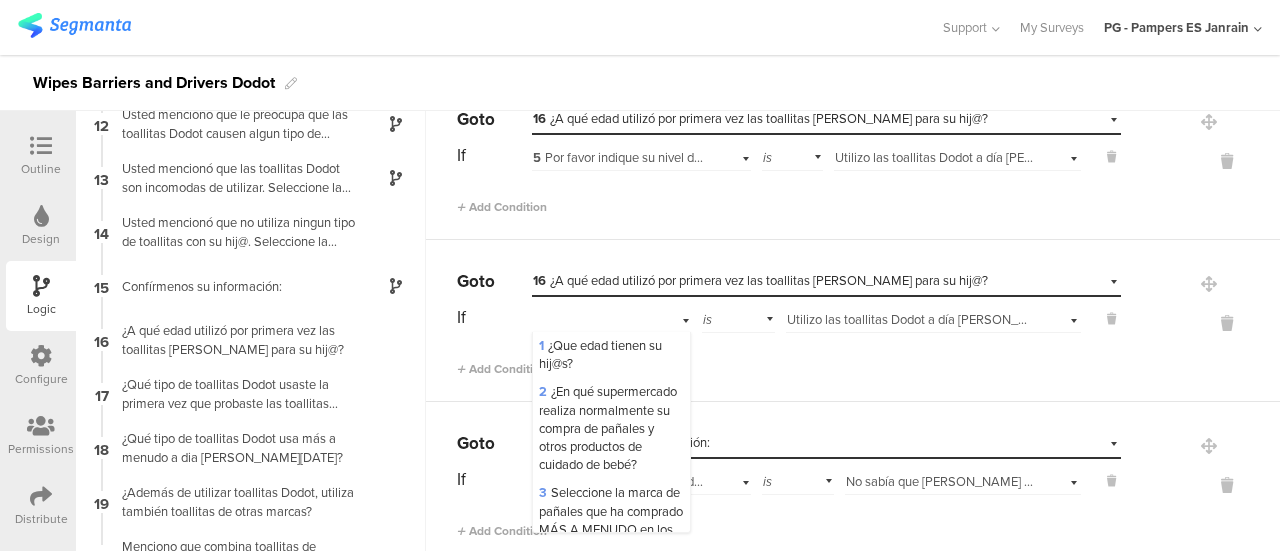click on "Utilizo las toallitas Dodot a día [PERSON_NAME][DATE] con mi hij@s" at bounding box center [976, 319] 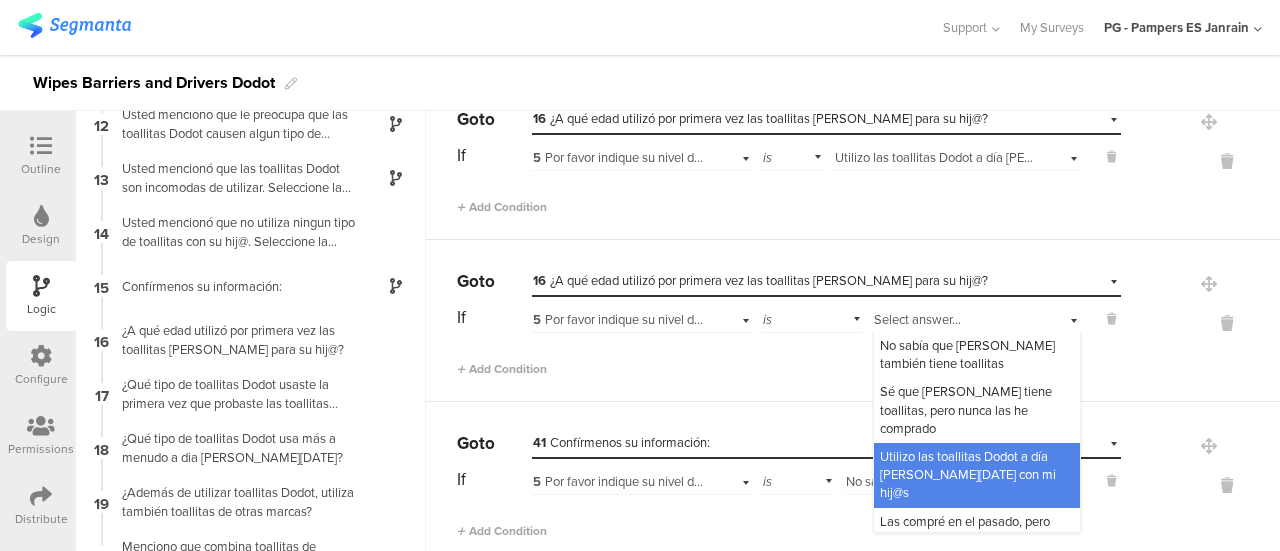click on "Add Condition" at bounding box center [789, 198] 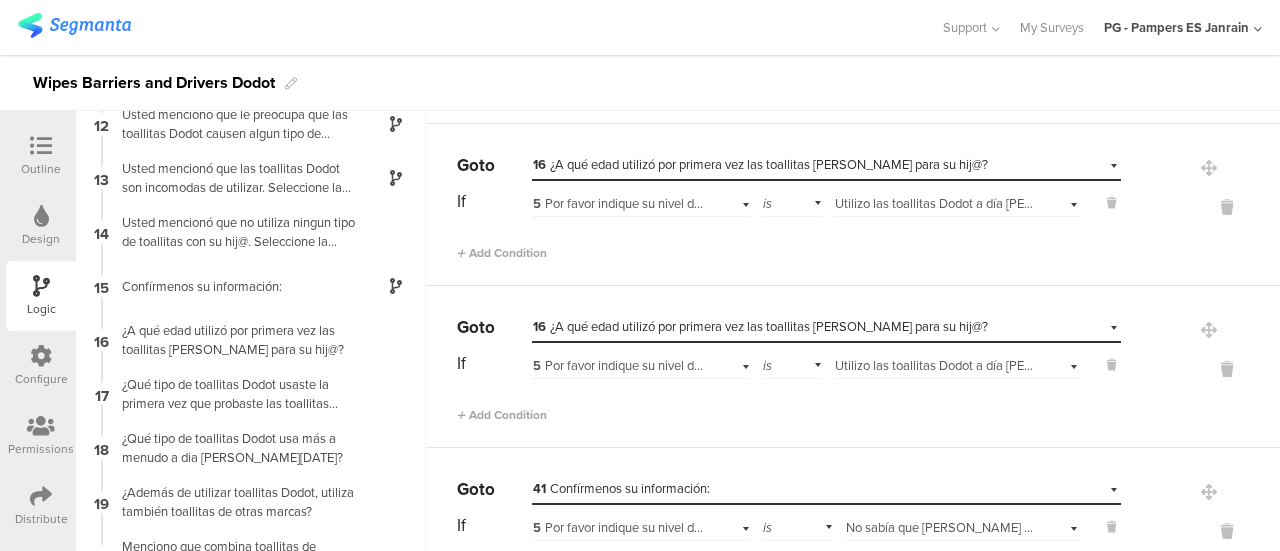 scroll, scrollTop: 226, scrollLeft: 0, axis: vertical 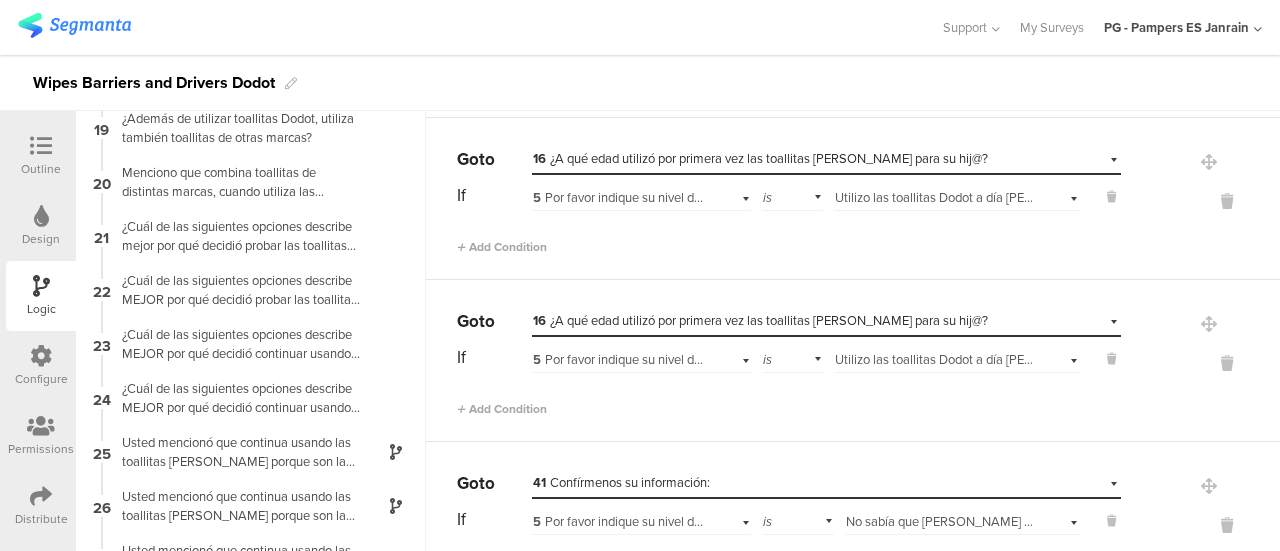click on "Utilizo las toallitas Dodot a día [PERSON_NAME][DATE] con mi hij@s" at bounding box center [1024, 359] 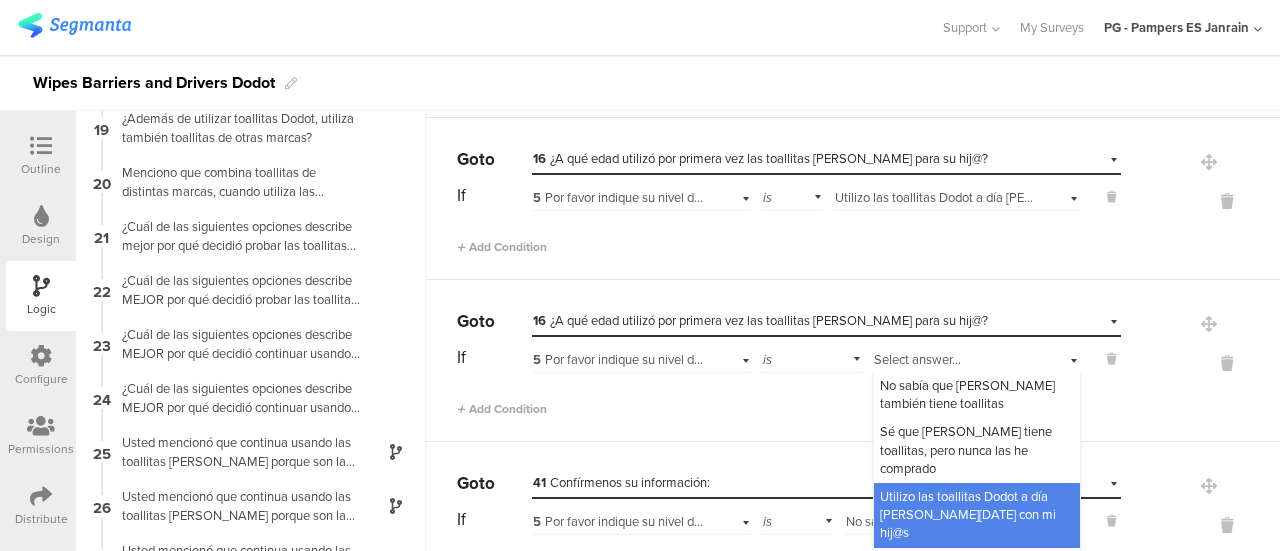 click on "Go  to Select destination...   41  Confírmenos su información:
If   5  Por favor indique su nivel de experiencia usando toallitas de [PERSON_NAME] con sus hij@s:
is Select answer...   No sabía que [PERSON_NAME] también tiene toallitas
Add Condition" at bounding box center (853, 523) 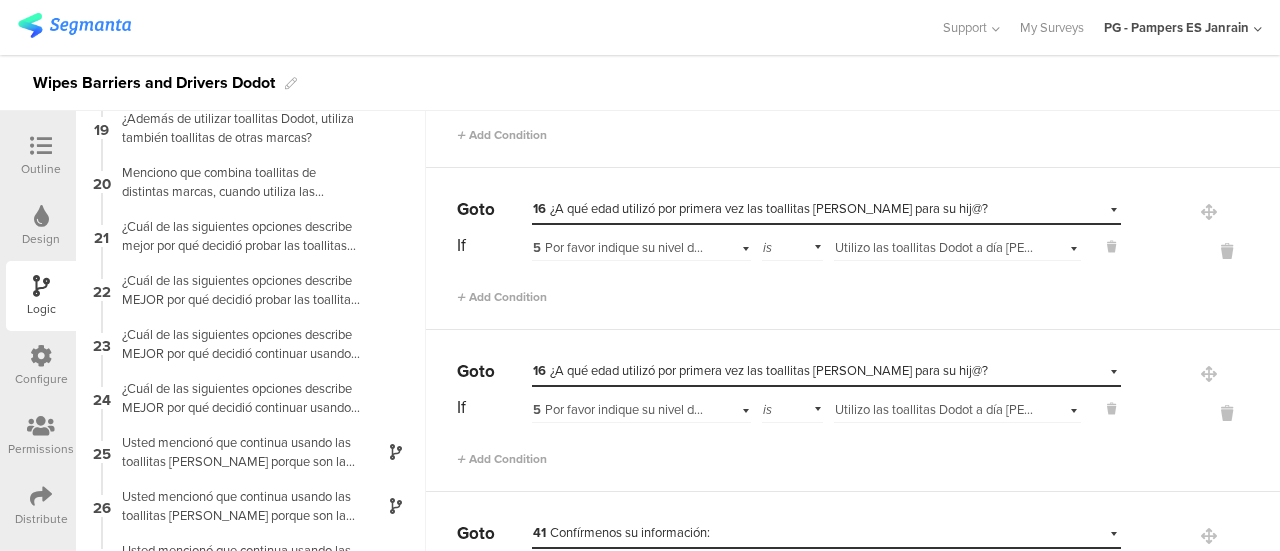 scroll, scrollTop: 174, scrollLeft: 0, axis: vertical 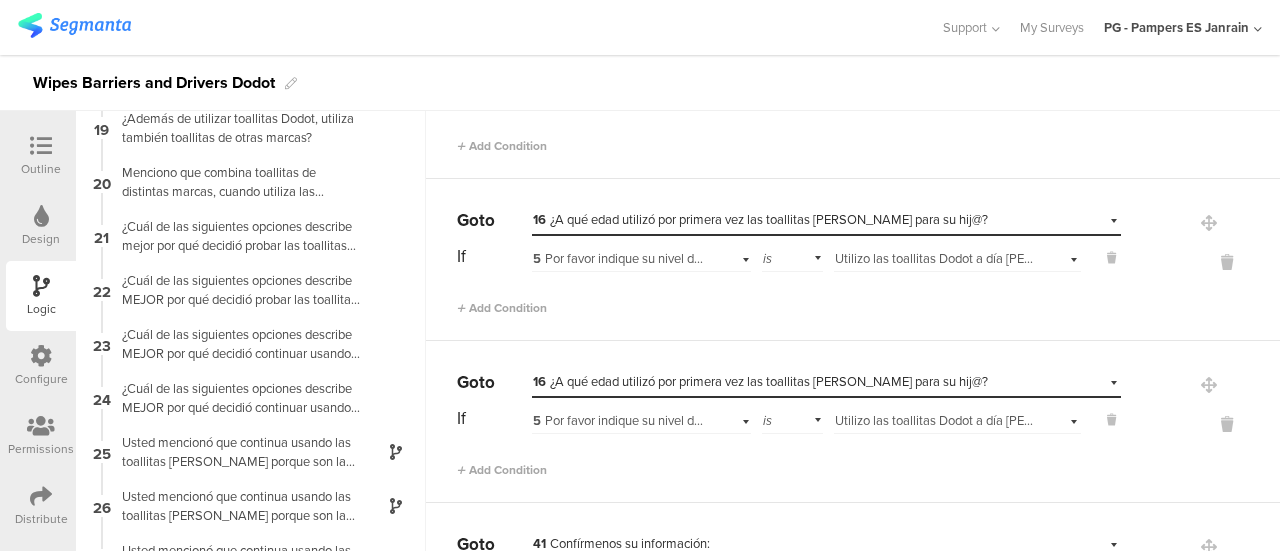 click on "Select answer...   Utilizo las toallitas Dodot a día [PERSON_NAME][DATE] con mi hij@s" at bounding box center [957, 256] 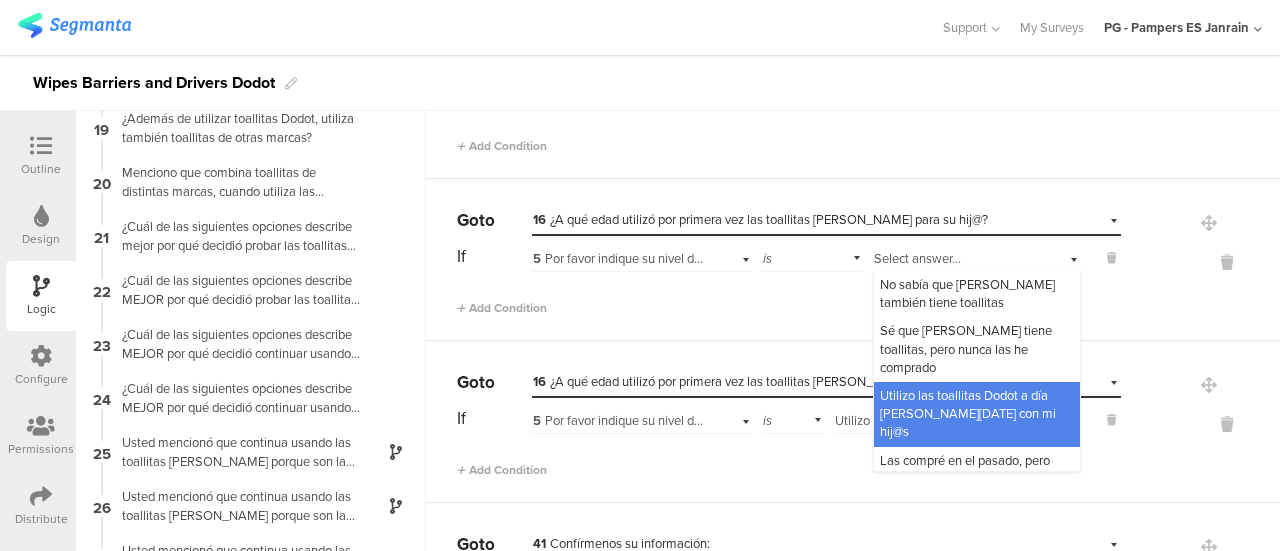 click on "Utilizo las toallitas Dodot a día [PERSON_NAME][DATE] con mi hij@s" at bounding box center [968, 413] 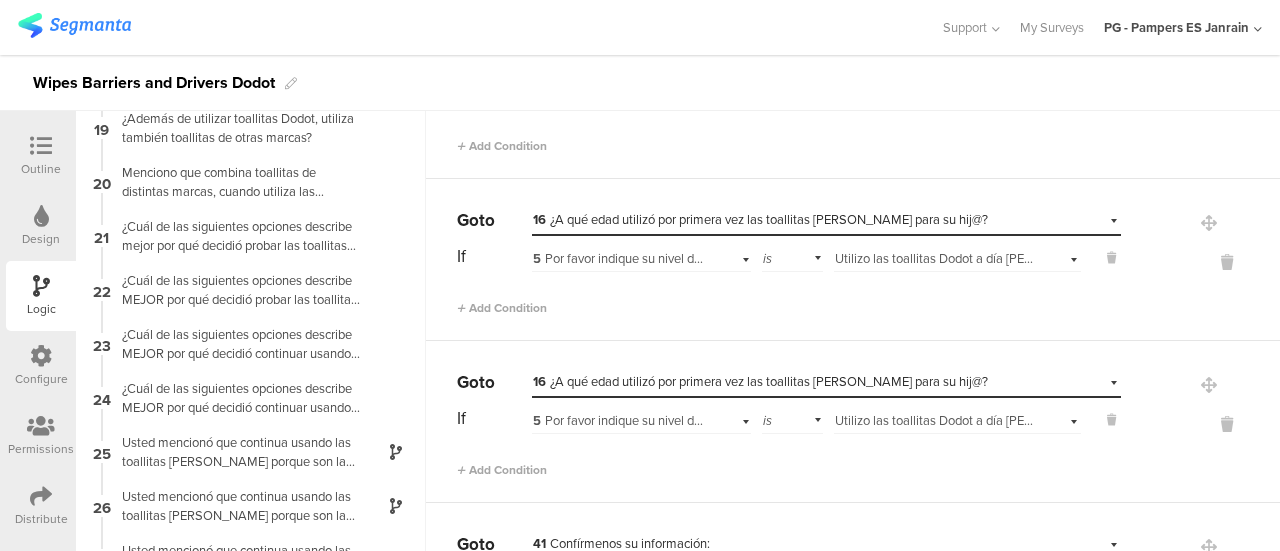 click on "Utilizo las toallitas Dodot a día [PERSON_NAME][DATE] con mi hij@s" at bounding box center (1024, 420) 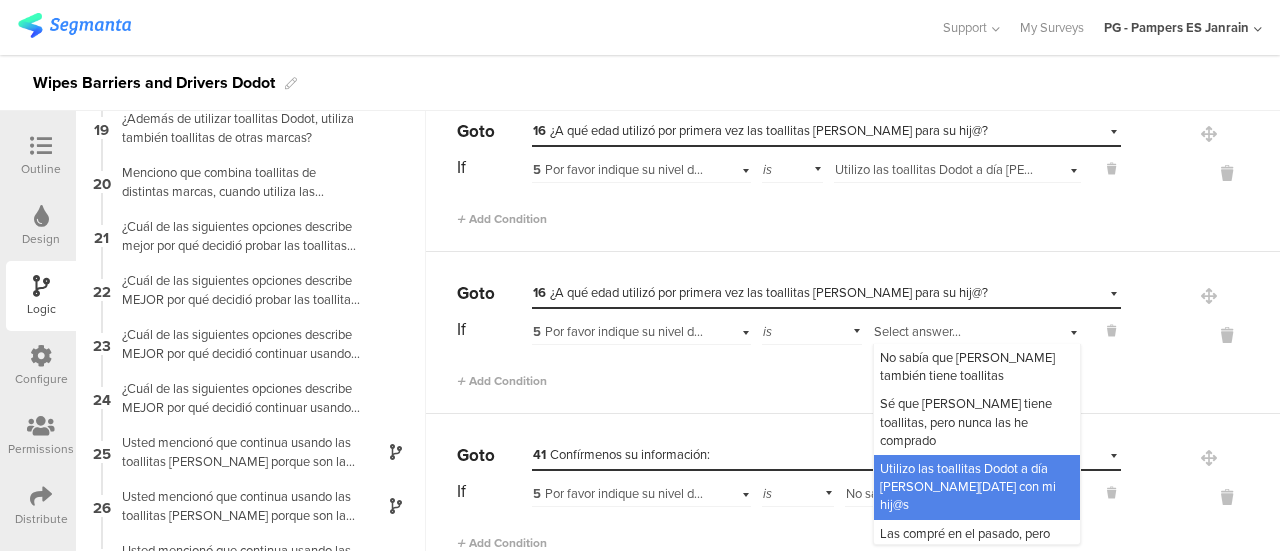 scroll, scrollTop: 278, scrollLeft: 0, axis: vertical 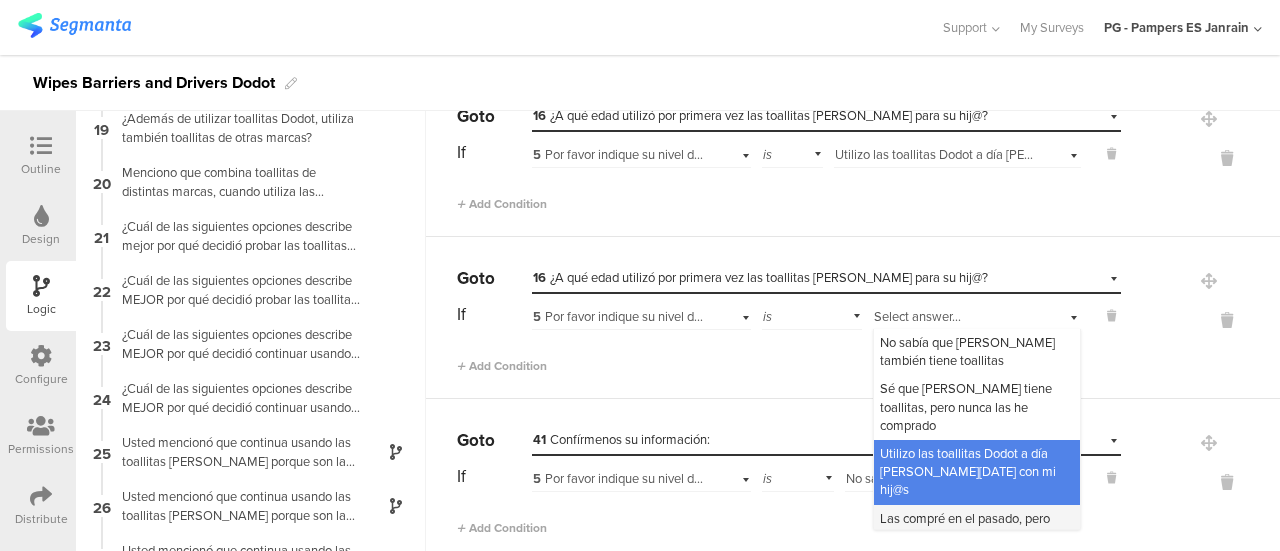 click on "Las compré en el pasado, pero dejé de usarlas/comprarlas" at bounding box center (965, 527) 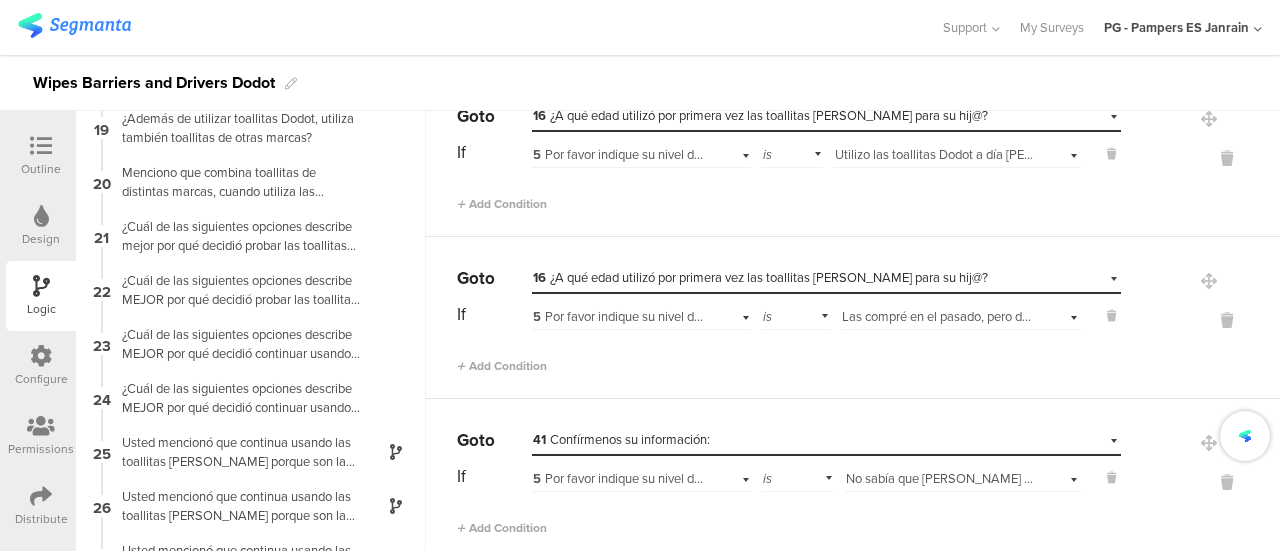 scroll, scrollTop: 232, scrollLeft: 0, axis: vertical 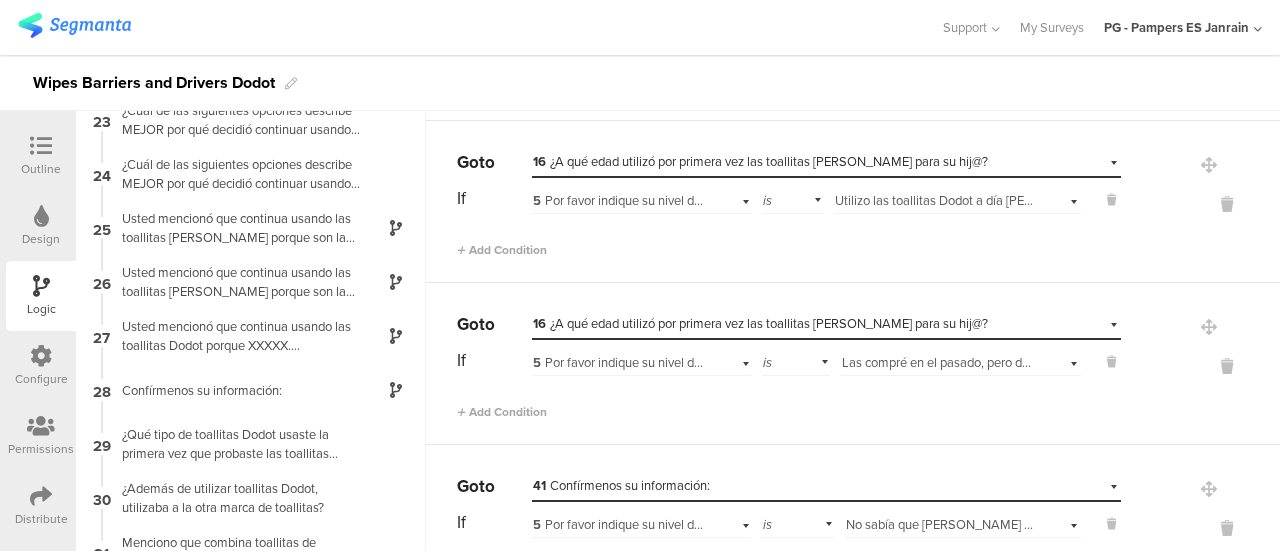 click on "16  ¿A qué edad utilizó por primera vez las toallitas [PERSON_NAME] para su hij@?" at bounding box center (760, 323) 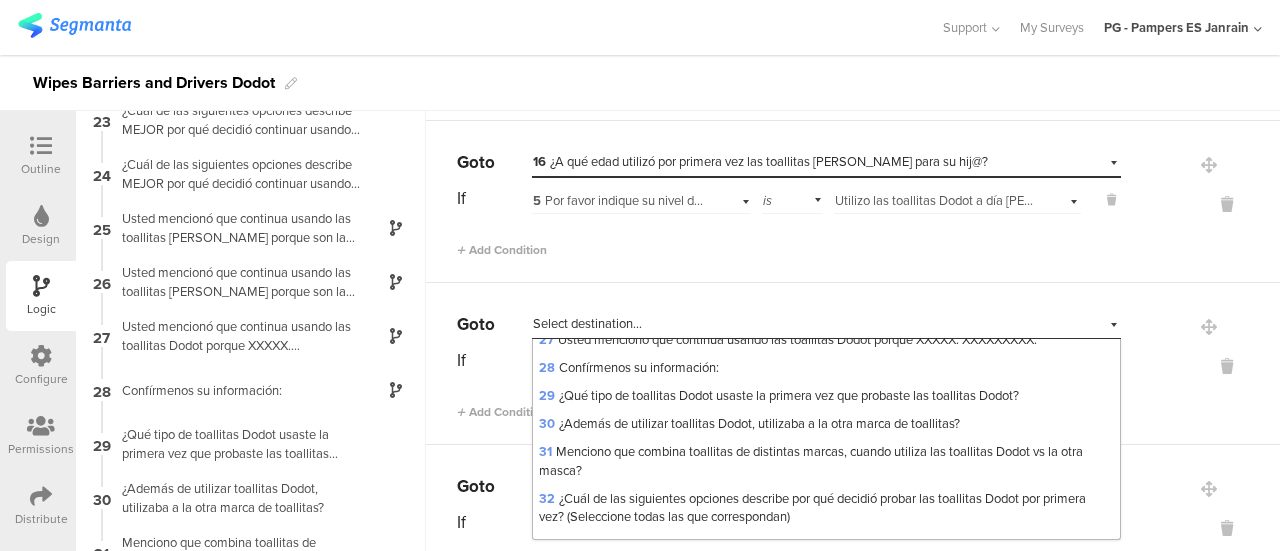 scroll, scrollTop: 1042, scrollLeft: 0, axis: vertical 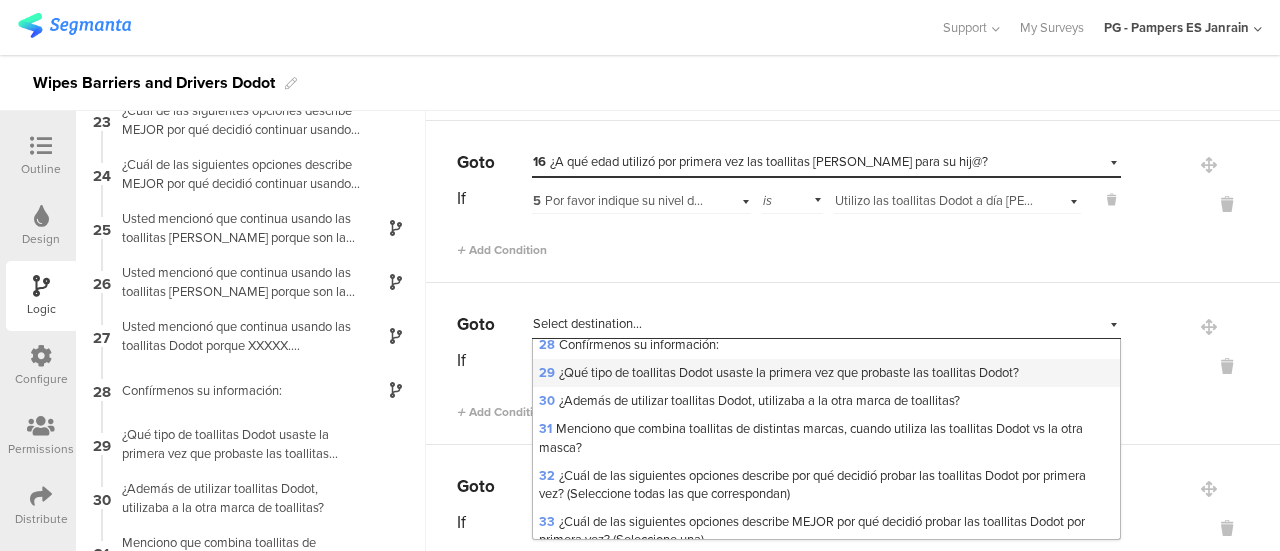 click on "29  ¿Qué tipo de toallitas Dodot usaste la primera vez que probaste las toallitas Dodot?" at bounding box center [779, 372] 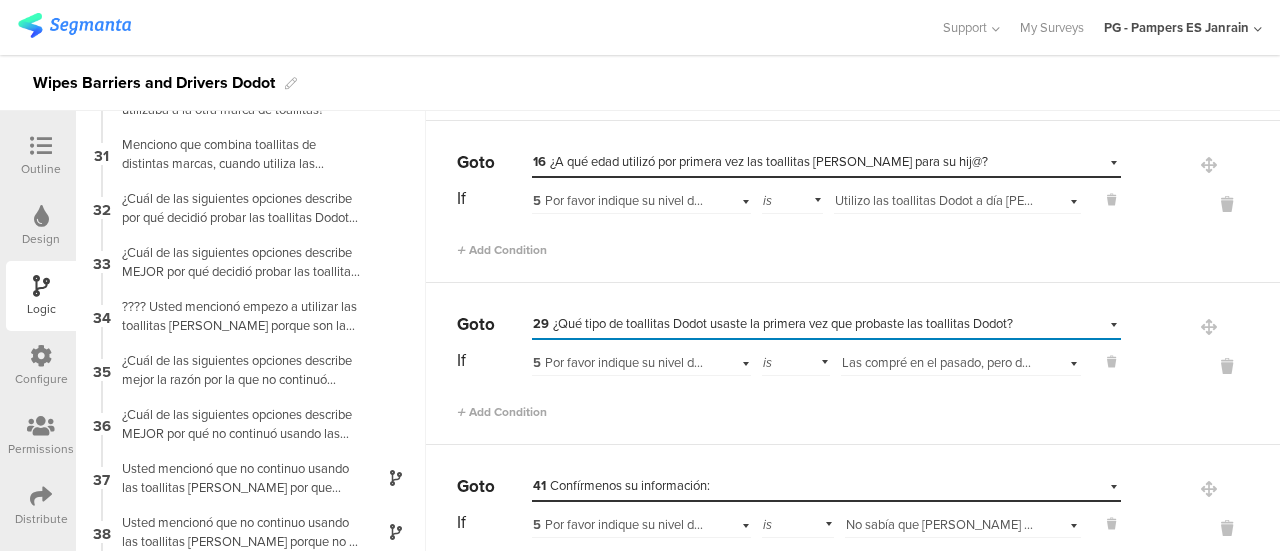 scroll, scrollTop: 1608, scrollLeft: 0, axis: vertical 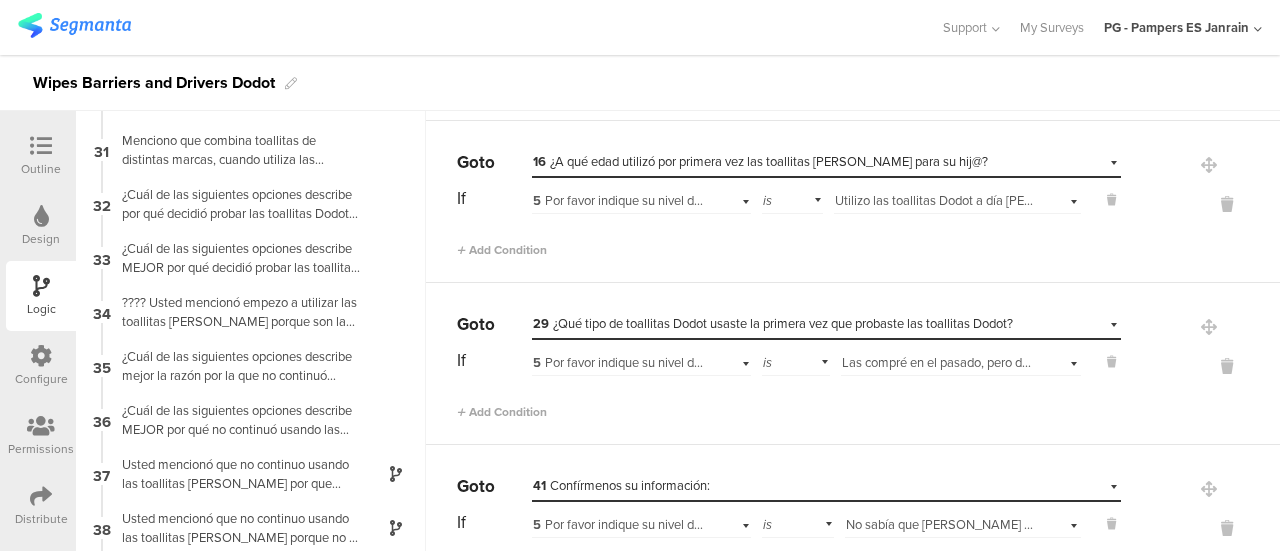click on "Add Condition" at bounding box center [789, 403] 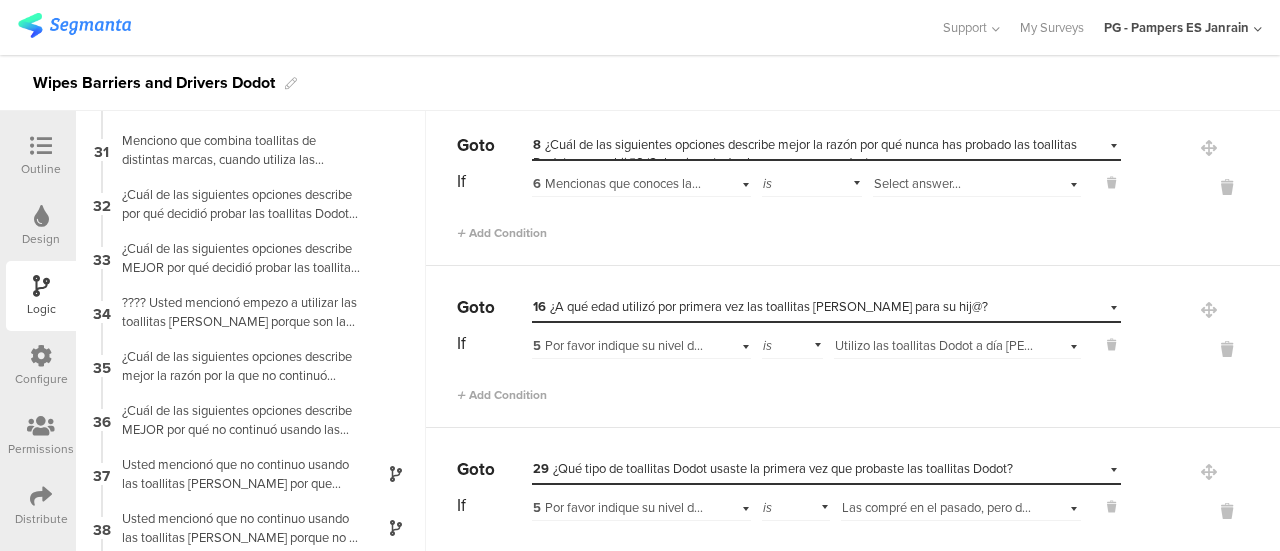 scroll, scrollTop: 85, scrollLeft: 0, axis: vertical 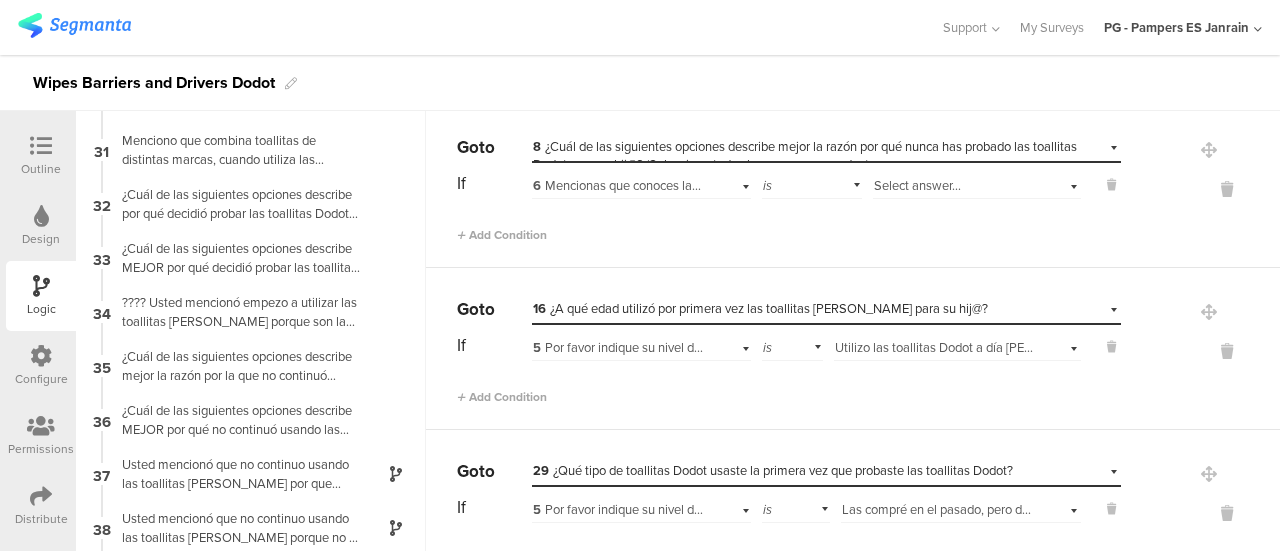 click on "Select answer..." at bounding box center (917, 185) 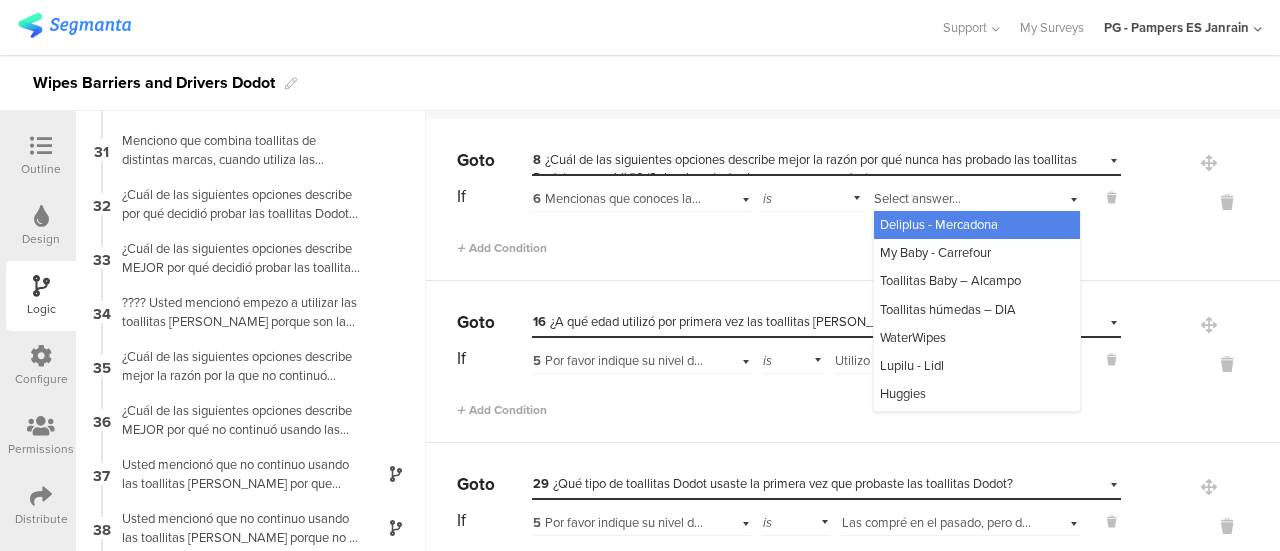 scroll, scrollTop: 71, scrollLeft: 0, axis: vertical 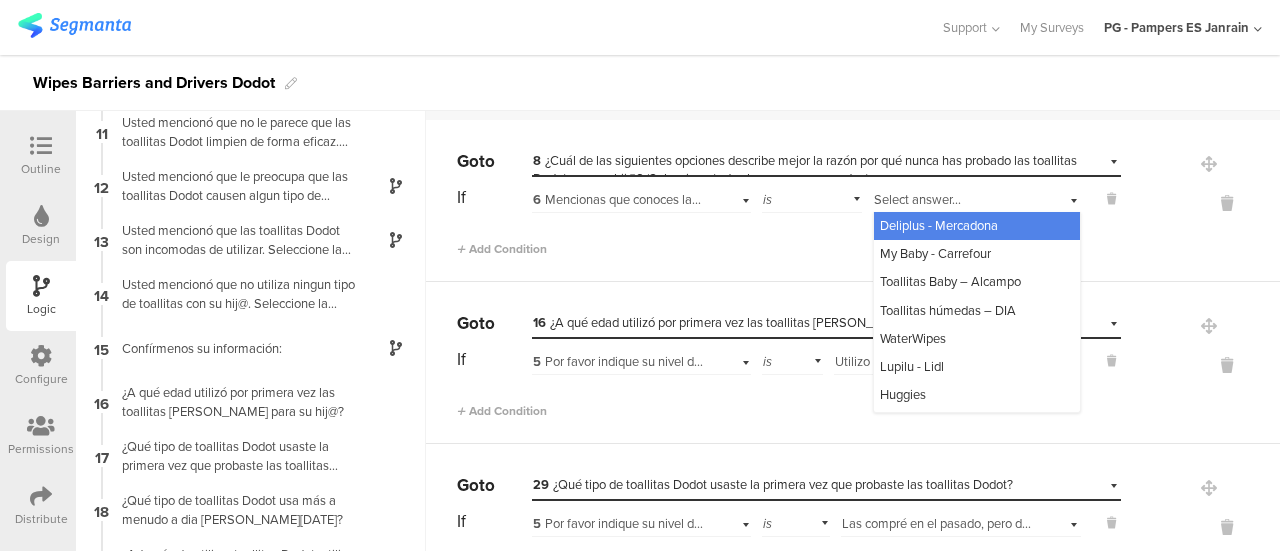 click on "6  Mencionas que conoces las toallitas Dodot, pero nunca las has comprado, ¿Actualmente compras alguna otra marca de toallitas?" at bounding box center (895, 199) 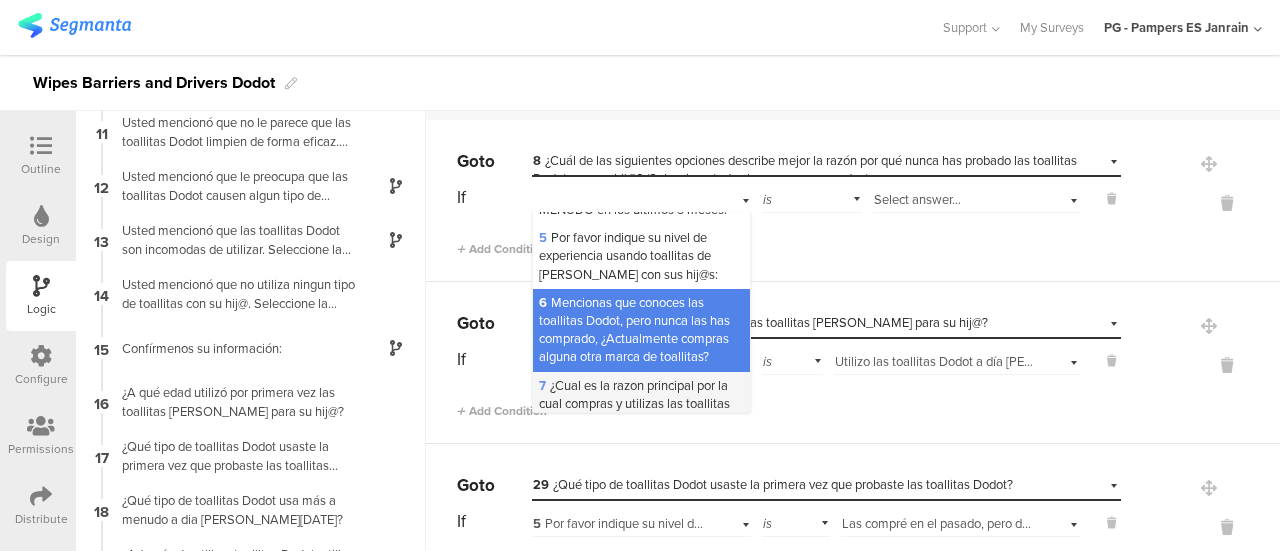 scroll, scrollTop: 245, scrollLeft: 0, axis: vertical 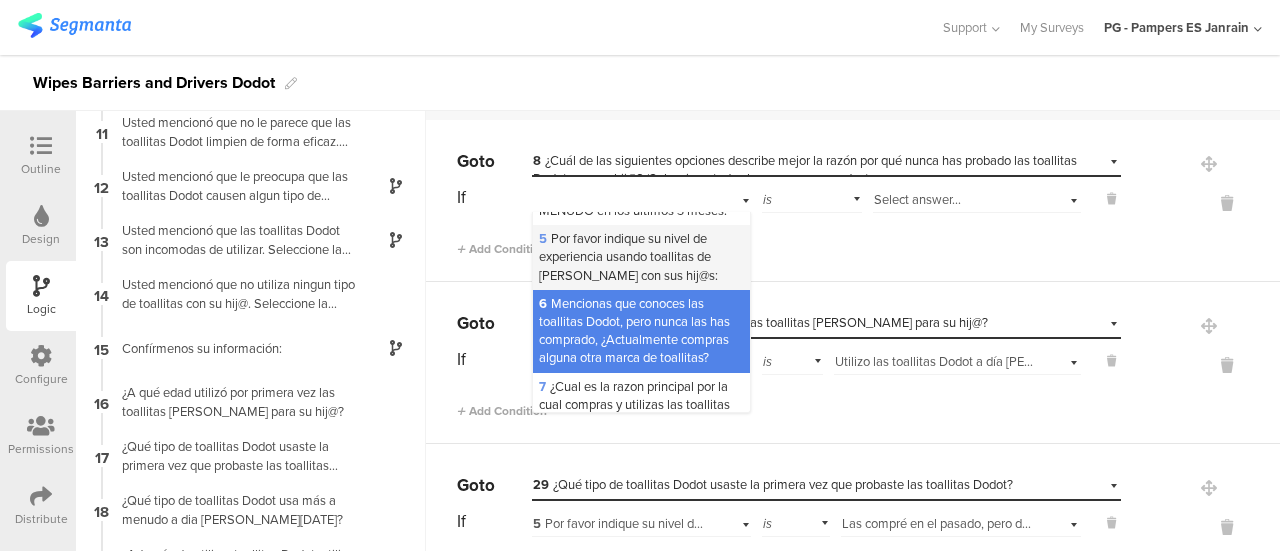 click on "5  Por favor indique su nivel de experiencia usando toallitas de [PERSON_NAME] con sus hij@s:" at bounding box center [628, 256] 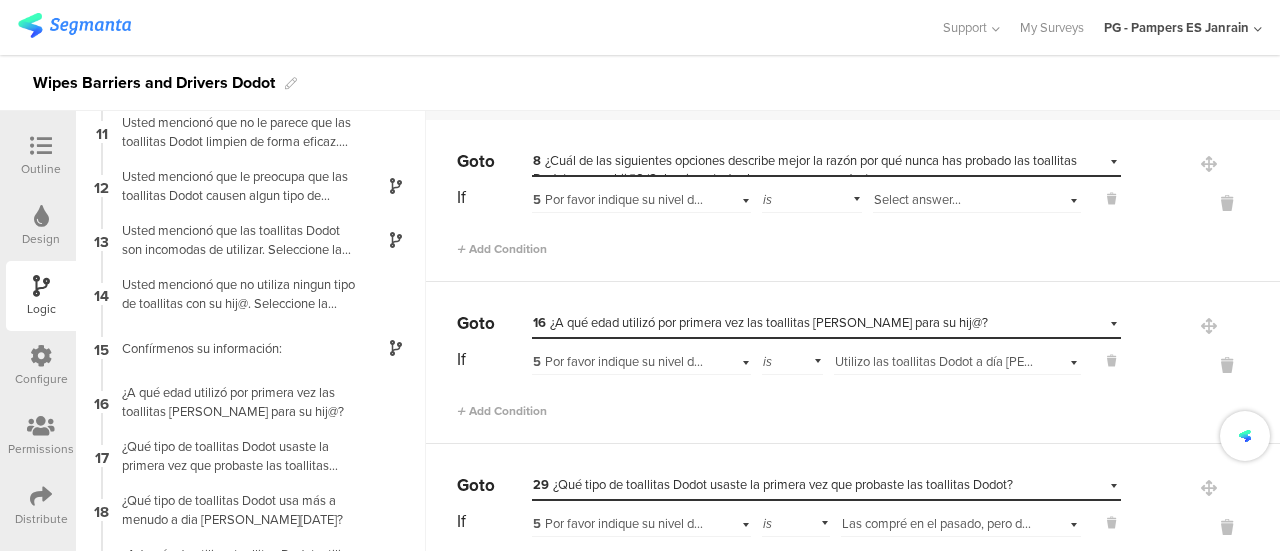 click on "Select destination...   8  ¿Cuál de las siguientes opciones describe mejor la razón por qué nunca has probado las toallitas [PERSON_NAME] para su hij@? (Seleccione todas las que correspondan)" at bounding box center [826, 161] 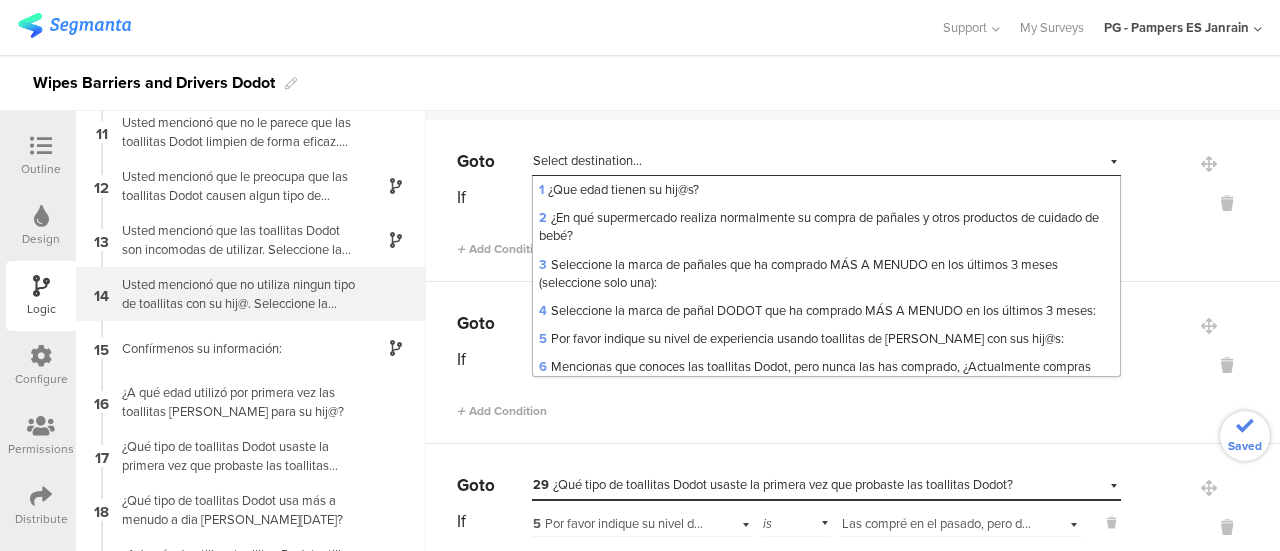 scroll, scrollTop: 0, scrollLeft: 0, axis: both 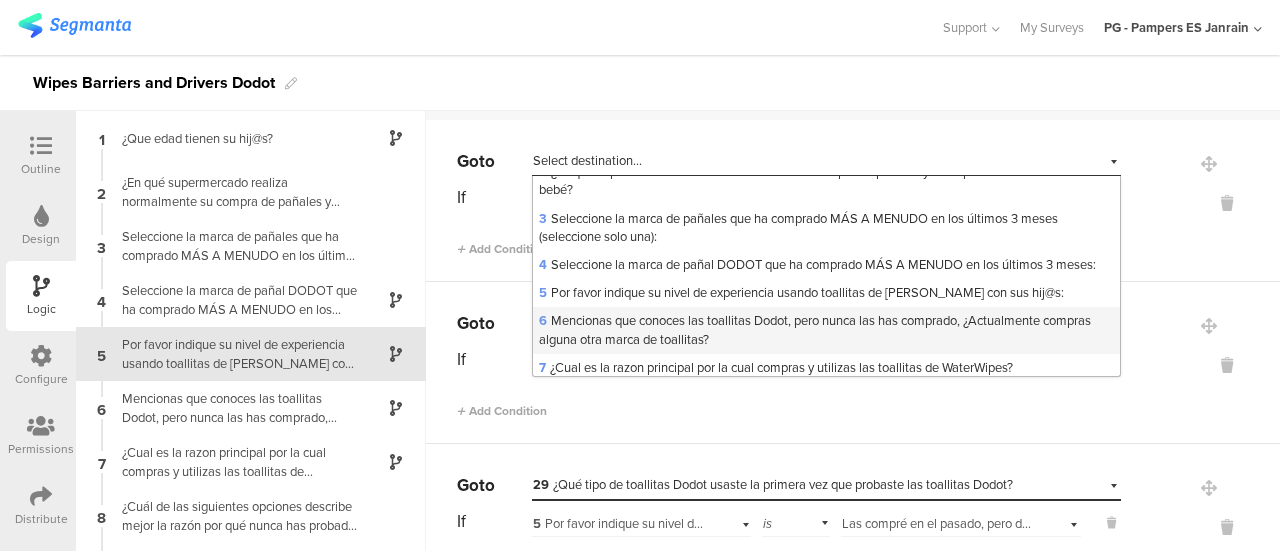 click on "6  Mencionas que conoces las toallitas Dodot, pero nunca las has comprado, ¿Actualmente compras alguna otra marca de toallitas?" at bounding box center [815, 329] 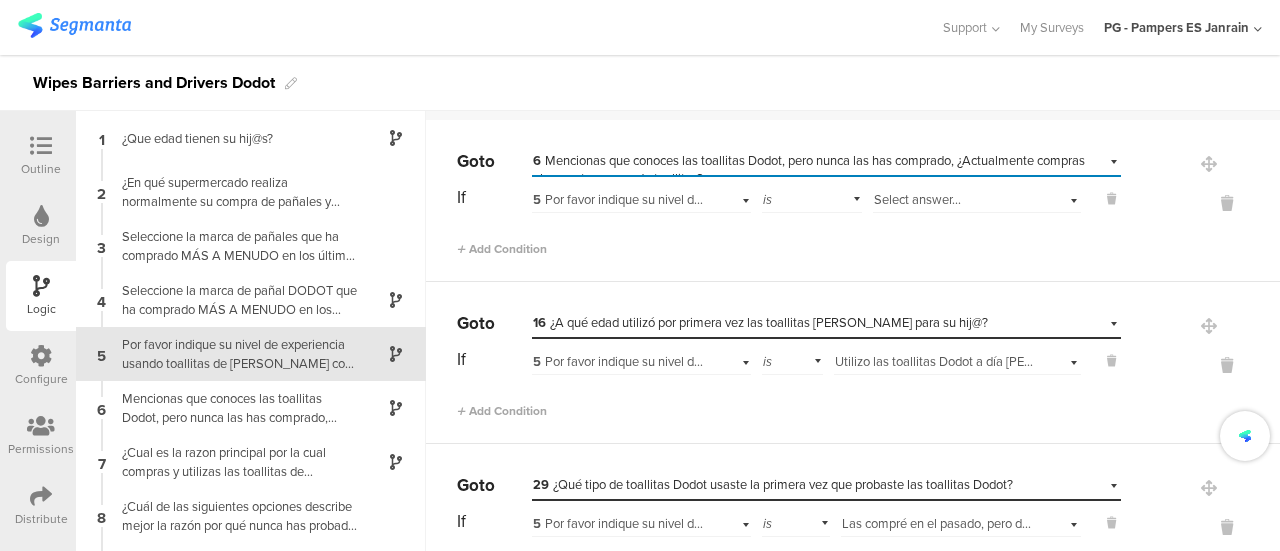 click on "Select answer..." at bounding box center (917, 199) 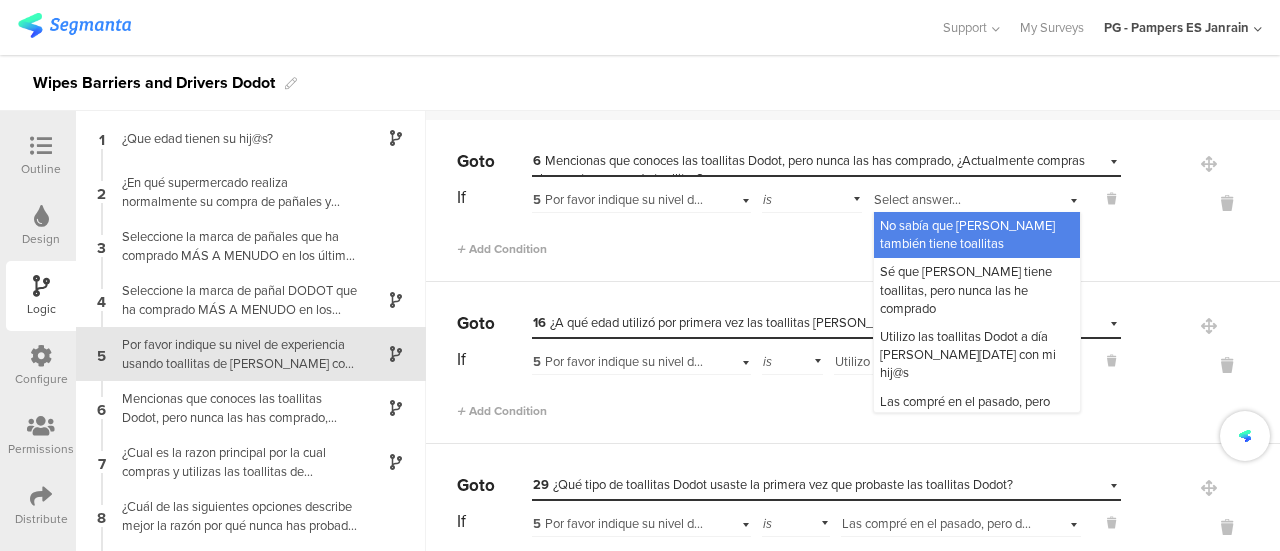click on "No sabía que [PERSON_NAME] también tiene toallitas" at bounding box center (967, 234) 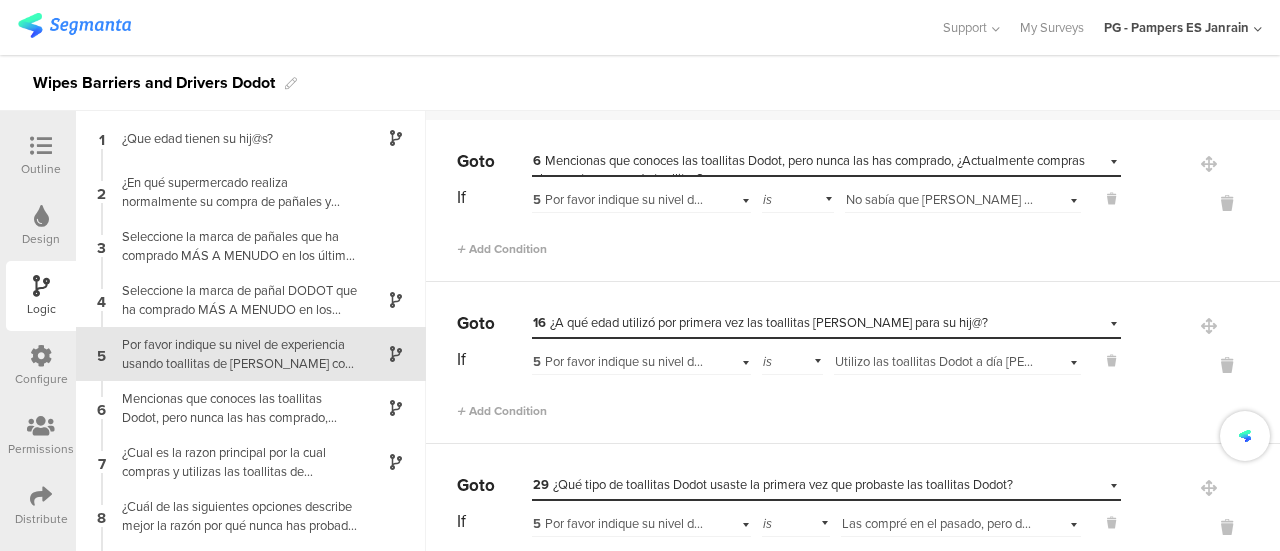 click on "No sabía que [PERSON_NAME] también tiene toallitas" at bounding box center [997, 199] 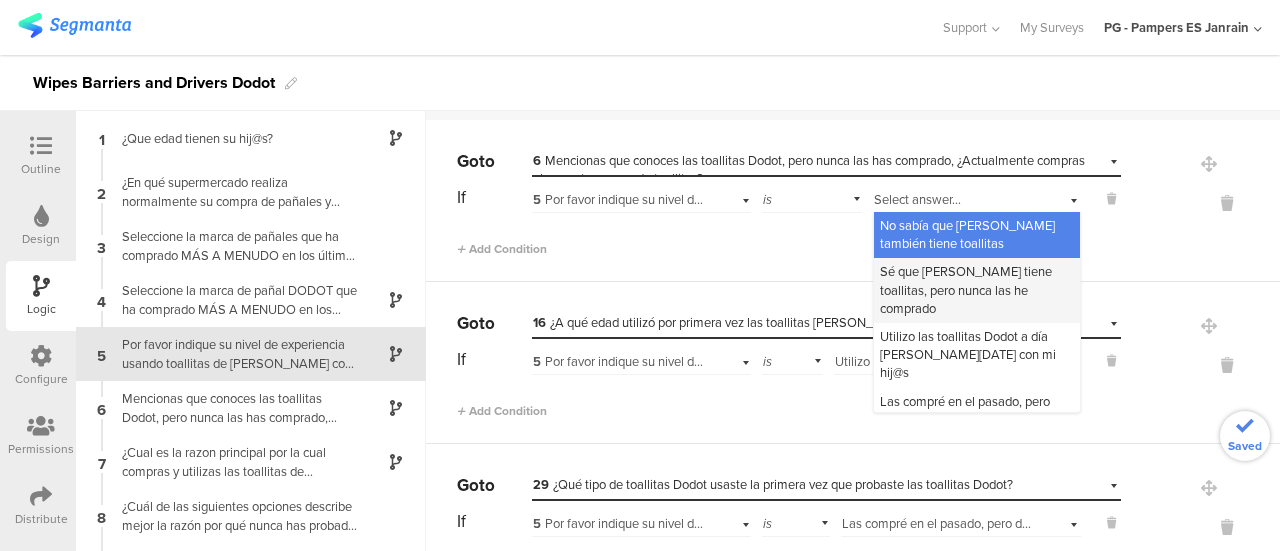 click on "Sé que [PERSON_NAME] tiene toallitas, pero nunca las he comprado" at bounding box center (966, 289) 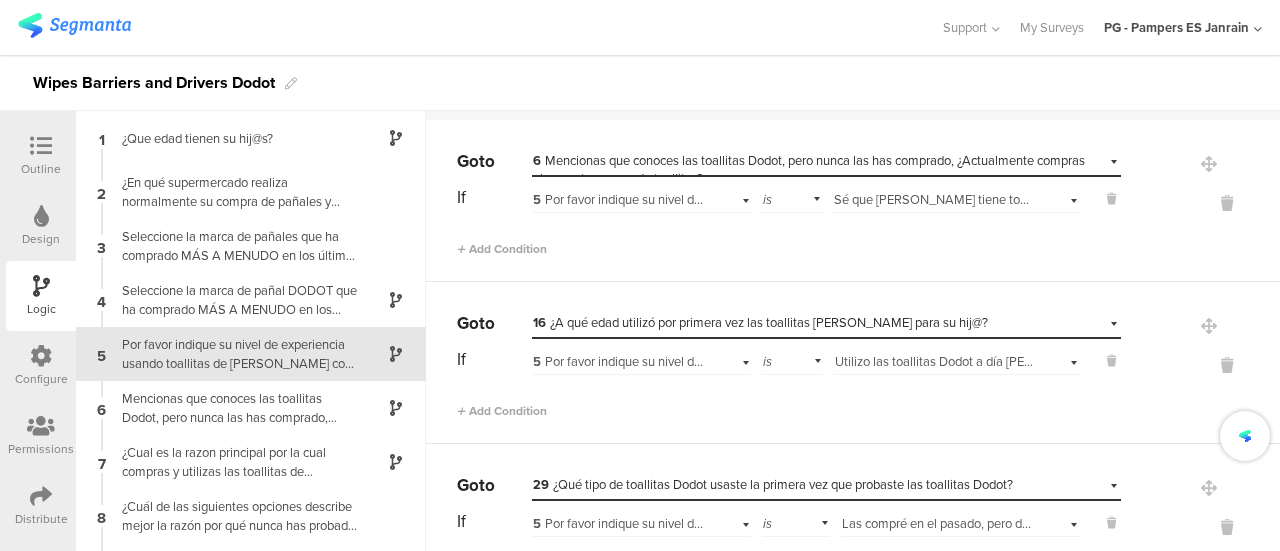 click on "Add Condition" at bounding box center (789, 240) 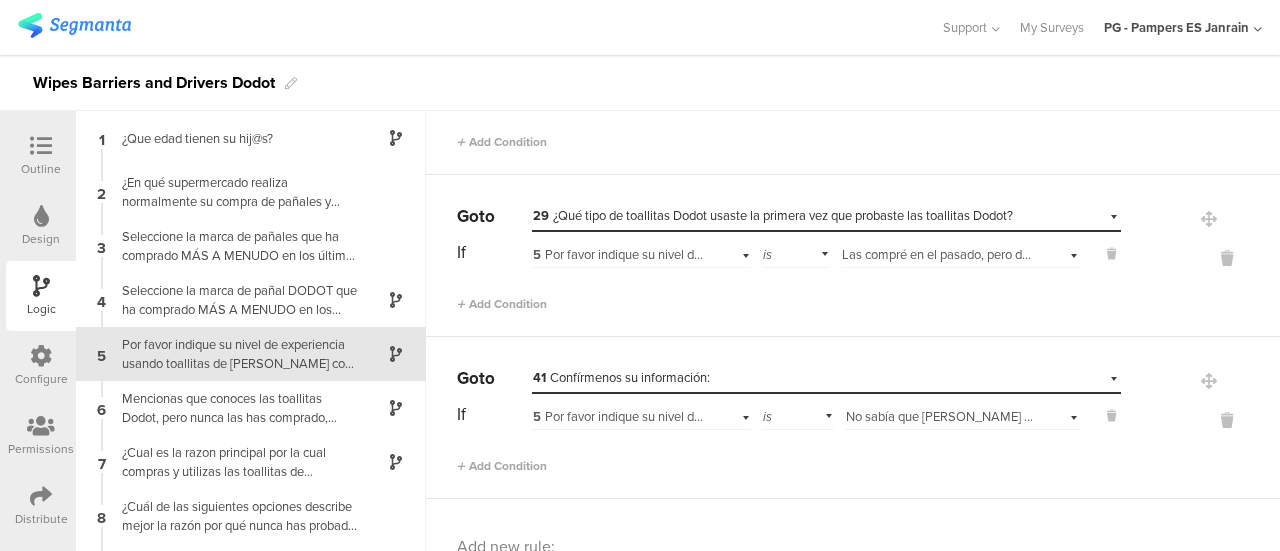 scroll, scrollTop: 338, scrollLeft: 0, axis: vertical 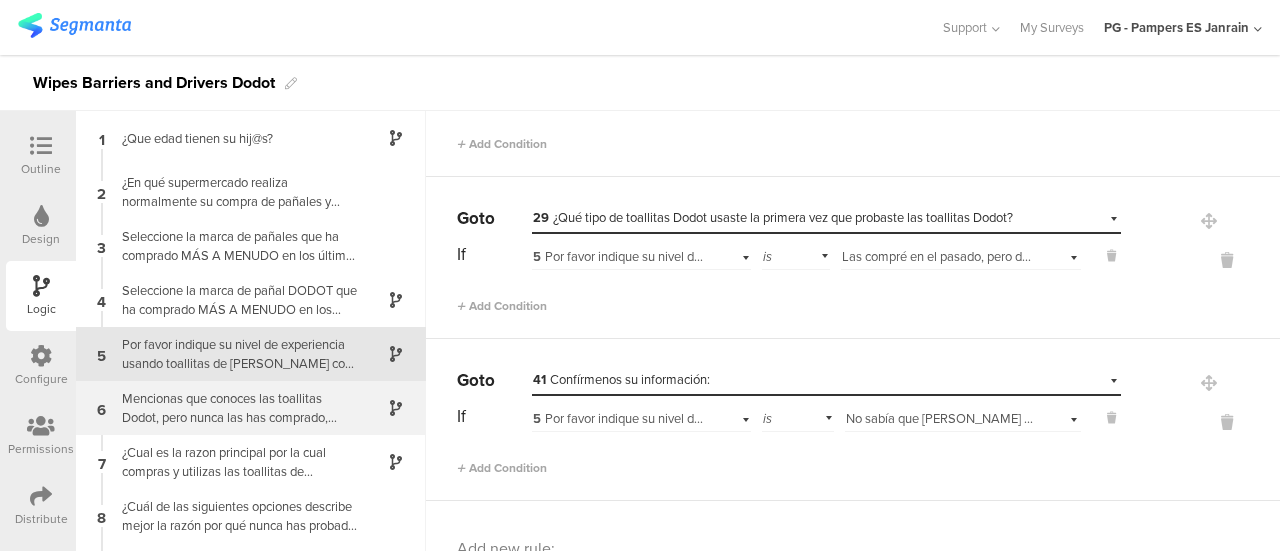 click on "Mencionas que conoces las toallitas Dodot, pero nunca las has comprado, ¿Actualmente compras alguna otra marca de toallitas?" at bounding box center (235, 408) 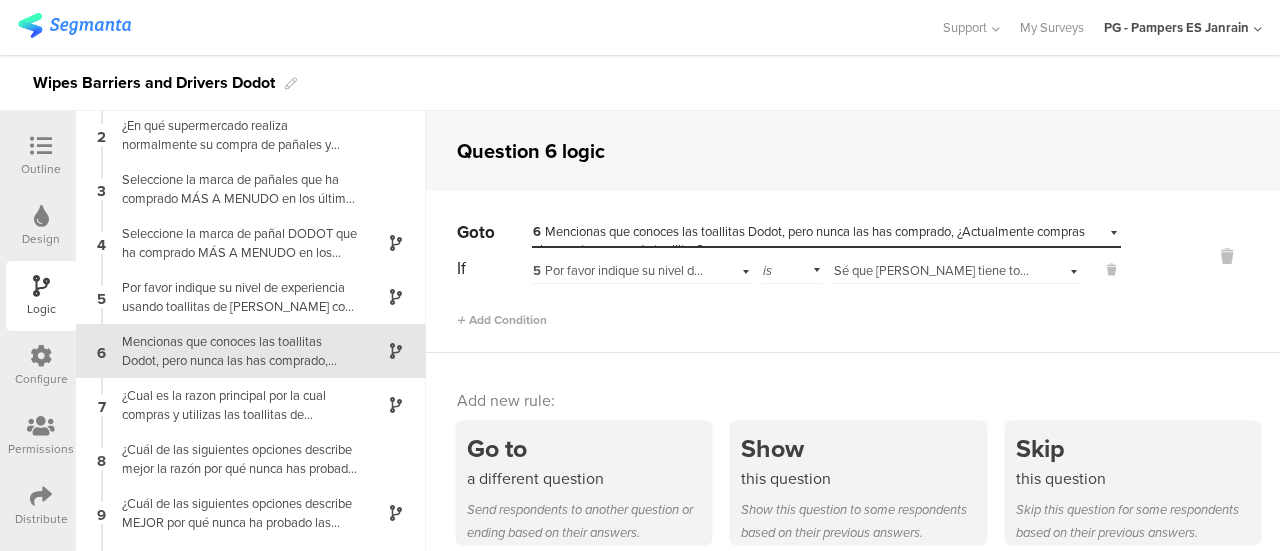 scroll, scrollTop: 76, scrollLeft: 0, axis: vertical 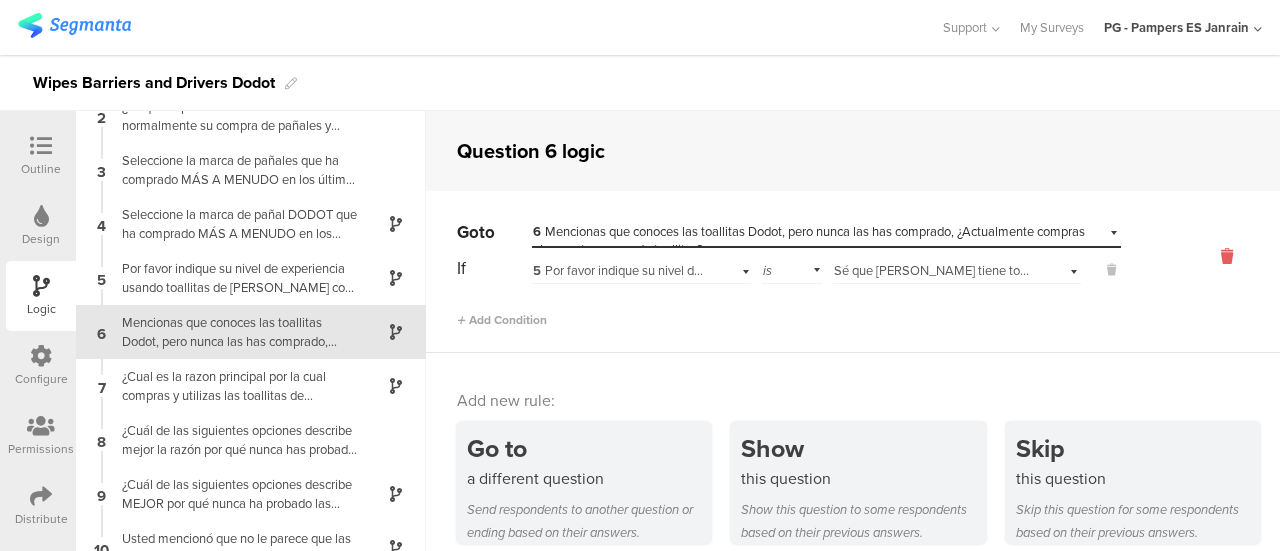 click at bounding box center (1227, 256) 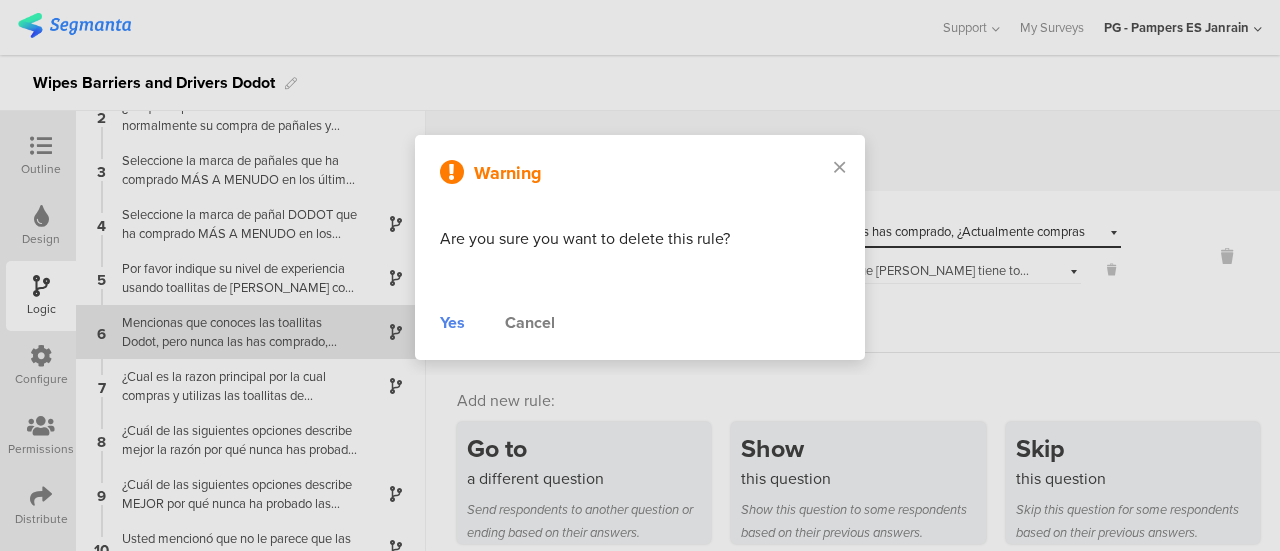 click on "Yes" at bounding box center [452, 323] 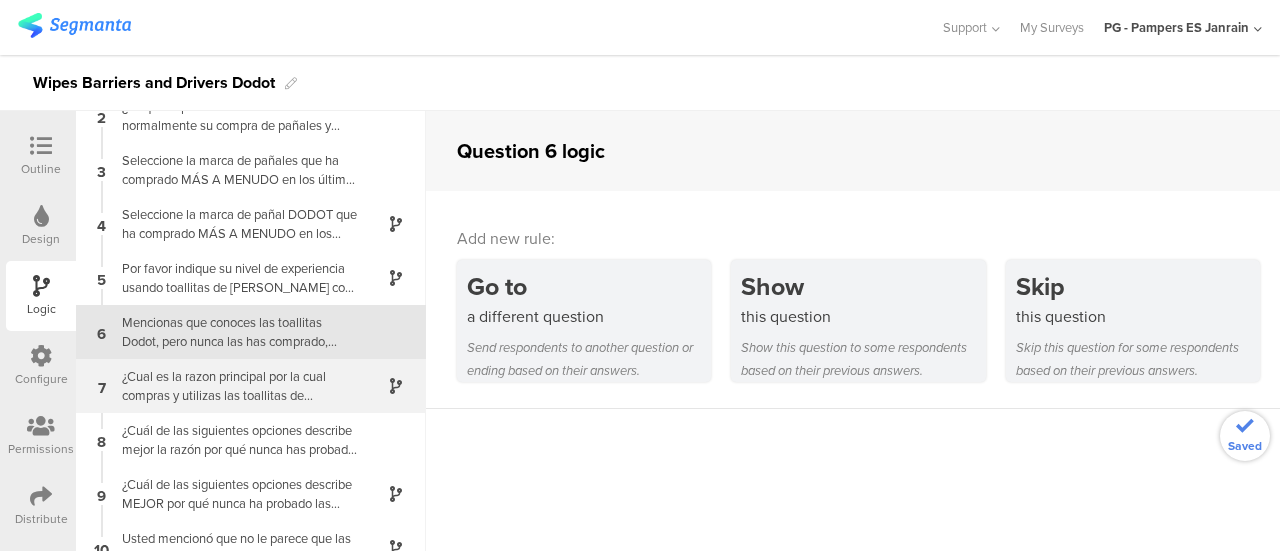 click on "¿Cual es la razon principal por la cual compras y utilizas las toallitas de WaterWipes?" at bounding box center [235, 386] 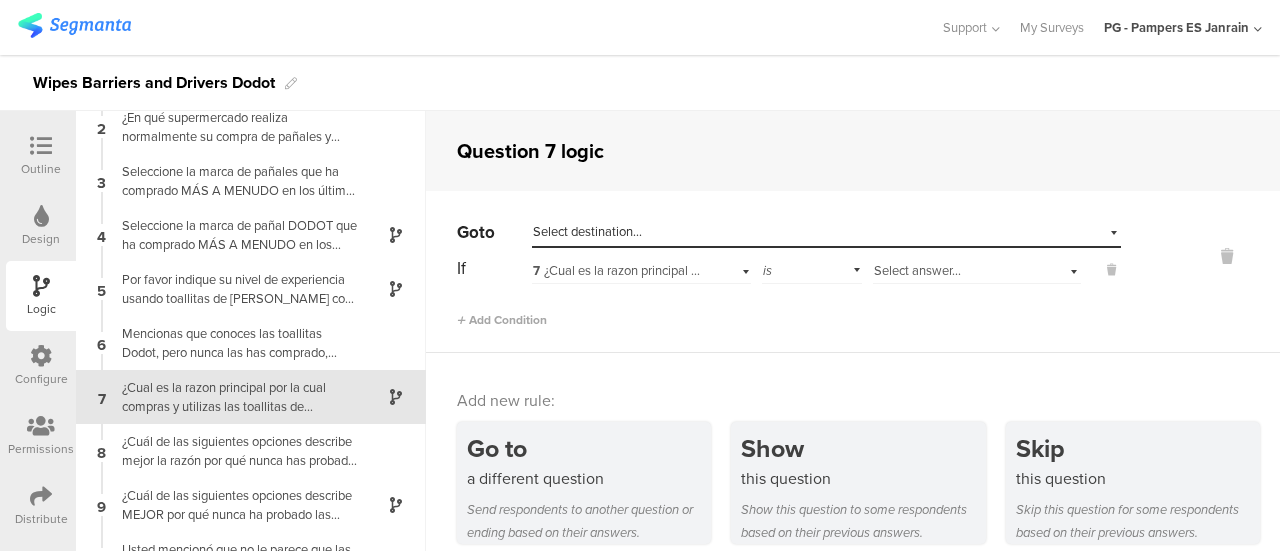scroll, scrollTop: 130, scrollLeft: 0, axis: vertical 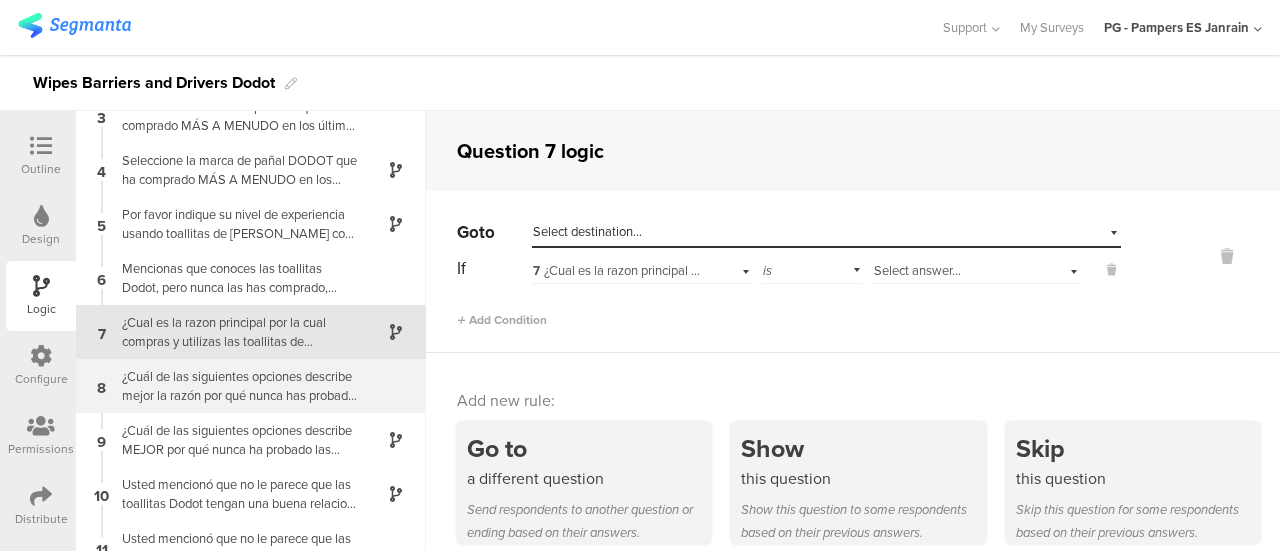 click on "¿Cuál de las siguientes opciones describe mejor la razón por qué nunca has probado las toallitas Dodot para su hij@? (Seleccione todas las que correspondan)" at bounding box center [235, 386] 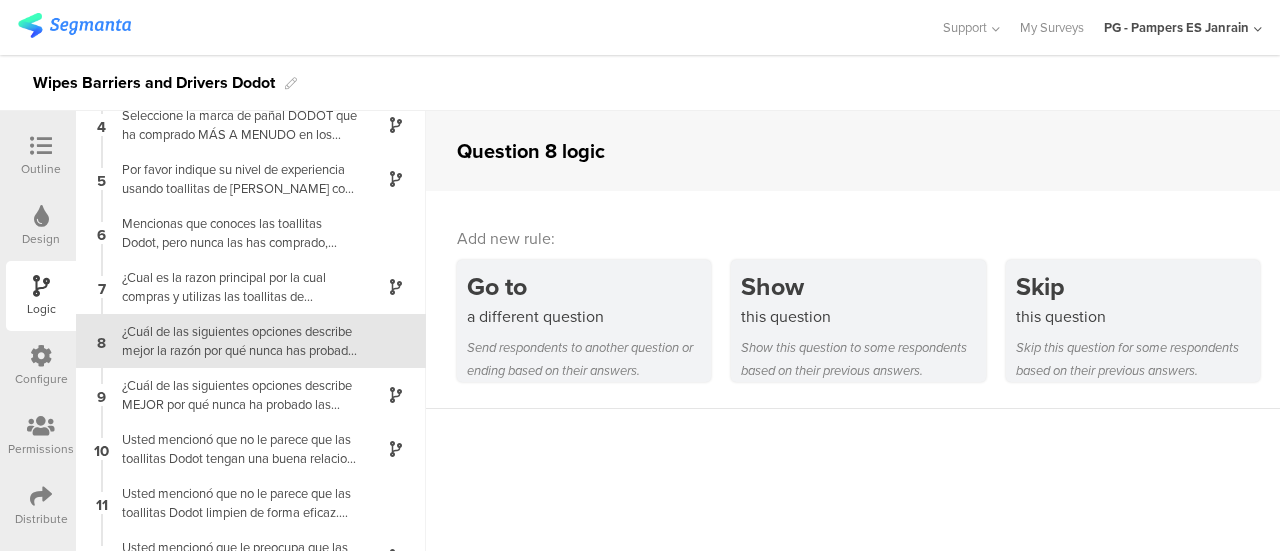 scroll, scrollTop: 184, scrollLeft: 0, axis: vertical 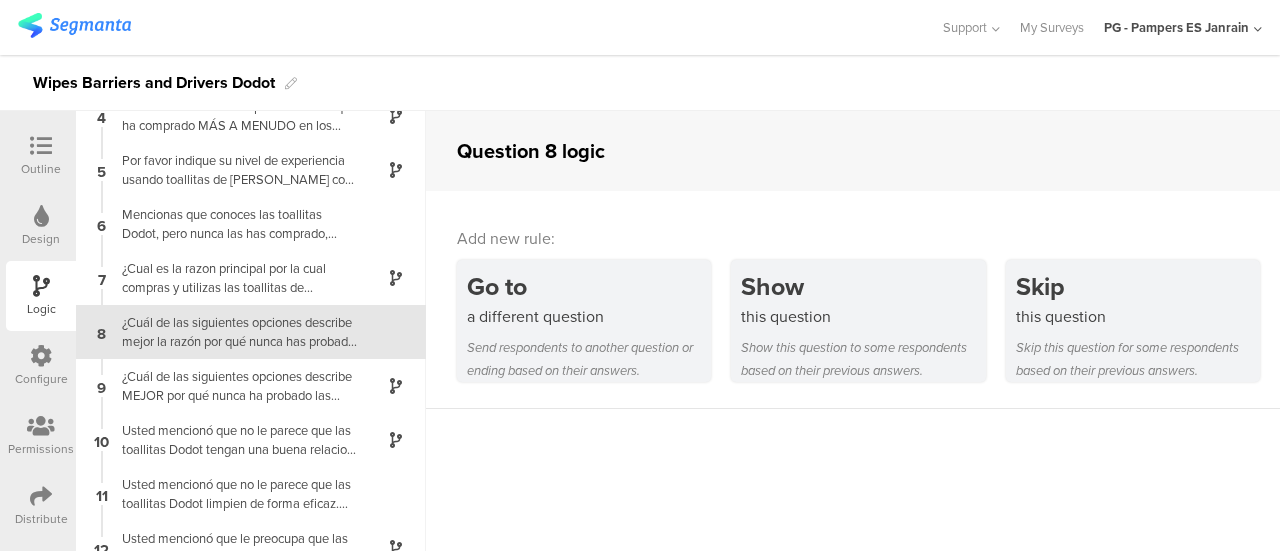 click on "Outline" at bounding box center (41, 156) 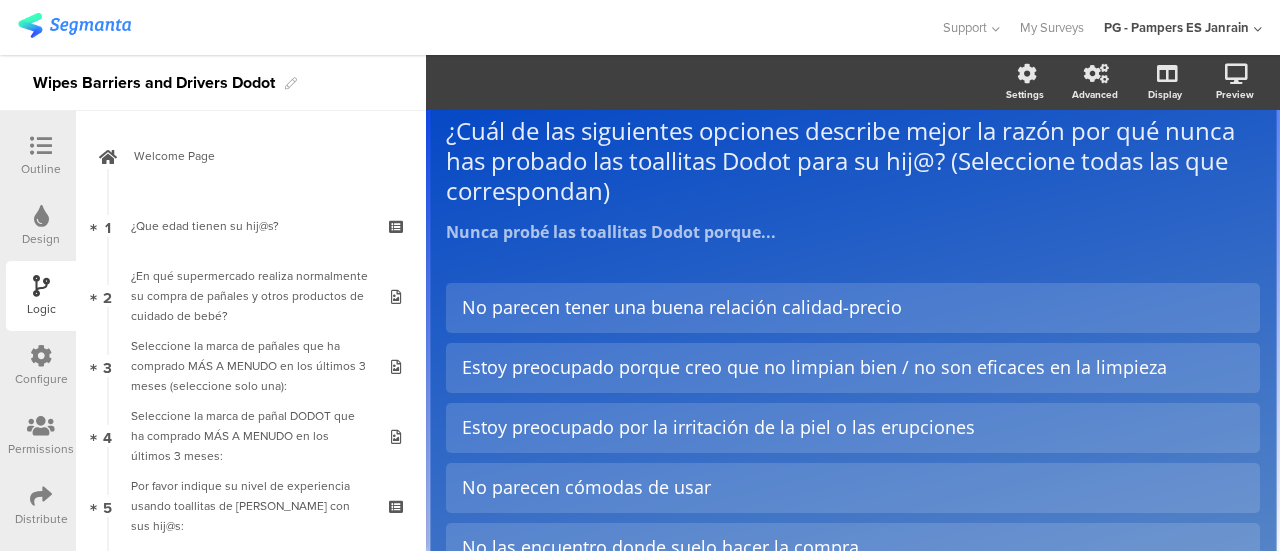 scroll, scrollTop: 80, scrollLeft: 0, axis: vertical 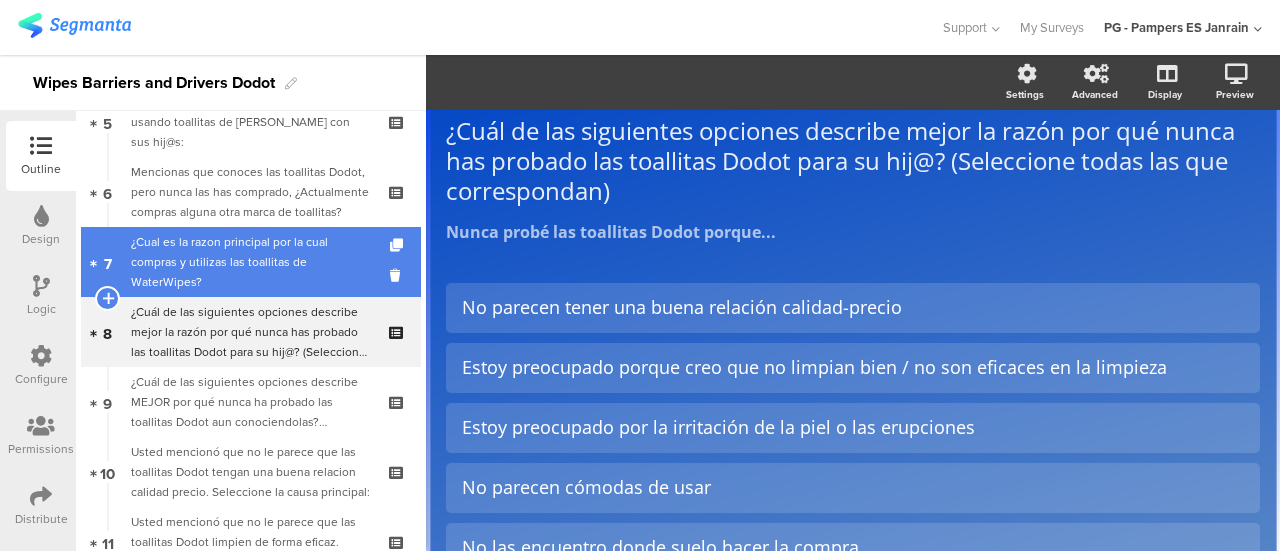 click on "¿Cual es la razon principal por la cual compras y utilizas las toallitas de WaterWipes?" at bounding box center [250, 262] 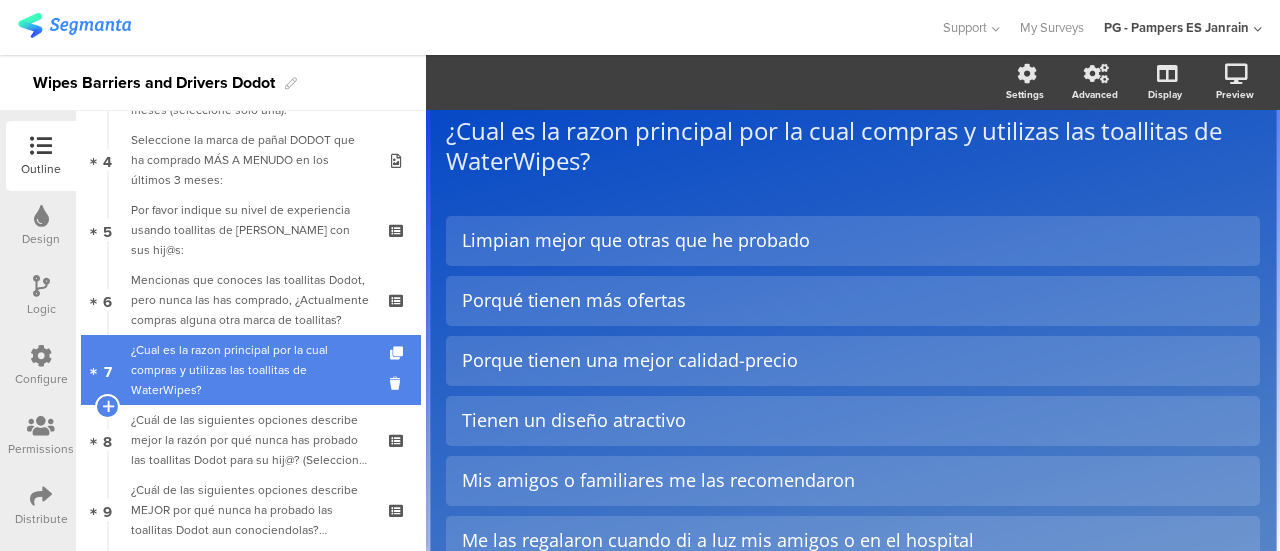 scroll, scrollTop: 274, scrollLeft: 0, axis: vertical 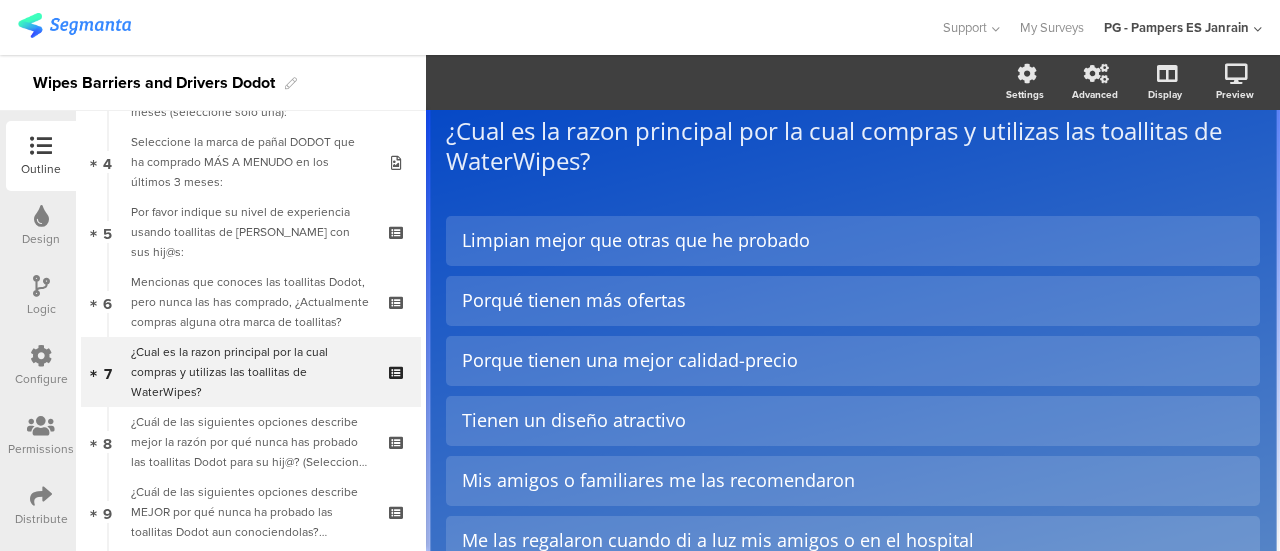 click at bounding box center [41, 286] 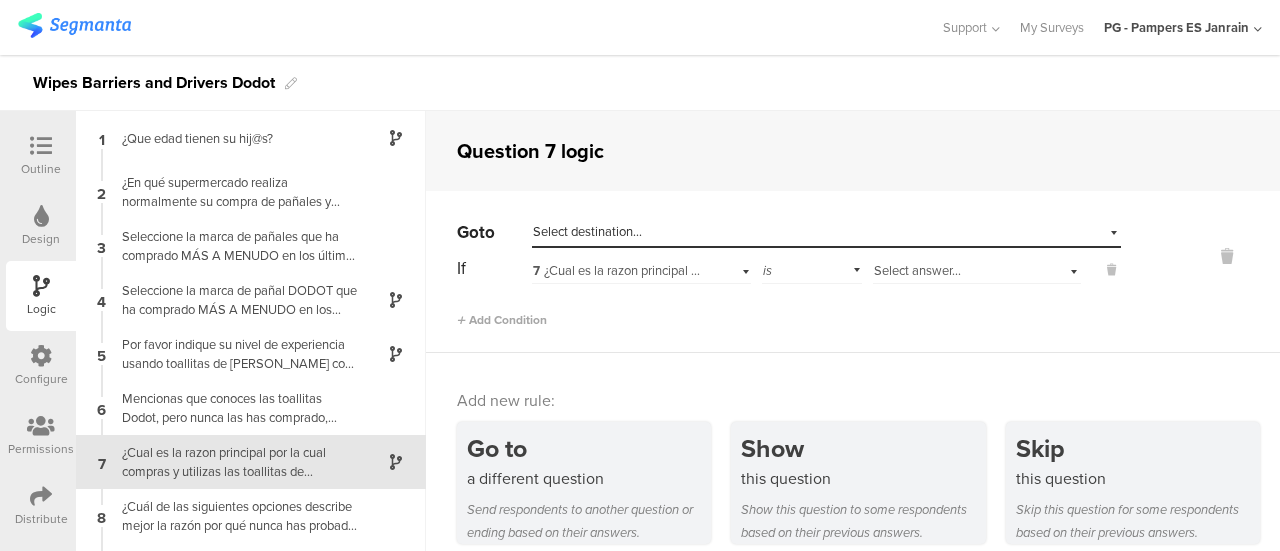 scroll, scrollTop: 80, scrollLeft: 0, axis: vertical 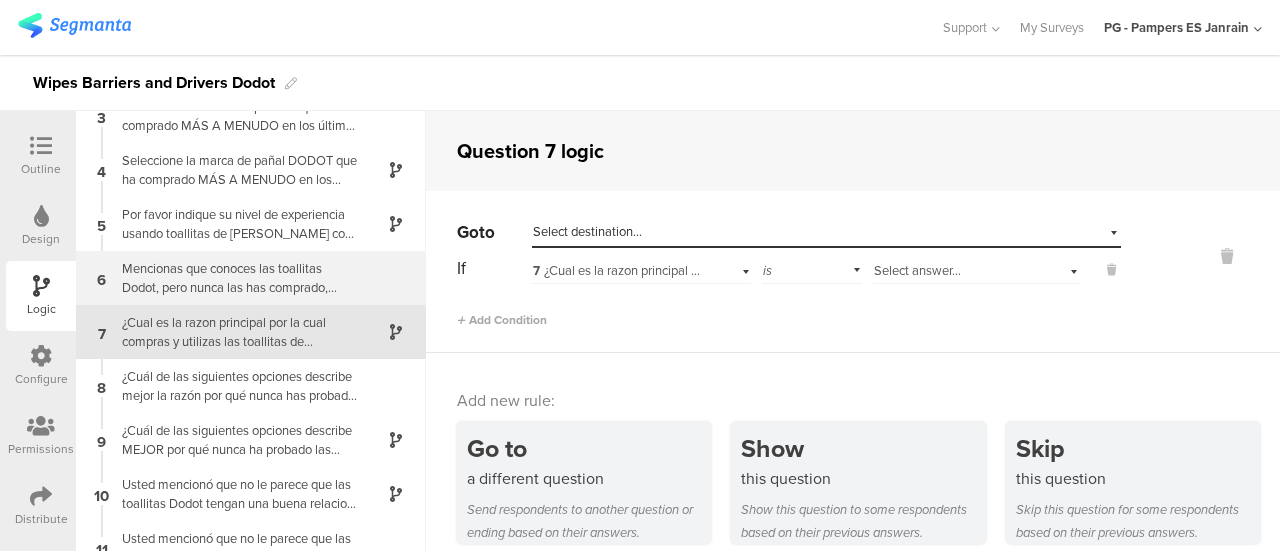 click on "Mencionas que conoces las toallitas Dodot, pero nunca las has comprado, ¿Actualmente compras alguna otra marca de toallitas?" at bounding box center (235, 278) 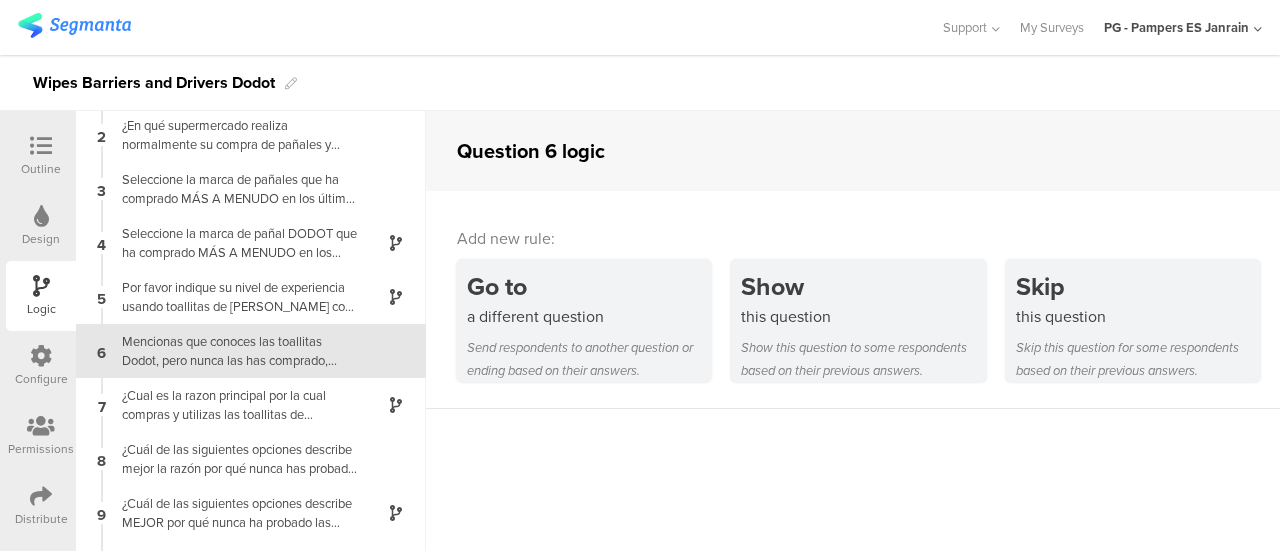 scroll, scrollTop: 76, scrollLeft: 0, axis: vertical 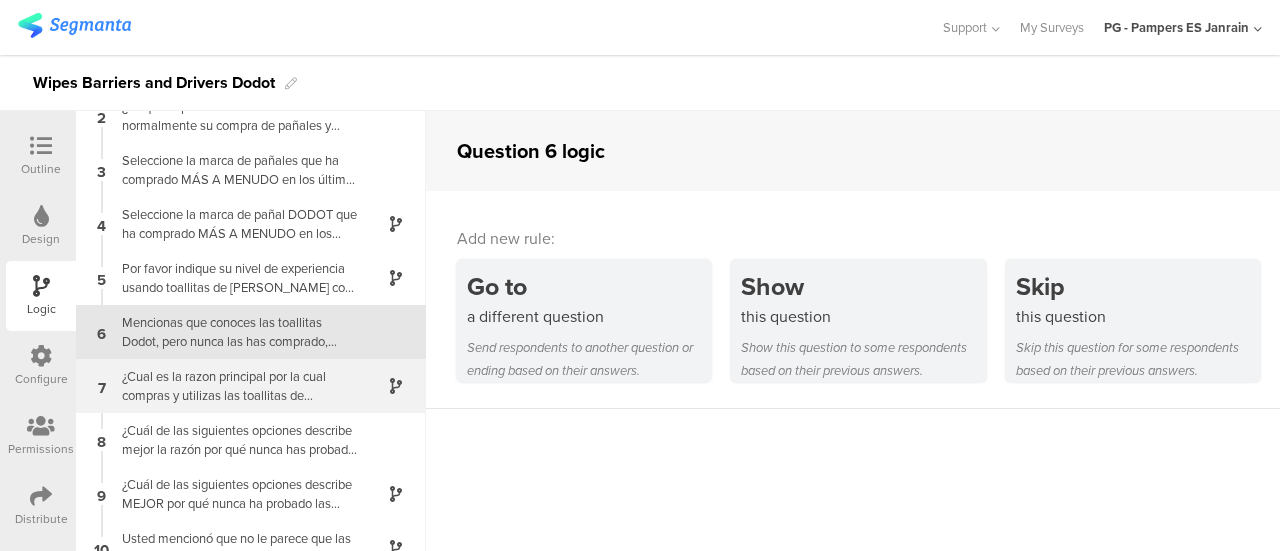 click on "¿Cual es la razon principal por la cual compras y utilizas las toallitas de WaterWipes?" at bounding box center (235, 386) 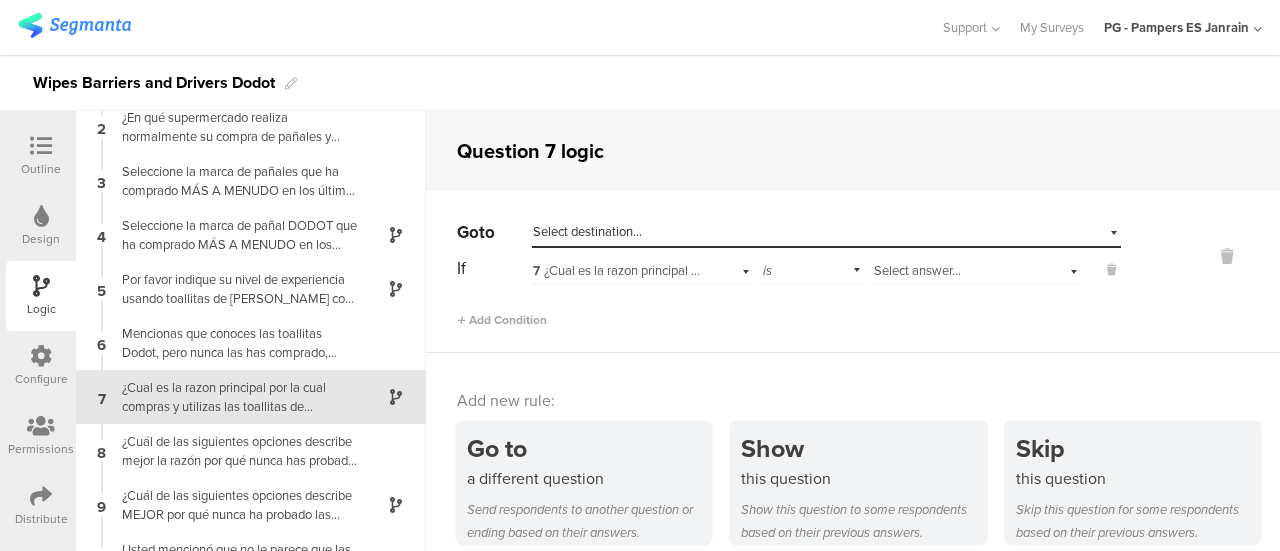 scroll, scrollTop: 130, scrollLeft: 0, axis: vertical 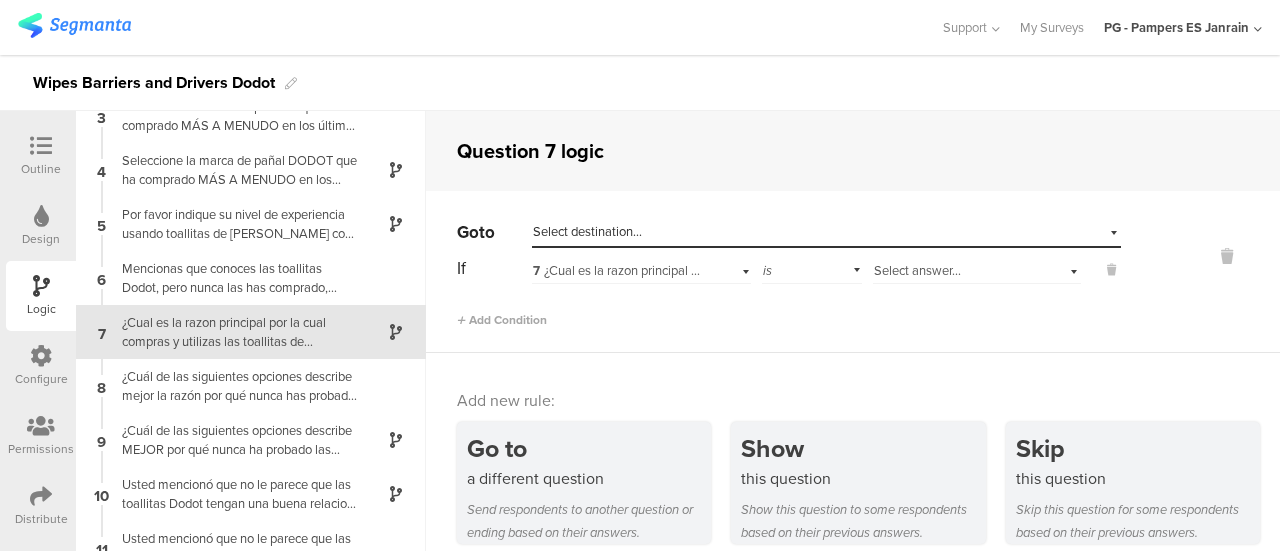 click on "Select answer..." at bounding box center (977, 268) 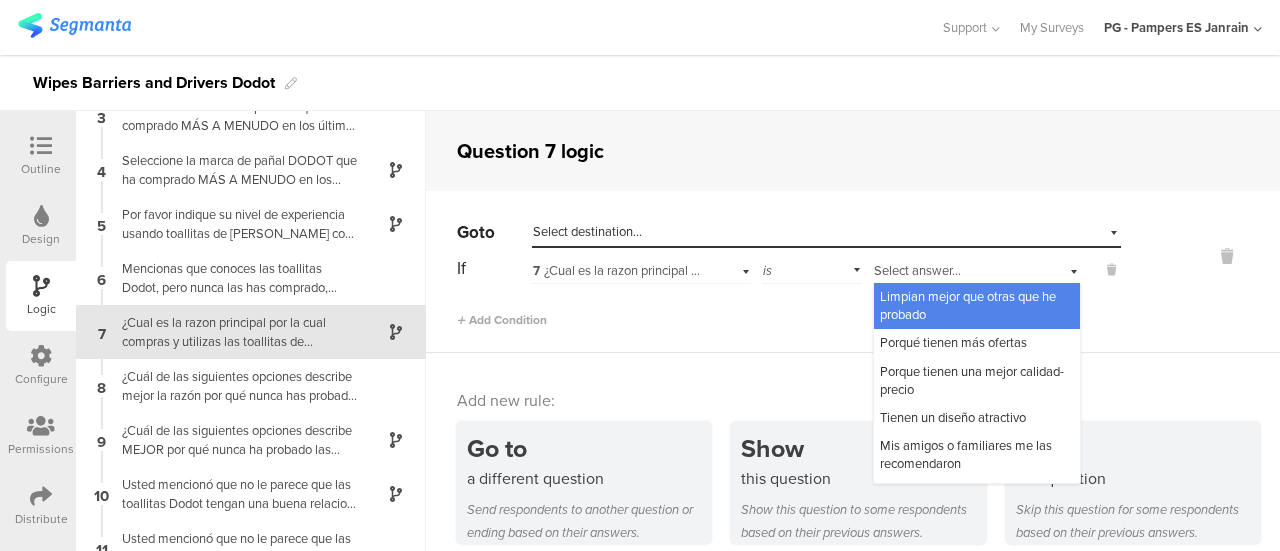 click on "Select destination..." at bounding box center (587, 231) 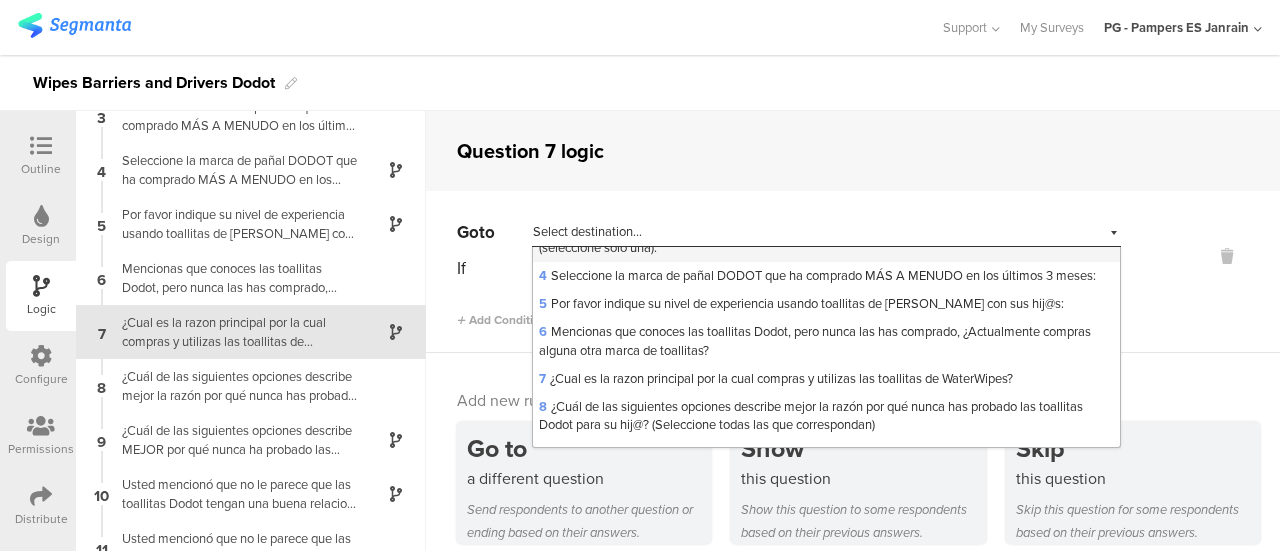 scroll, scrollTop: 107, scrollLeft: 0, axis: vertical 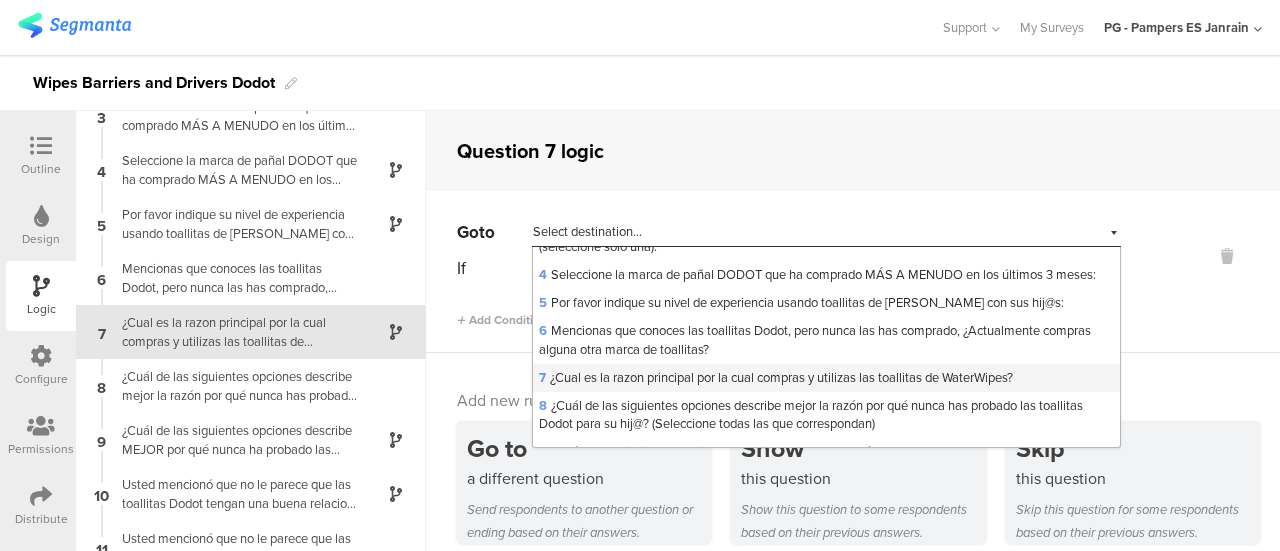 click on "7   ¿Cual es la razon principal por la cual compras y utilizas las toallitas de WaterWipes?" at bounding box center (776, 377) 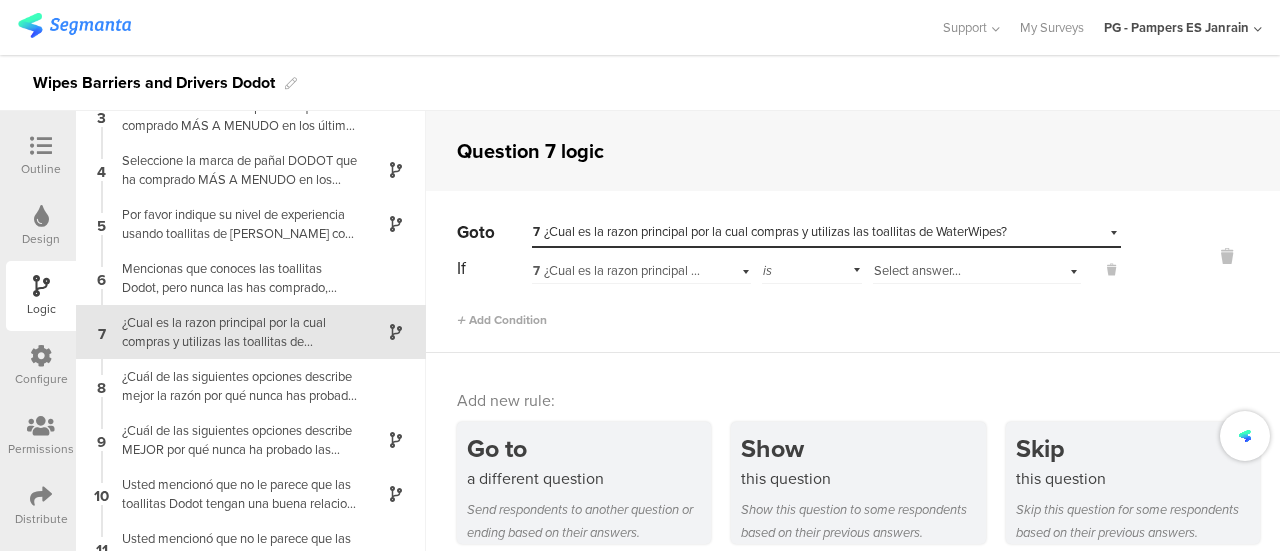 click on "7   ¿Cual es la razon principal por la cual compras y utilizas las toallitas de WaterWipes?" at bounding box center [770, 270] 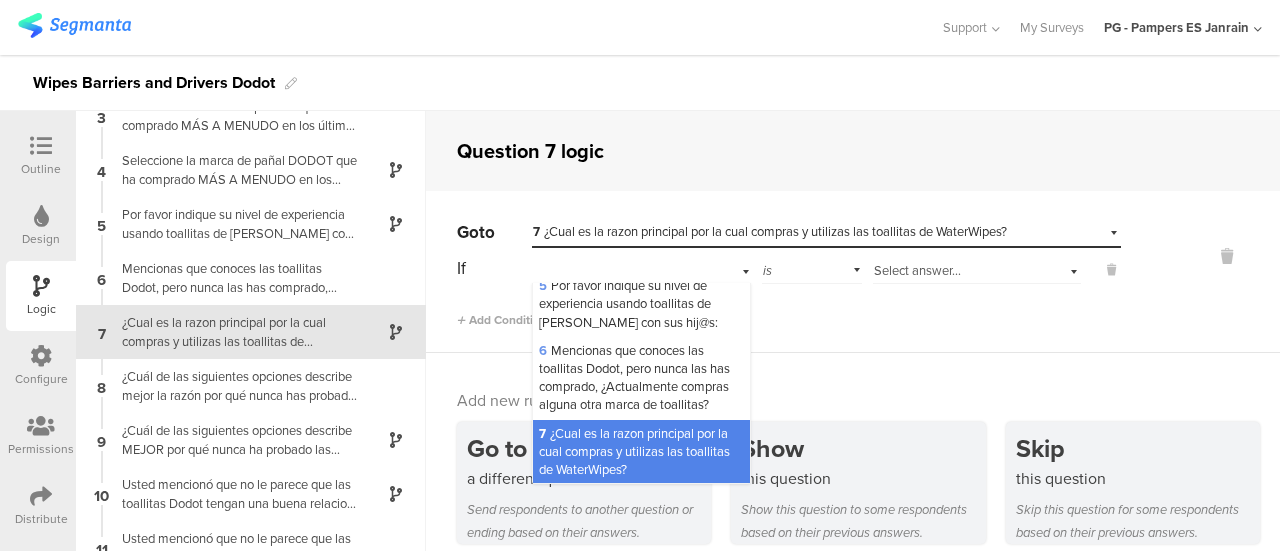 scroll, scrollTop: 270, scrollLeft: 0, axis: vertical 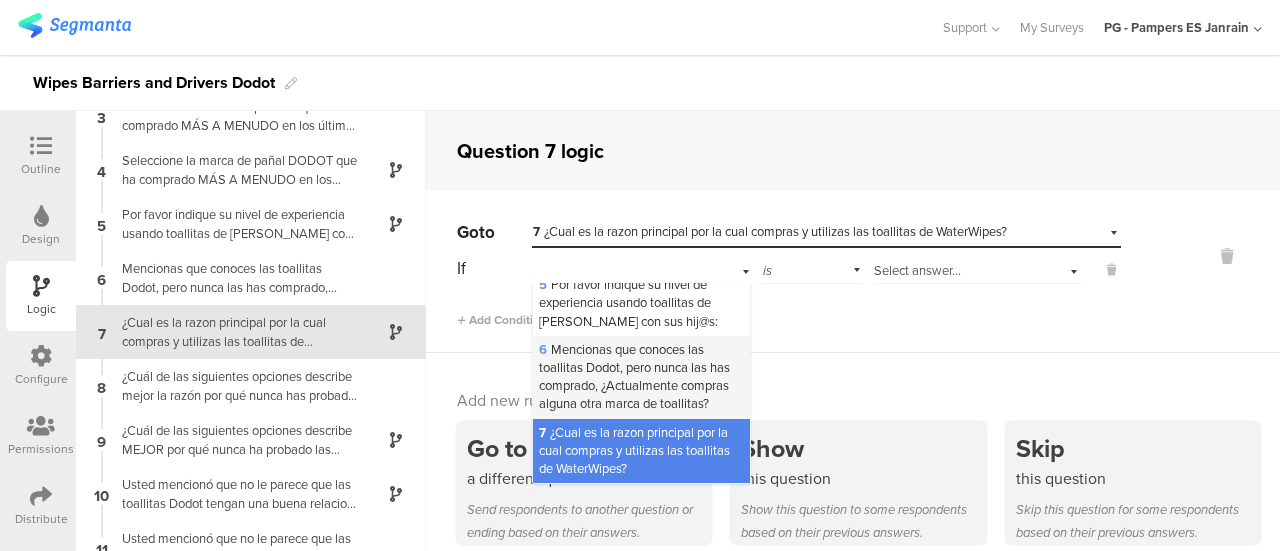 click on "6  Mencionas que conoces las toallitas Dodot, pero nunca las has comprado, ¿Actualmente compras alguna otra marca de toallitas?" at bounding box center [634, 377] 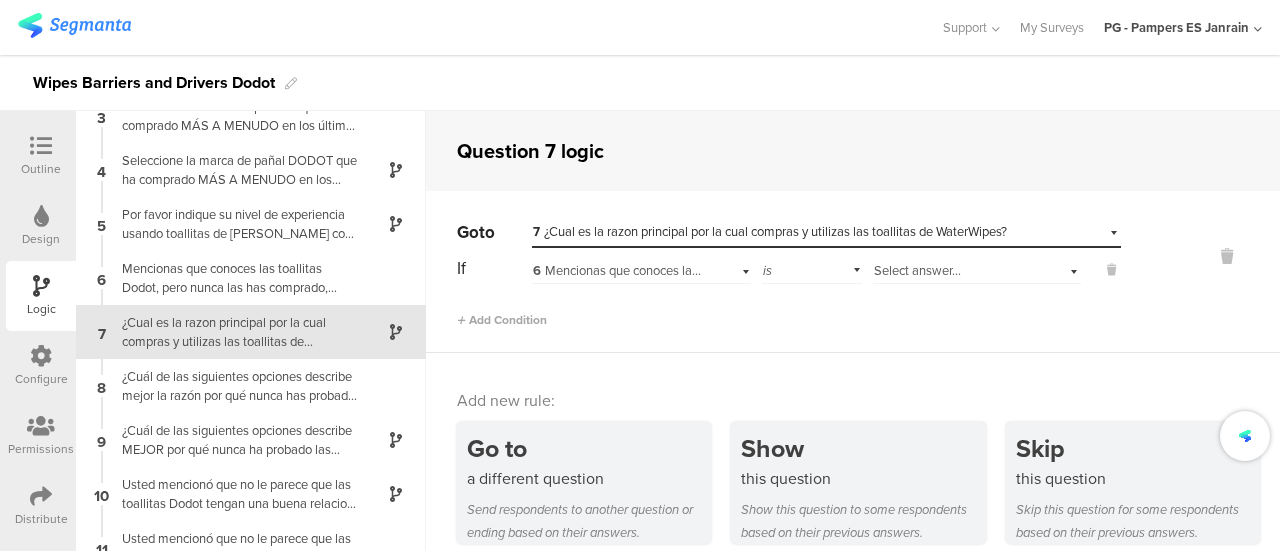 click on "Select answer..." at bounding box center (977, 268) 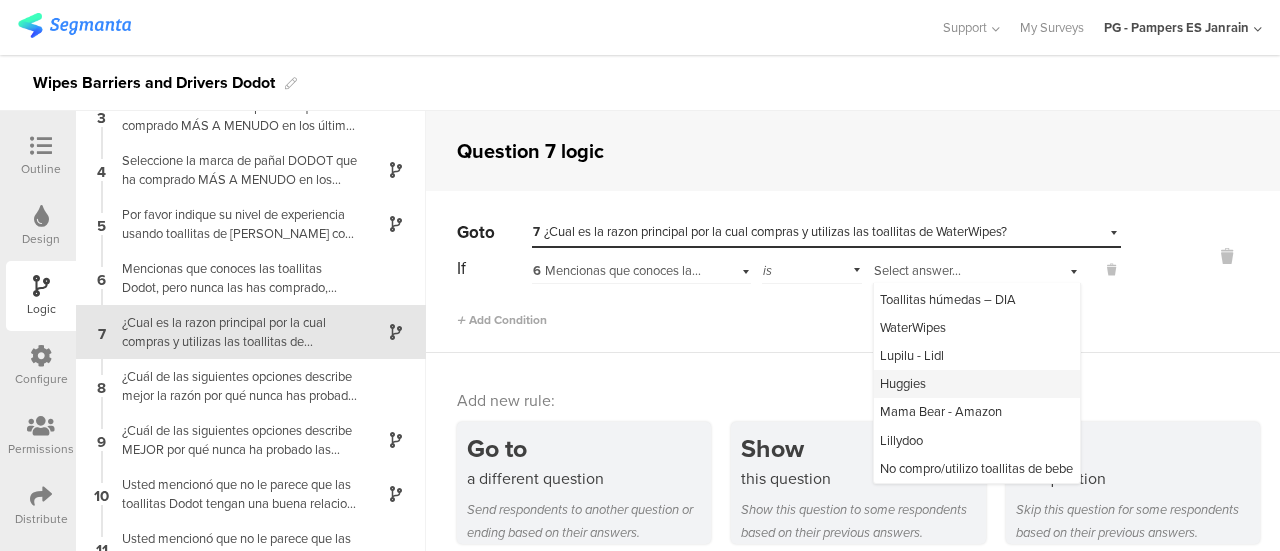 scroll, scrollTop: 91, scrollLeft: 0, axis: vertical 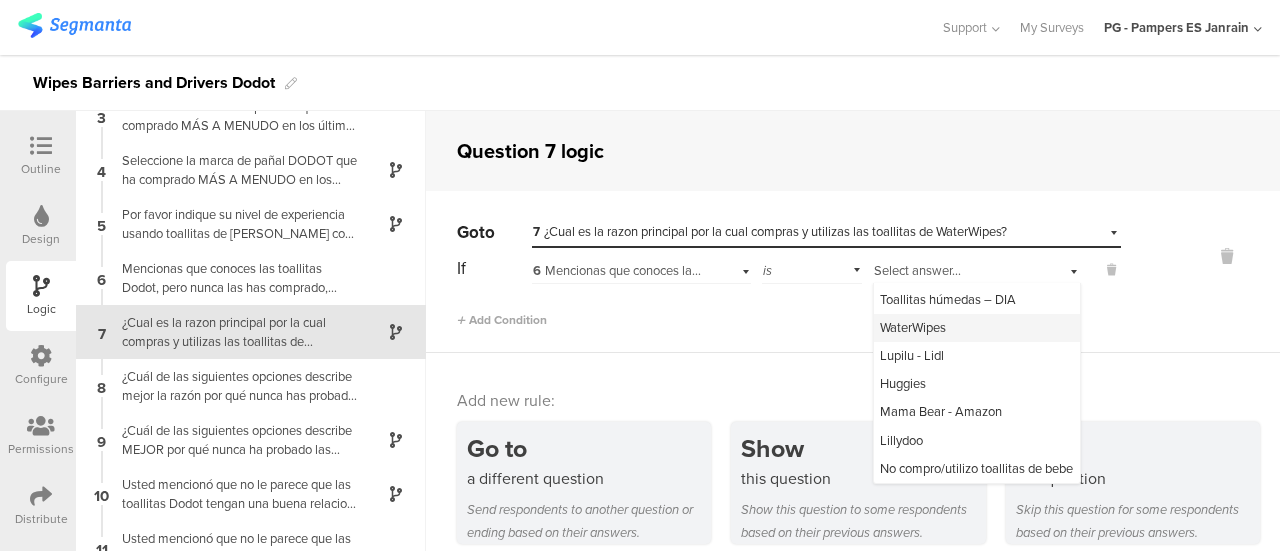 click on "WaterWipes" at bounding box center [913, 327] 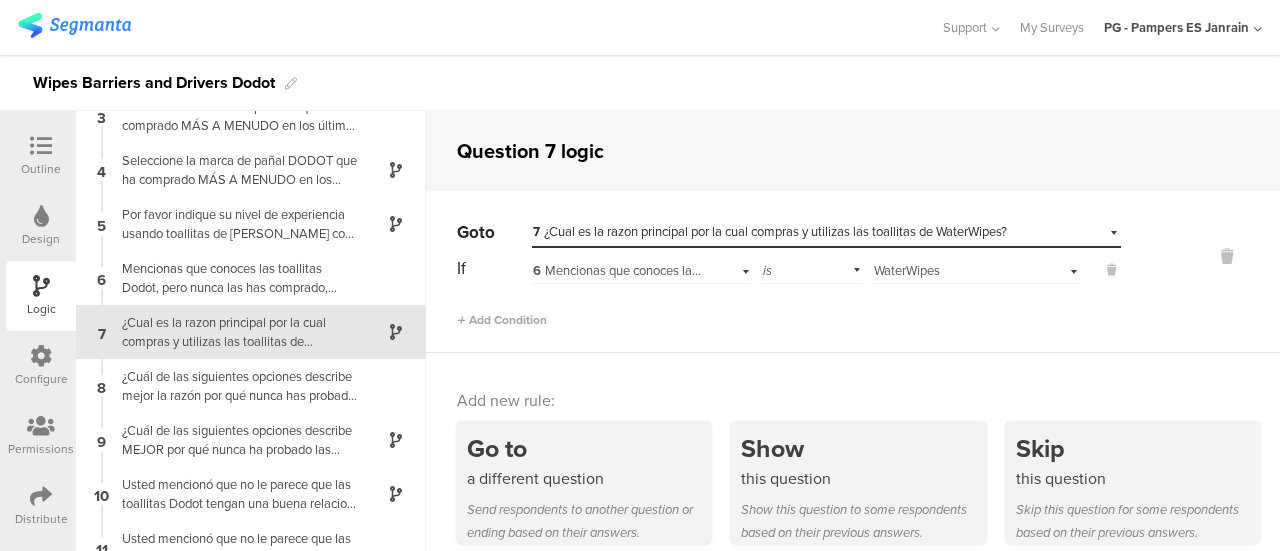 scroll, scrollTop: 0, scrollLeft: 0, axis: both 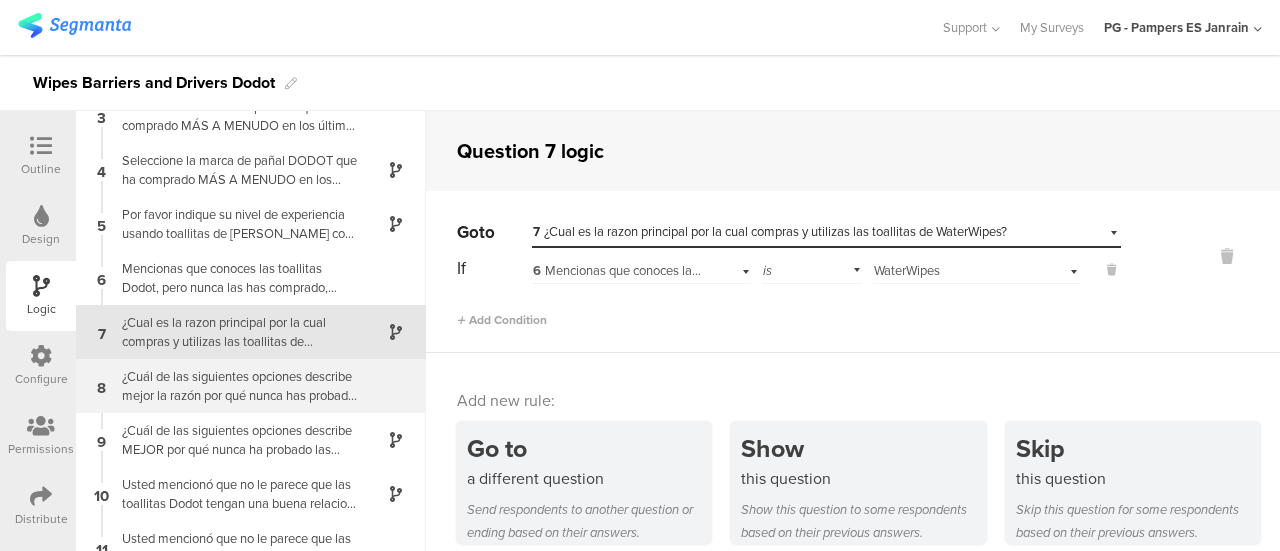 click on "¿Cuál de las siguientes opciones describe mejor la razón por qué nunca has probado las toallitas Dodot para su hij@? (Seleccione todas las que correspondan)" at bounding box center [235, 386] 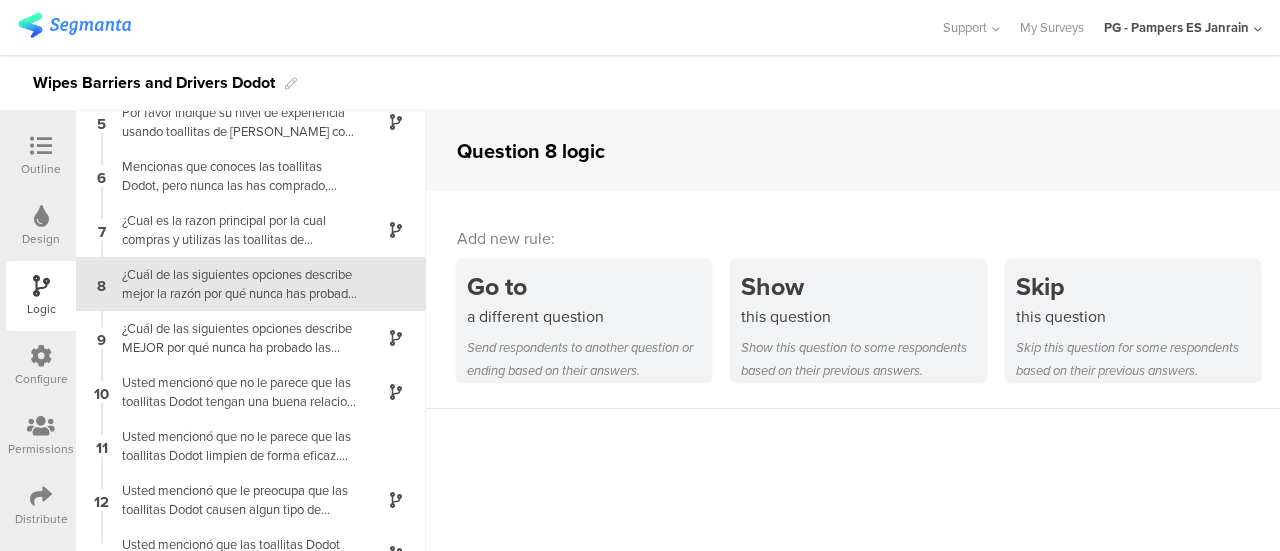 scroll, scrollTop: 232, scrollLeft: 0, axis: vertical 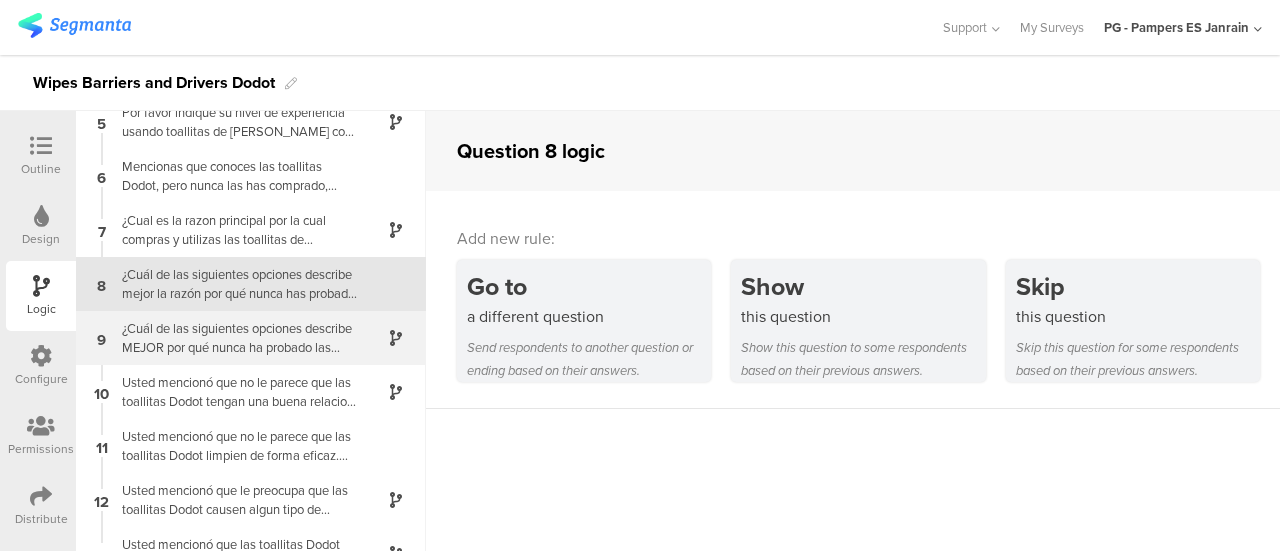 click on "¿Cuál de las siguientes opciones describe MEJOR por qué nunca ha probado las toallitas Dodot aun conociendolas? (Seleccione una)" at bounding box center (235, 338) 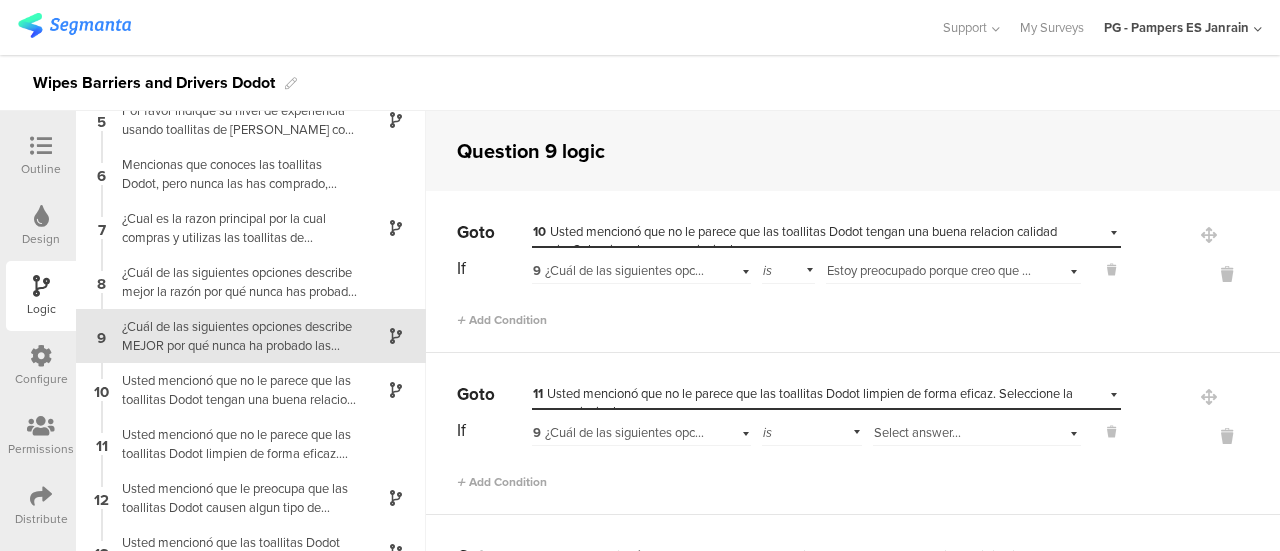 scroll, scrollTop: 238, scrollLeft: 0, axis: vertical 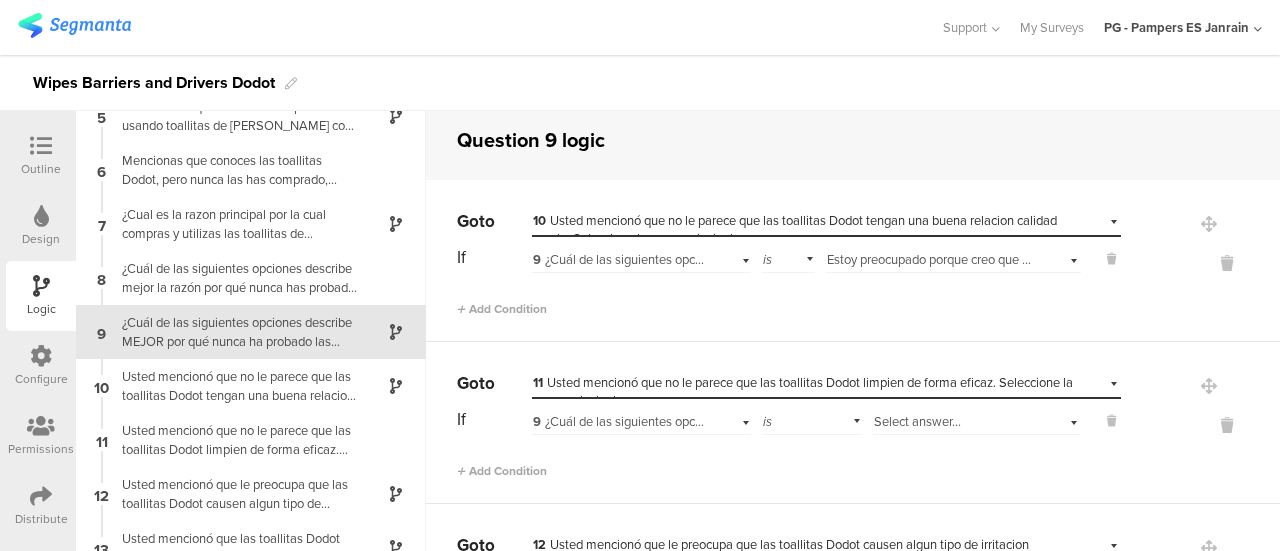 click on "Estoy preocupado porque creo que no limpian bien / no son eficaces en la limpieza" at bounding box center (1055, 259) 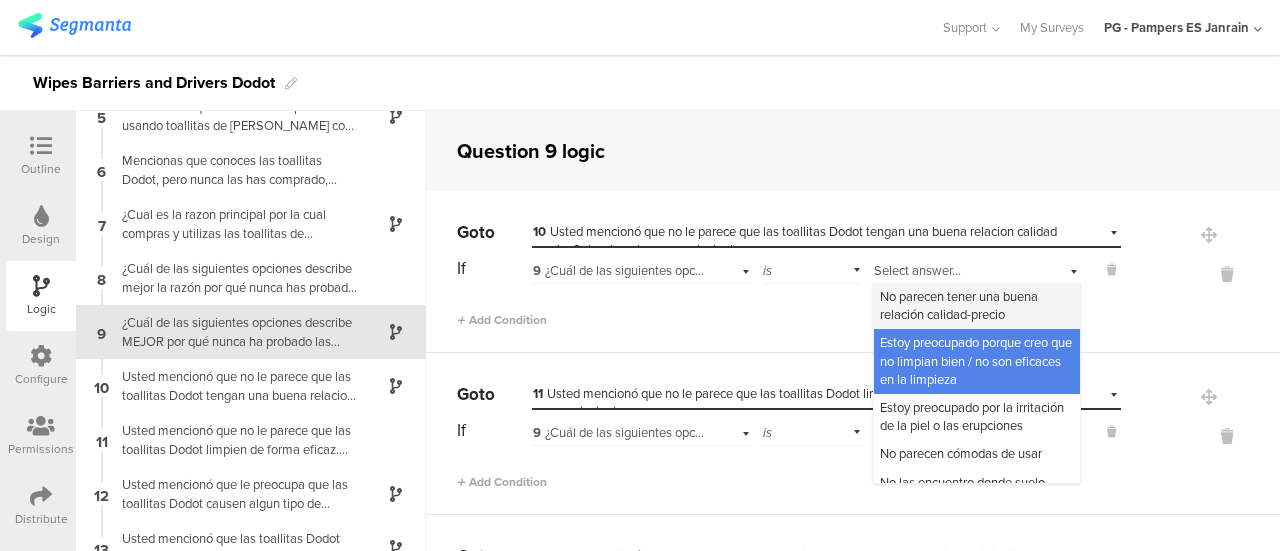 click on "No parecen tener una buena relación calidad-precio" at bounding box center [959, 305] 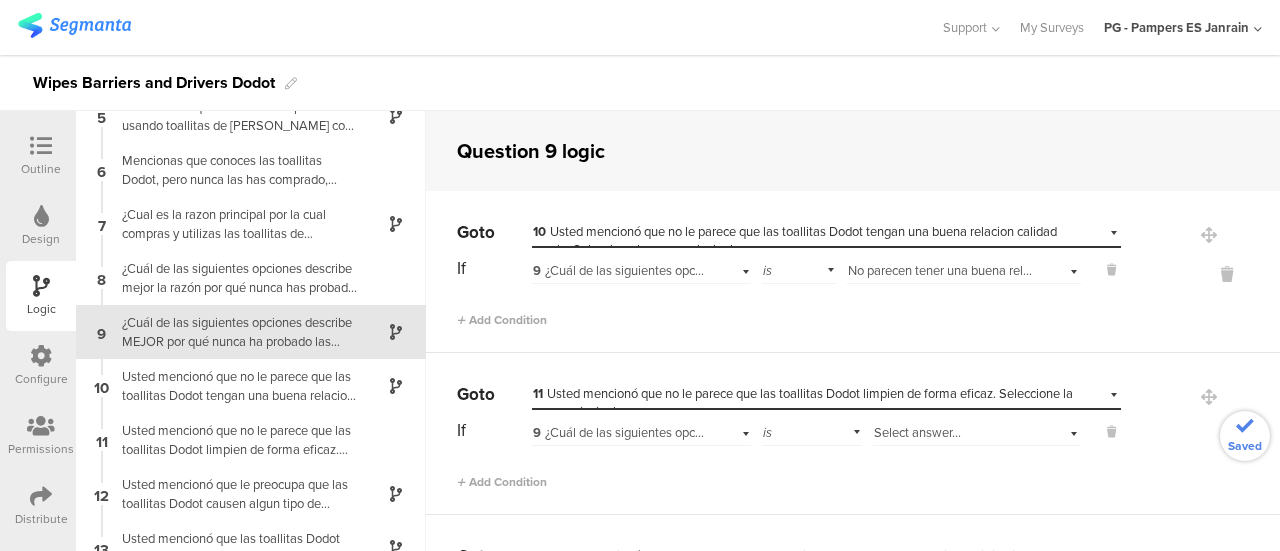 click on "10  Usted mencionó que no le parece que las toallitas Dodot tengan una buena relacion calidad precio. Seleccione la causa principal:" at bounding box center (795, 240) 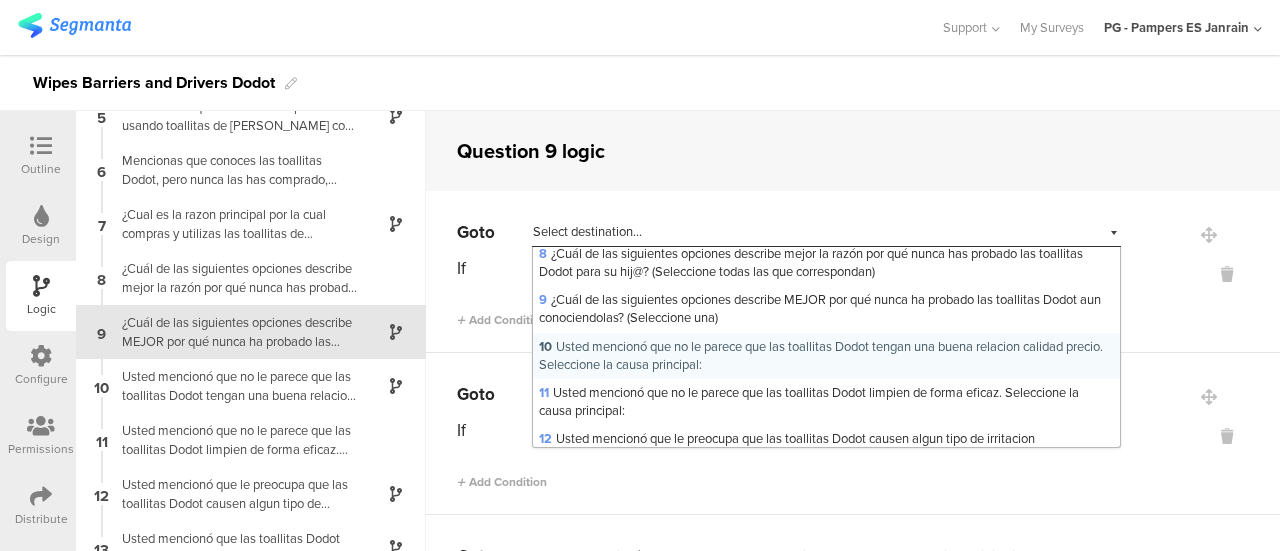 scroll, scrollTop: 306, scrollLeft: 0, axis: vertical 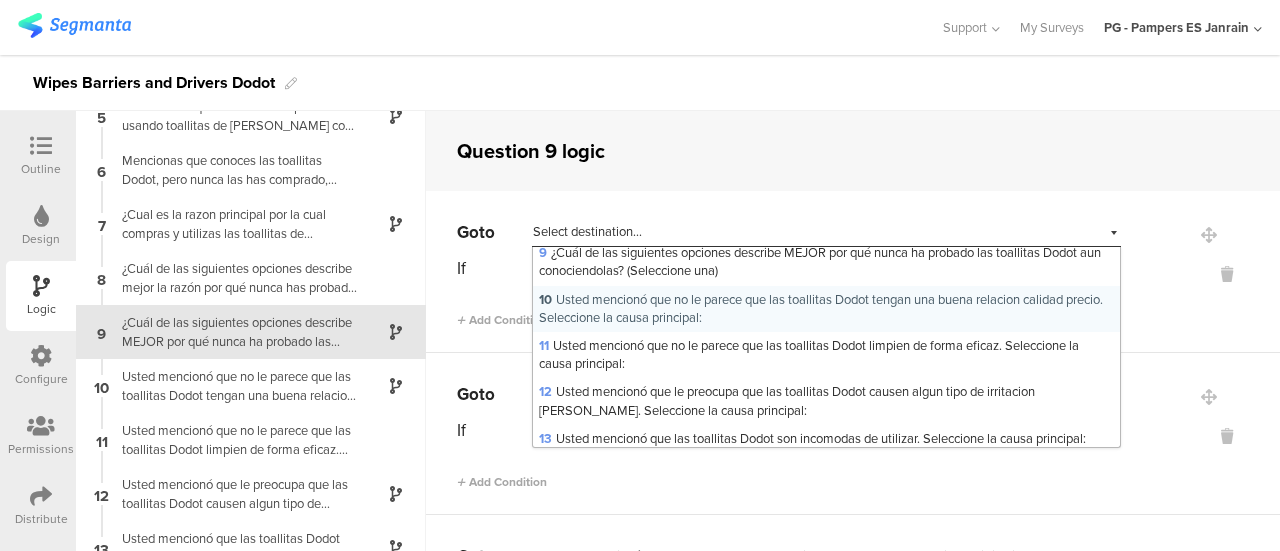 click on "10  Usted mencionó que no le parece que las toallitas Dodot tengan una buena relacion calidad precio. Seleccione la causa principal:" at bounding box center [821, 308] 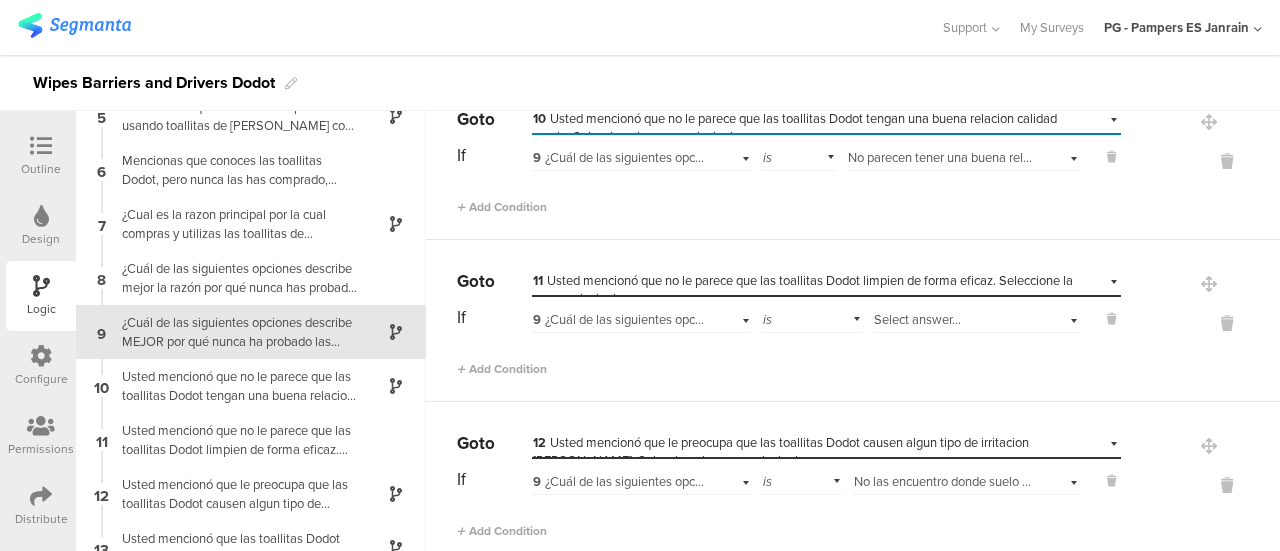 scroll, scrollTop: 115, scrollLeft: 0, axis: vertical 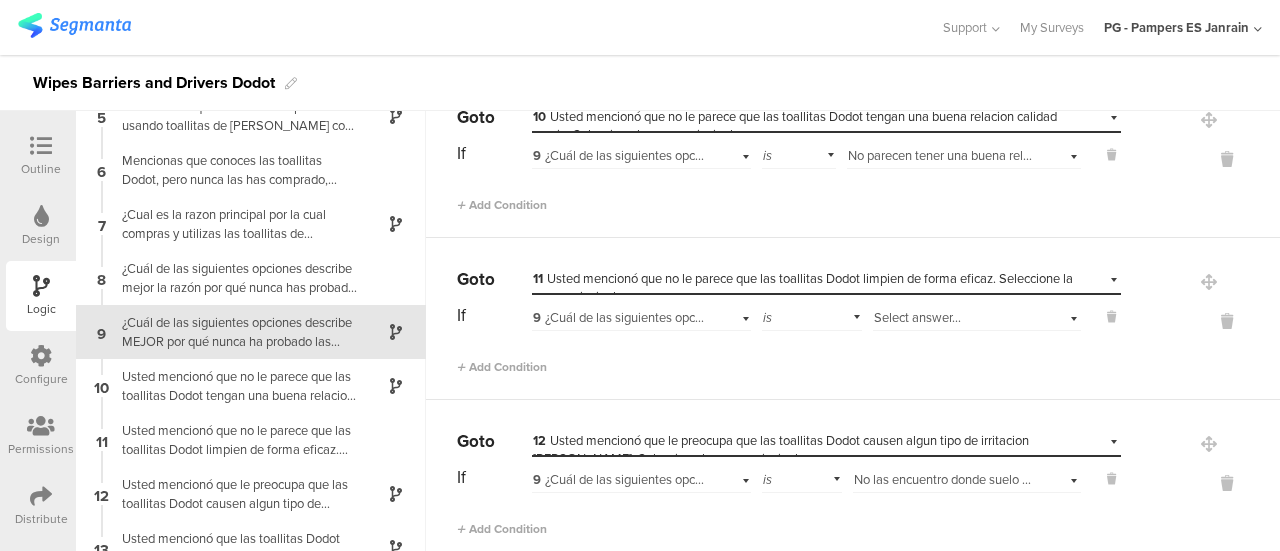 click on "Select answer..." at bounding box center (917, 317) 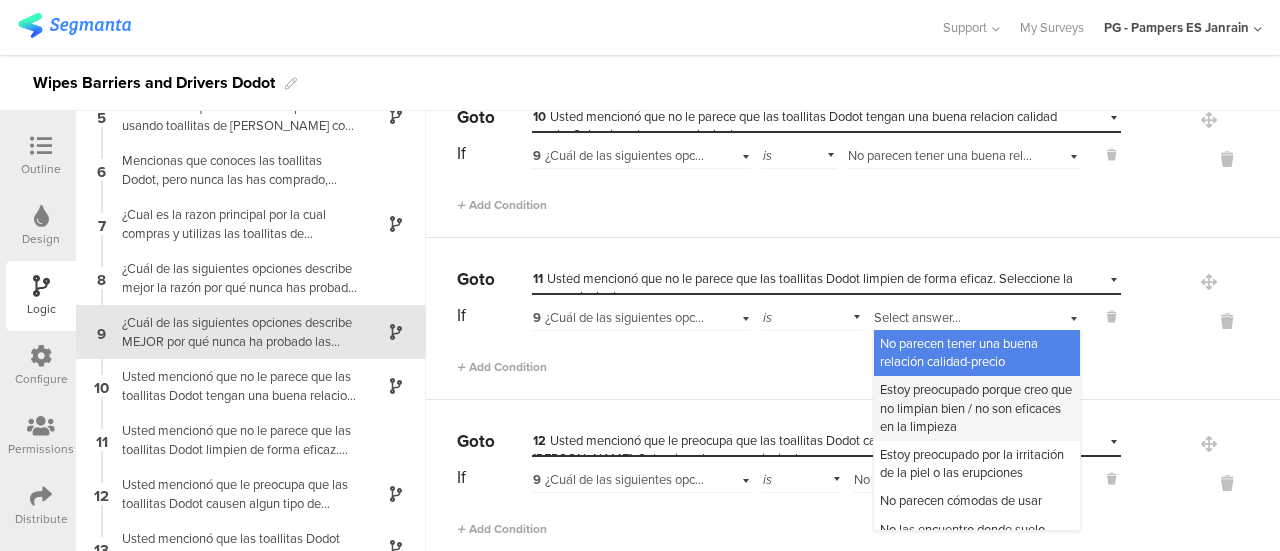 click on "Estoy preocupado porque creo que no limpian bien / no son eficaces en la limpieza" at bounding box center (976, 407) 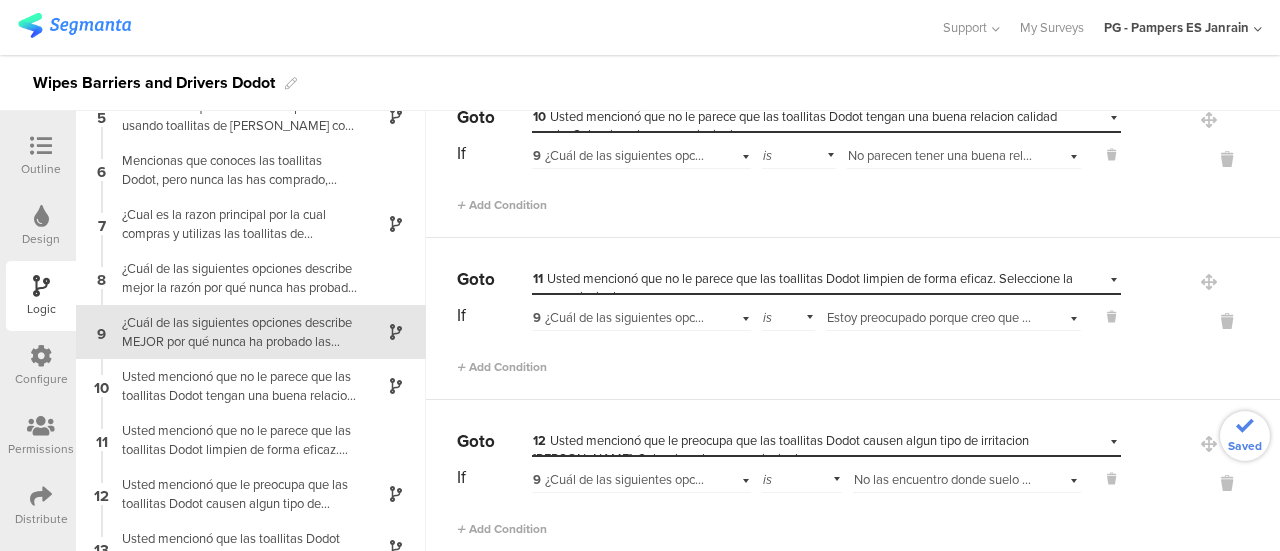 click on "11  Usted mencionó que no le parece que las toallitas Dodot limpien de forma eficaz. Seleccione la causa principal:" at bounding box center [803, 287] 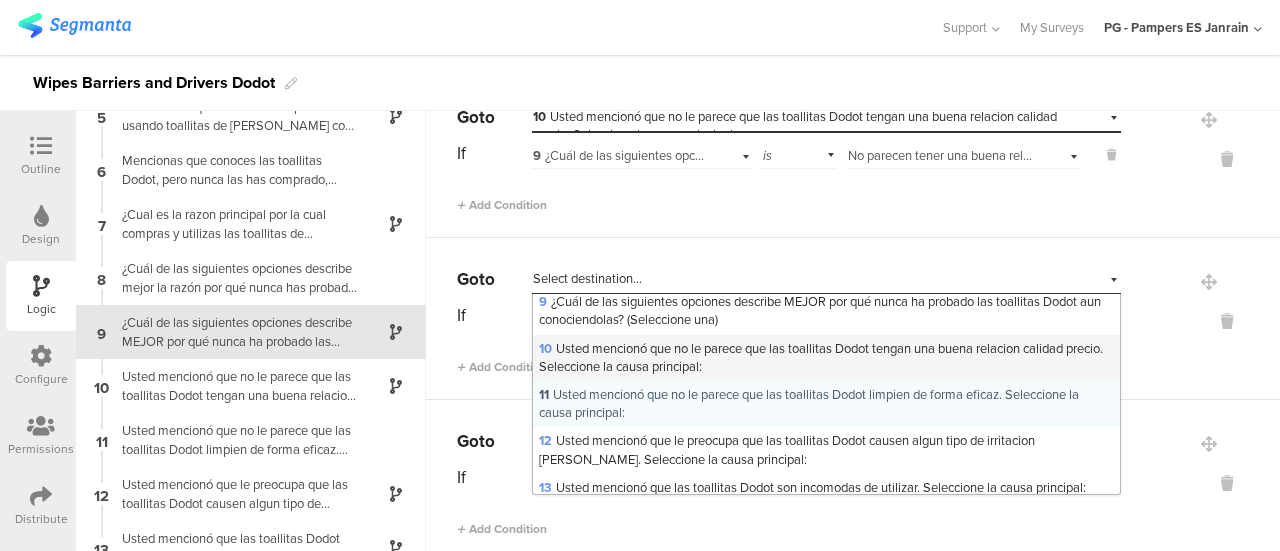 scroll, scrollTop: 305, scrollLeft: 0, axis: vertical 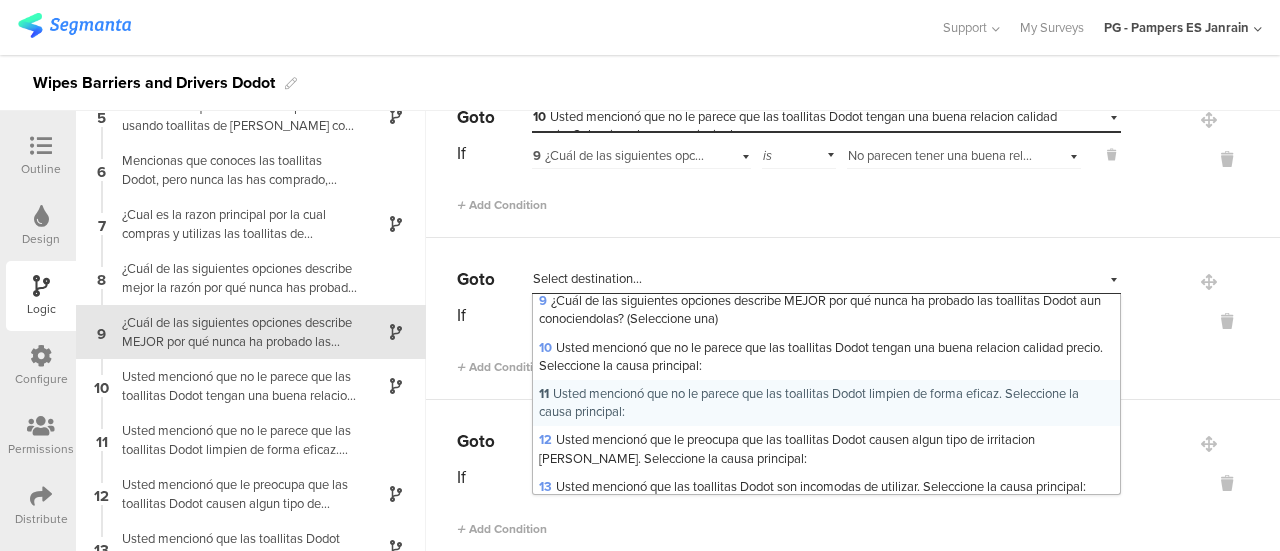 click on "11  Usted mencionó que no le parece que las toallitas Dodot limpien de forma eficaz. Seleccione la causa principal:" at bounding box center (809, 402) 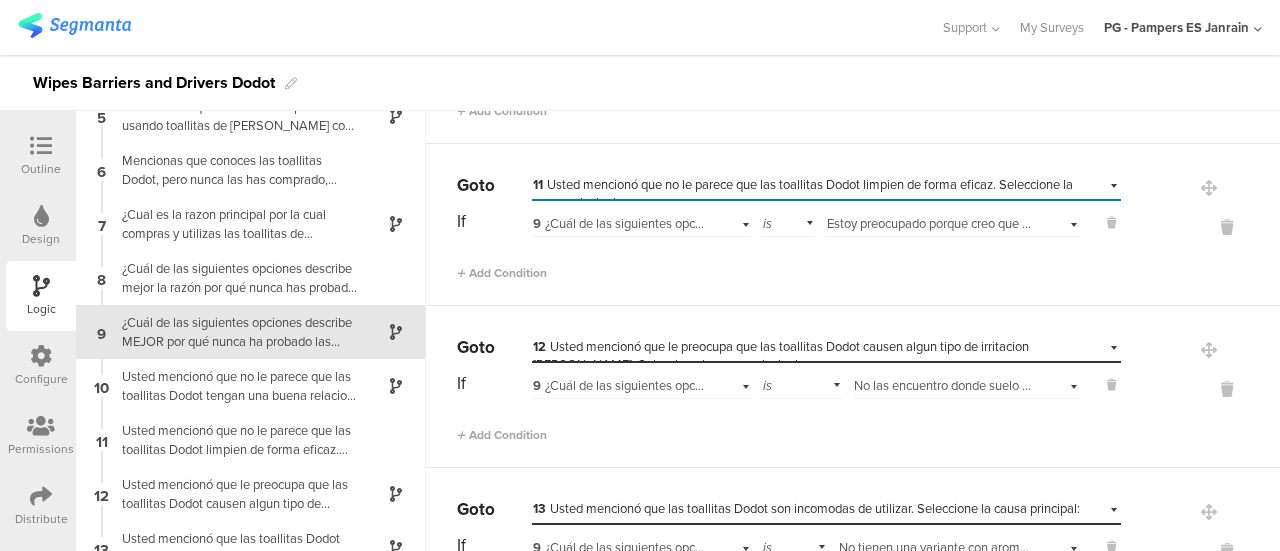 scroll, scrollTop: 233, scrollLeft: 0, axis: vertical 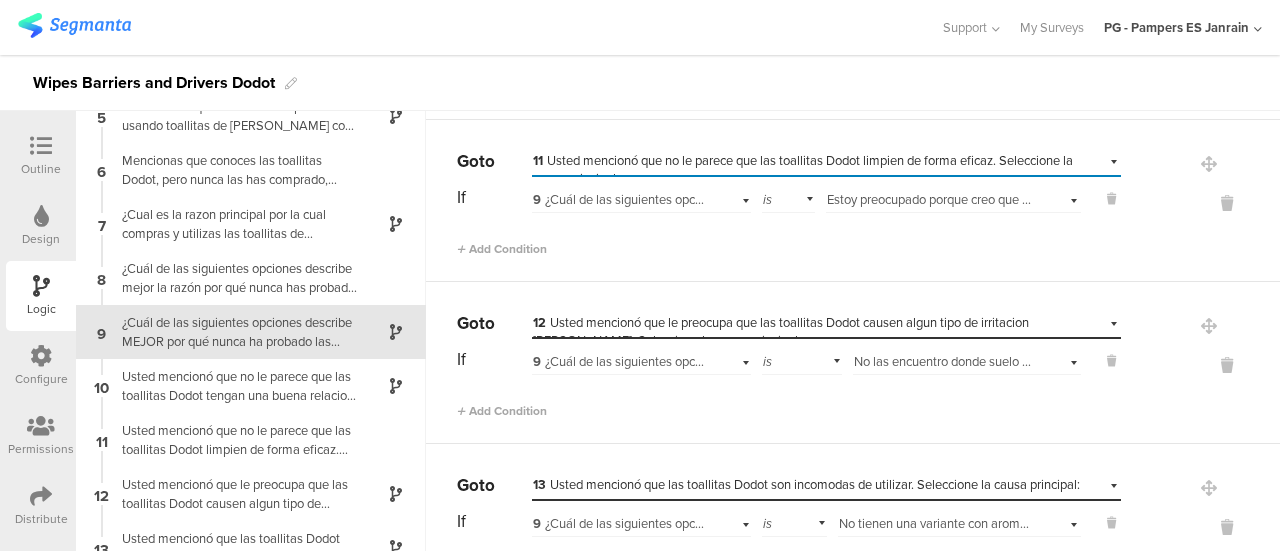 click on "No las encuentro donde suelo hacer la compra" at bounding box center [982, 361] 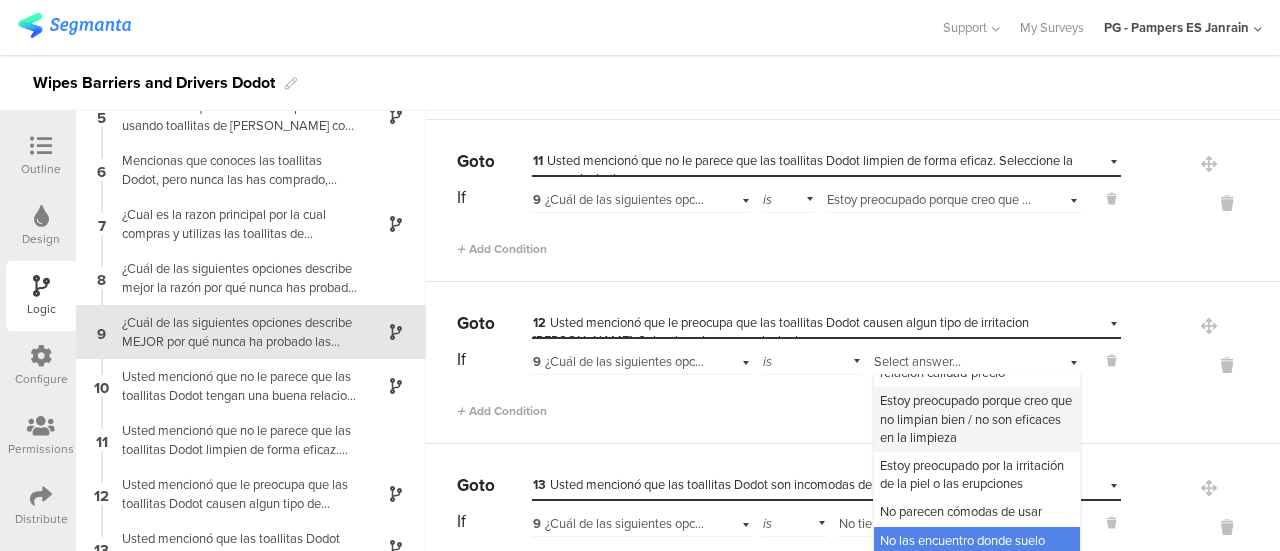 scroll, scrollTop: 37, scrollLeft: 0, axis: vertical 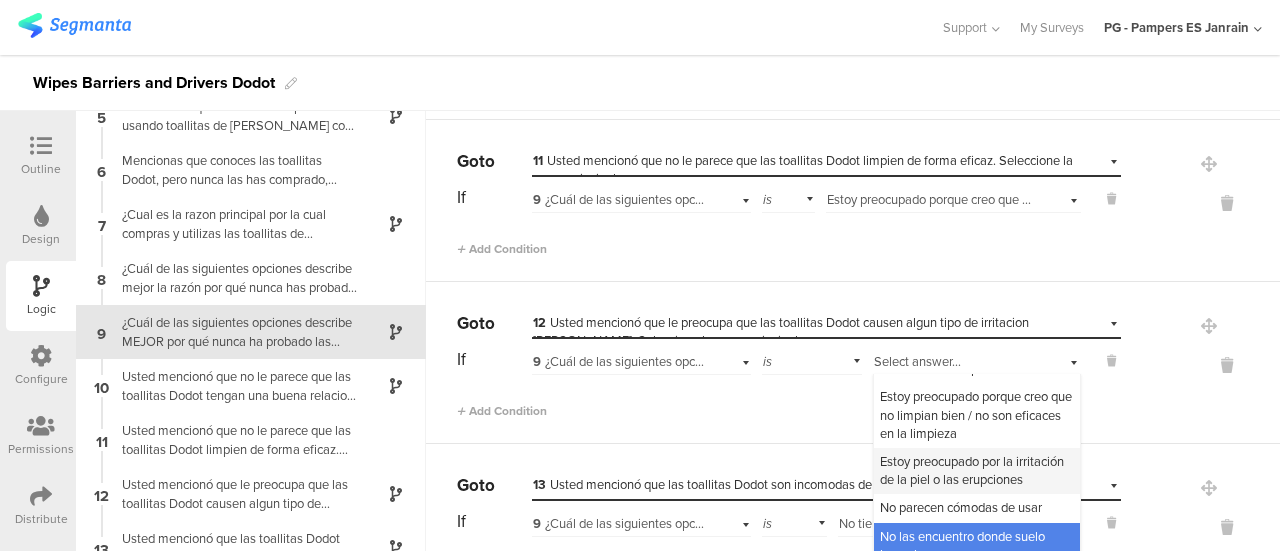 click on "Estoy preocupado por la irritación de la piel o las erupciones" at bounding box center (972, 470) 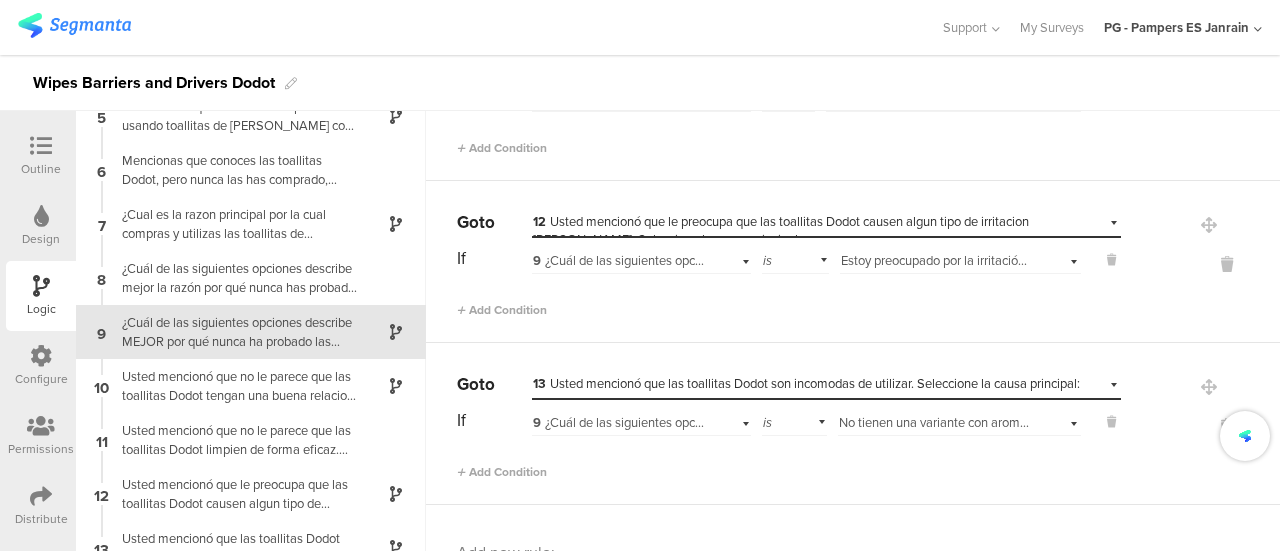 scroll, scrollTop: 349, scrollLeft: 0, axis: vertical 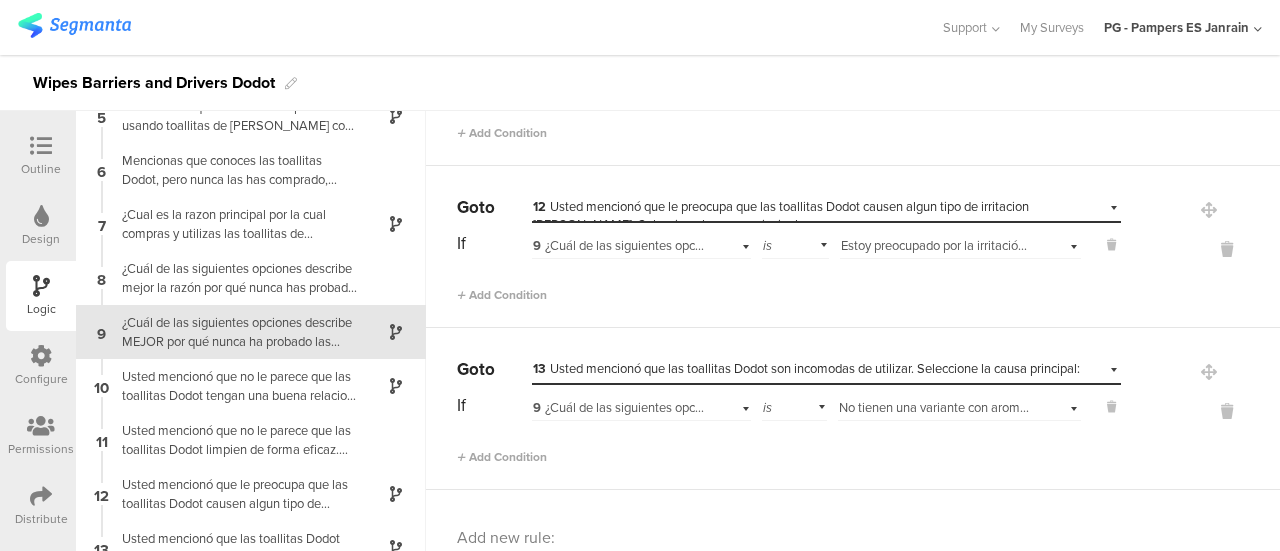 click on "No tienen una variante con aroma o ingrediente que me guste" at bounding box center (1010, 407) 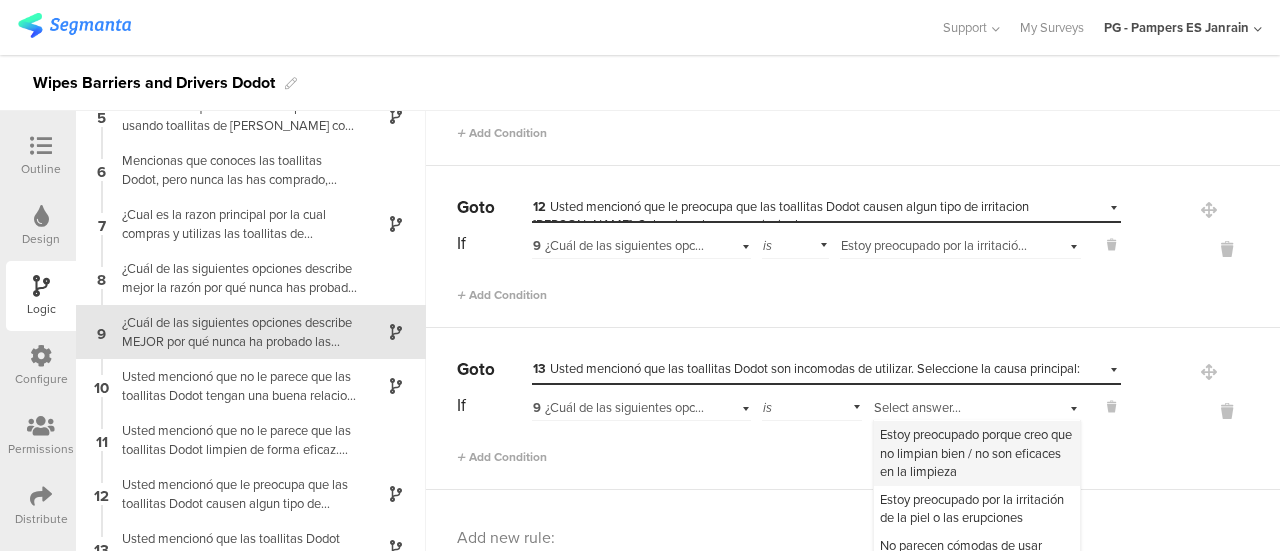 scroll, scrollTop: 48, scrollLeft: 0, axis: vertical 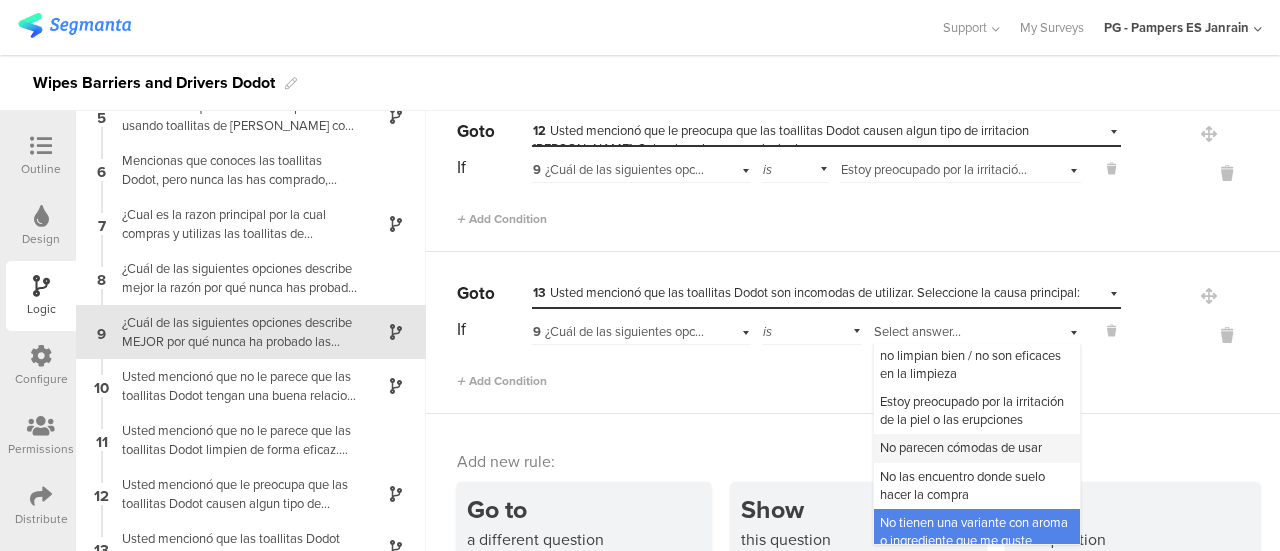 click on "No parecen cómodas de usar" at bounding box center (961, 447) 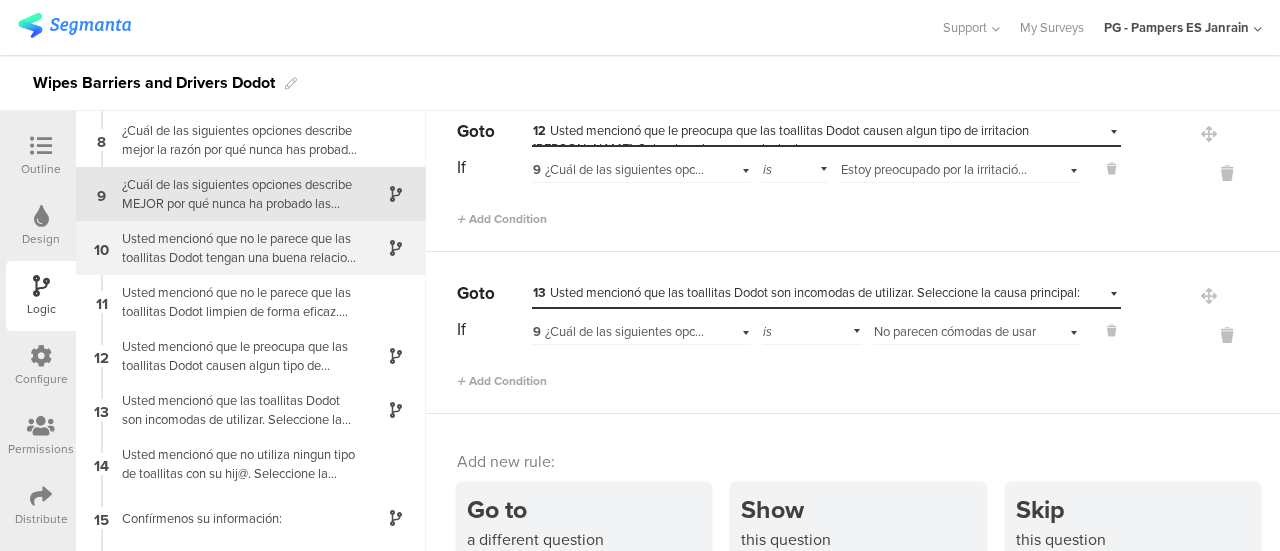 scroll, scrollTop: 382, scrollLeft: 0, axis: vertical 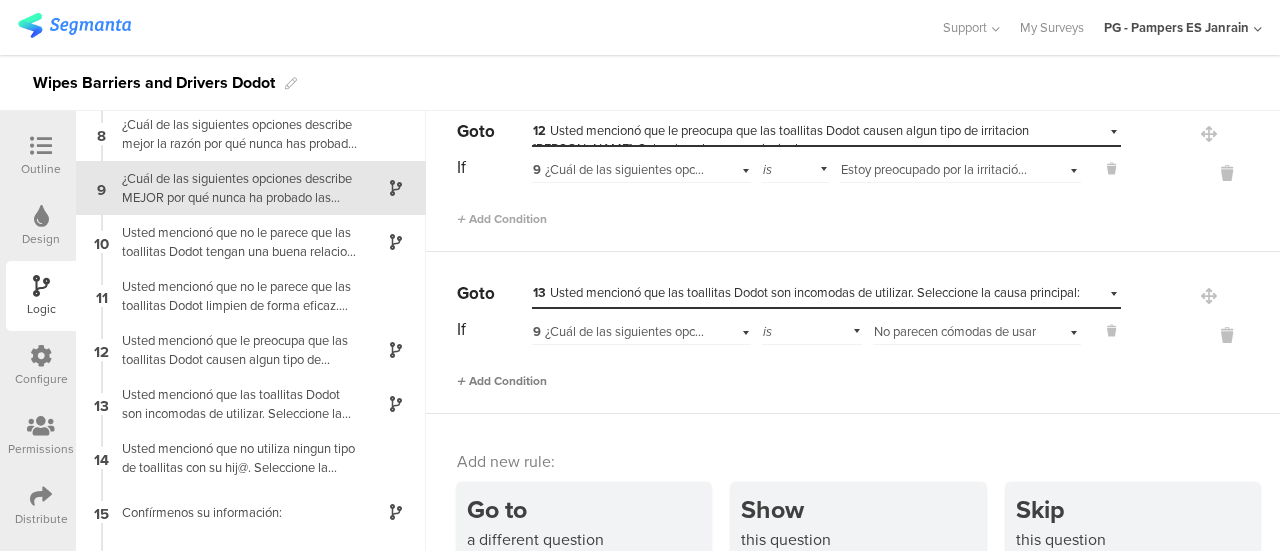 click on "Add Condition" at bounding box center [502, 381] 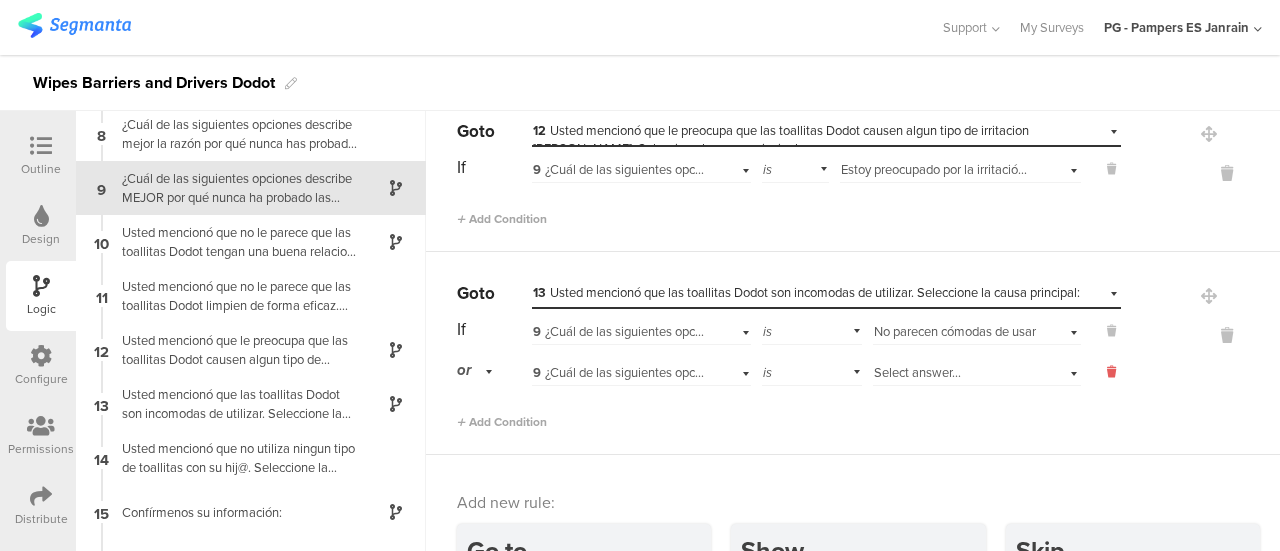 click at bounding box center [1111, 372] 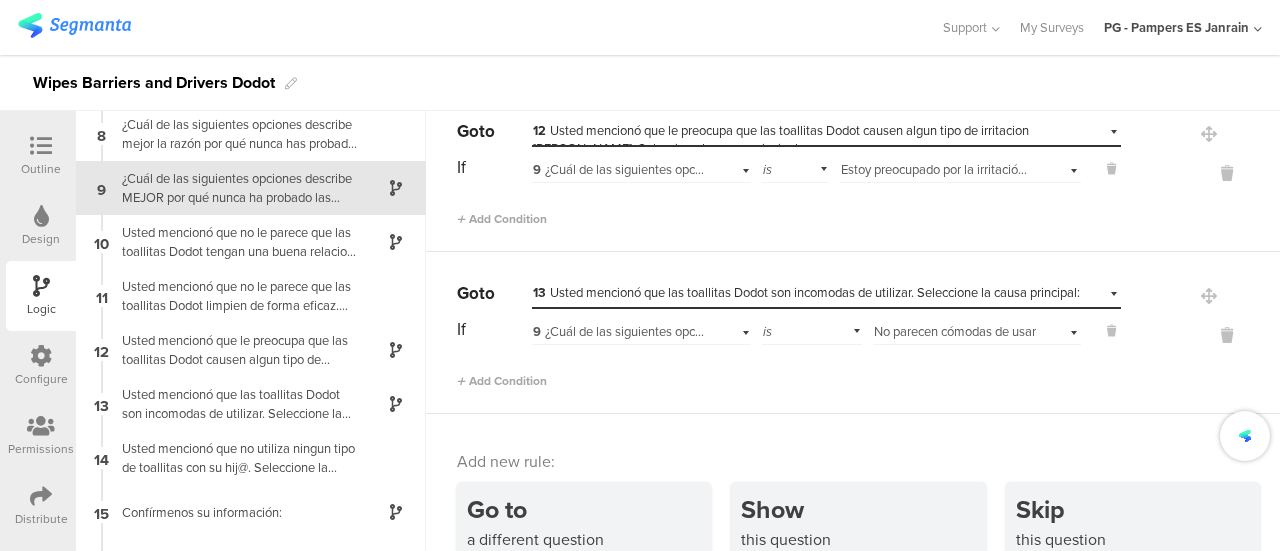 scroll, scrollTop: 464, scrollLeft: 0, axis: vertical 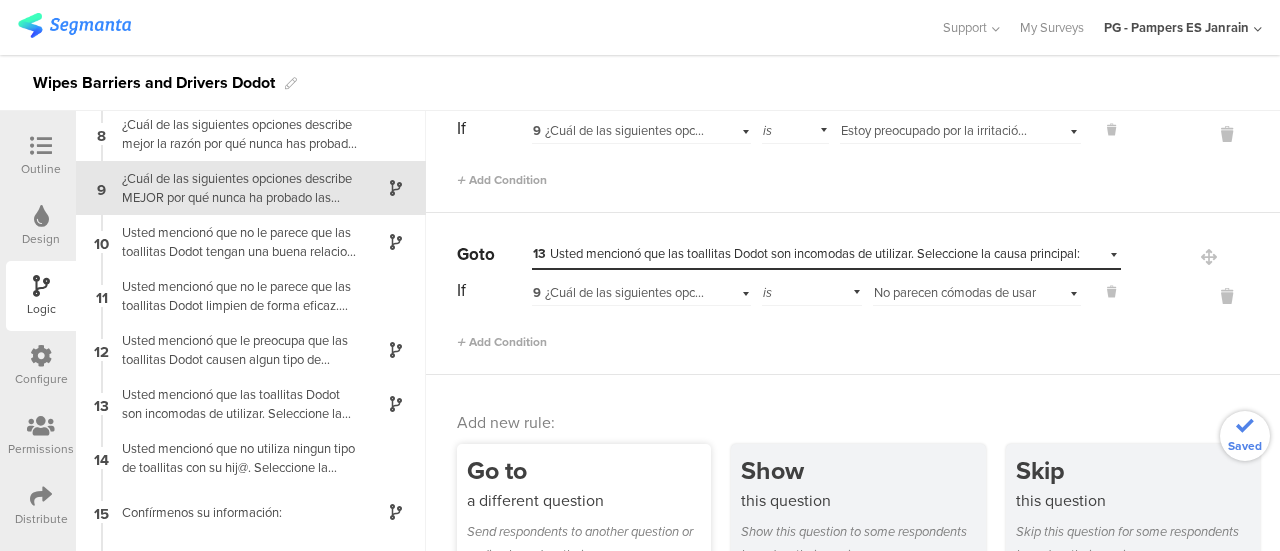 click on "Go to" at bounding box center (589, 470) 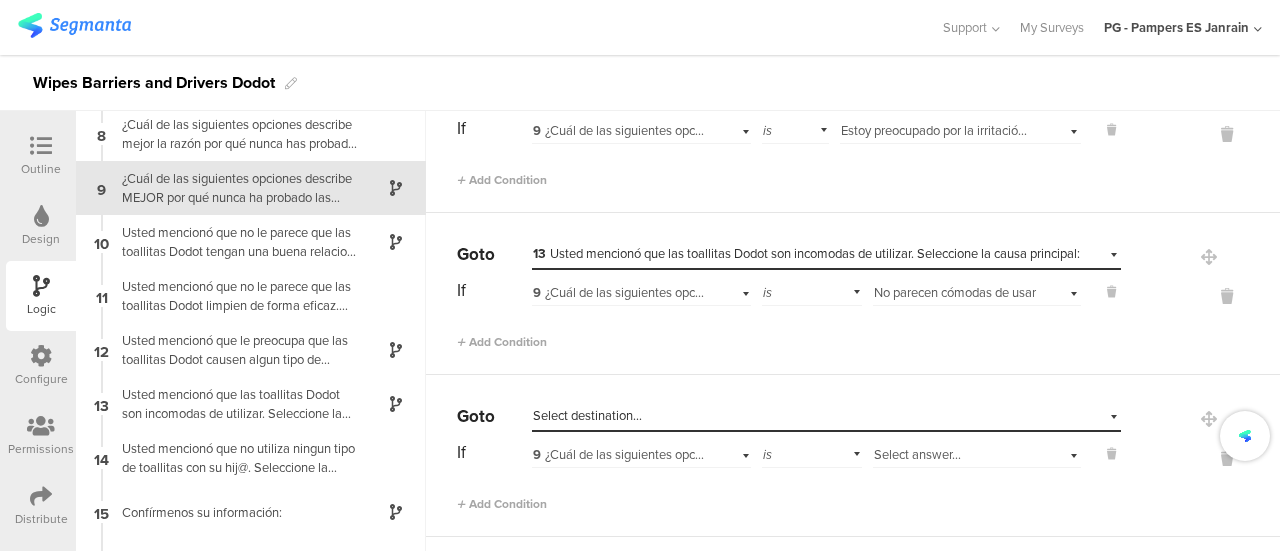scroll, scrollTop: 518, scrollLeft: 0, axis: vertical 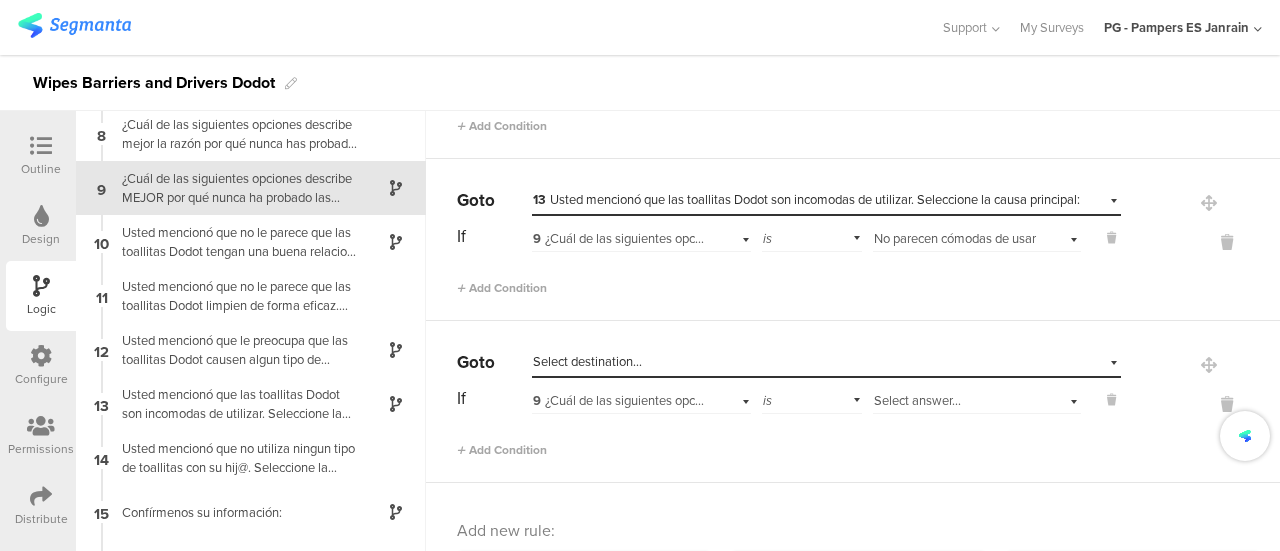 click on "Select destination..." at bounding box center (587, 361) 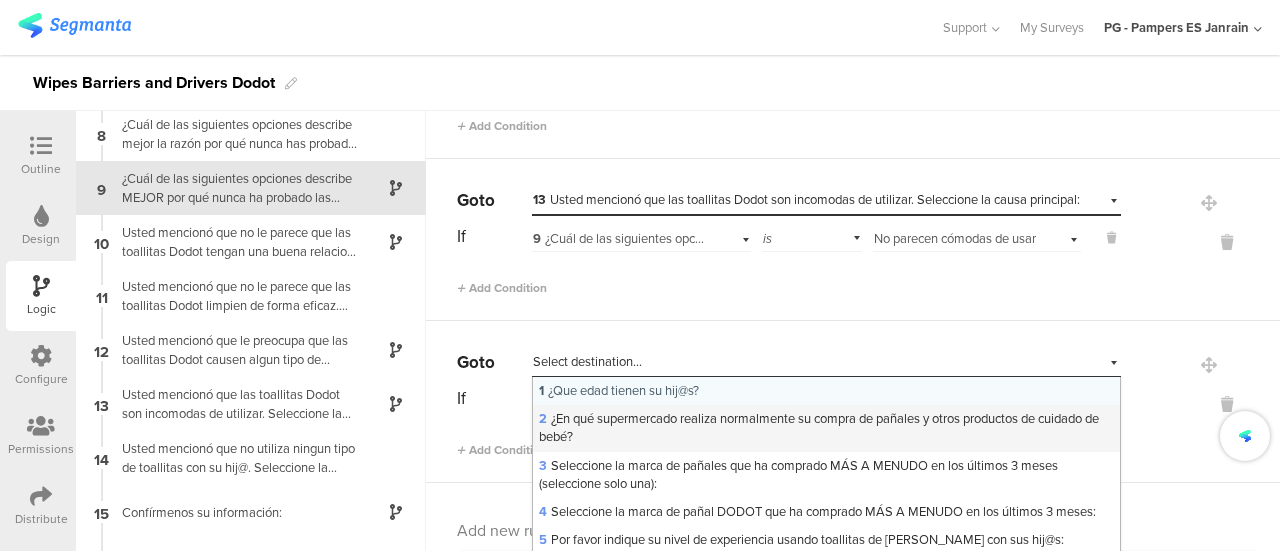 scroll, scrollTop: 242, scrollLeft: 0, axis: vertical 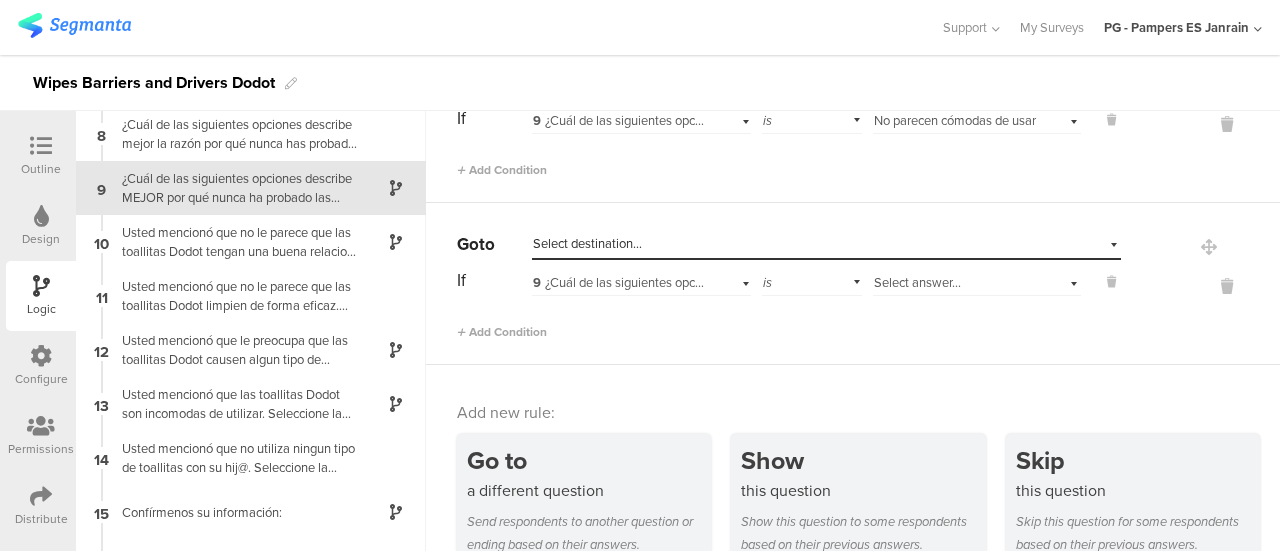 click on "Select destination..." at bounding box center (587, 243) 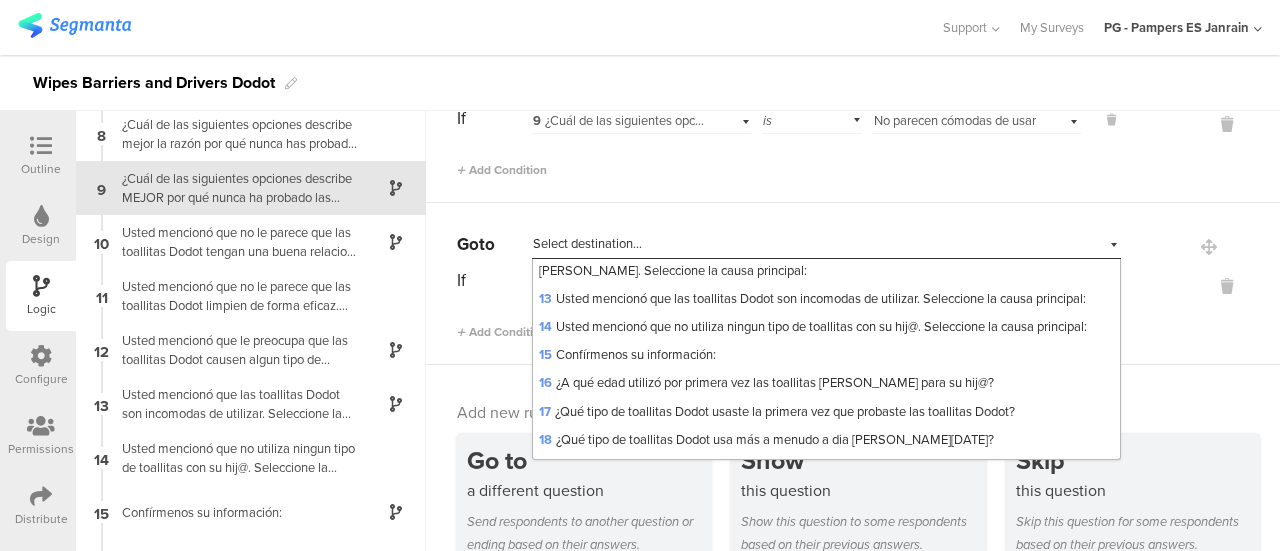 scroll, scrollTop: 463, scrollLeft: 0, axis: vertical 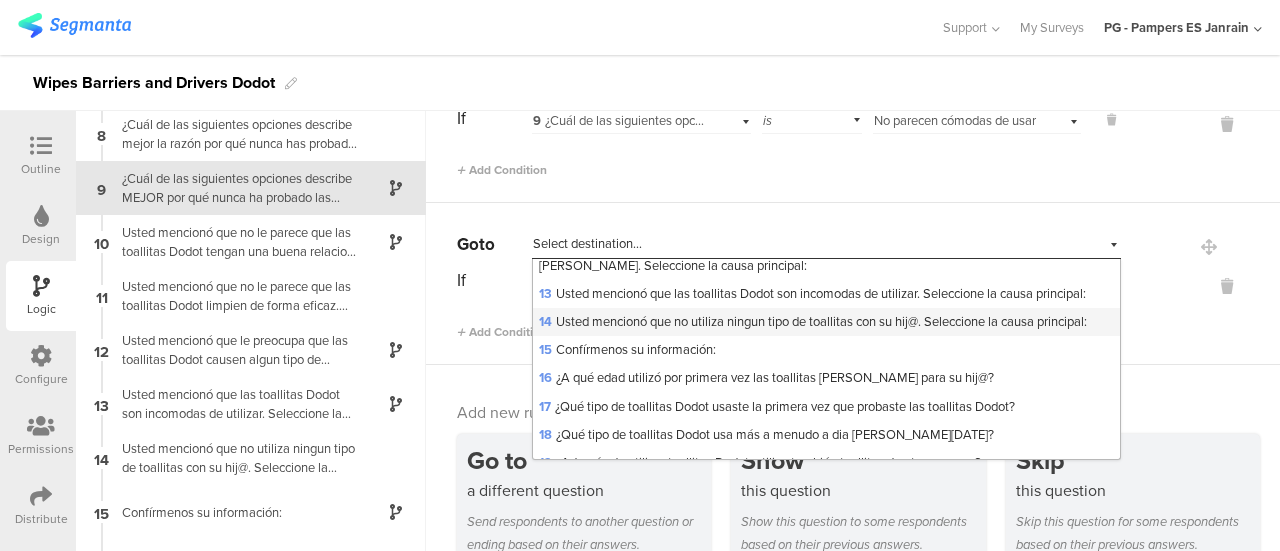 click on "14  Usted mencionó que no utiliza ningun tipo de toallitas con su hij@. Seleccione la causa principal:" at bounding box center (813, 321) 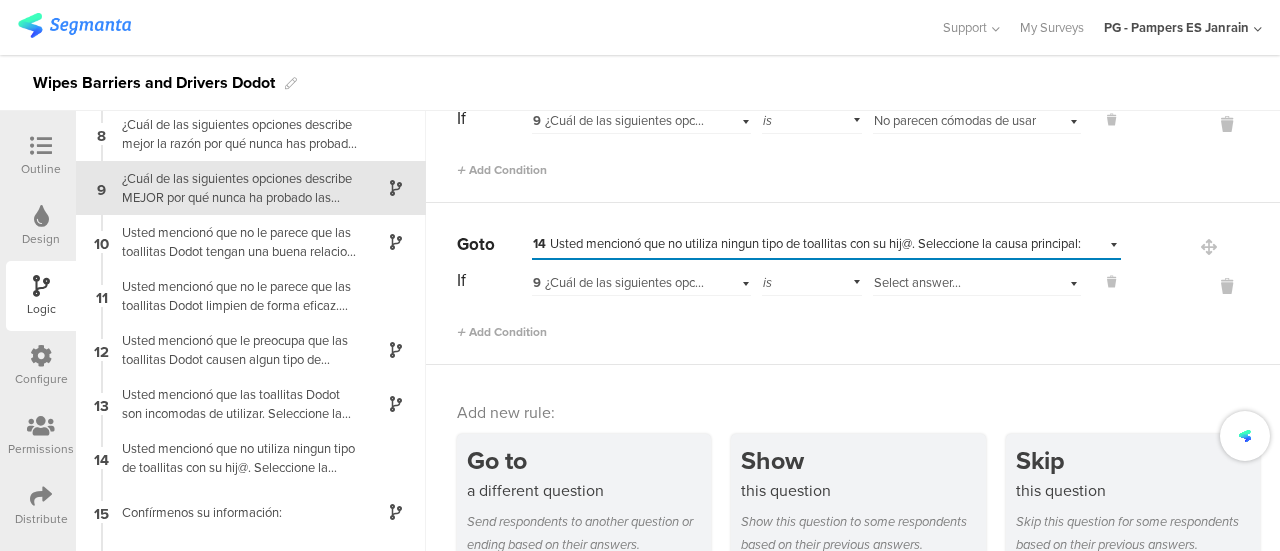 click on "If   9  ¿Cuál de las siguientes opciones describe MEJOR por qué nunca ha probado las toallitas Dodot aun conociendolas? (Seleccione una)
is Select answer..." at bounding box center [789, 280] 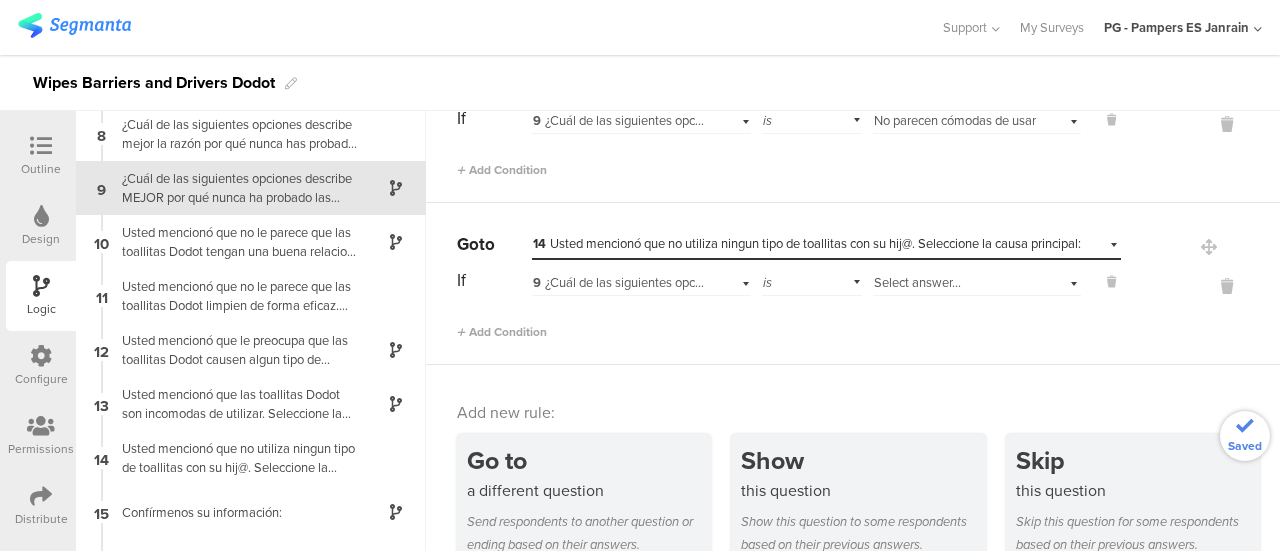 click on "Select answer..." at bounding box center (917, 282) 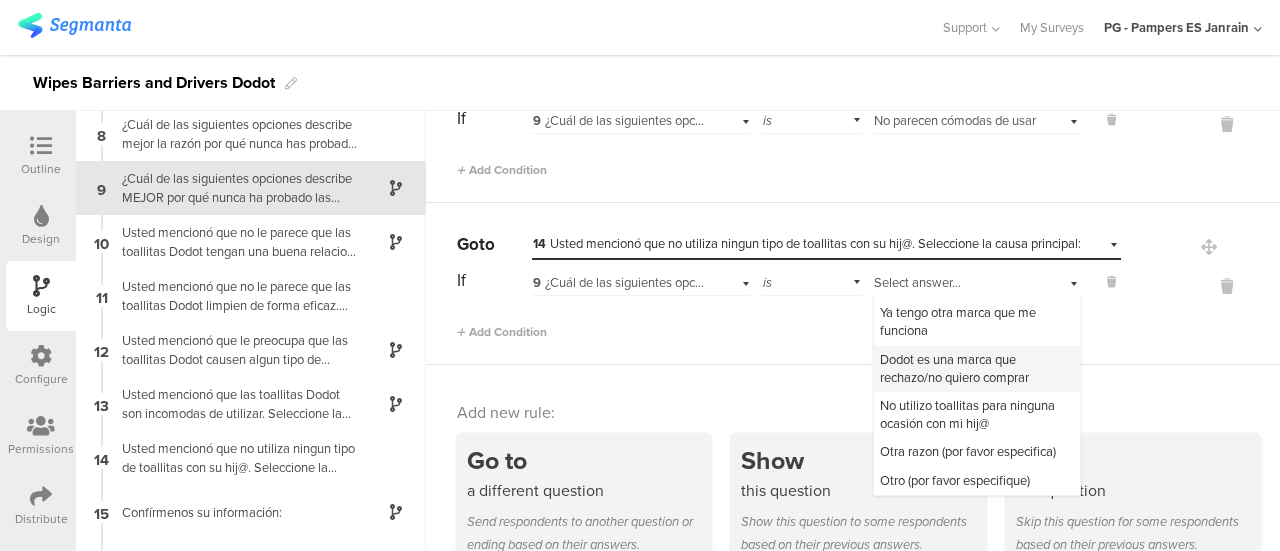 scroll, scrollTop: 343, scrollLeft: 0, axis: vertical 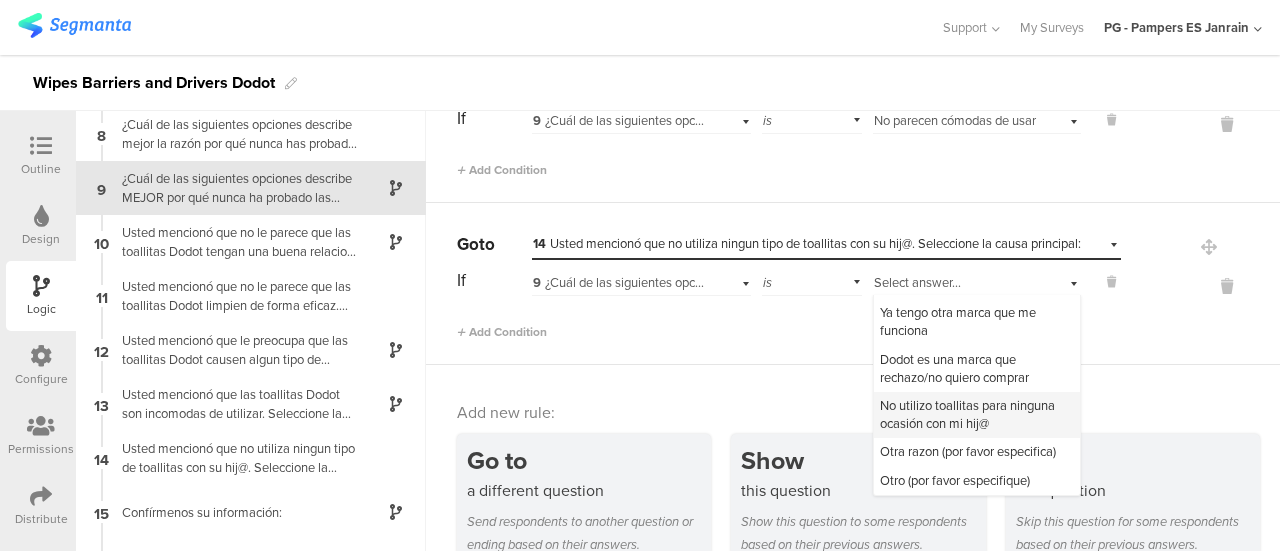 click on "No utilizo toallitas para ninguna ocasión con mi hij@" at bounding box center (967, 414) 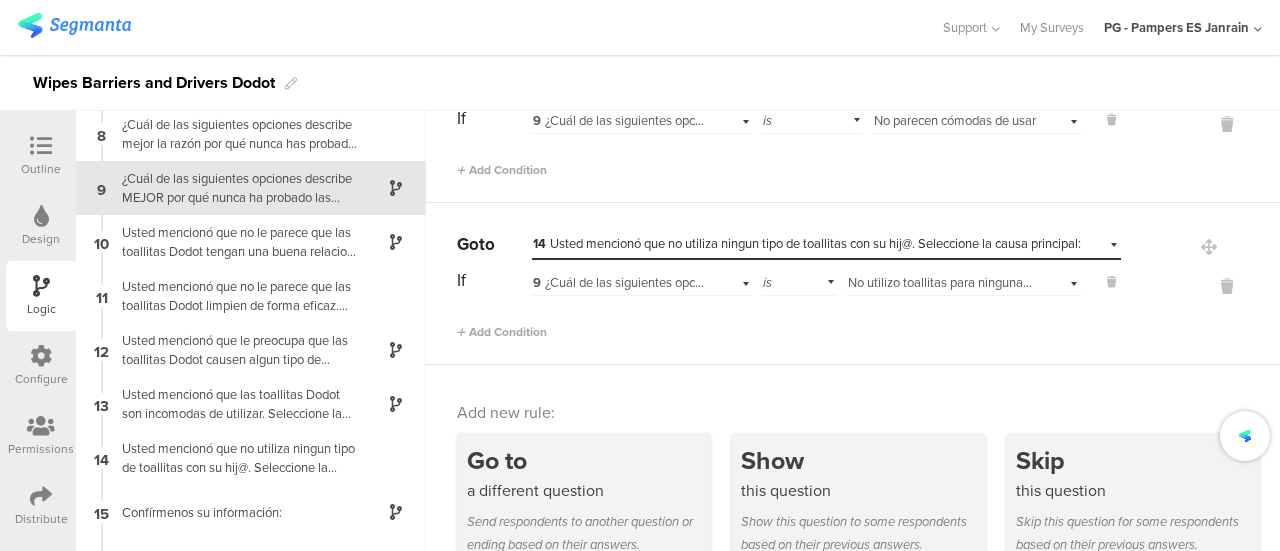 click on "Add new rule:
Go to
a different question
Send respondents to another question or ending based on their answers.
Show
this question
Show this question to some respondents based on their previous answers.
Skip
this question
Skip this question for some respondents based on their previous answers." at bounding box center [853, 474] 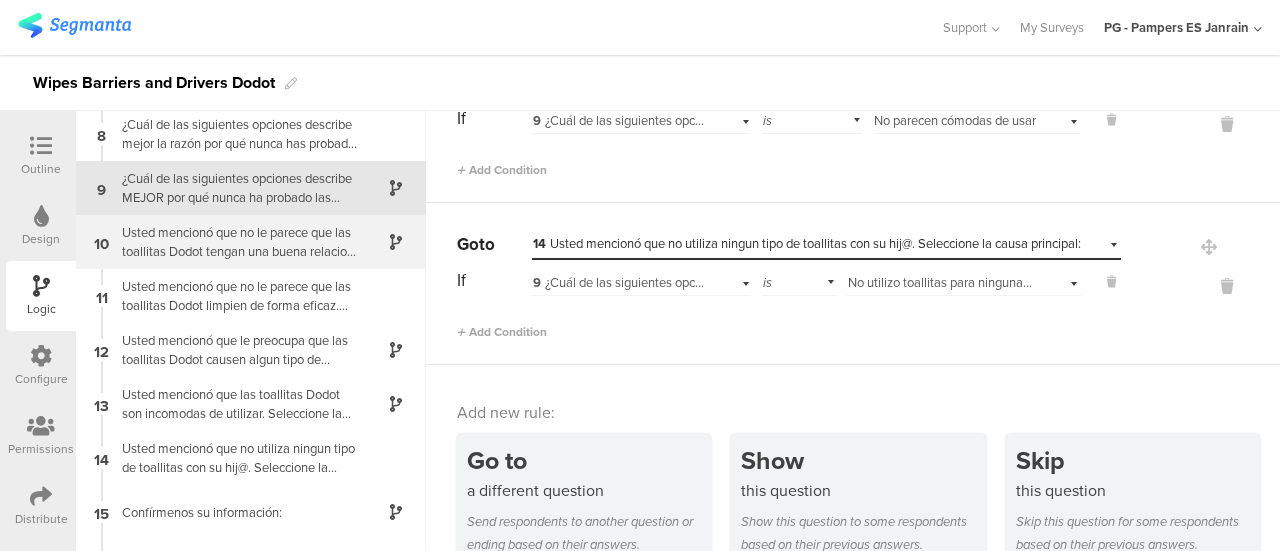 click on "Usted mencionó que no le parece que las toallitas Dodot tengan una buena relacion calidad precio. Seleccione la causa principal:" at bounding box center (235, 242) 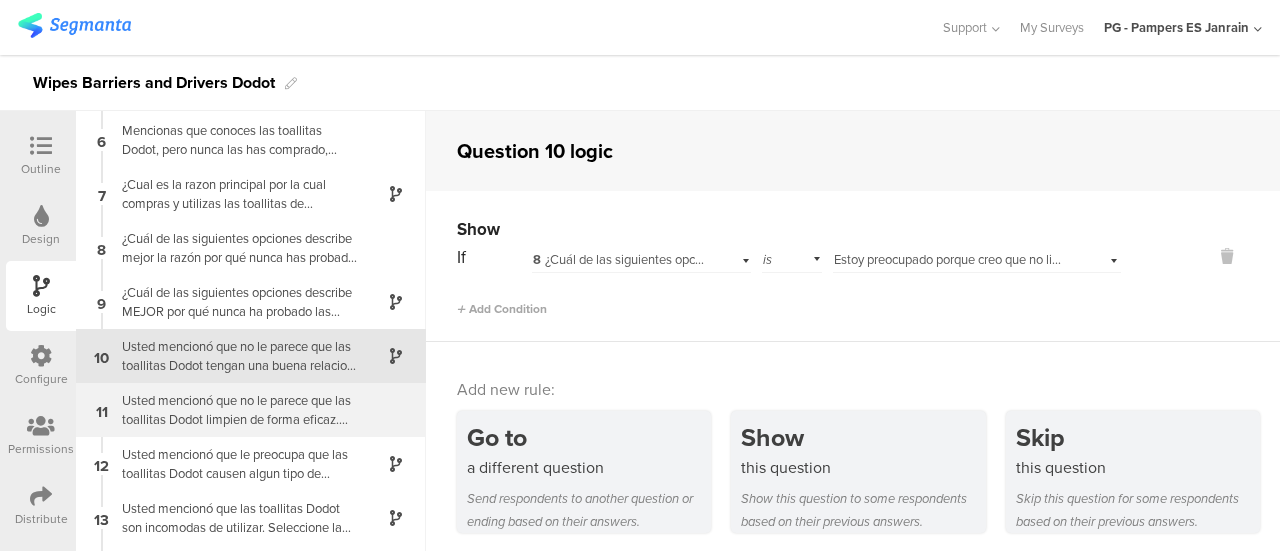 scroll, scrollTop: 266, scrollLeft: 0, axis: vertical 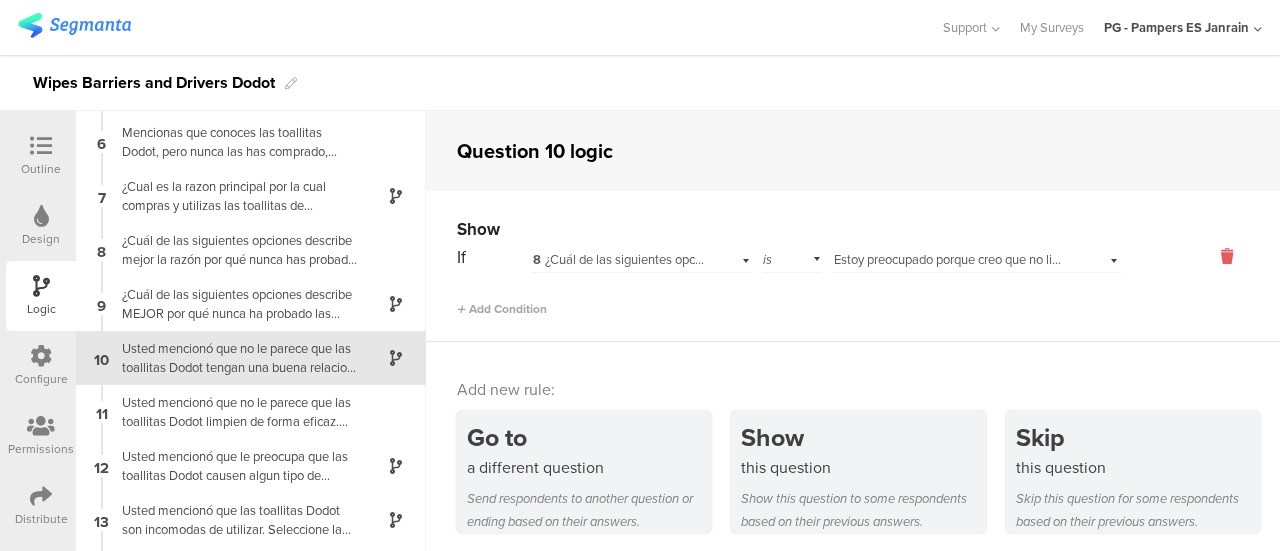 click at bounding box center (1227, 256) 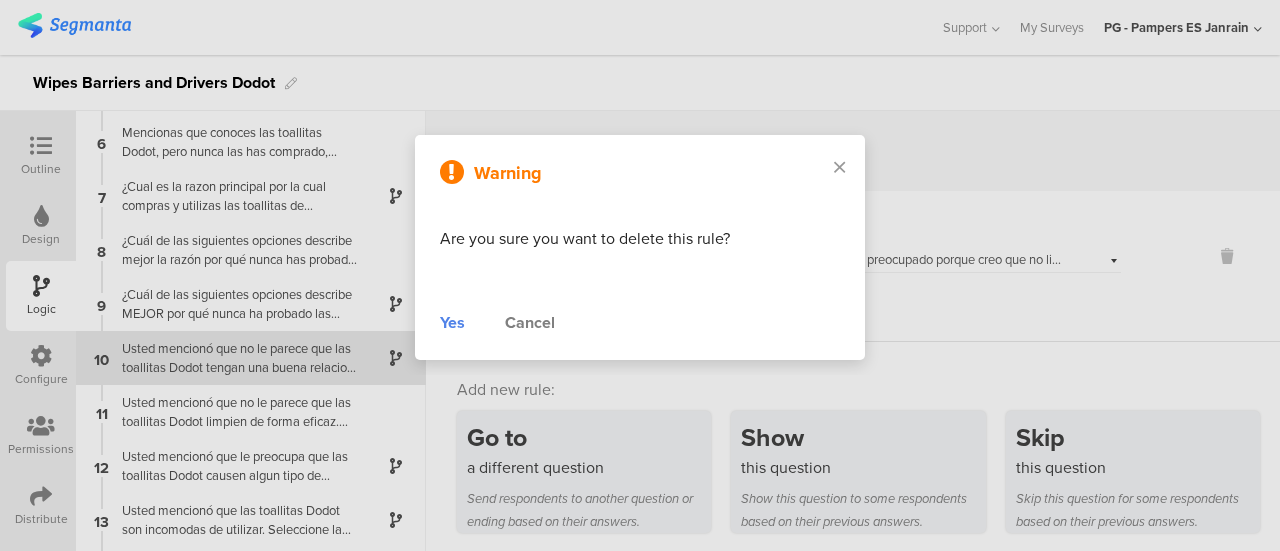 click on "Yes" at bounding box center [452, 323] 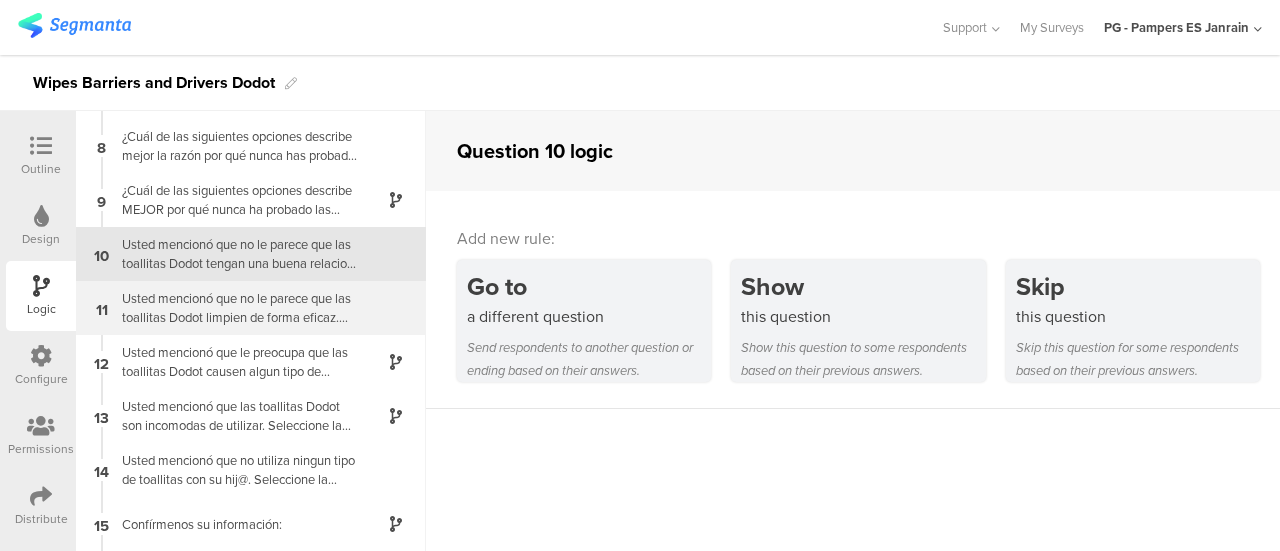 scroll, scrollTop: 384, scrollLeft: 0, axis: vertical 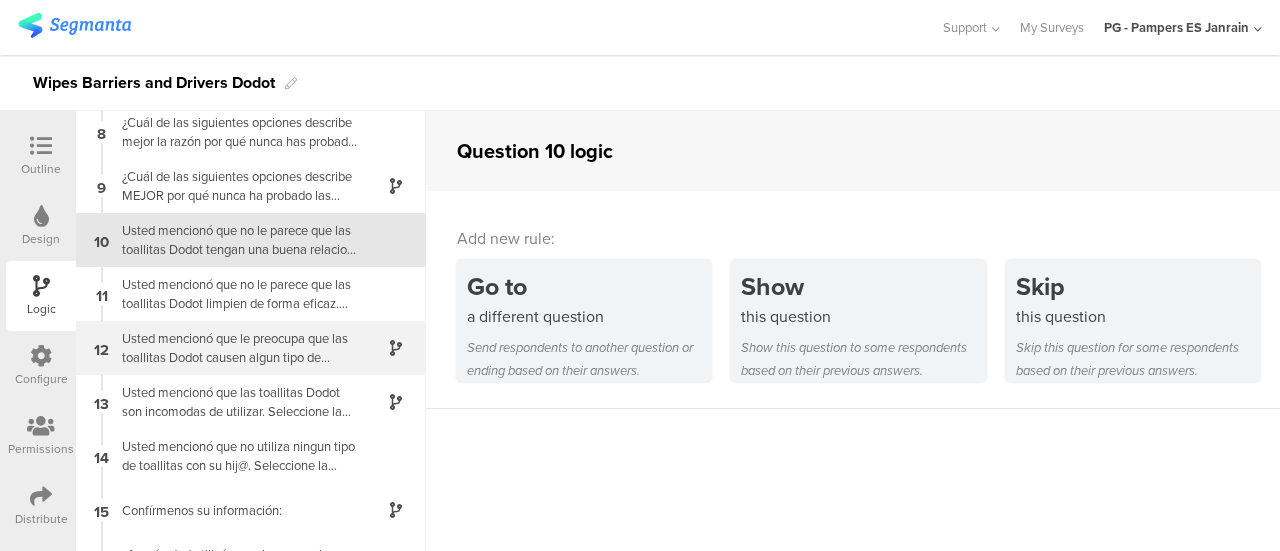 click on "Usted mencionó que le preocupa que las toallitas Dodot causen algun tipo de irritacion [PERSON_NAME]. Seleccione la causa principal:" at bounding box center (235, 348) 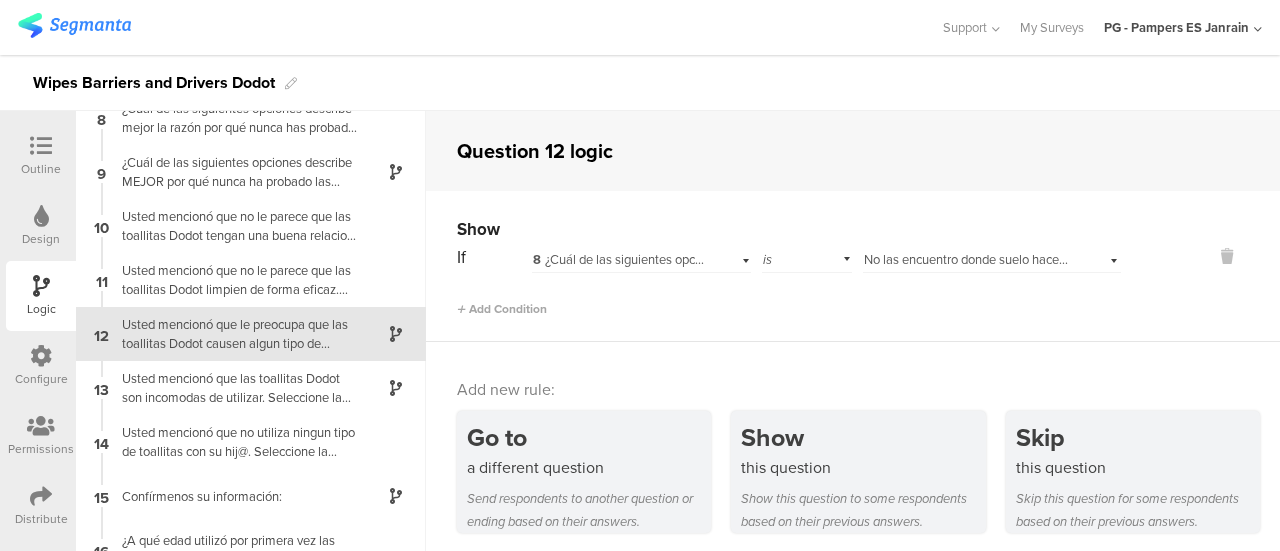 scroll, scrollTop: 400, scrollLeft: 0, axis: vertical 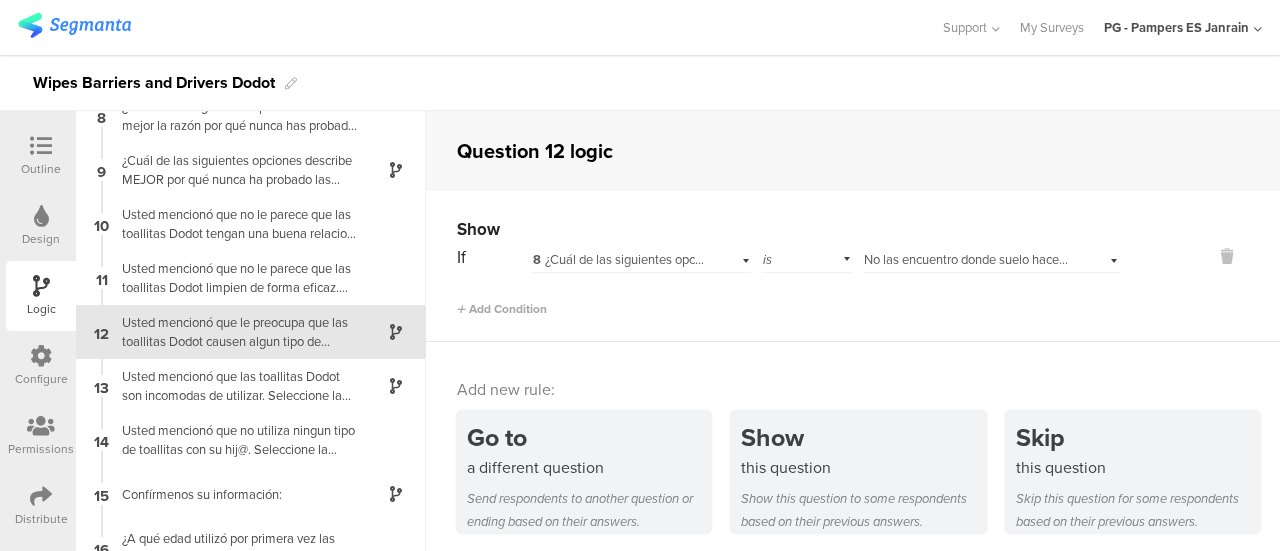click on "8  ¿Cuál de las siguientes opciones describe mejor la razón por qué nunca has probado las toallitas Dodot para su hij@? (Seleccione todas las que correspondan)" at bounding box center (974, 259) 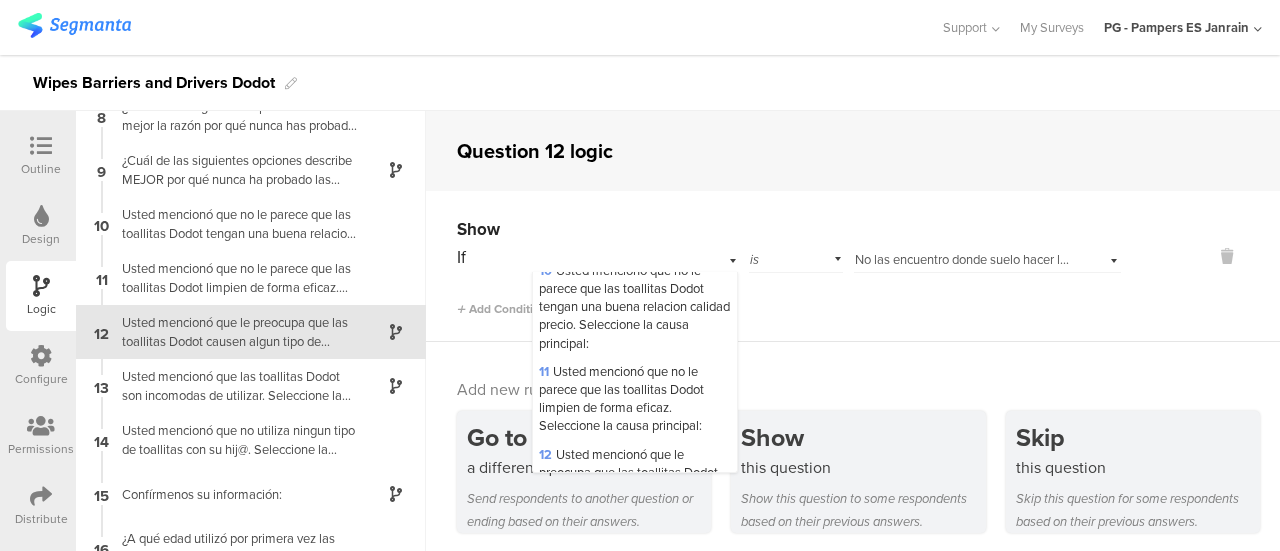 scroll, scrollTop: 671, scrollLeft: 0, axis: vertical 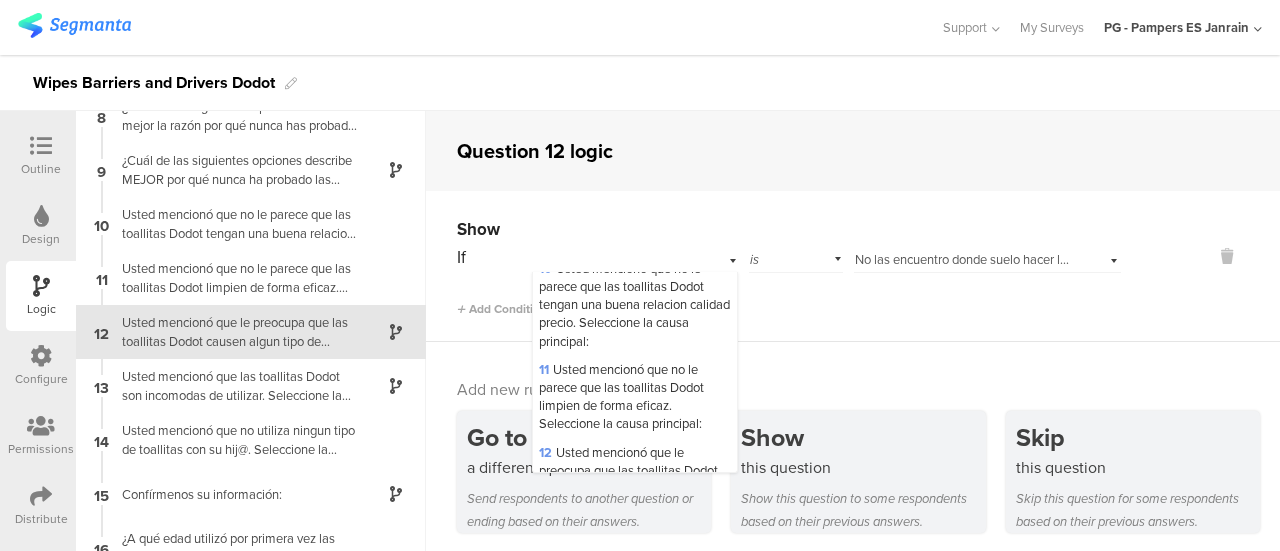 click on "9  ¿Cuál de las siguientes opciones describe MEJOR por qué nunca ha probado las toallitas Dodot aun conociendolas? (Seleccione una)" at bounding box center [635, 213] 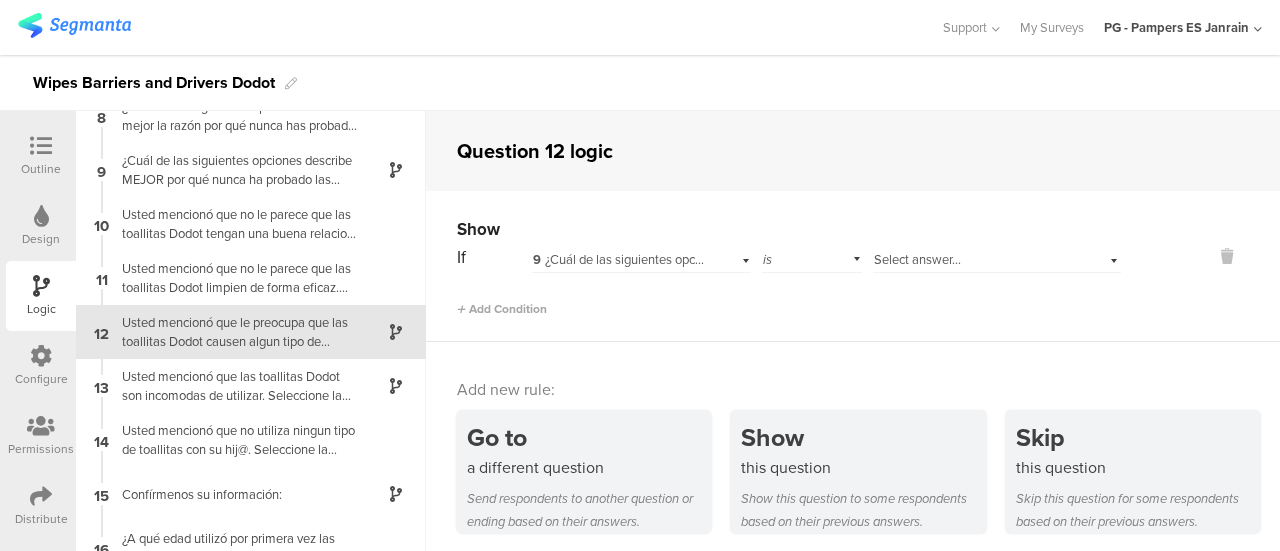 click on "Select answer..." at bounding box center (917, 259) 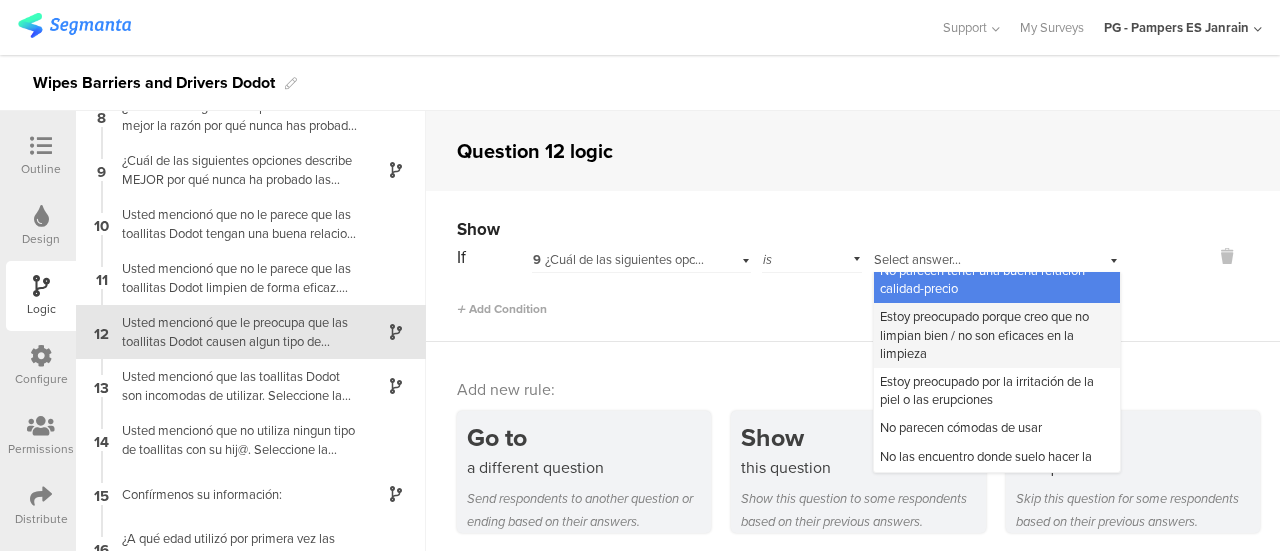 scroll, scrollTop: 17, scrollLeft: 0, axis: vertical 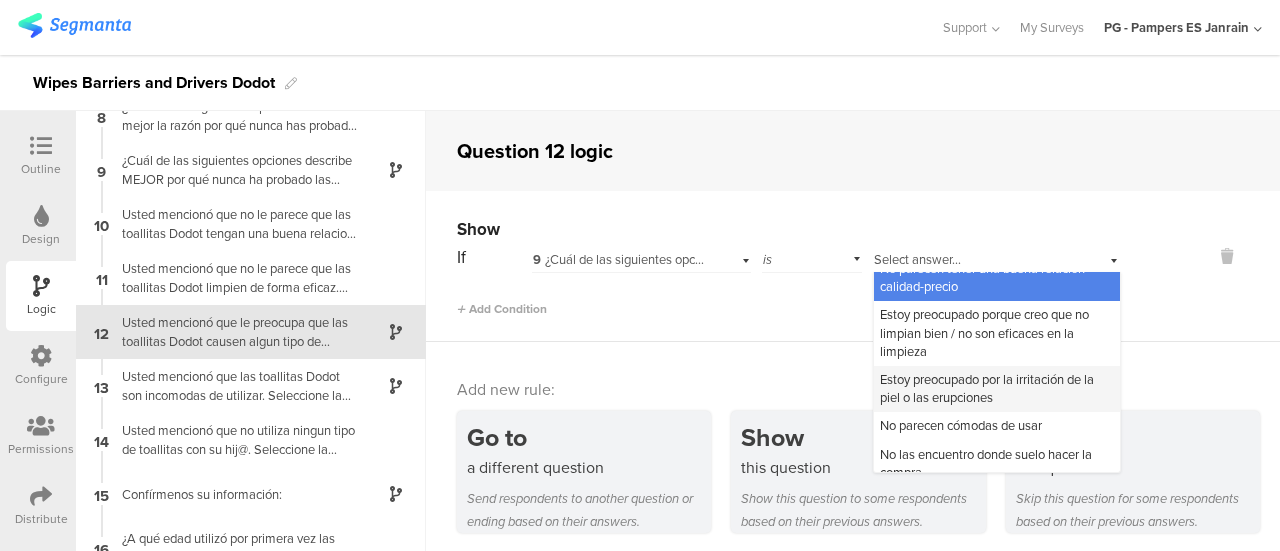 click on "Estoy preocupado por la irritación de la piel o las erupciones" at bounding box center (987, 388) 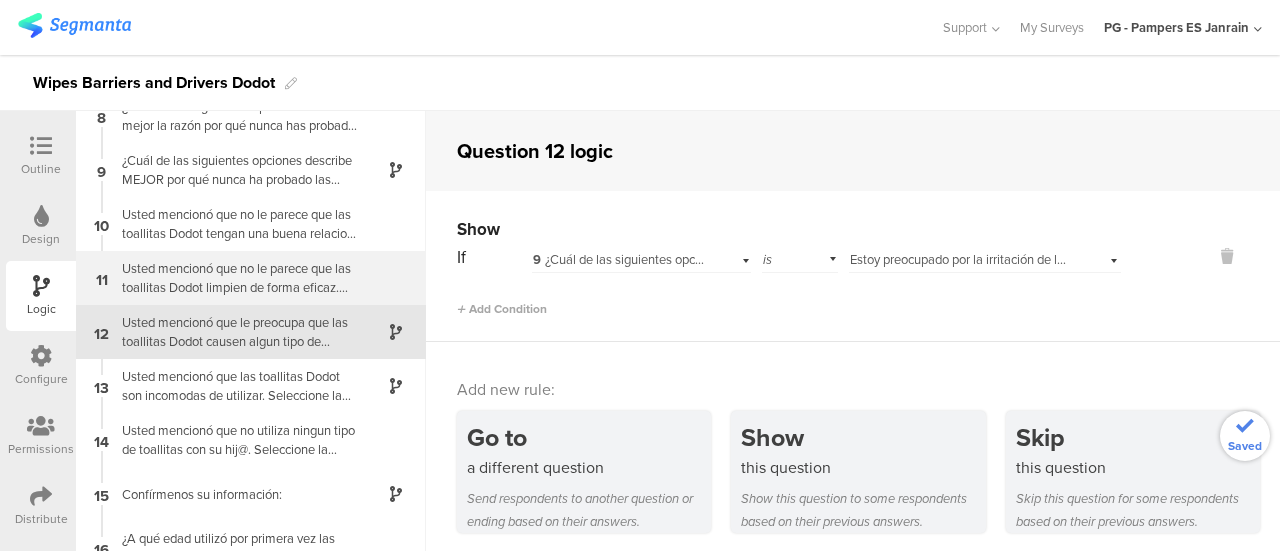 click on "Usted mencionó que no le parece que las toallitas Dodot limpien de forma eficaz. Seleccione la causa principal:" at bounding box center (235, 278) 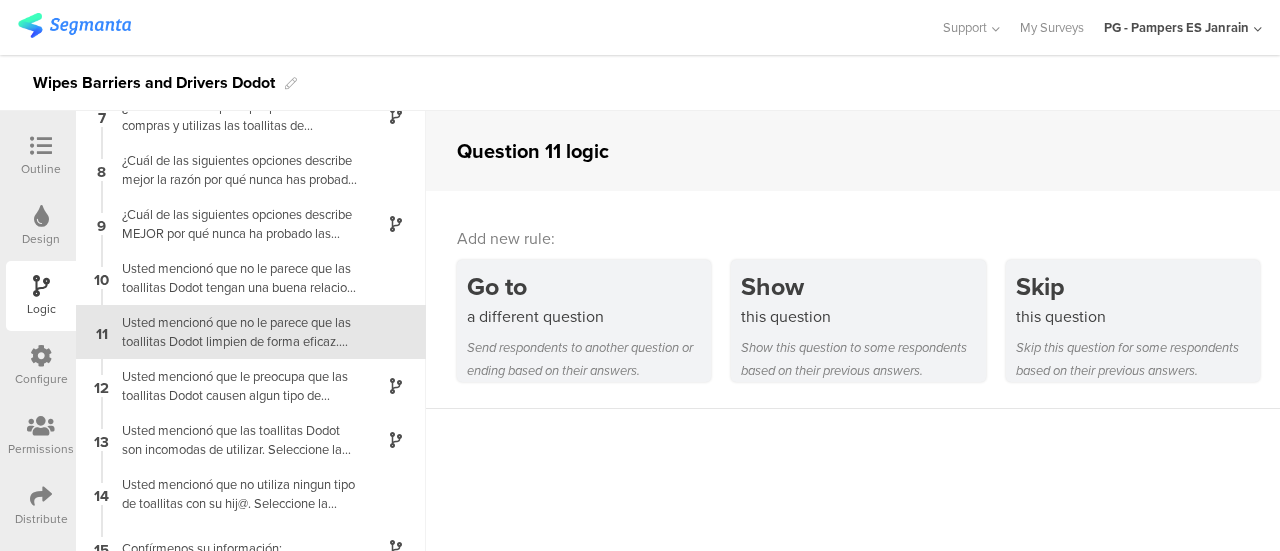 scroll, scrollTop: 346, scrollLeft: 0, axis: vertical 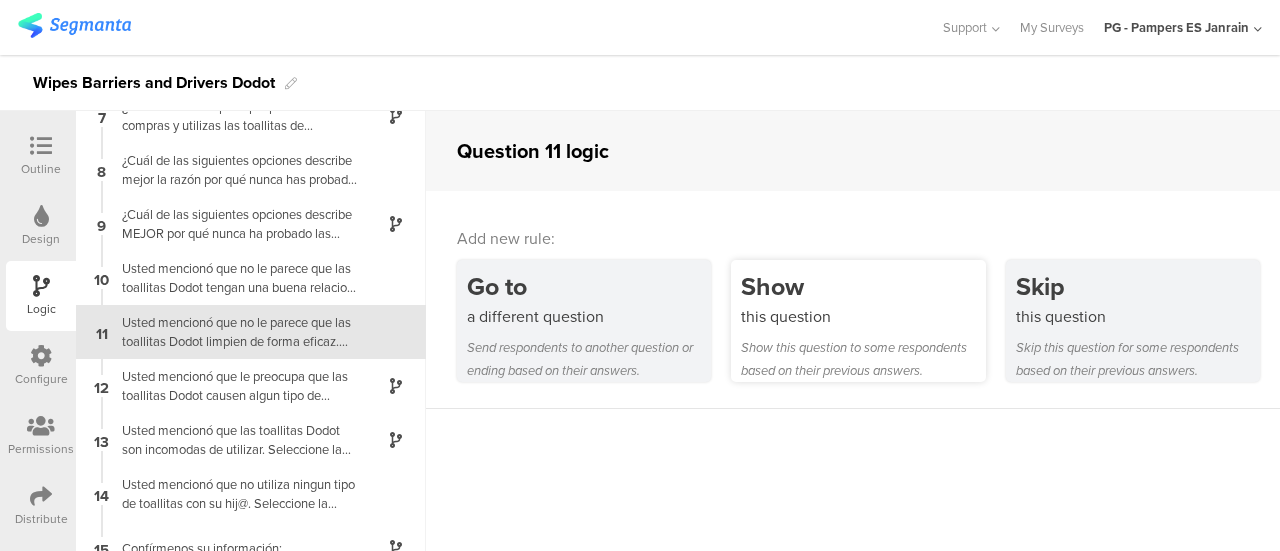 click on "this question" at bounding box center [863, 316] 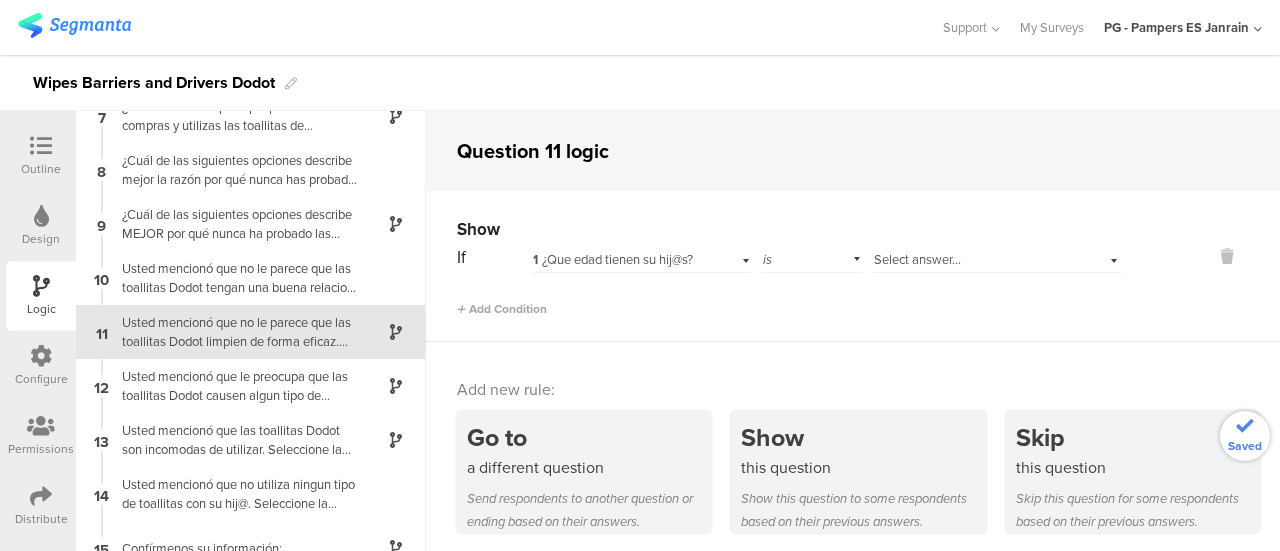 click on "1  ¿Que edad tienen su hij@s?" at bounding box center [641, 257] 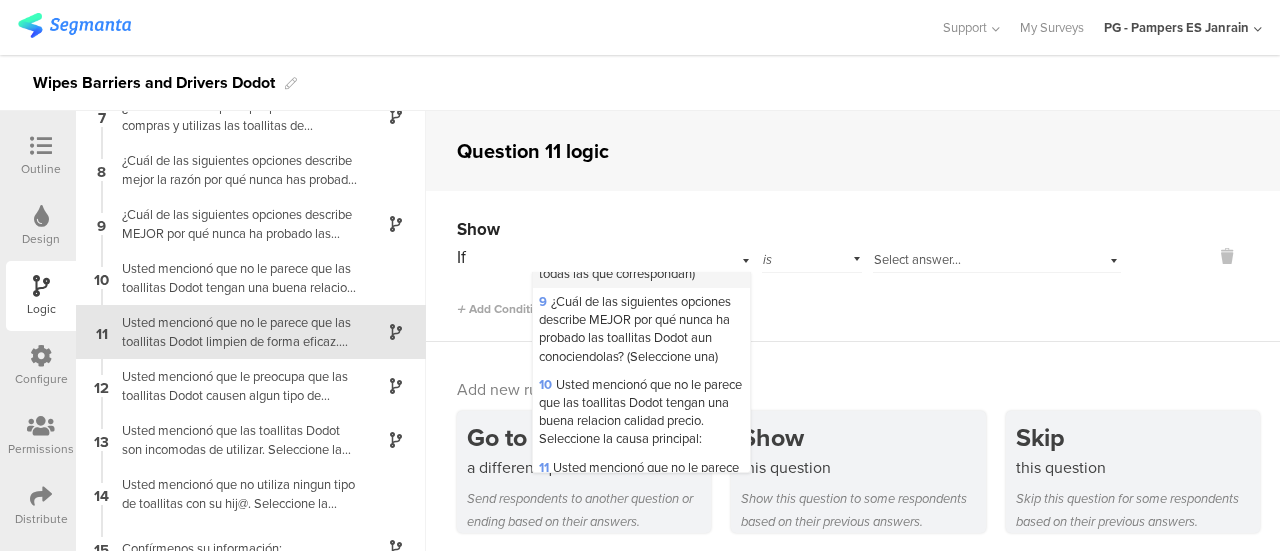 scroll, scrollTop: 556, scrollLeft: 0, axis: vertical 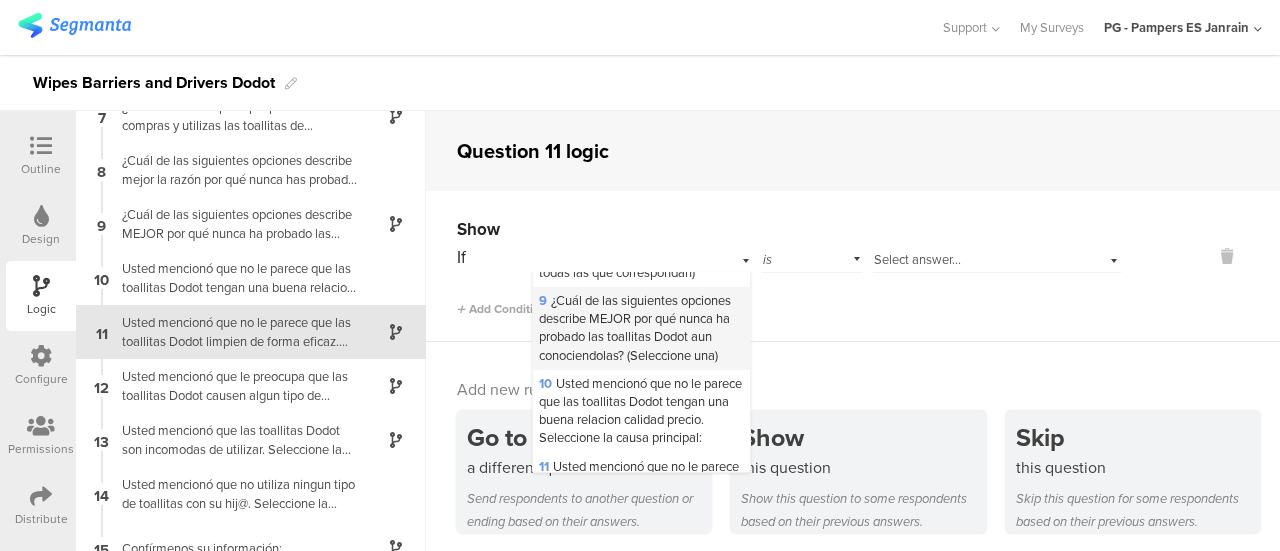click on "9  ¿Cuál de las siguientes opciones describe MEJOR por qué nunca ha probado las toallitas Dodot aun conociendolas? (Seleccione una)" at bounding box center (635, 328) 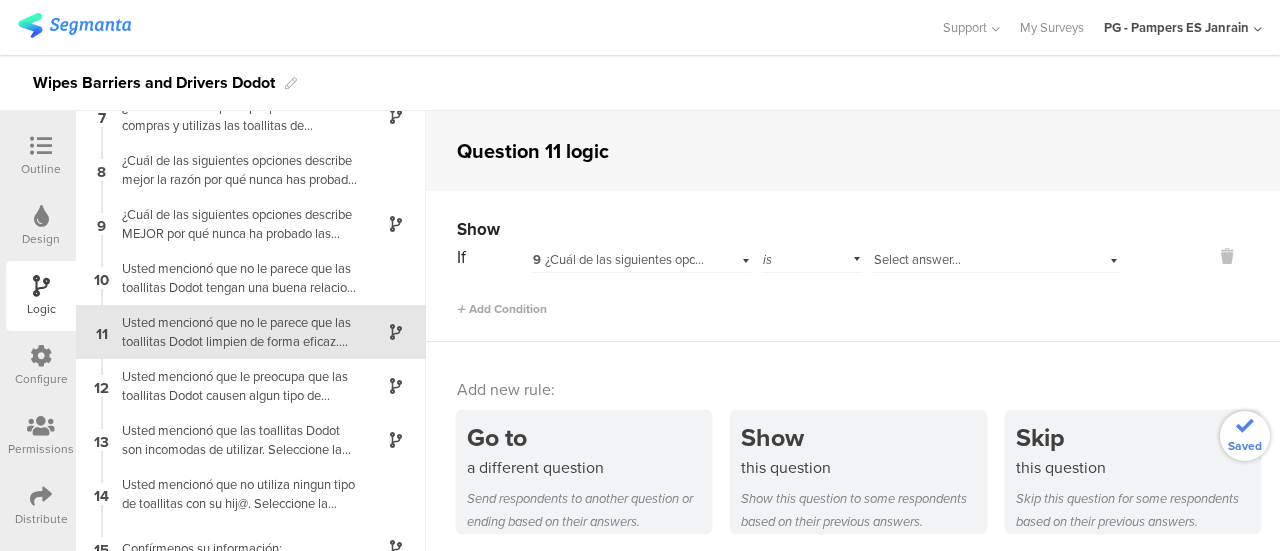 click on "Select answer..." at bounding box center [997, 257] 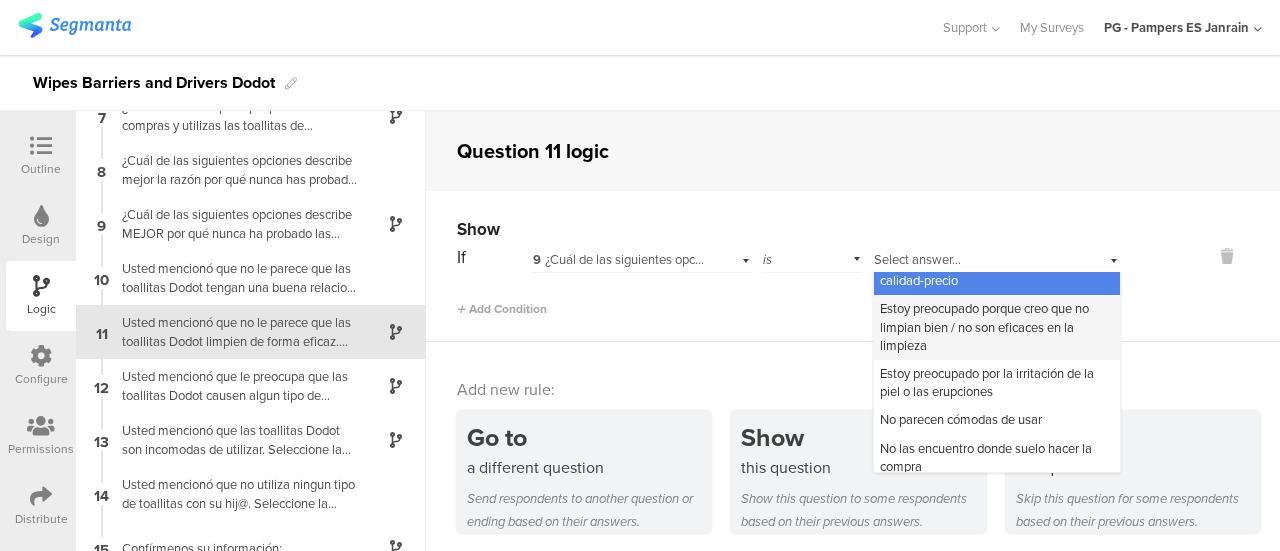 scroll, scrollTop: 24, scrollLeft: 0, axis: vertical 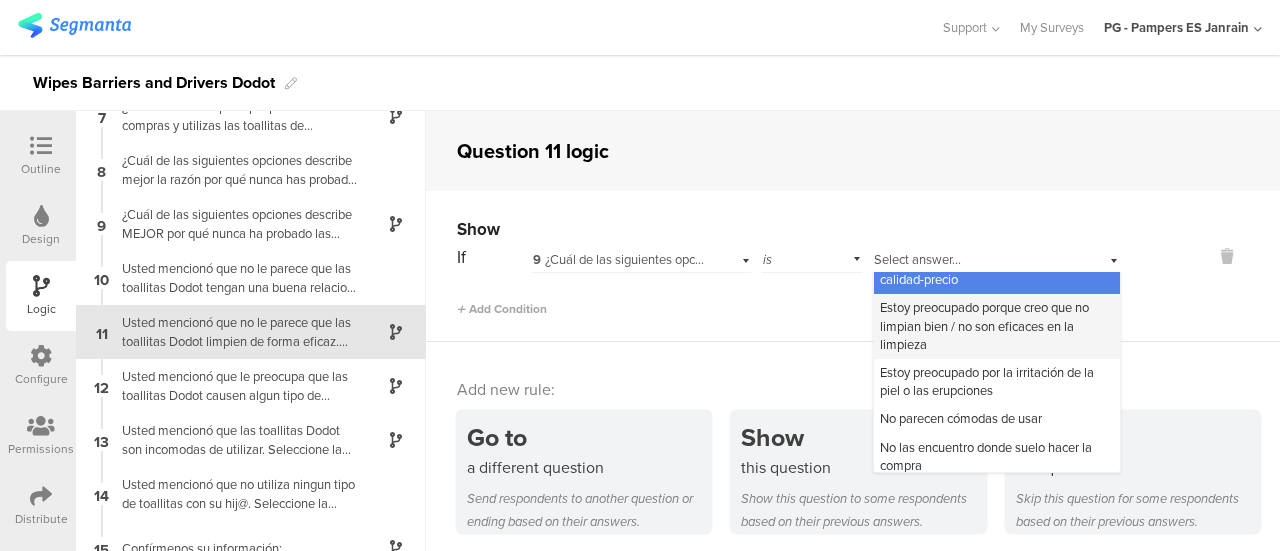 click on "Estoy preocupado porque creo que no limpian bien / no son eficaces en la limpieza" at bounding box center [984, 325] 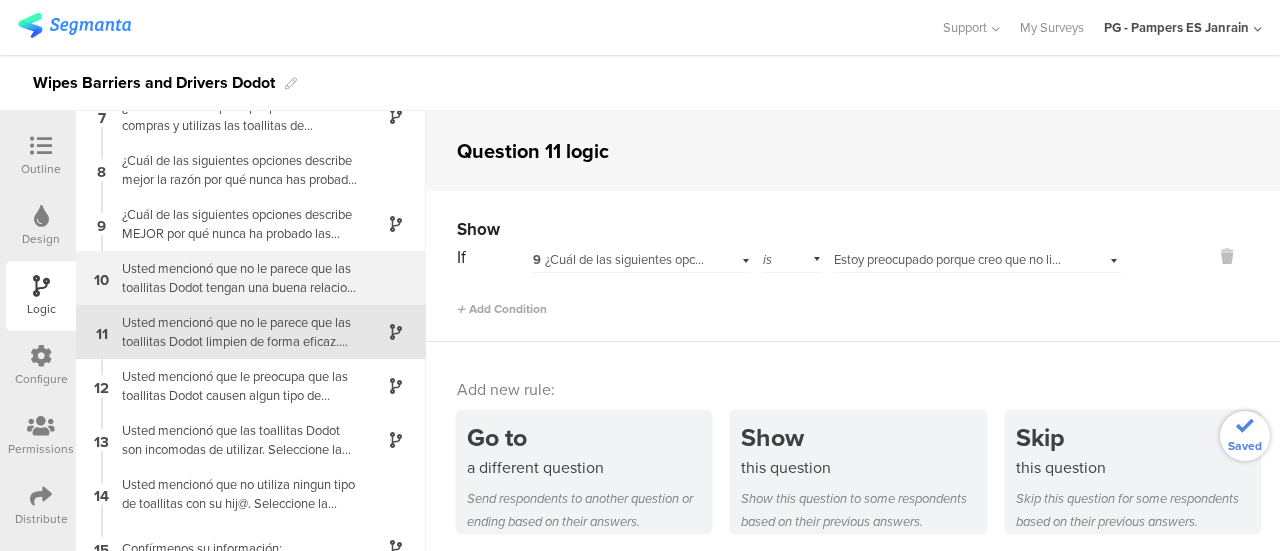 click on "Usted mencionó que no le parece que las toallitas Dodot tengan una buena relacion calidad precio. Seleccione la causa principal:" at bounding box center (235, 278) 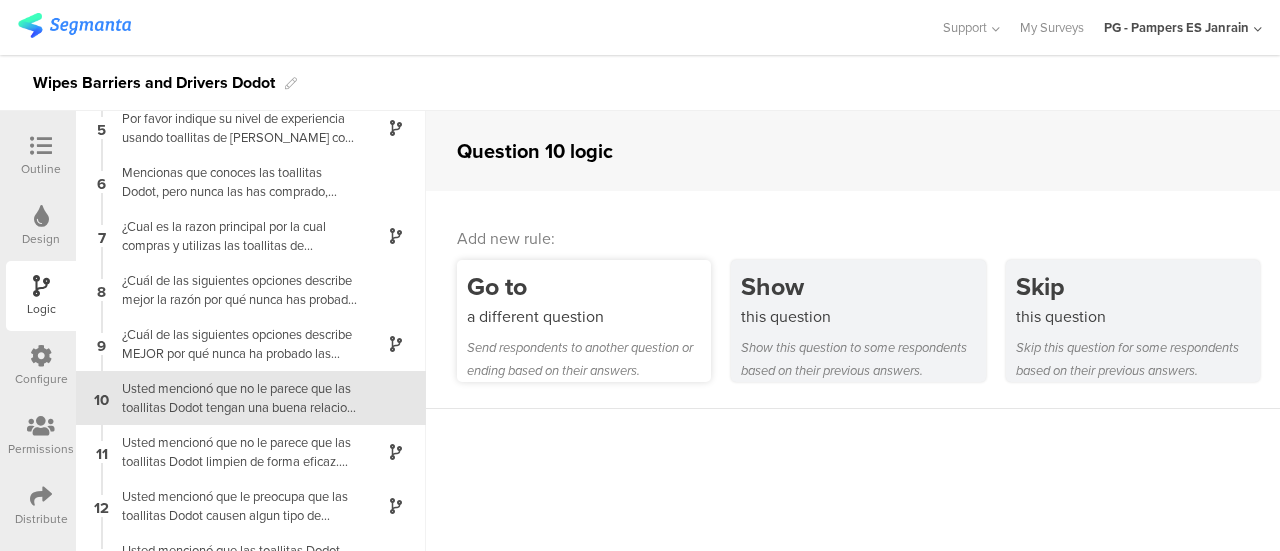scroll, scrollTop: 292, scrollLeft: 0, axis: vertical 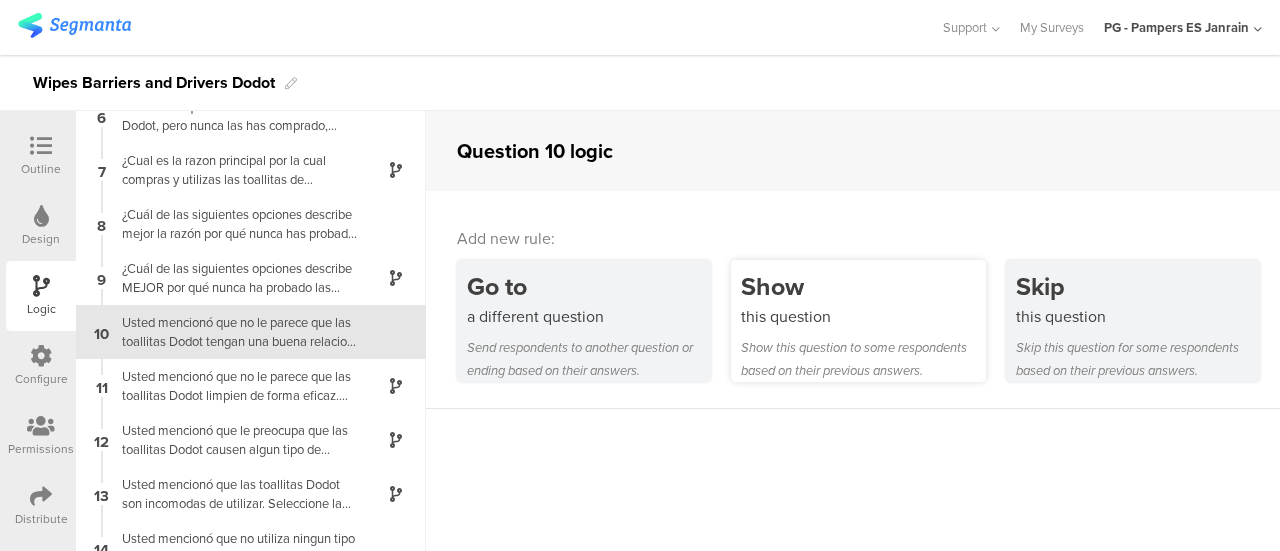 click on "Show this question to some respondents based on their previous answers." at bounding box center [863, 359] 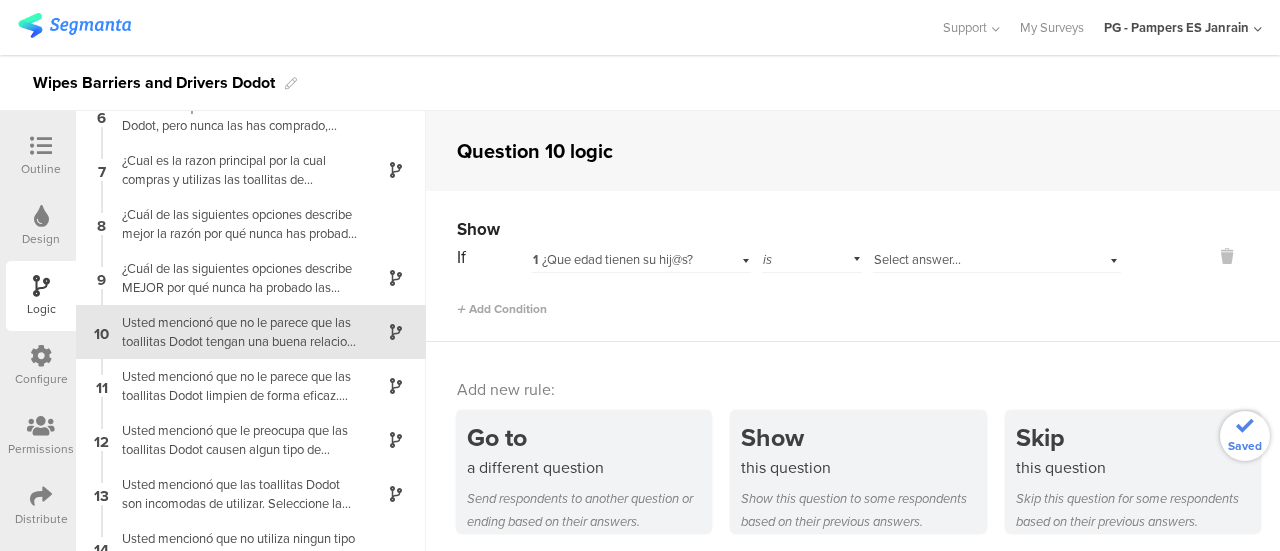click on "1  ¿Que edad tienen su hij@s?" at bounding box center [613, 259] 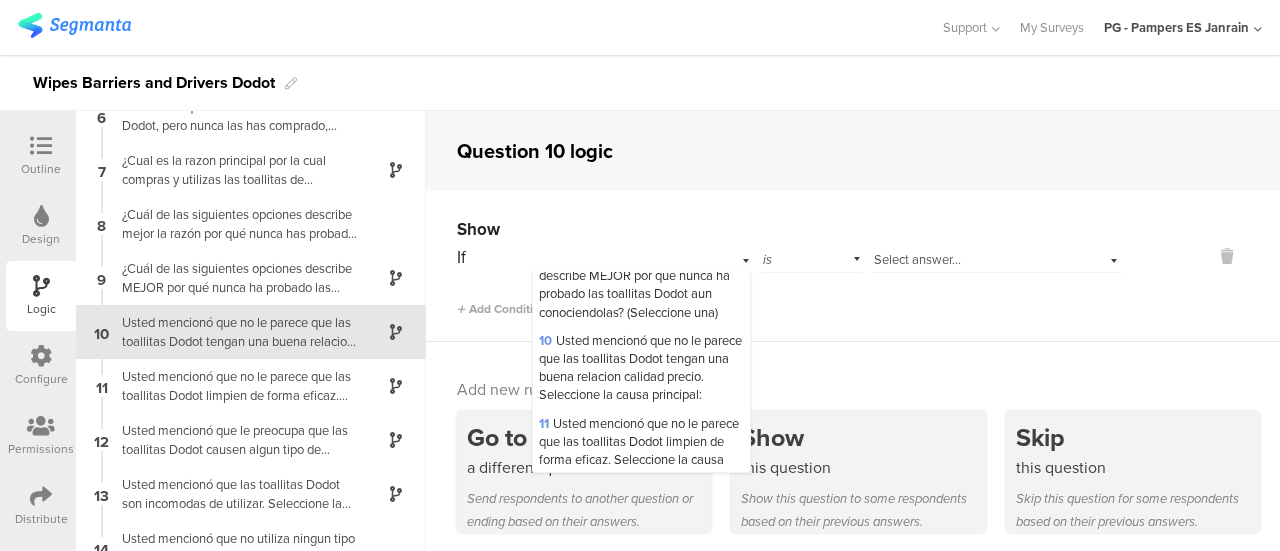 scroll, scrollTop: 600, scrollLeft: 0, axis: vertical 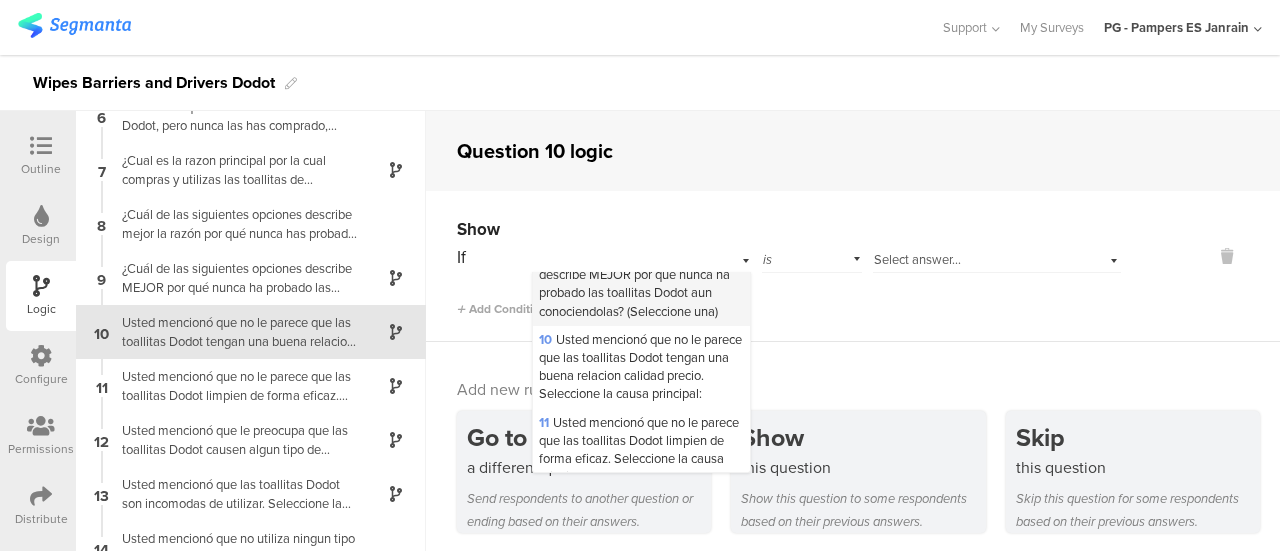 click on "9  ¿Cuál de las siguientes opciones describe MEJOR por qué nunca ha probado las toallitas Dodot aun conociendolas? (Seleccione una)" at bounding box center (635, 284) 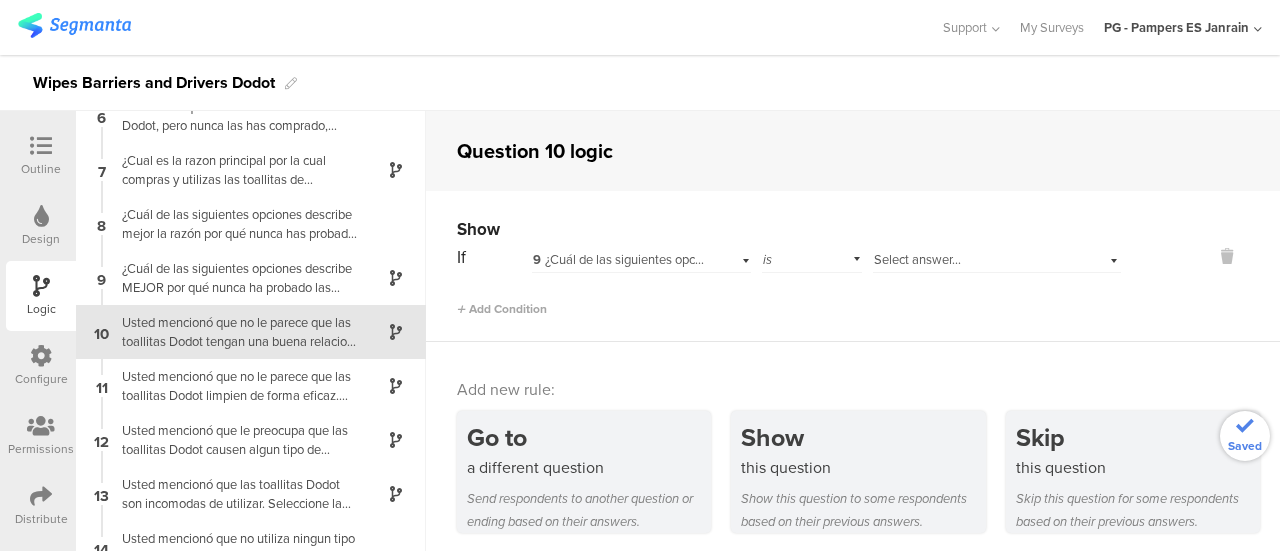 click on "Select answer..." at bounding box center (997, 257) 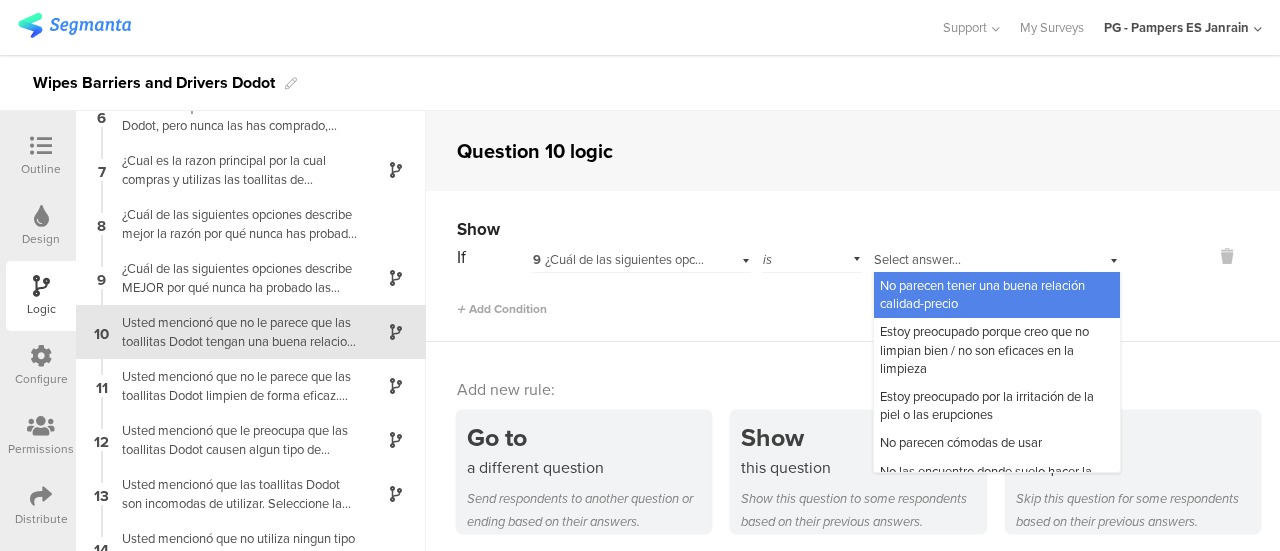 click on "No parecen tener una buena relación calidad-precio" at bounding box center (982, 294) 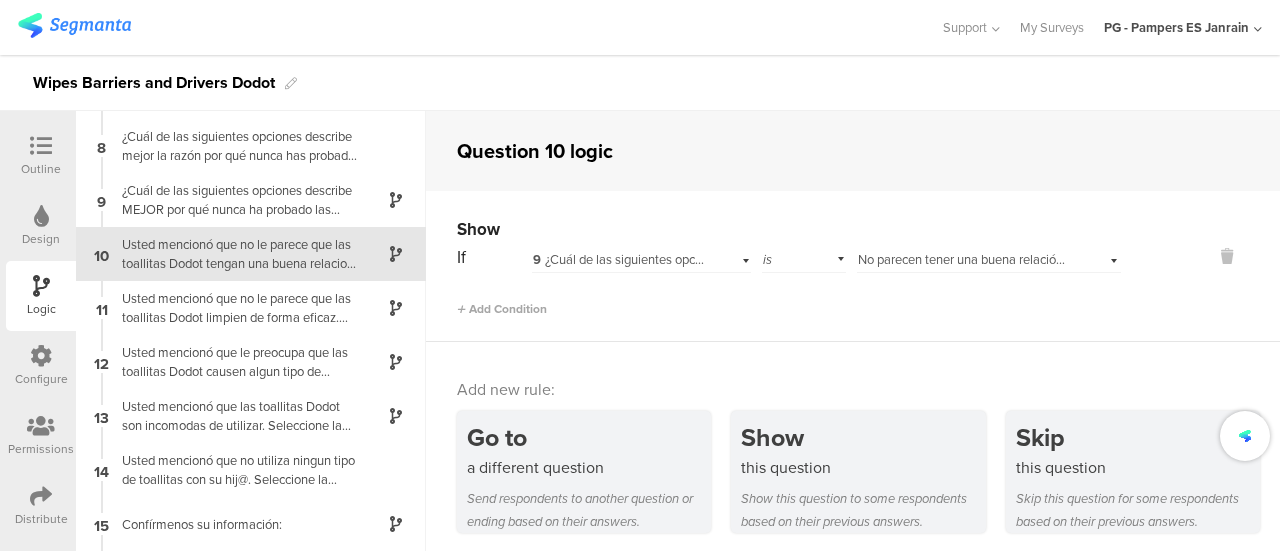 scroll, scrollTop: 370, scrollLeft: 0, axis: vertical 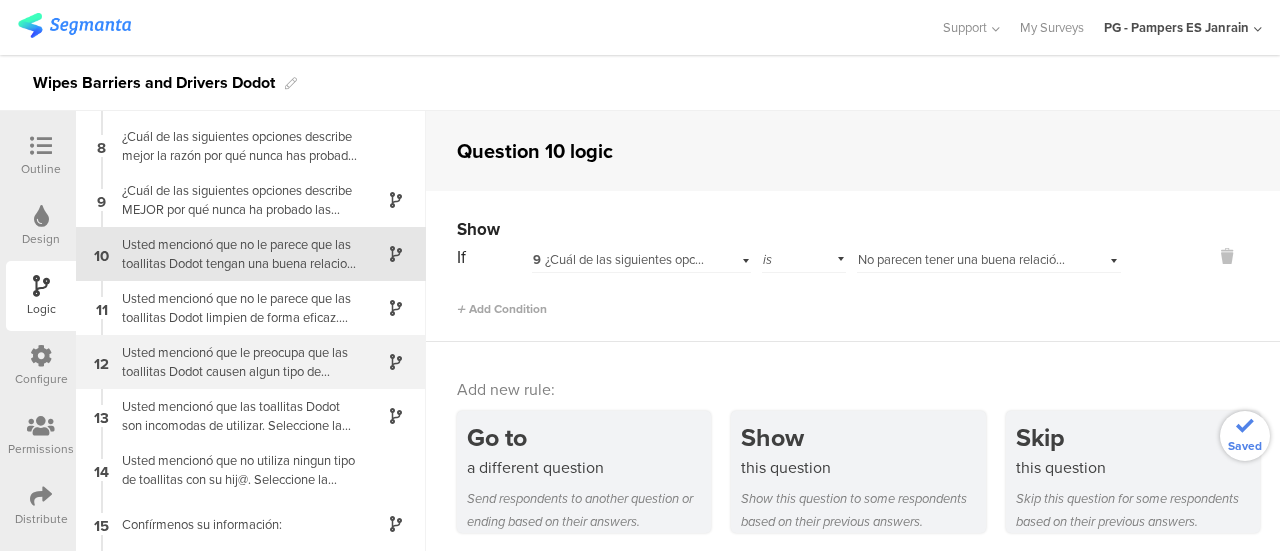 click on "Usted mencionó que le preocupa que las toallitas Dodot causen algun tipo de irritacion [PERSON_NAME]. Seleccione la causa principal:" at bounding box center [235, 362] 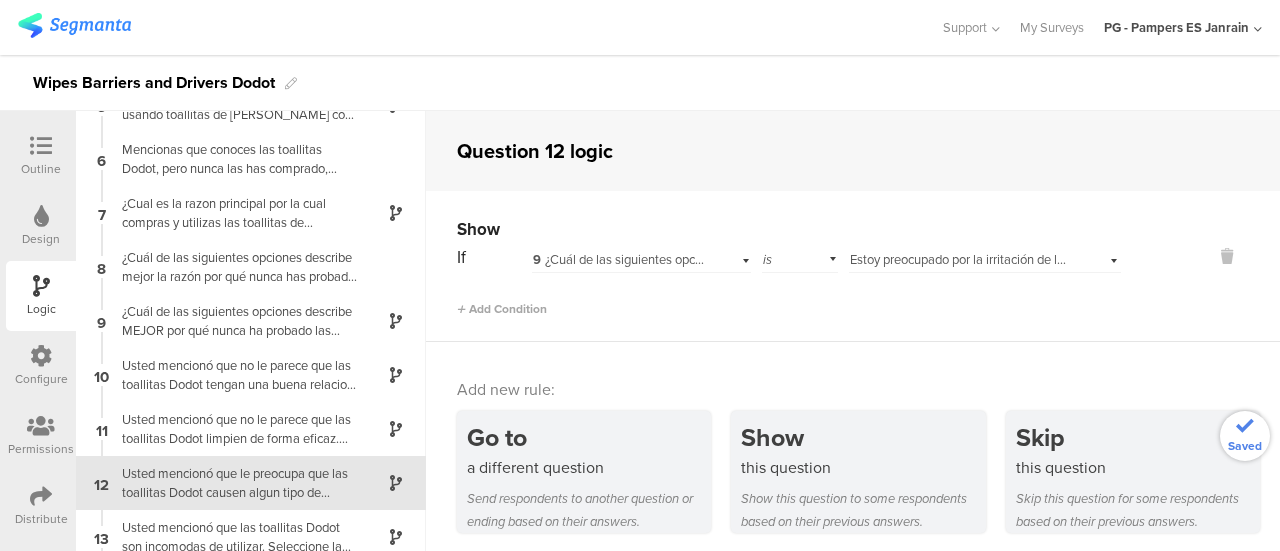 scroll, scrollTop: 400, scrollLeft: 0, axis: vertical 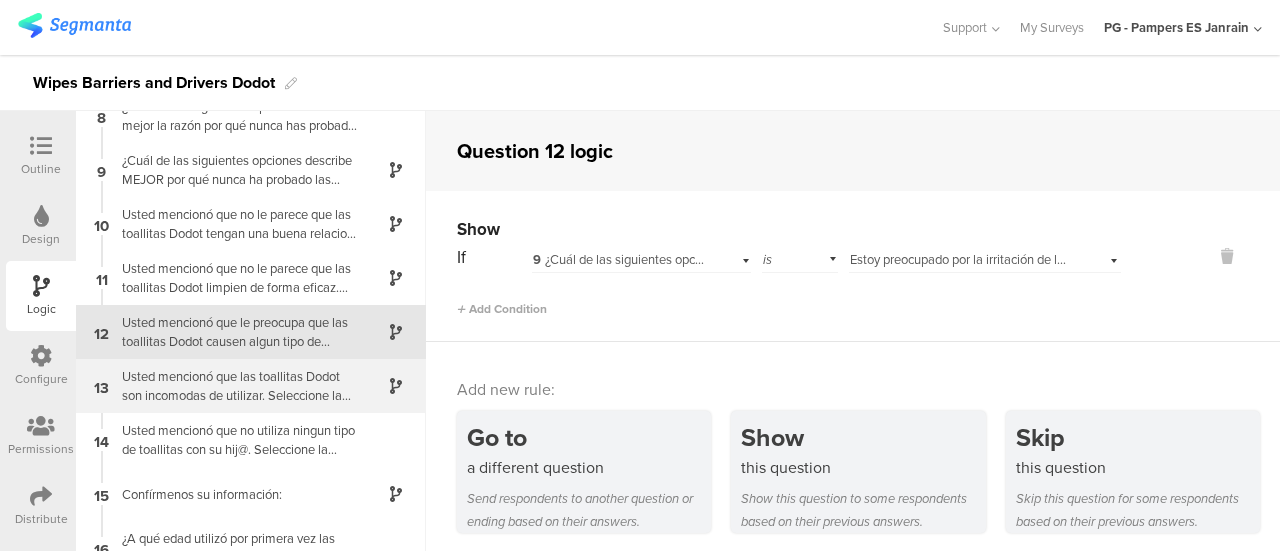 click on "Usted mencionó que las toallitas Dodot son incomodas de utilizar. Seleccione la causa principal:" at bounding box center (235, 386) 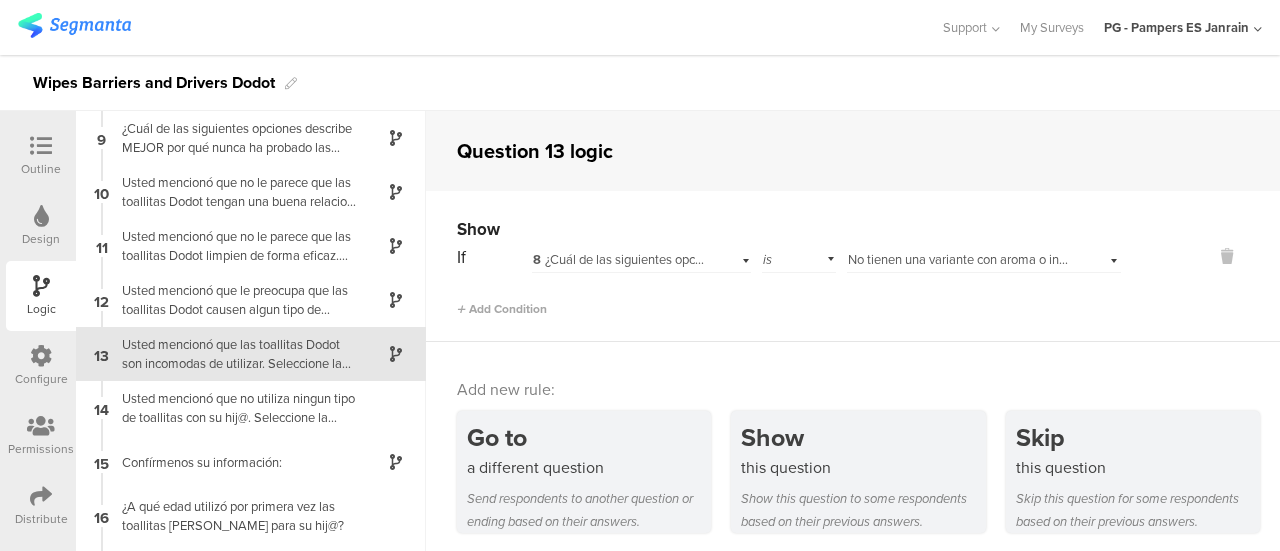 scroll, scrollTop: 454, scrollLeft: 0, axis: vertical 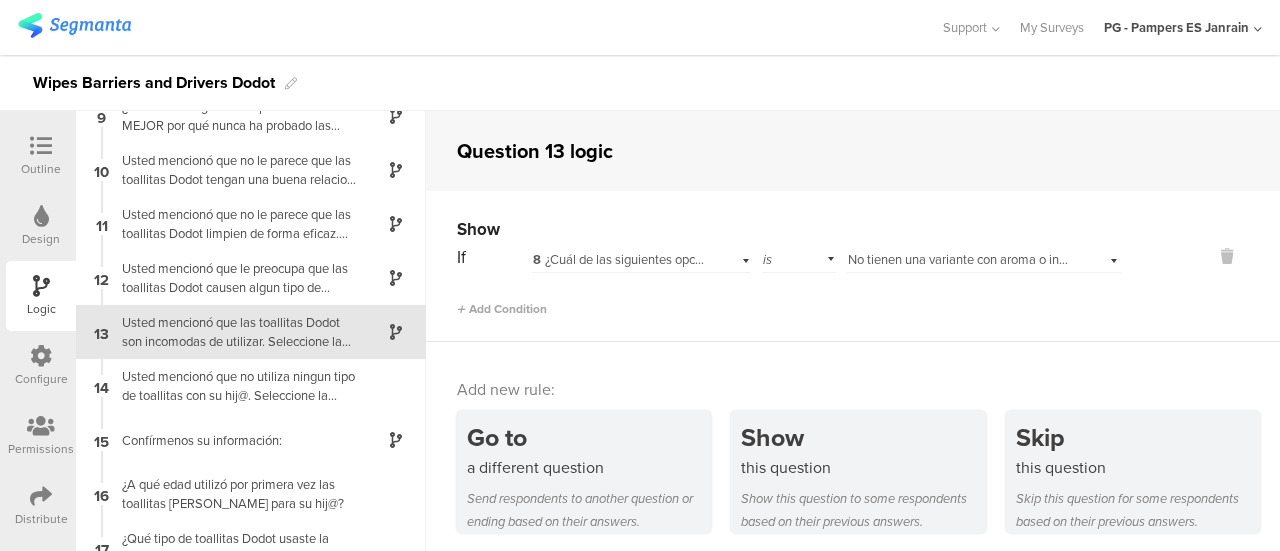 click on "8  ¿Cuál de las siguientes opciones describe mejor la razón por qué nunca has probado las toallitas Dodot para su hij@? (Seleccione todas las que correspondan)" at bounding box center (974, 259) 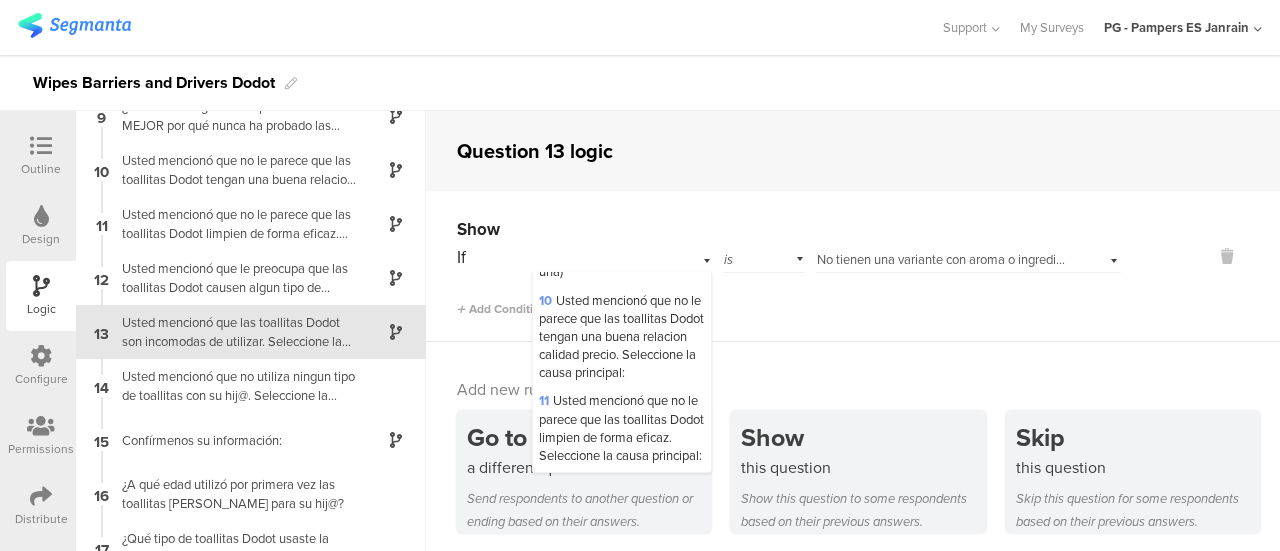 scroll, scrollTop: 804, scrollLeft: 0, axis: vertical 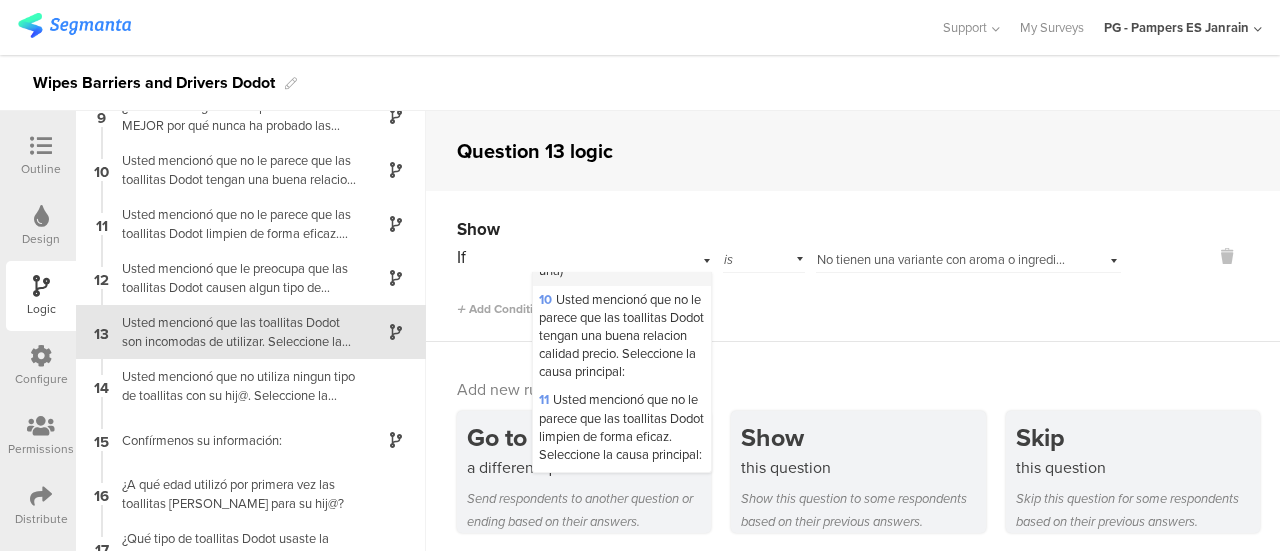 click on "9  ¿Cuál de las siguientes opciones describe MEJOR por qué nunca ha probado las toallitas Dodot aun conociendolas? (Seleccione una)" at bounding box center [622, 225] 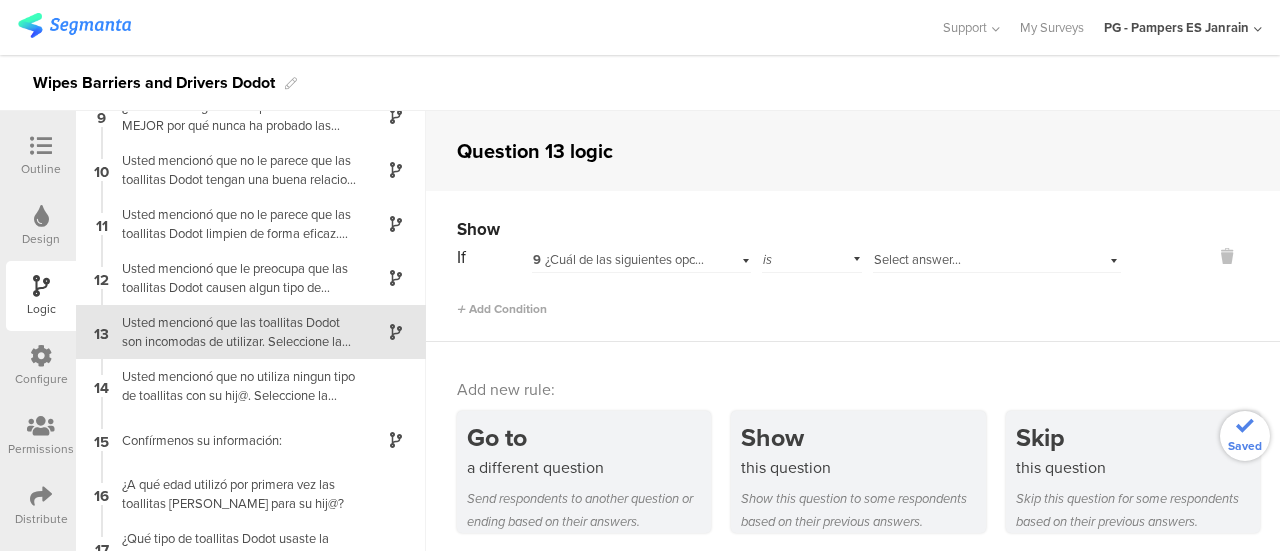 click on "Select answer..." at bounding box center [917, 259] 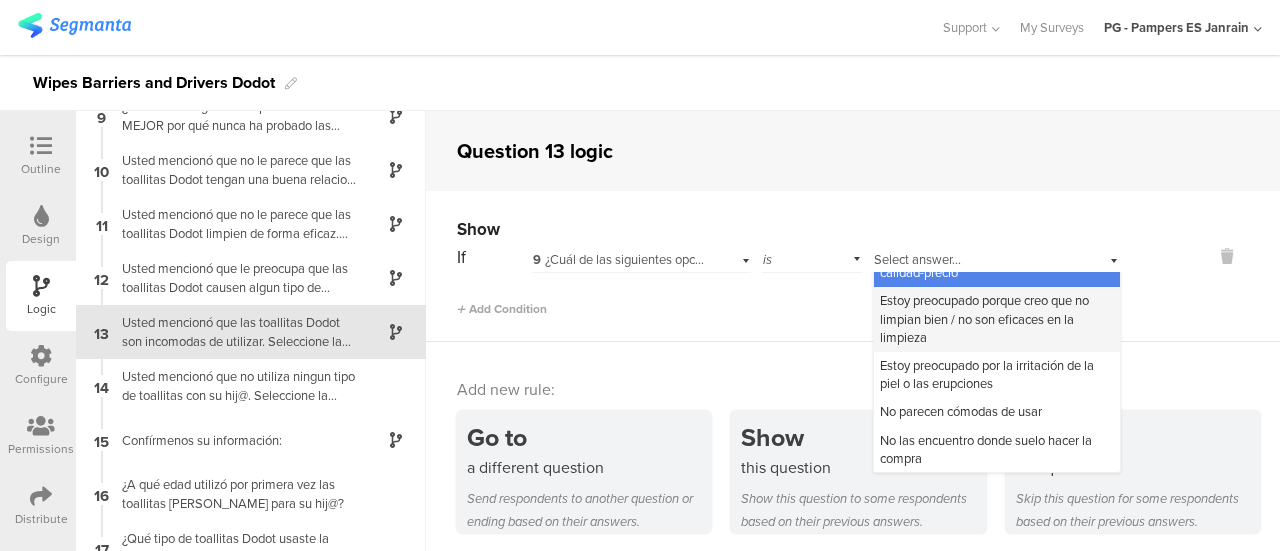 scroll, scrollTop: 37, scrollLeft: 0, axis: vertical 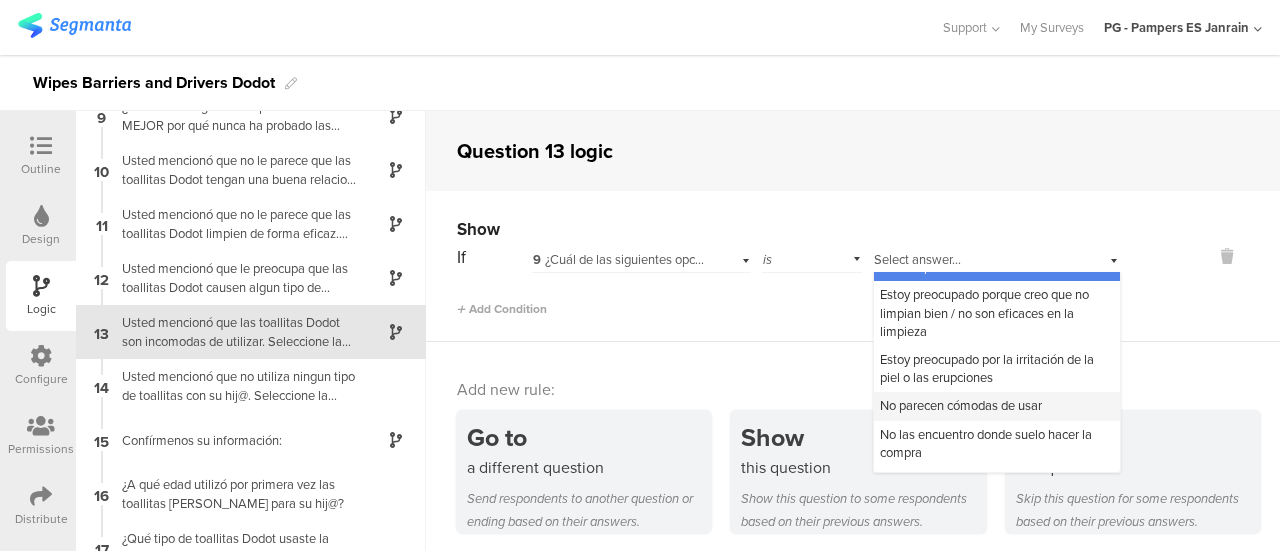 click on "No parecen cómodas de usar" at bounding box center (961, 405) 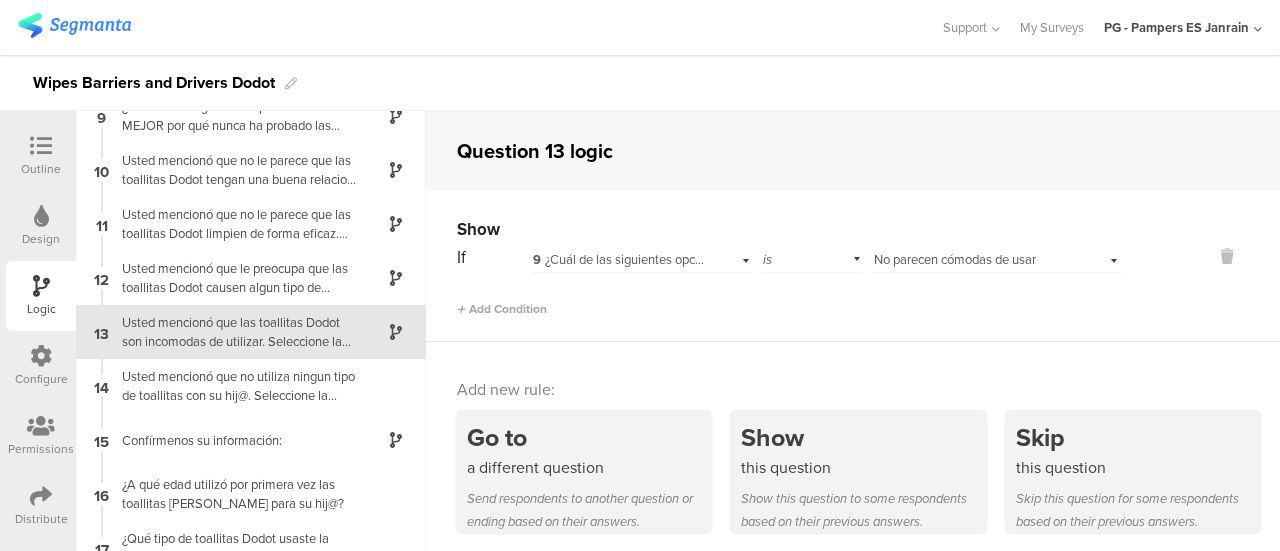 scroll, scrollTop: 0, scrollLeft: 0, axis: both 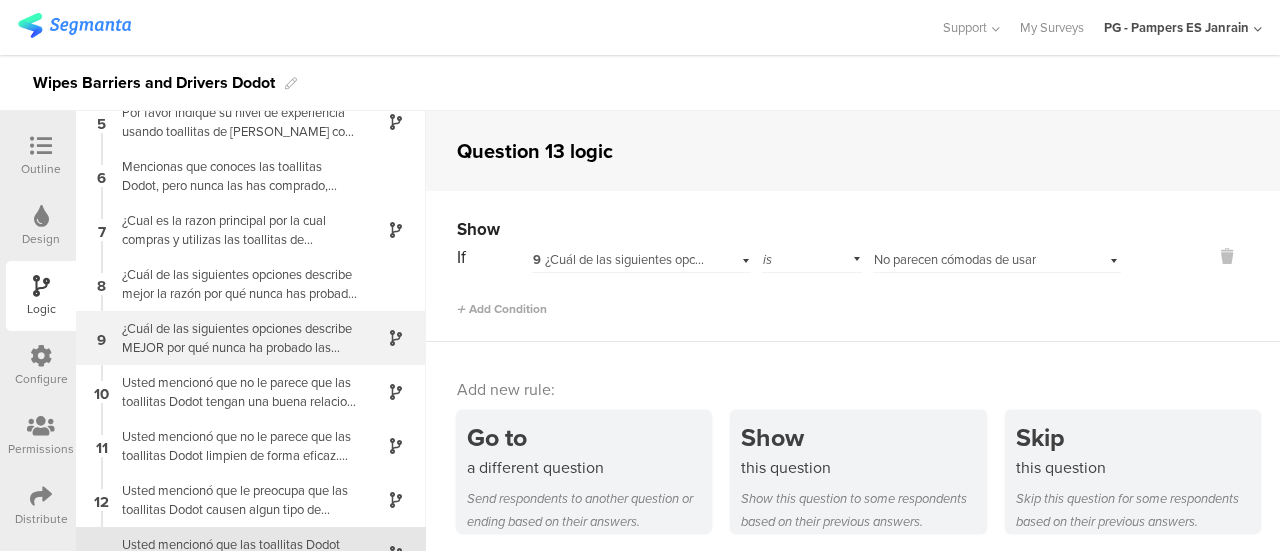 click on "¿Cuál de las siguientes opciones describe MEJOR por qué nunca ha probado las toallitas Dodot aun conociendolas? (Seleccione una)" at bounding box center (235, 338) 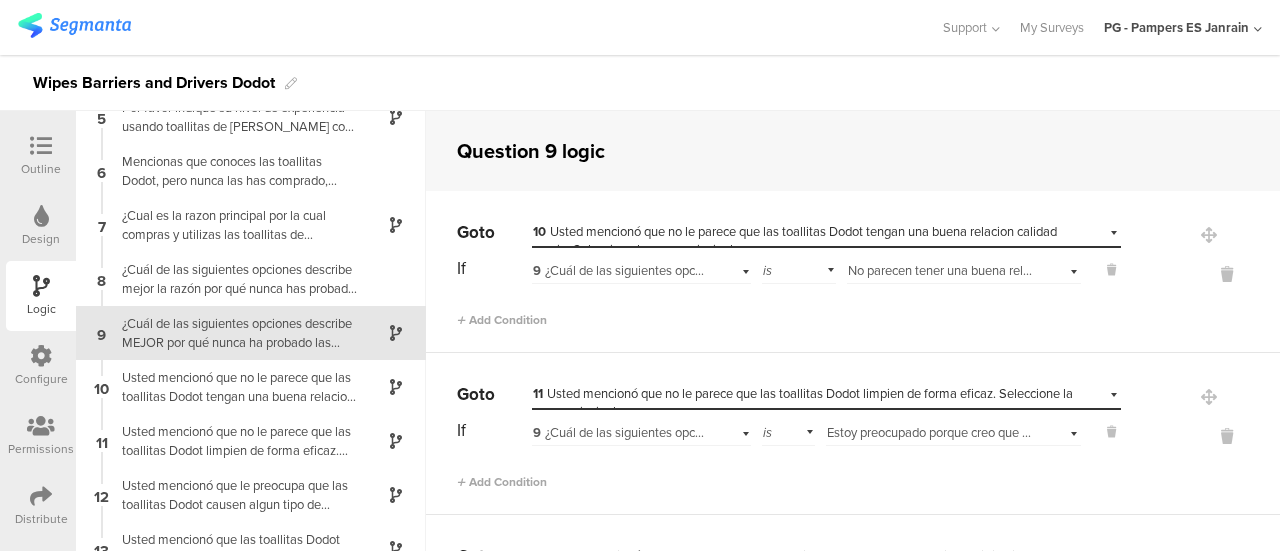 scroll, scrollTop: 238, scrollLeft: 0, axis: vertical 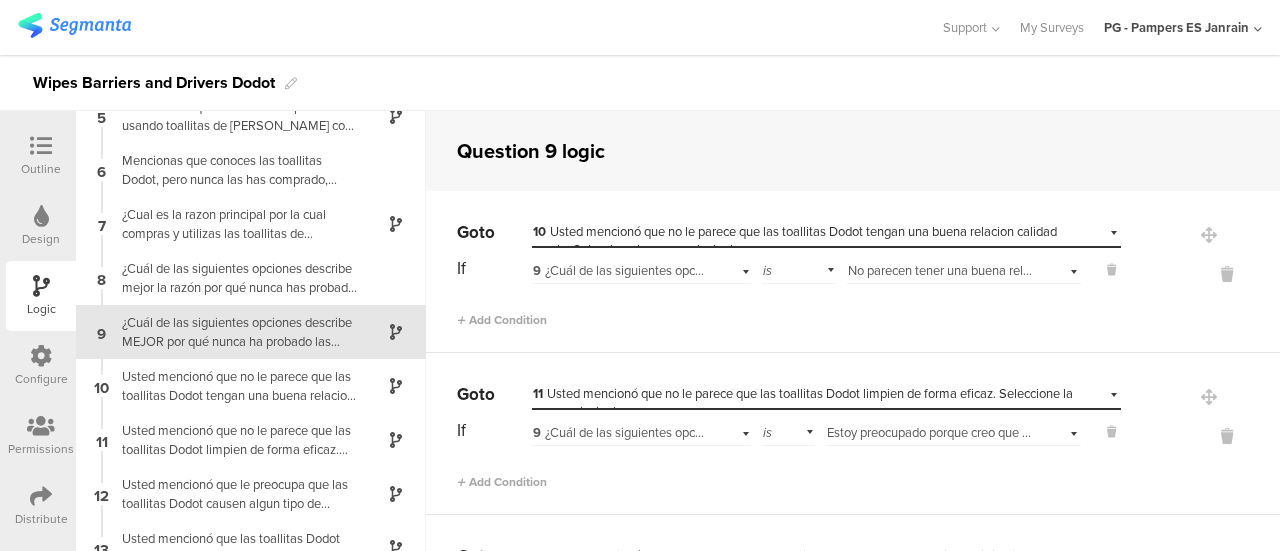 click on "Outline" at bounding box center [41, 169] 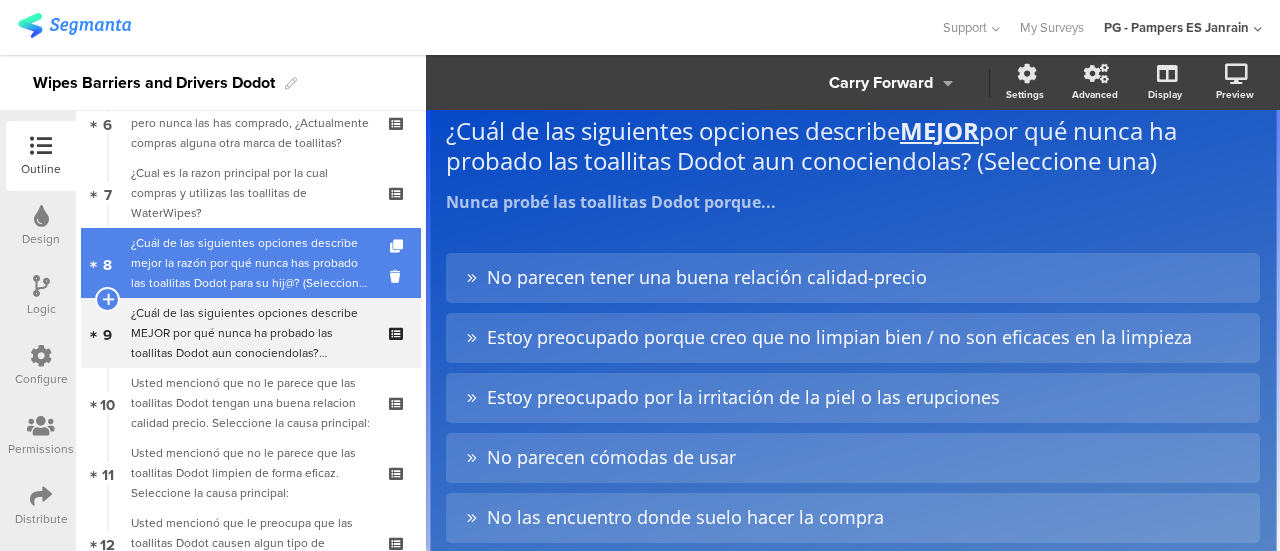 scroll, scrollTop: 454, scrollLeft: 0, axis: vertical 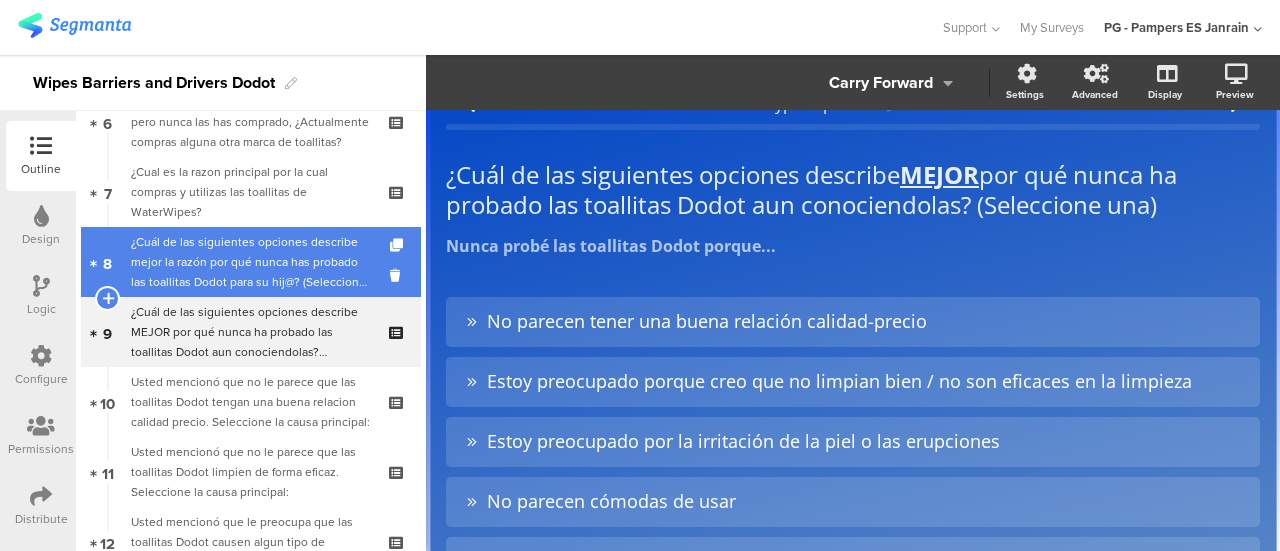 click on "¿Cuál de las siguientes opciones describe mejor la razón por qué nunca has probado las toallitas Dodot para su hij@? (Seleccione todas las que correspondan)" at bounding box center (250, 262) 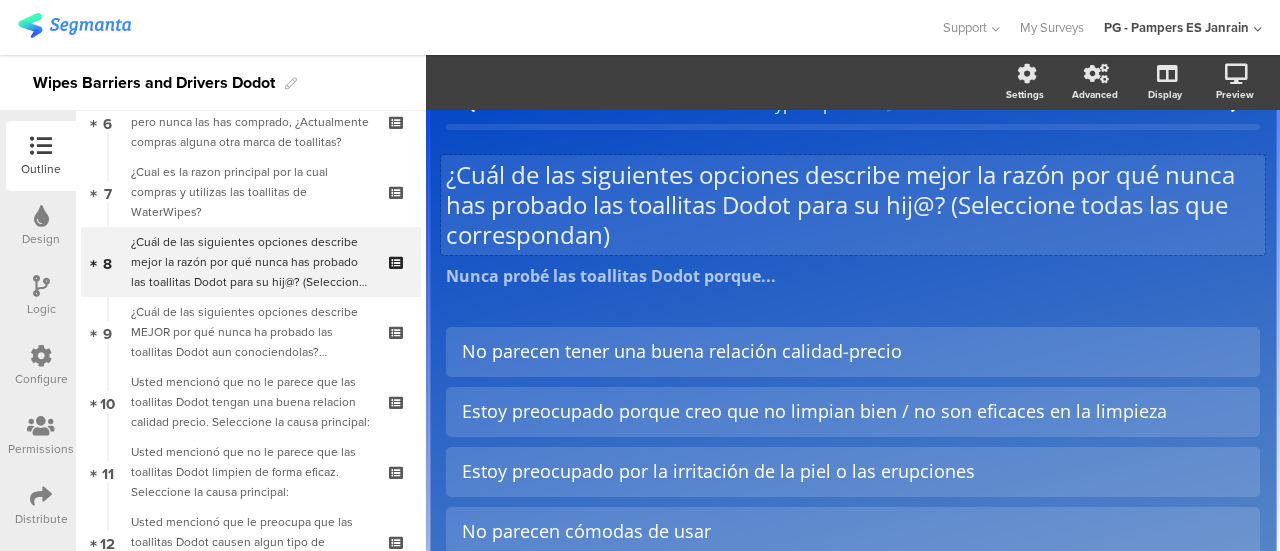 scroll, scrollTop: 0, scrollLeft: 0, axis: both 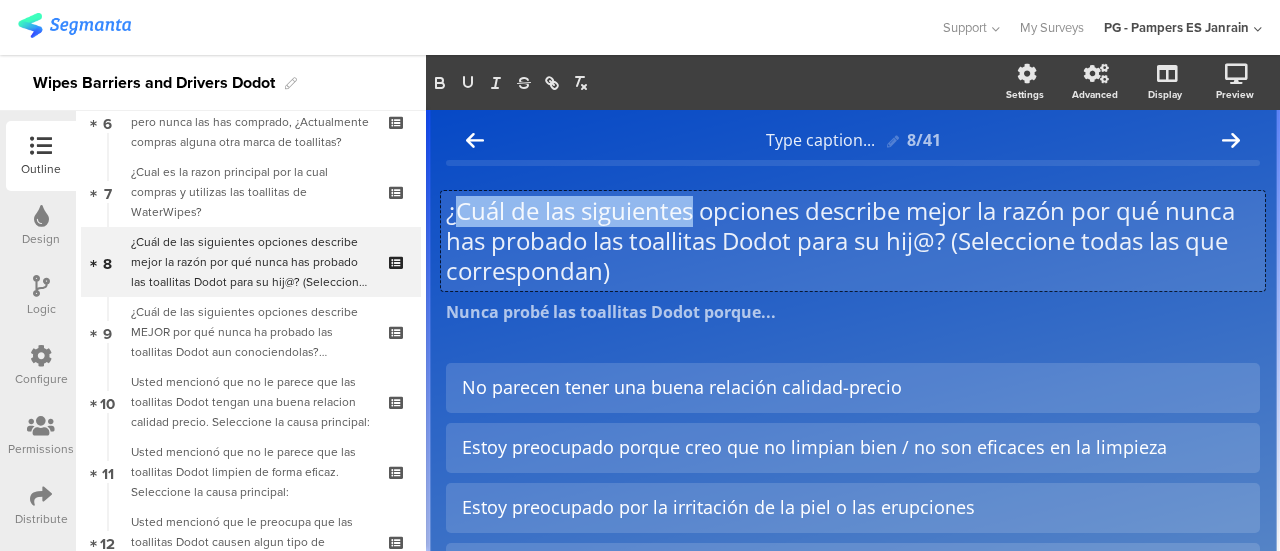 drag, startPoint x: 692, startPoint y: 178, endPoint x: 458, endPoint y: 221, distance: 237.91806 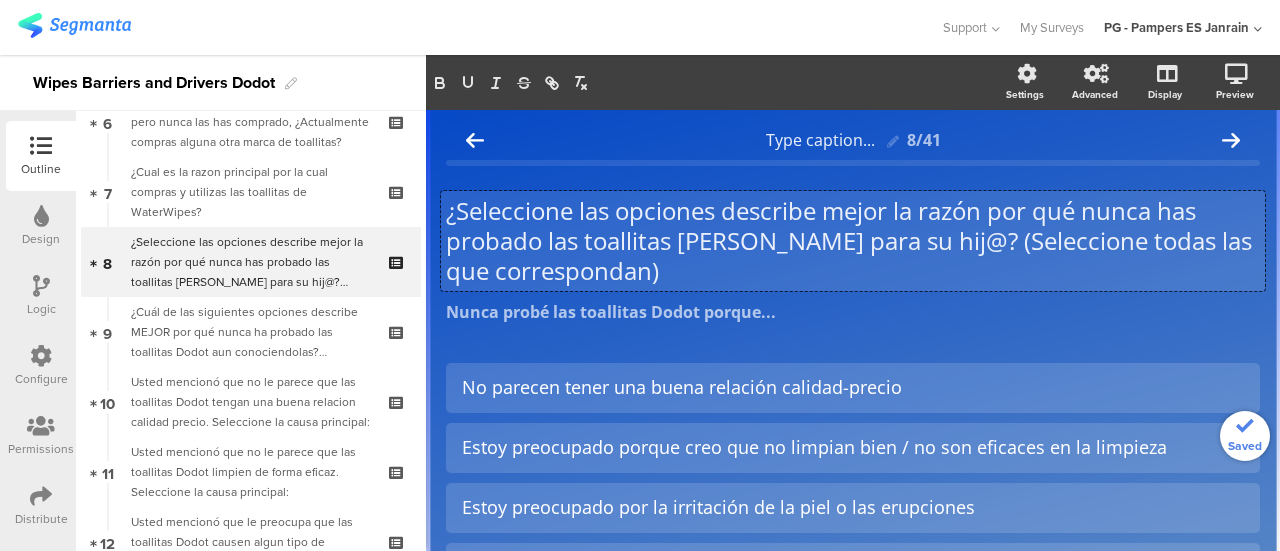 click on "¿Seleccione las opciones describe mejor la razón por qué nunca has probado las toallitas [PERSON_NAME] para su hij@? (Seleccione todas las que correspondan)" 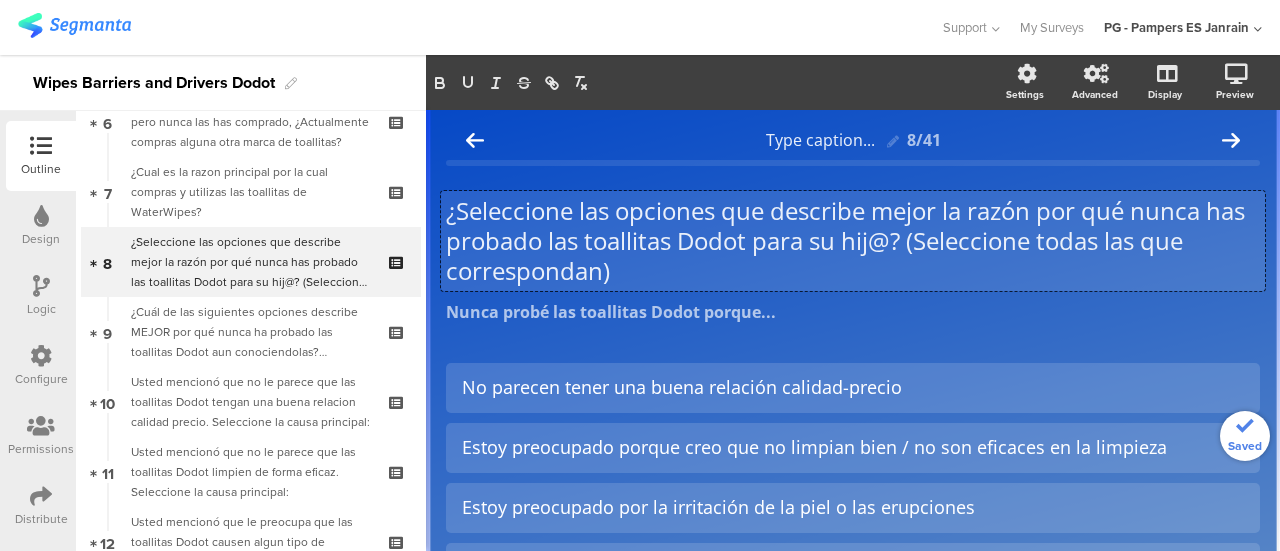 click on "¿Seleccione las opciones que describe mejor la razón por qué nunca has probado las toallitas Dodot para su hij@? (Seleccione todas las que correspondan)" 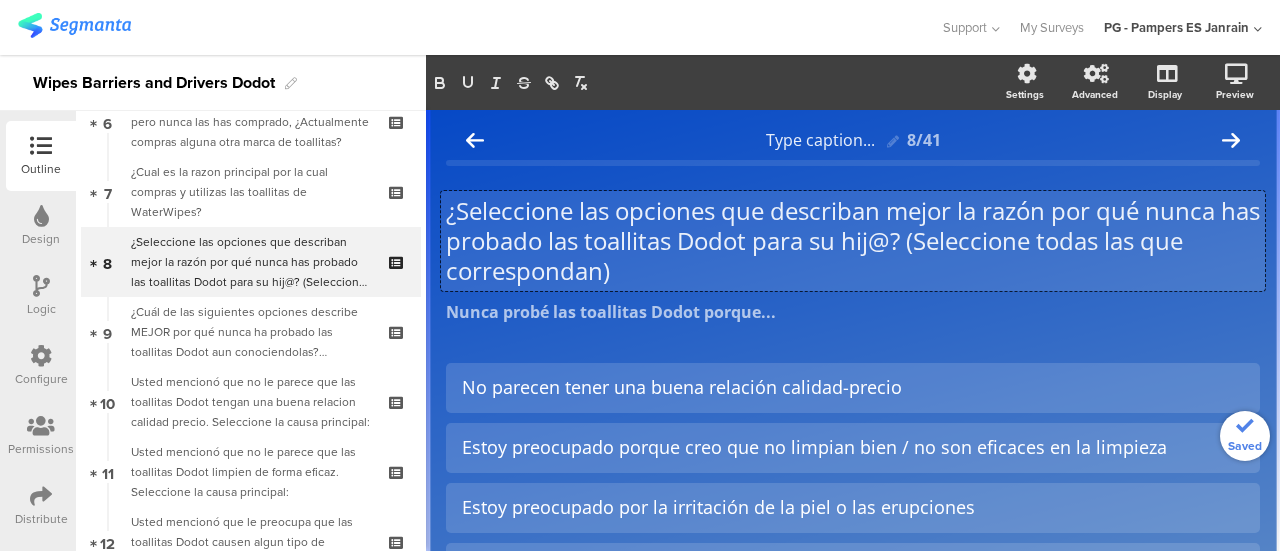click on "¿Seleccione las opciones que describan mejor la razón por qué nunca has probado las toallitas Dodot para su hij@? (Seleccione todas las que correspondan)" 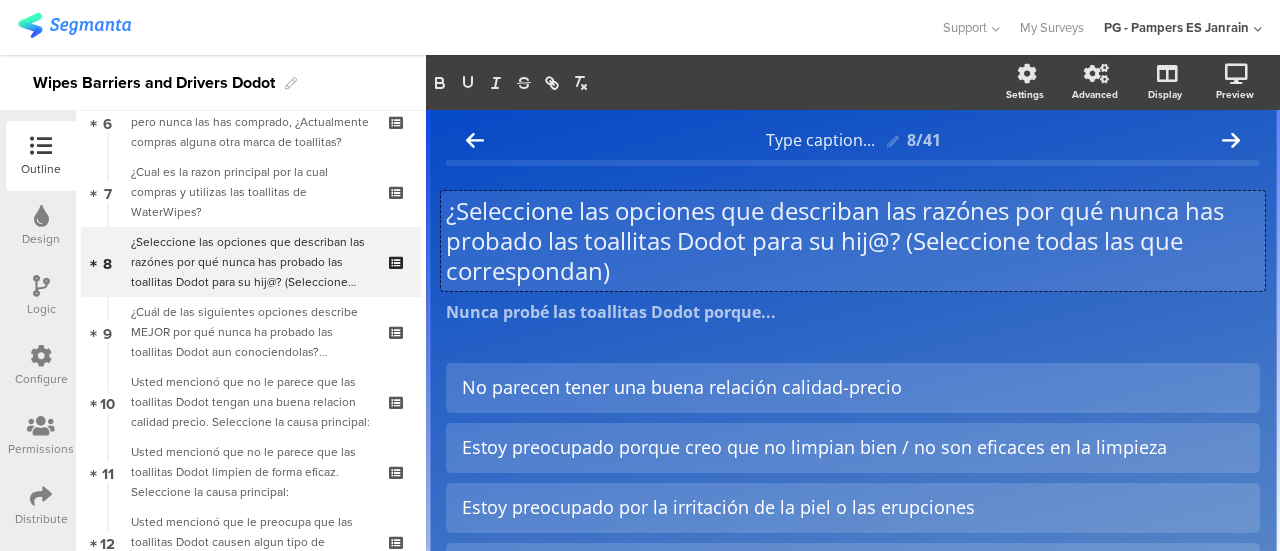 click on "¿Seleccione las opciones que describan las razónes por qué nunca has probado las toallitas Dodot para su hij@? (Seleccione todas las que correspondan)" 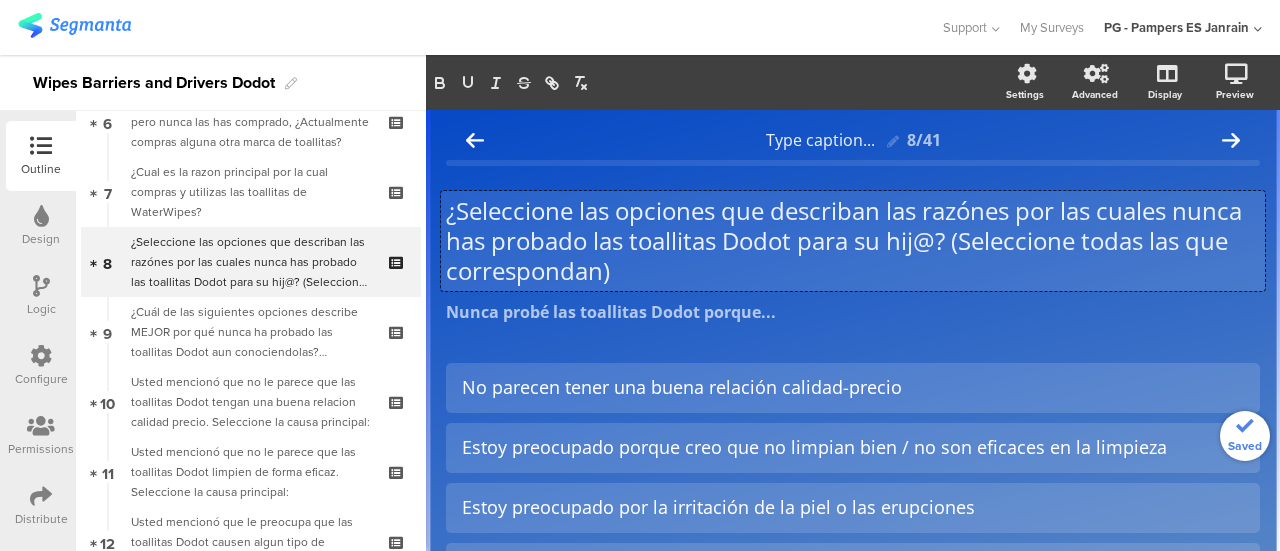 click on "¿Seleccione las opciones que describan las razónes por las cuales nunca has probado las toallitas Dodot para su hij@? (Seleccione todas las que correspondan)" 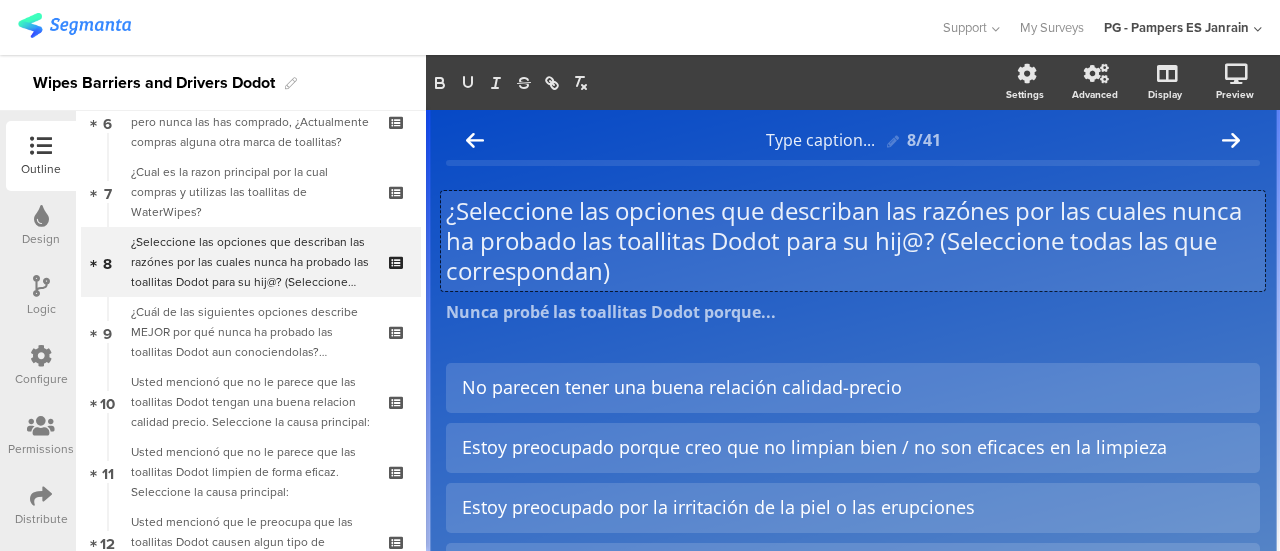 scroll, scrollTop: 18, scrollLeft: 0, axis: vertical 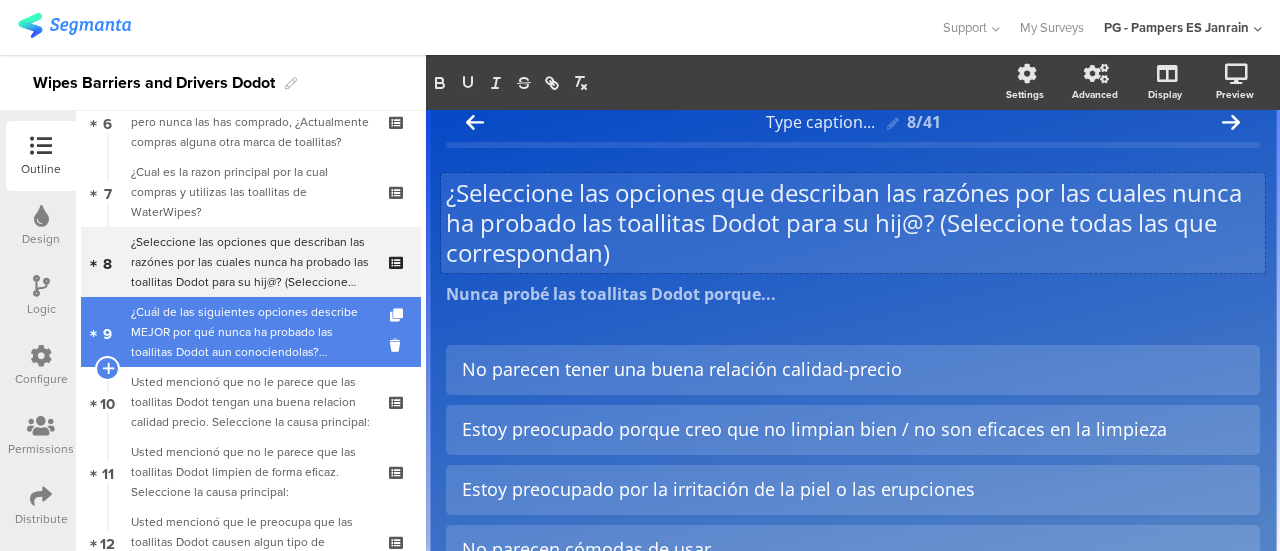 click on "¿Cuál de las siguientes opciones describe MEJOR por qué nunca ha probado las toallitas Dodot aun conociendolas? (Seleccione una)" at bounding box center (250, 332) 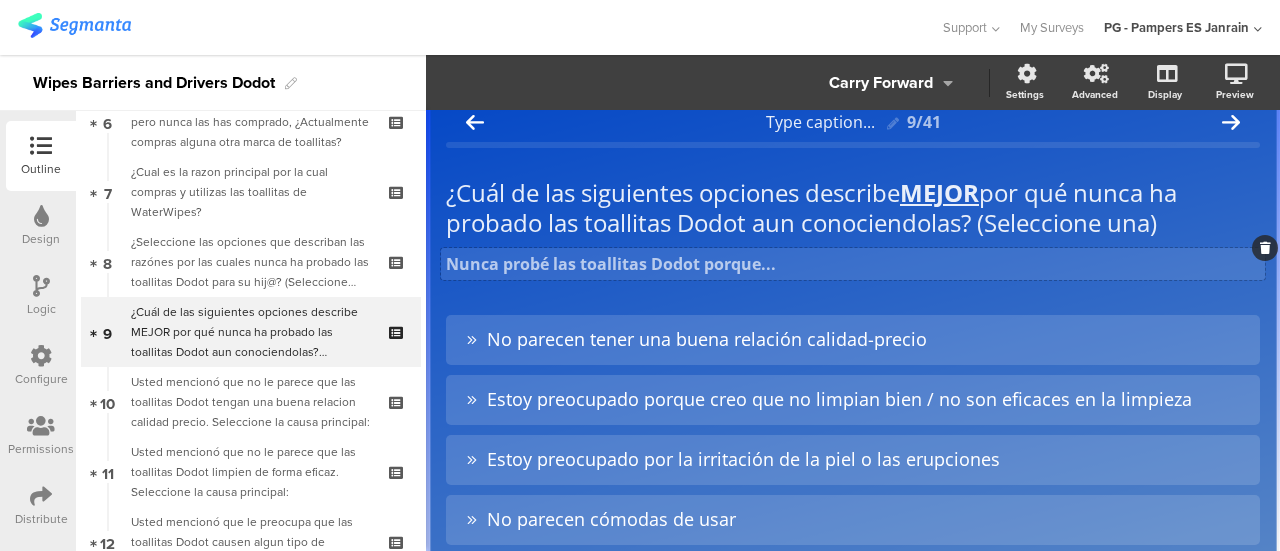 scroll, scrollTop: 20, scrollLeft: 0, axis: vertical 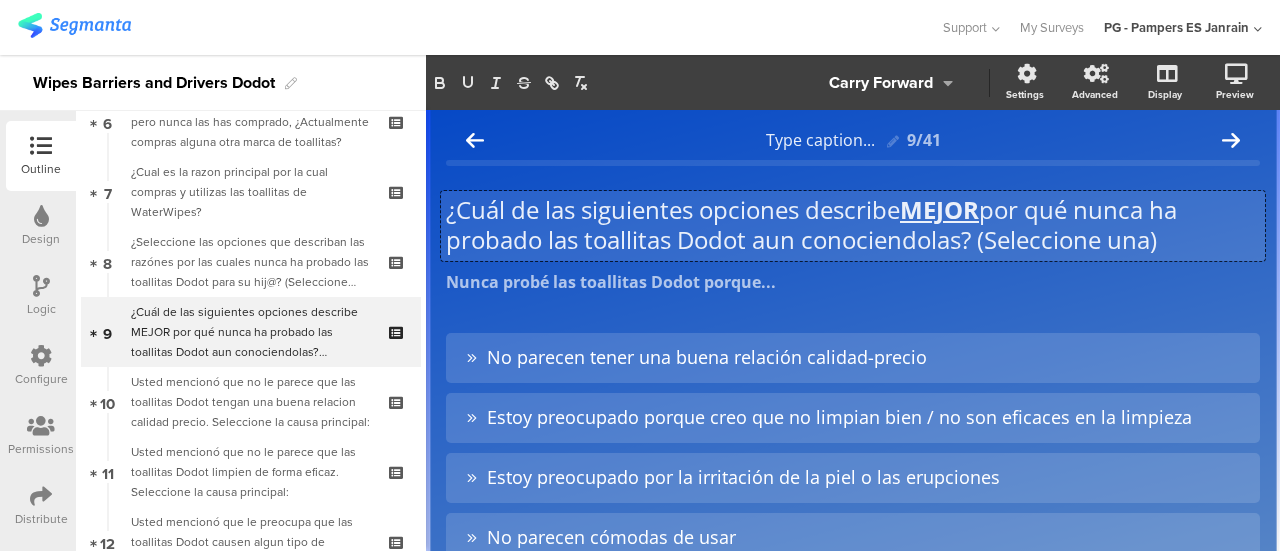 click on "¿Cuál de las siguientes opciones describe  MEJOR  por qué nunca ha probado las toallitas Dodot aun conociendolas? (Seleccione una)
¿Cuál de las siguientes opciones describe  MEJOR  por qué nunca ha probado las toallitas Dodot aun conociendolas? (Seleccione una)
¿Cuál de las siguientes opciones describe  MEJOR  por qué nunca ha probado las toallitas Dodot aun conociendolas? (Seleccione una)" 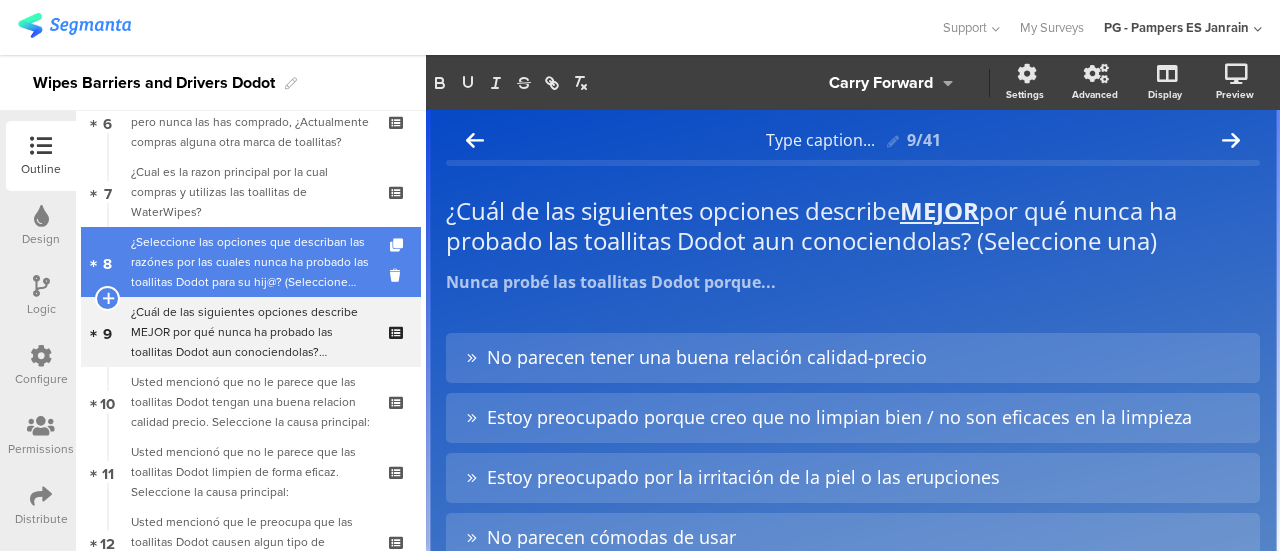 click on "¿Seleccione las opciones que describan las razónes por las cuales nunca ha probado las toallitas Dodot para su hij@? (Seleccione todas las que correspondan)" at bounding box center (250, 262) 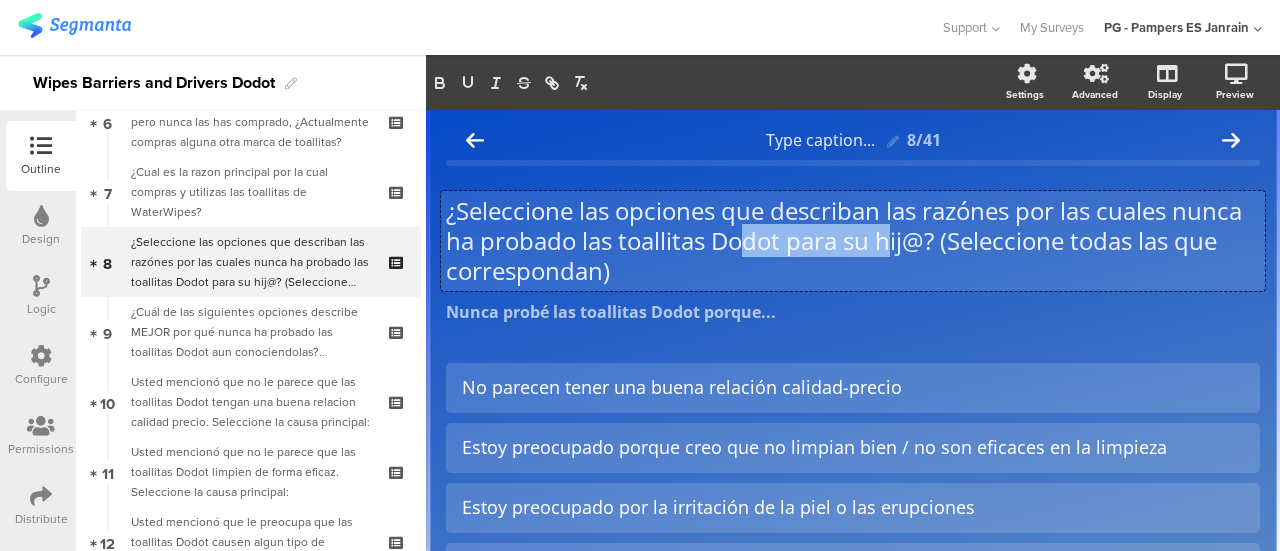 drag, startPoint x: 964, startPoint y: 249, endPoint x: 821, endPoint y: 255, distance: 143.12582 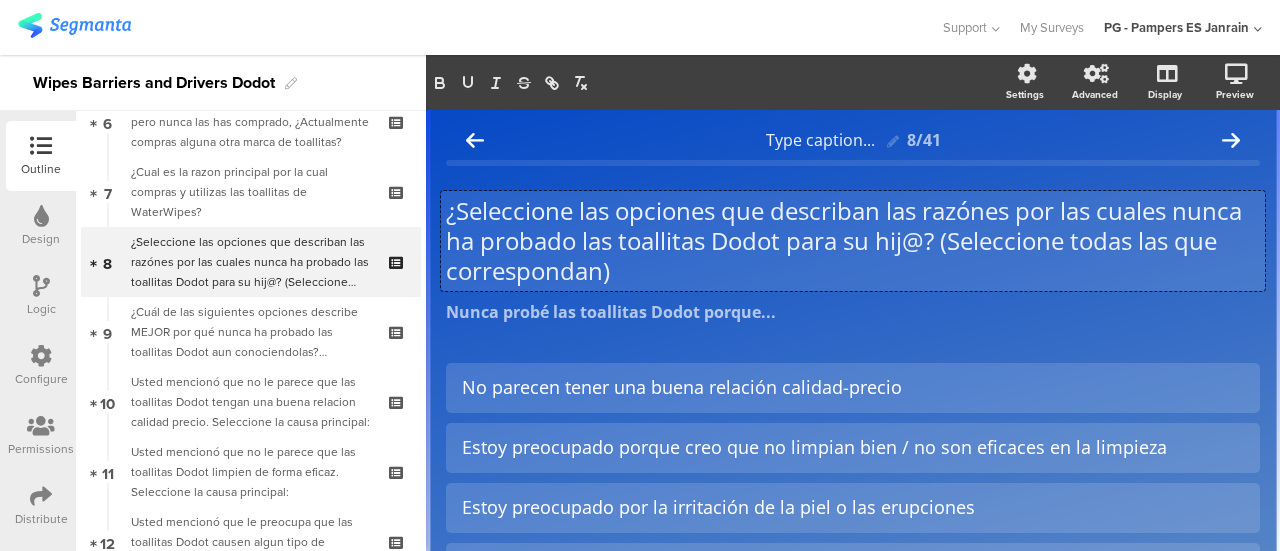 click on "¿Seleccione las opciones que describan las razónes por las cuales nunca ha probado las toallitas Dodot para su hij@? (Seleccione todas las que correspondan)" 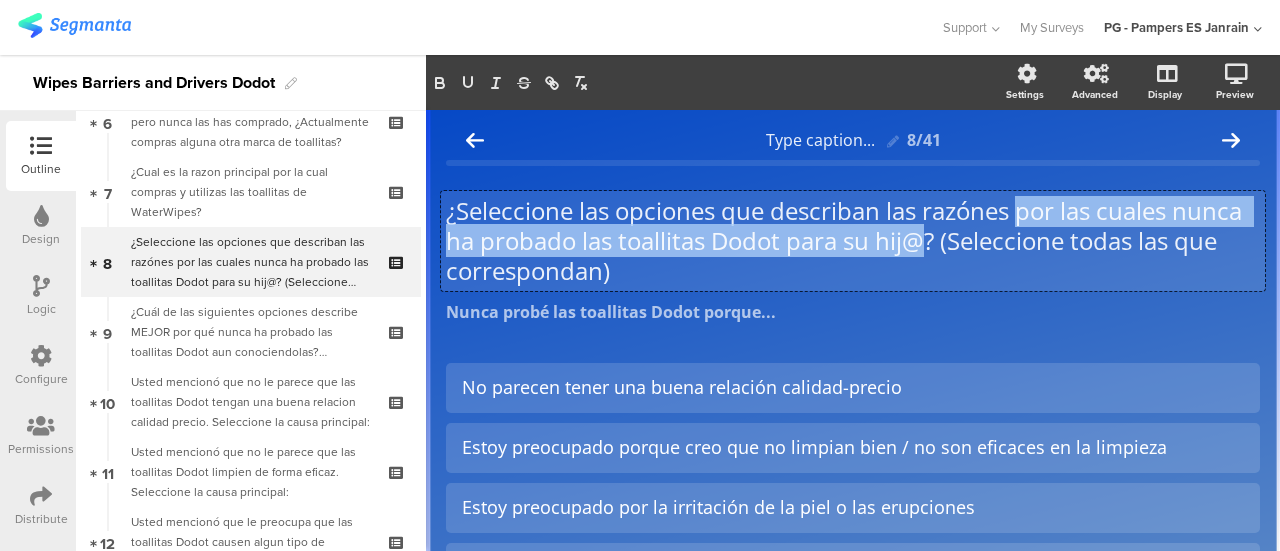 drag, startPoint x: 1002, startPoint y: 236, endPoint x: 1023, endPoint y: 213, distance: 31.144823 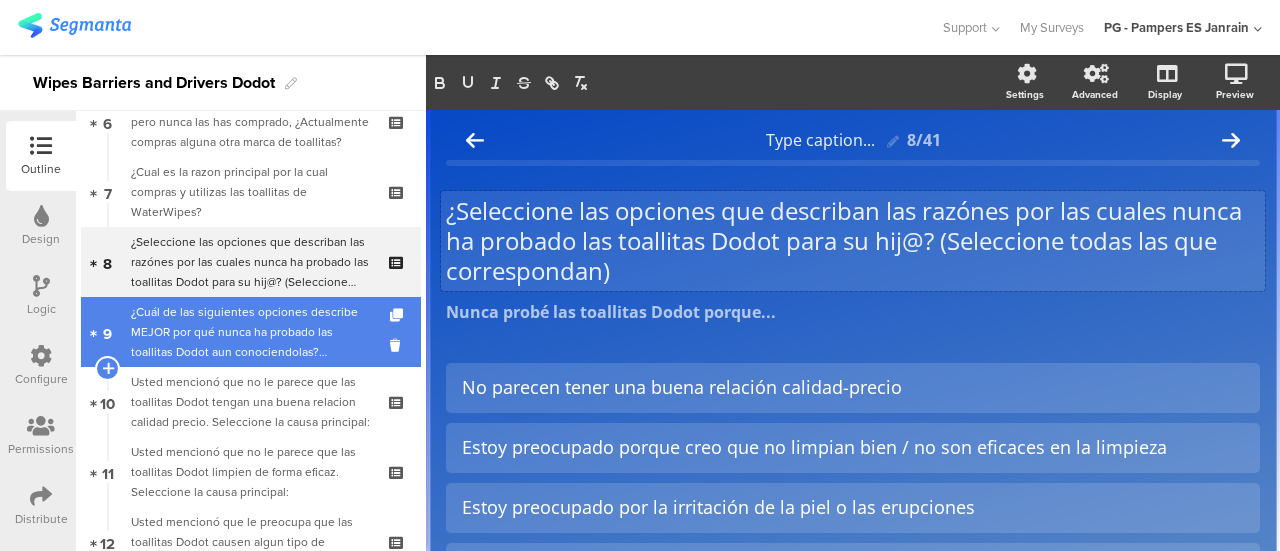 click on "¿Cuál de las siguientes opciones describe MEJOR por qué nunca ha probado las toallitas Dodot aun conociendolas? (Seleccione una)" at bounding box center [250, 332] 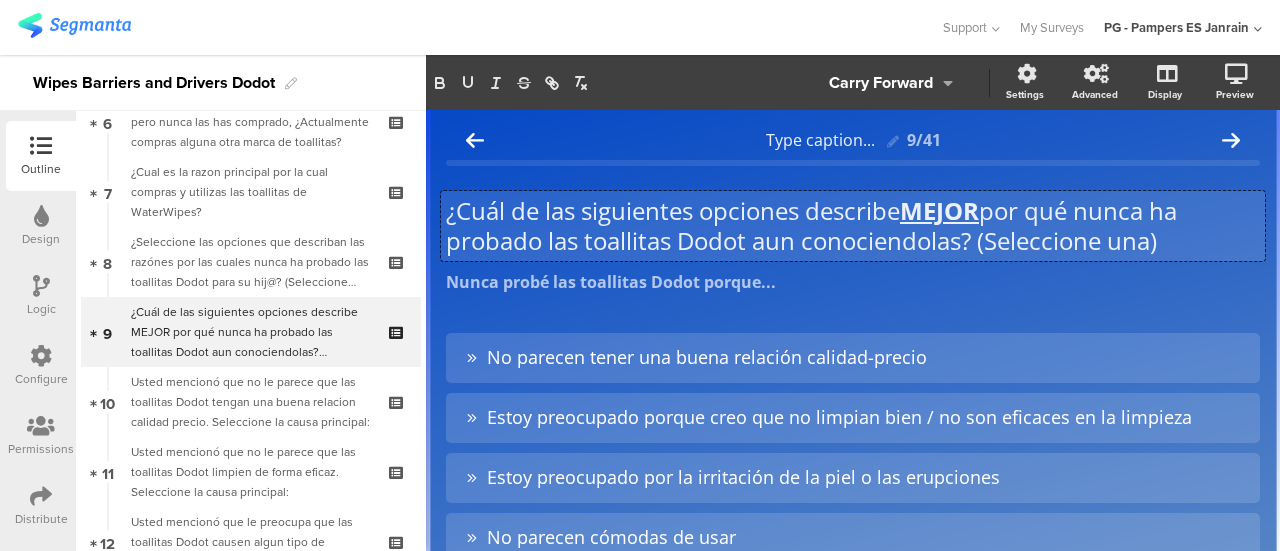 scroll, scrollTop: 1, scrollLeft: 0, axis: vertical 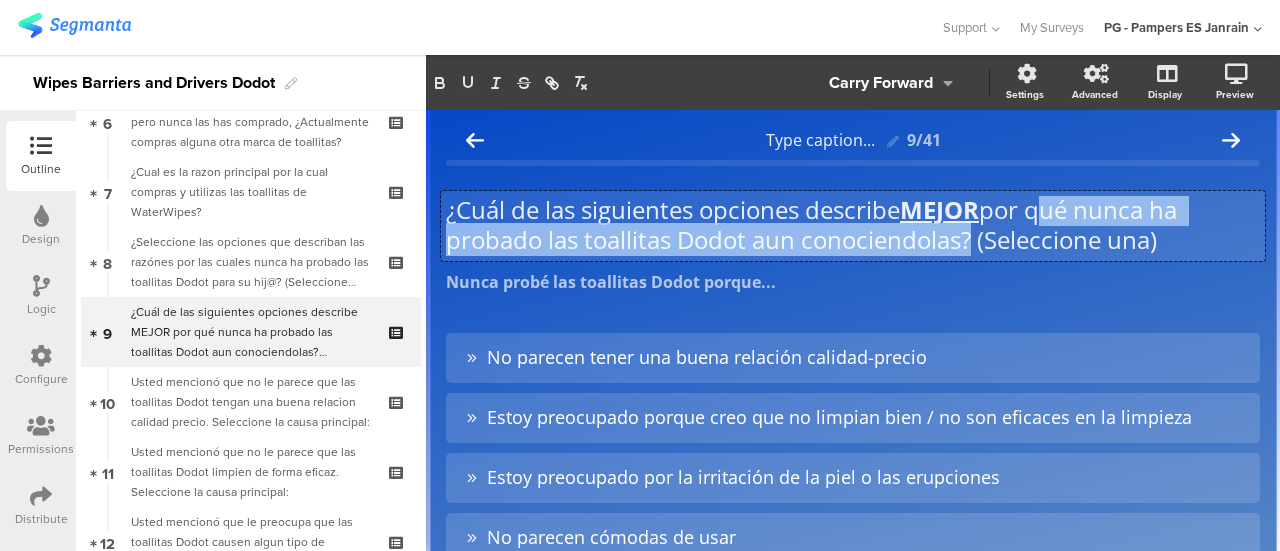 drag, startPoint x: 963, startPoint y: 242, endPoint x: 1041, endPoint y: 208, distance: 85.08819 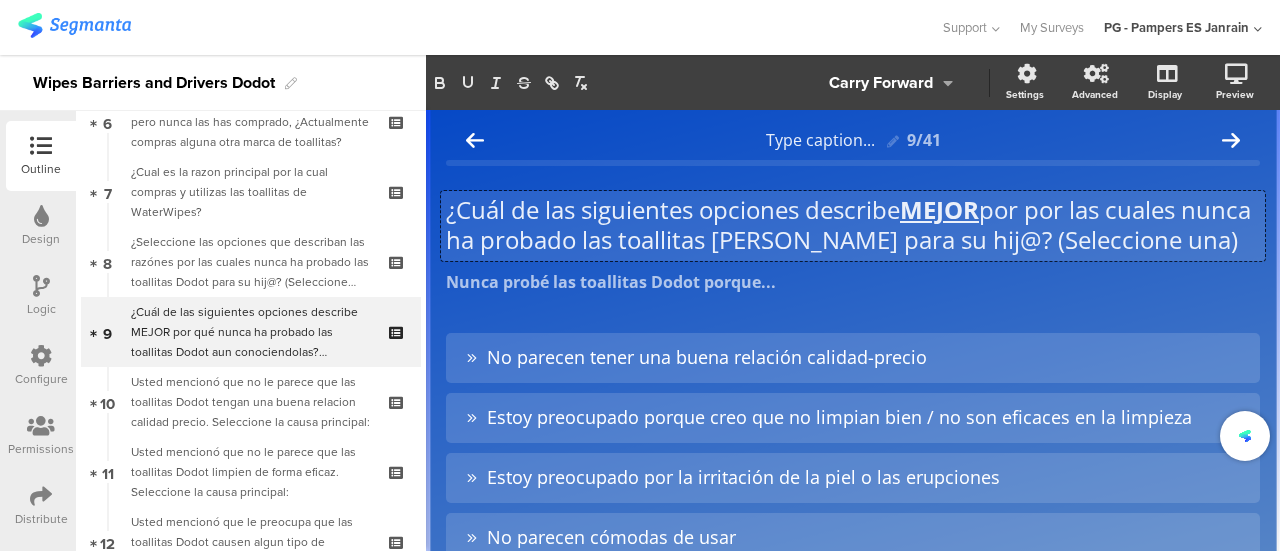 click on "¿Cuál de las siguientes opciones describe  MEJOR  por por las cuales nunca ha probado las toallitas Dodot para su hij@? (Seleccione una)" 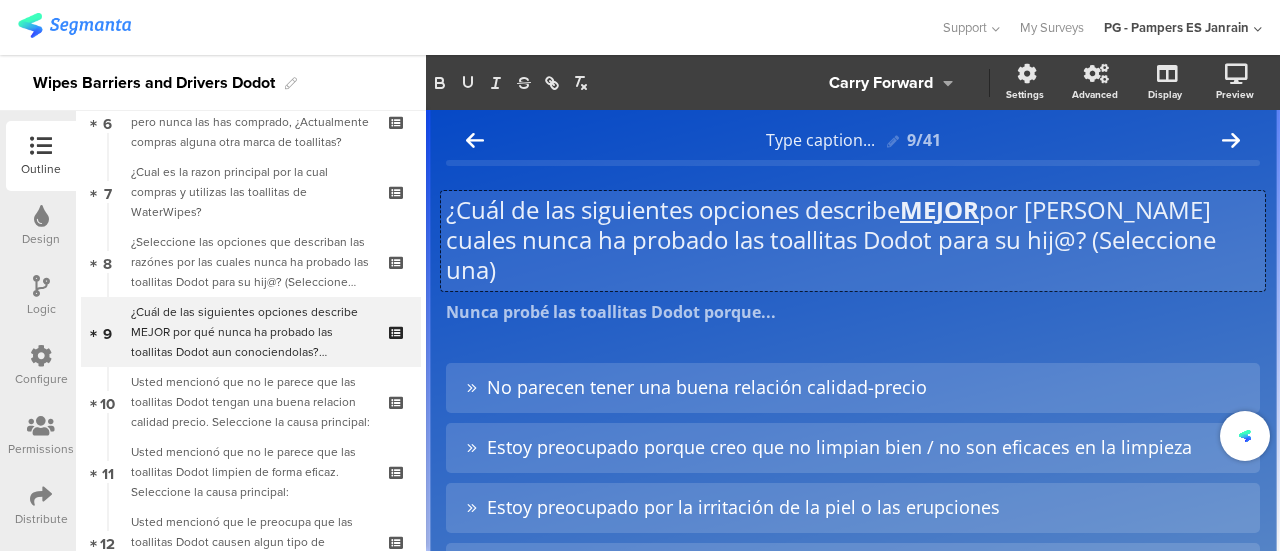scroll, scrollTop: 0, scrollLeft: 0, axis: both 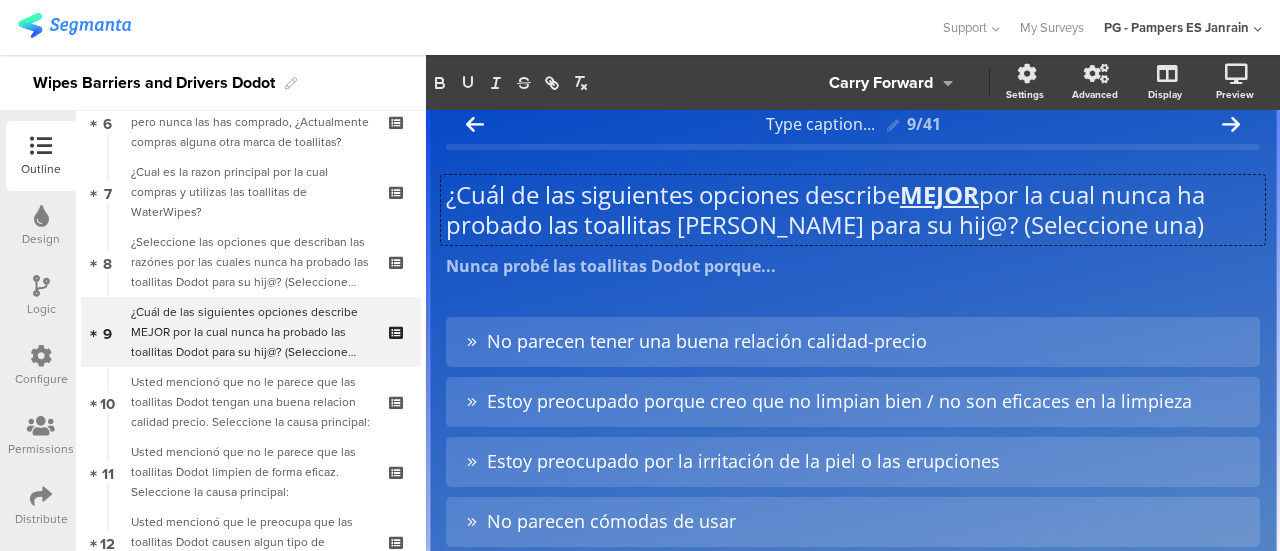 click on "Type caption...
9/41
¿Cuál de las siguientes opciones describe  MEJOR  por la cual nunca ha probado las toallitas Dodot para su hij@? (Seleccione una)
¿Cuál de las siguientes opciones describe  MEJOR  por la cual nunca ha probado las toallitas Dodot para su hij@? (Seleccione una)
¿Cuál de las siguientes opciones describe  MEJOR  por la cual nunca ha probado las toallitas Dodot para su hij@? (Seleccione una)
Nunca probé las toallitas Dodot porque...
Nunca probé las toallitas Dodot porque..." 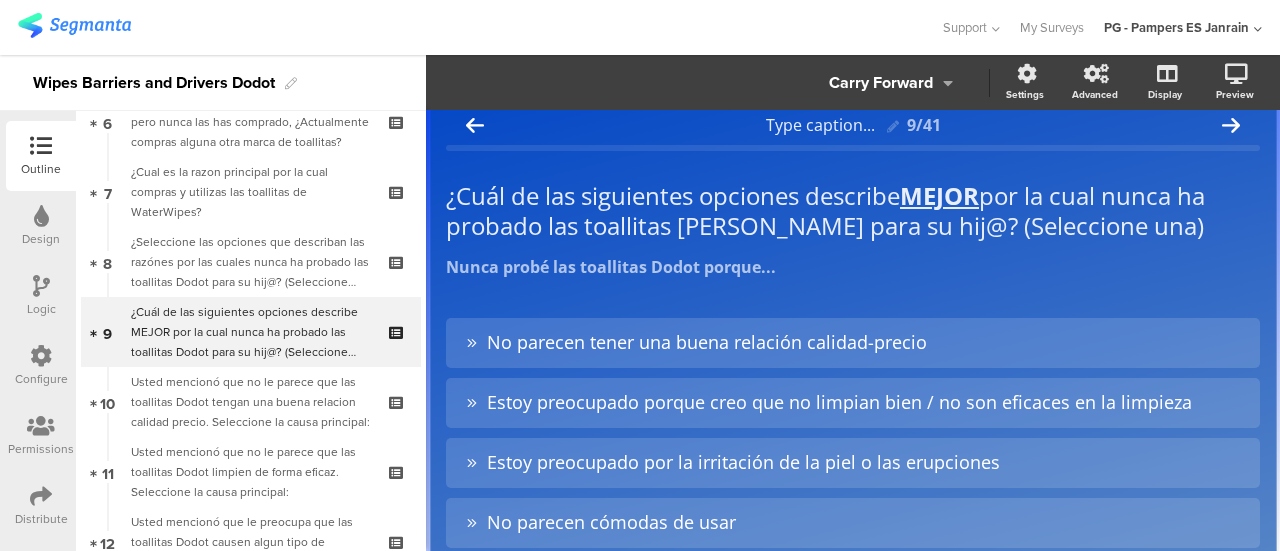 scroll, scrollTop: 14, scrollLeft: 0, axis: vertical 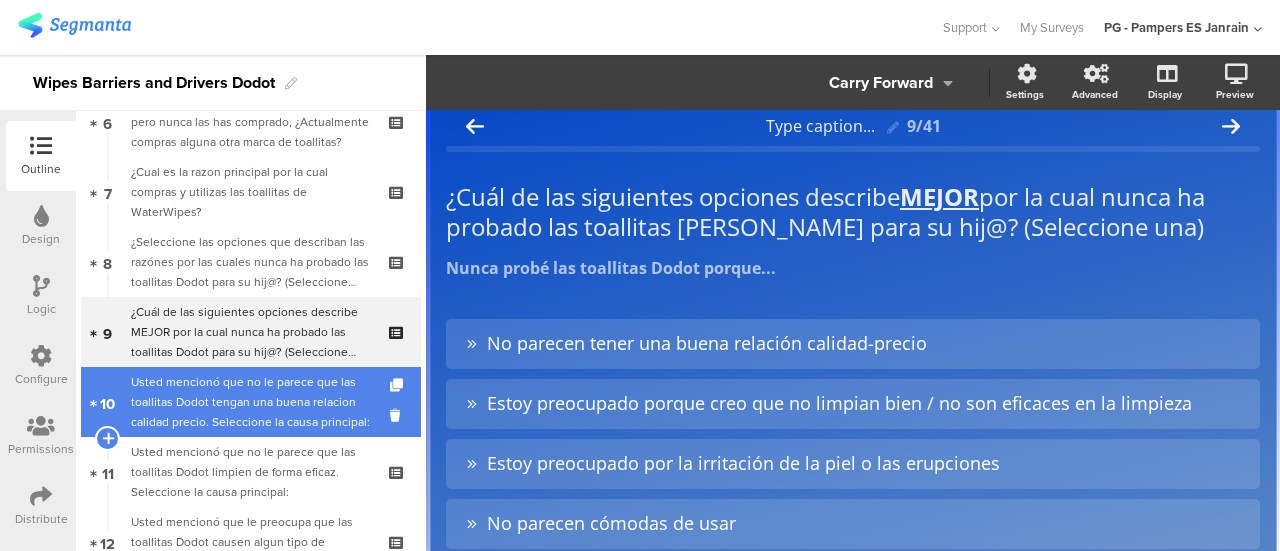 click on "Usted mencionó que no le parece que las toallitas Dodot tengan una buena relacion calidad precio. Seleccione la causa principal:" at bounding box center (250, 402) 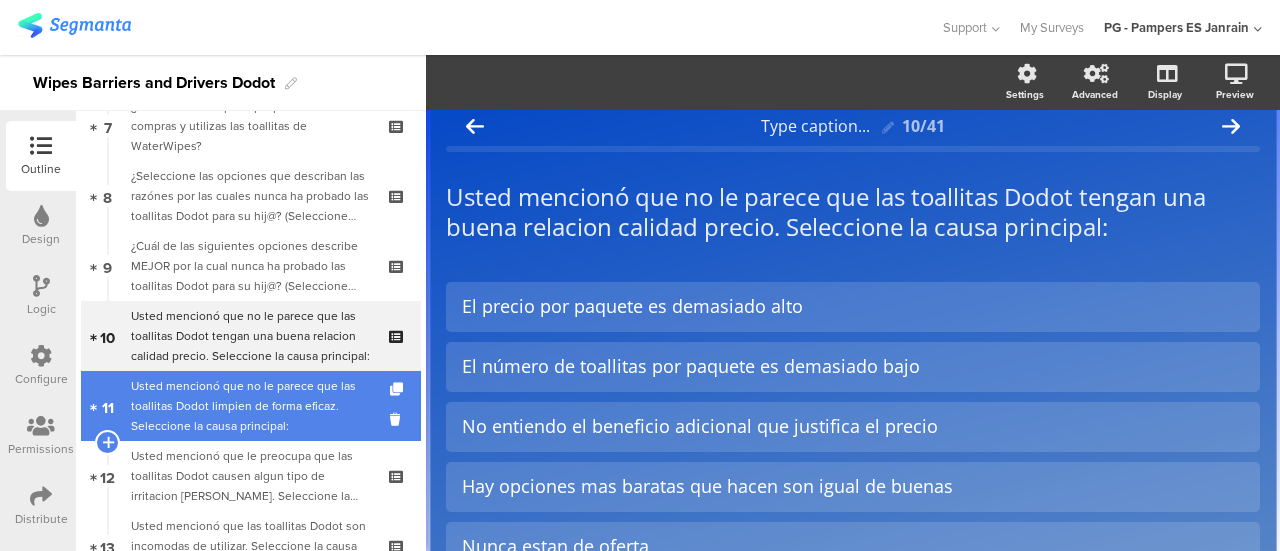 scroll, scrollTop: 520, scrollLeft: 0, axis: vertical 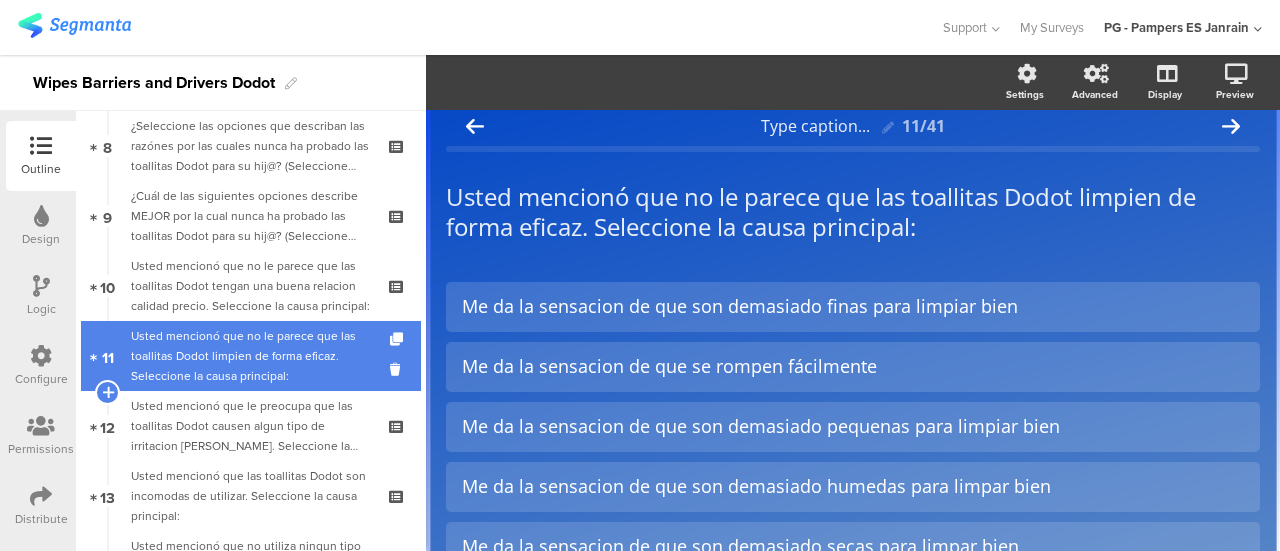 click on "Usted mencionó que le preocupa que las toallitas Dodot causen algun tipo de irritacion [PERSON_NAME]. Seleccione la causa principal:" at bounding box center (250, 426) 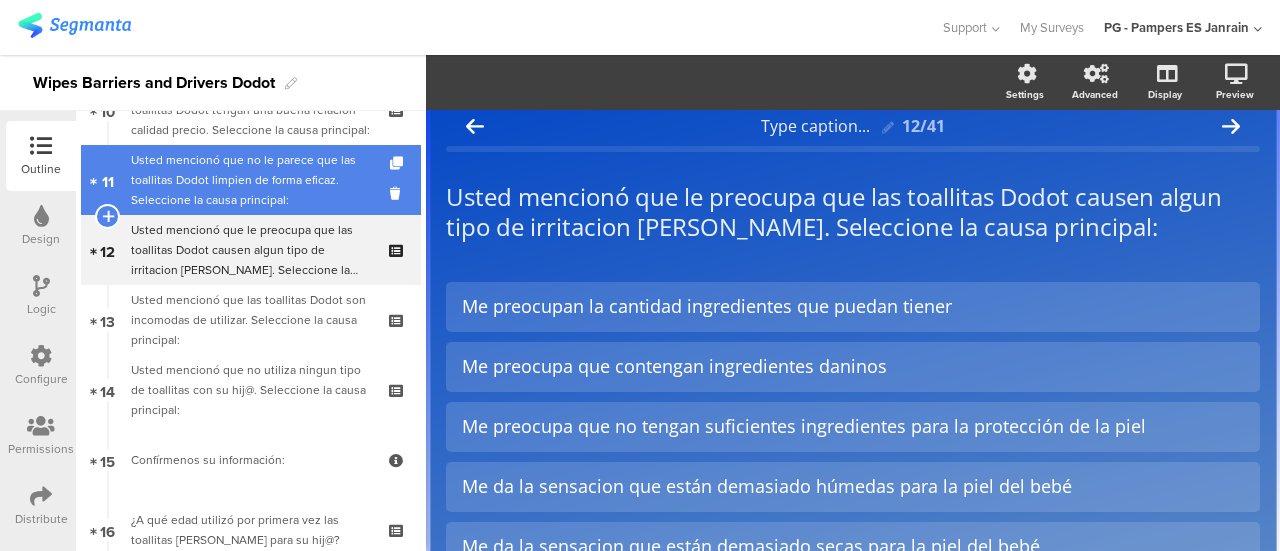 scroll, scrollTop: 748, scrollLeft: 0, axis: vertical 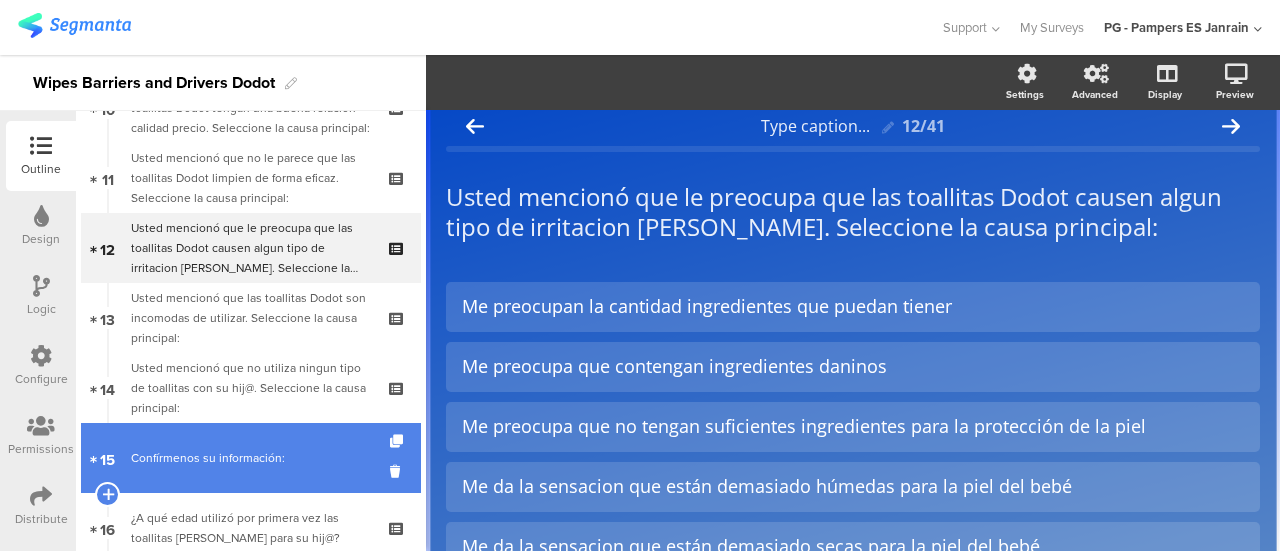 click on "Confírmenos su información:" at bounding box center (250, 458) 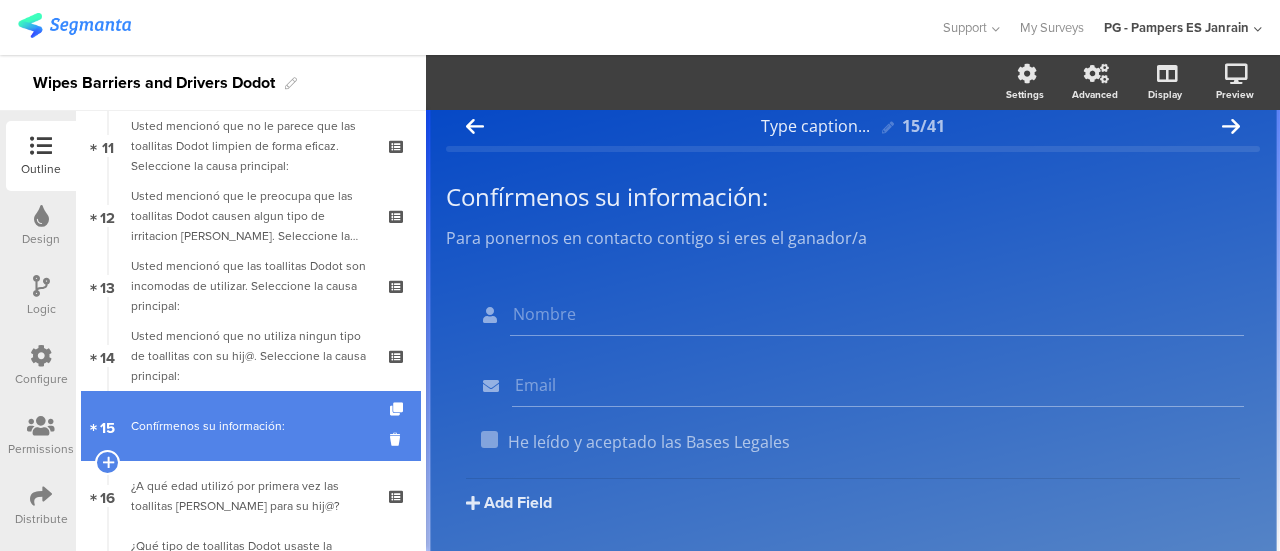 scroll, scrollTop: 800, scrollLeft: 0, axis: vertical 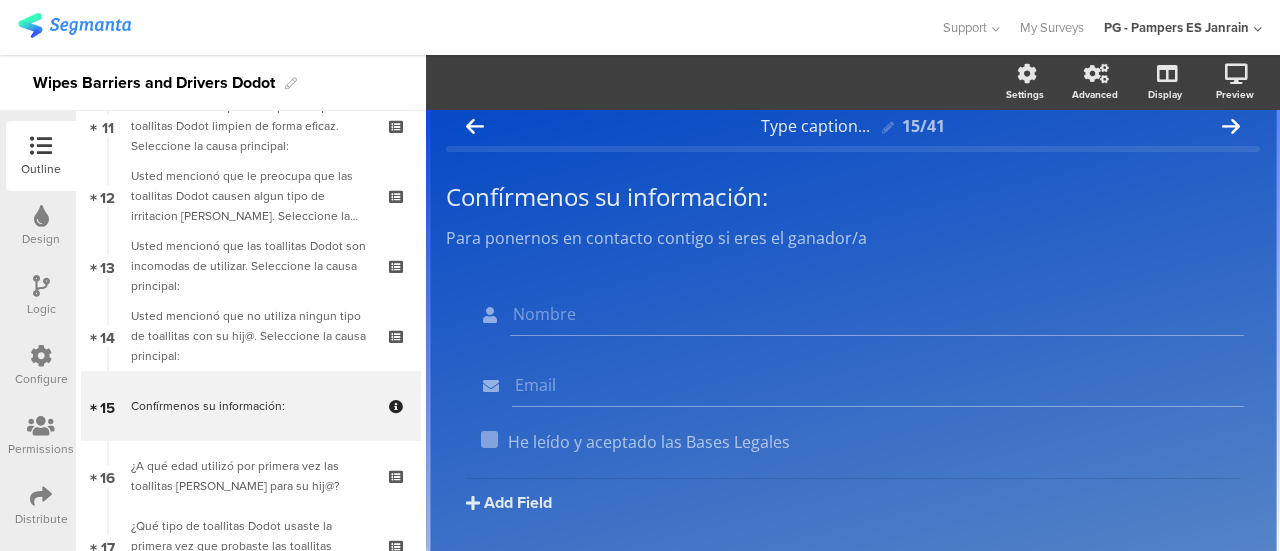 click on "Logic" at bounding box center (41, 296) 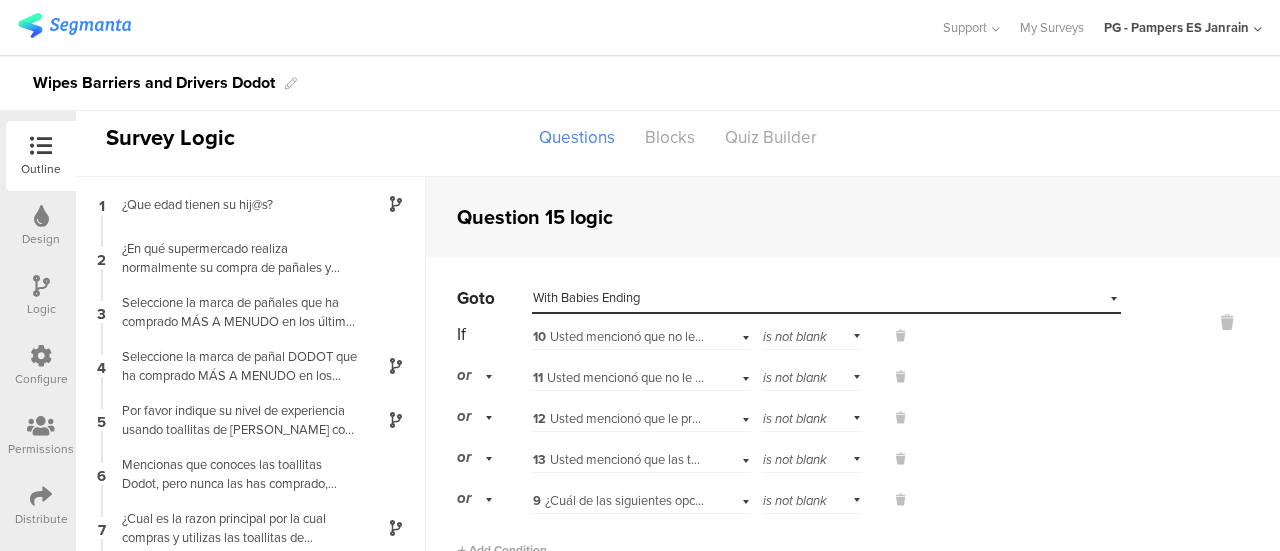 scroll, scrollTop: 68, scrollLeft: 0, axis: vertical 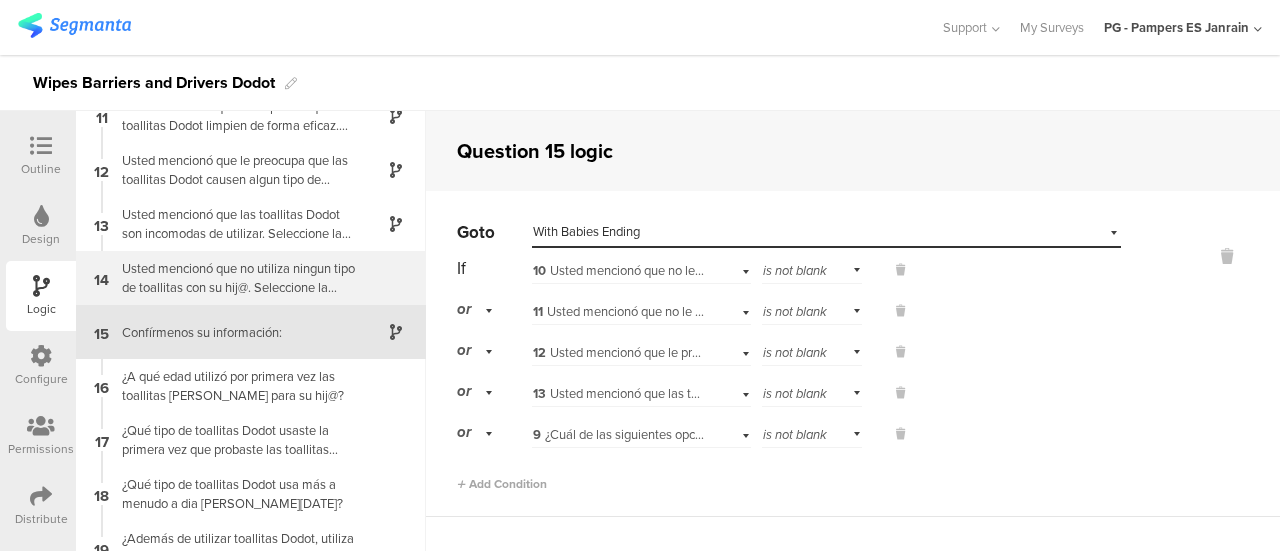 click on "Usted mencionó que no utiliza ningun tipo de toallitas con su hij@. Seleccione la causa principal:" at bounding box center (235, 278) 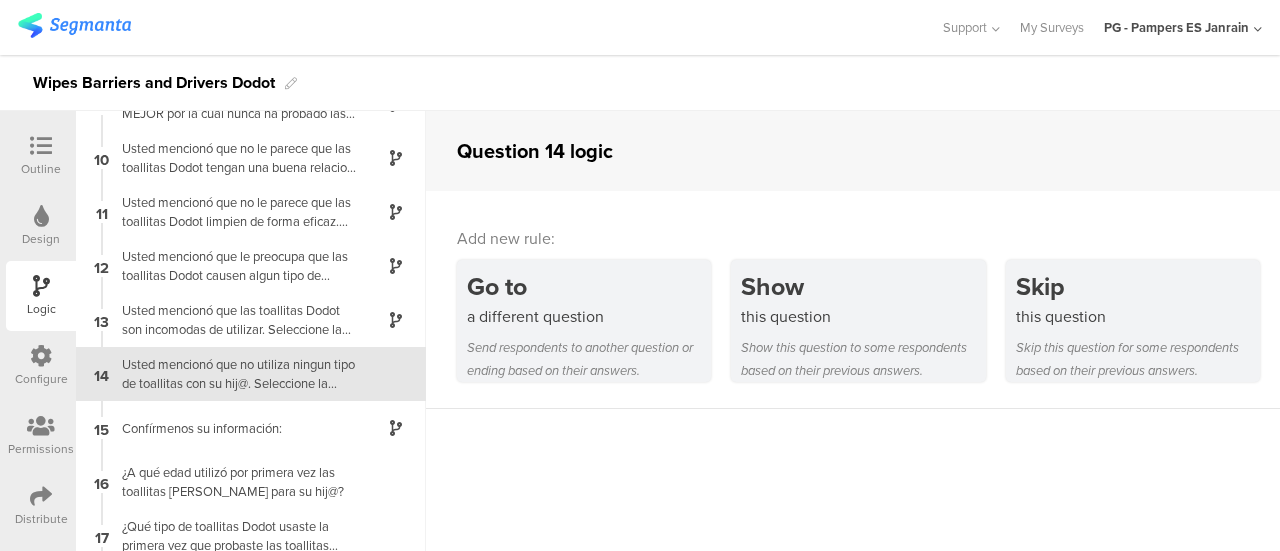 scroll, scrollTop: 508, scrollLeft: 0, axis: vertical 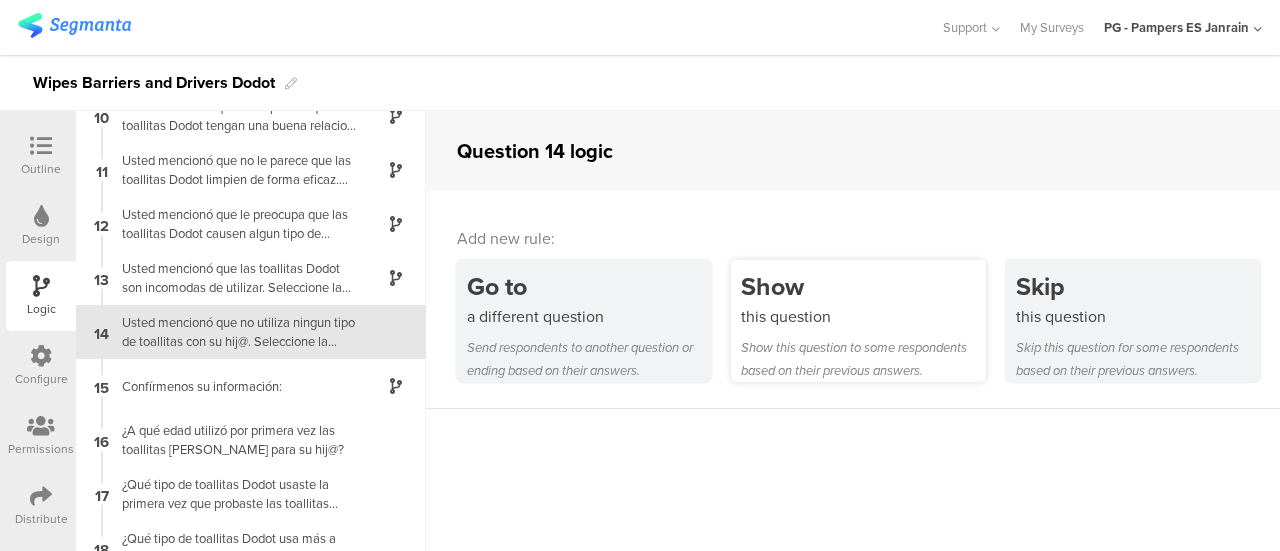 click on "Show
this question
Show this question to some respondents based on their previous answers." at bounding box center (858, 321) 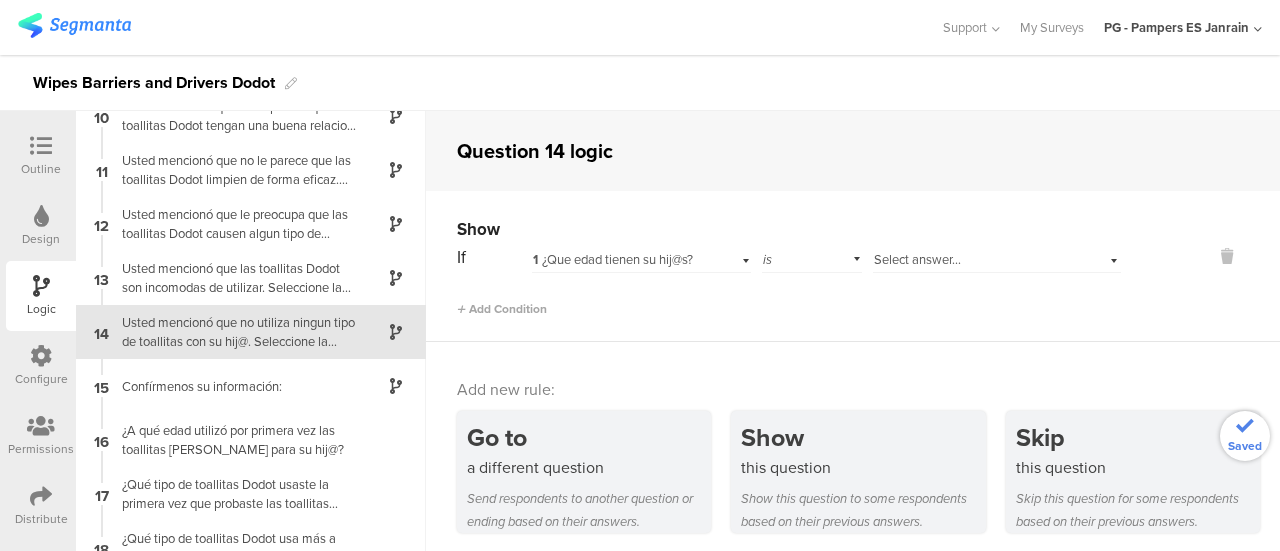 click on "1  ¿Que edad tienen su hij@s?" at bounding box center (613, 259) 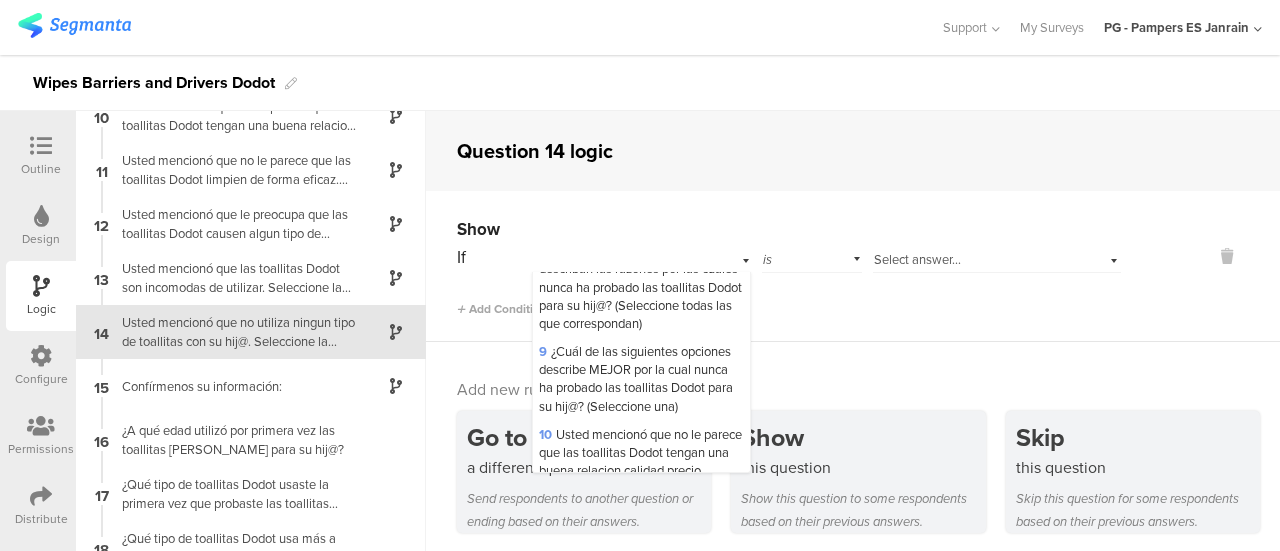 scroll, scrollTop: 565, scrollLeft: 0, axis: vertical 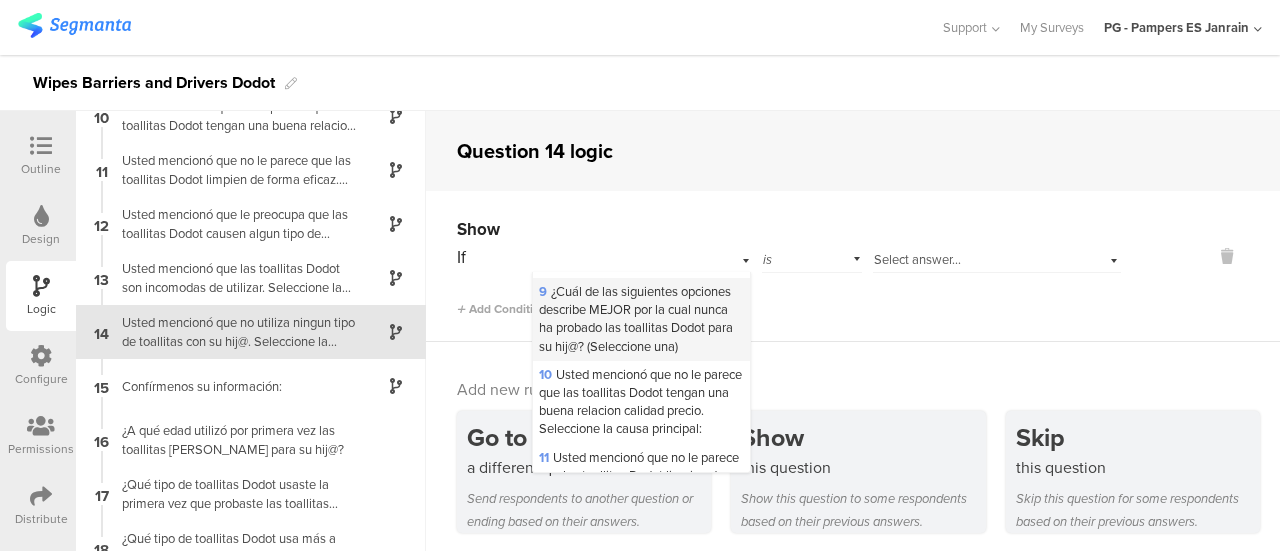 click on "9  ¿Cuál de las siguientes opciones describe MEJOR por la cual nunca ha probado las toallitas Dodot para su hij@? (Seleccione una)" at bounding box center (636, 319) 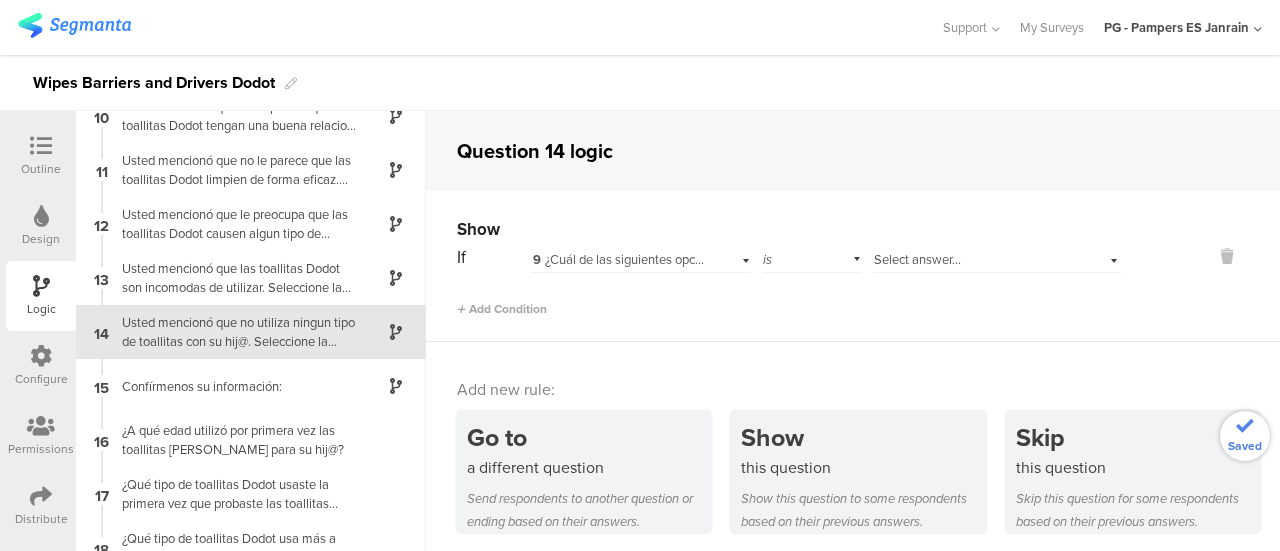 click on "Select answer..." at bounding box center (917, 259) 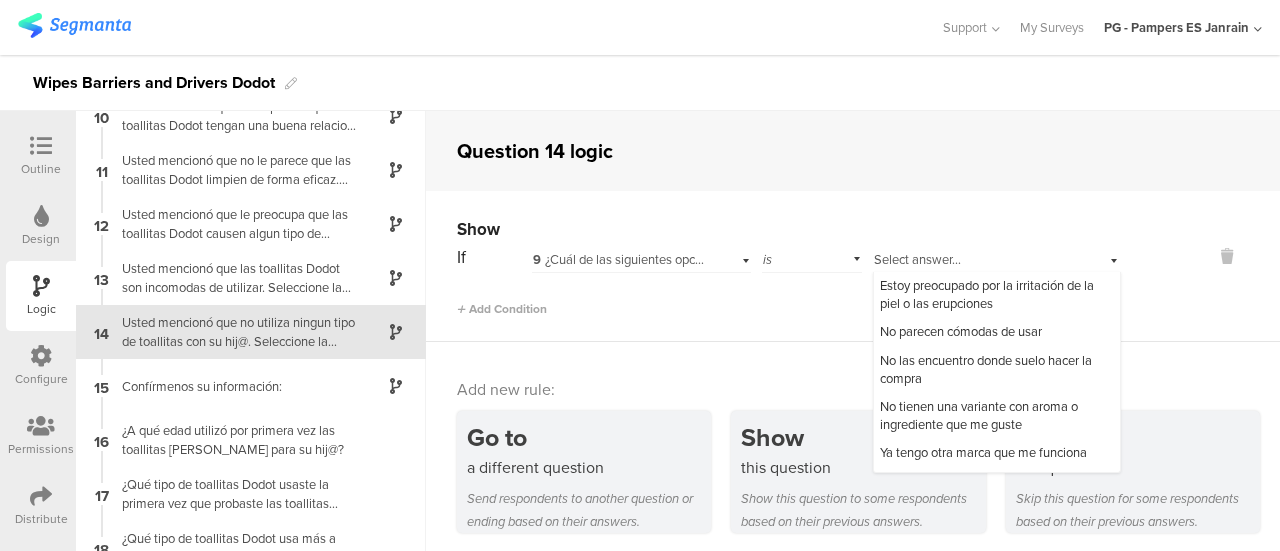 scroll, scrollTop: 273, scrollLeft: 0, axis: vertical 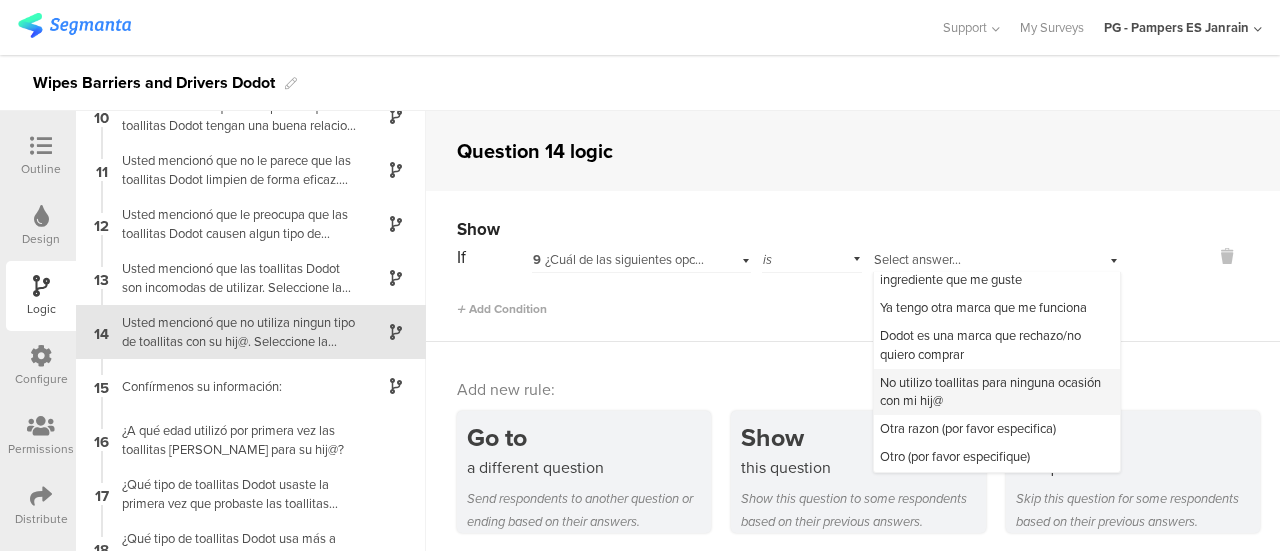 click on "No utilizo toallitas para ninguna ocasión con mi hij@" at bounding box center (990, 391) 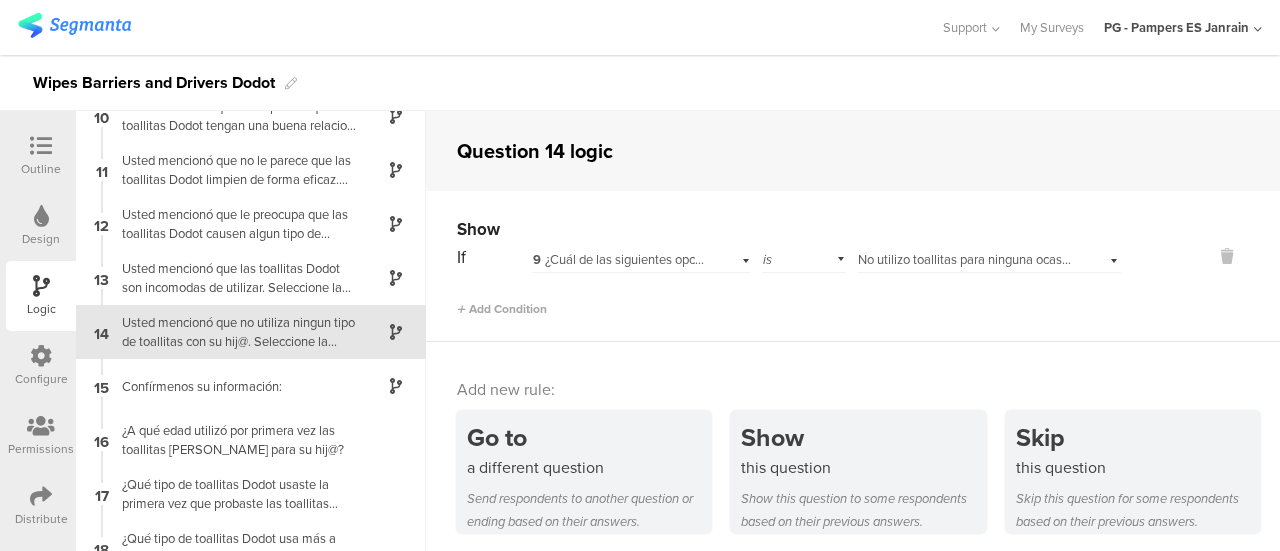 scroll, scrollTop: 0, scrollLeft: 0, axis: both 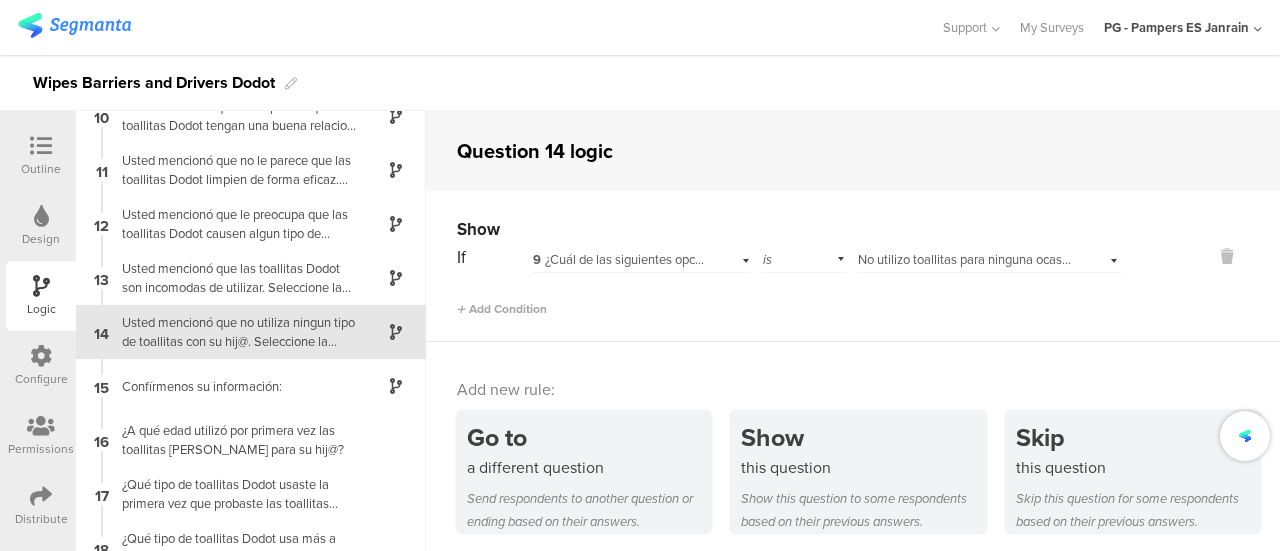 click on "Show
If   9  ¿Cuál de las siguientes opciones describe MEJOR por la cual nunca ha probado las toallitas Dodot para su hij@? (Seleccione una)
is Select answer...   No utilizo toallitas para ninguna ocasión con mi hij@
Add Condition" at bounding box center [853, 266] 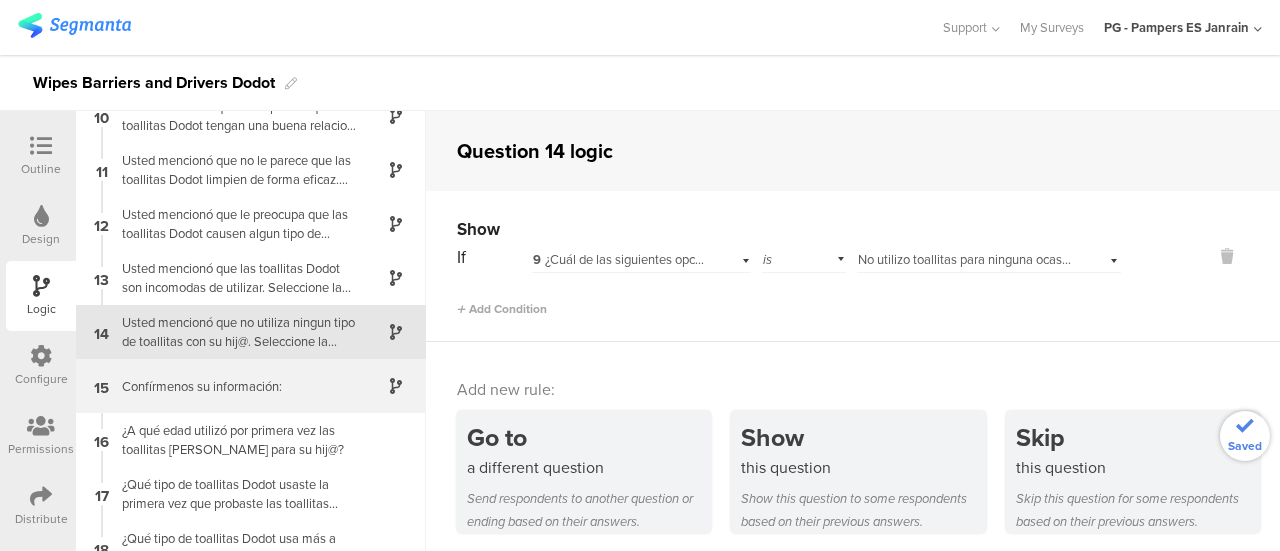 click on "15
Confírmenos su información:" at bounding box center [251, 386] 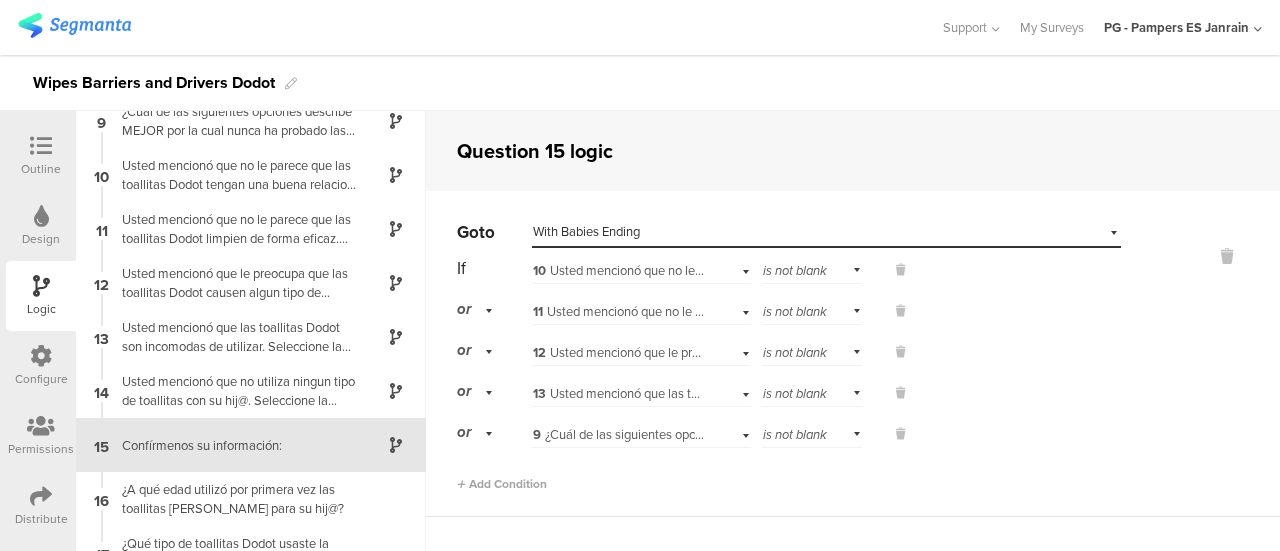 scroll, scrollTop: 562, scrollLeft: 0, axis: vertical 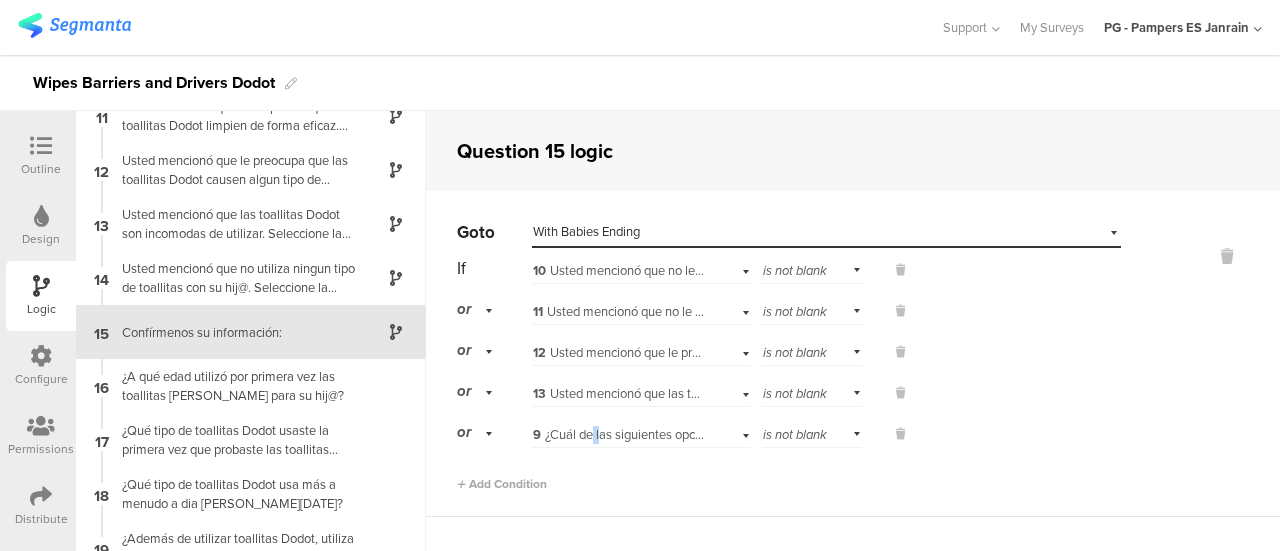 drag, startPoint x: 597, startPoint y: 426, endPoint x: 590, endPoint y: 437, distance: 13.038404 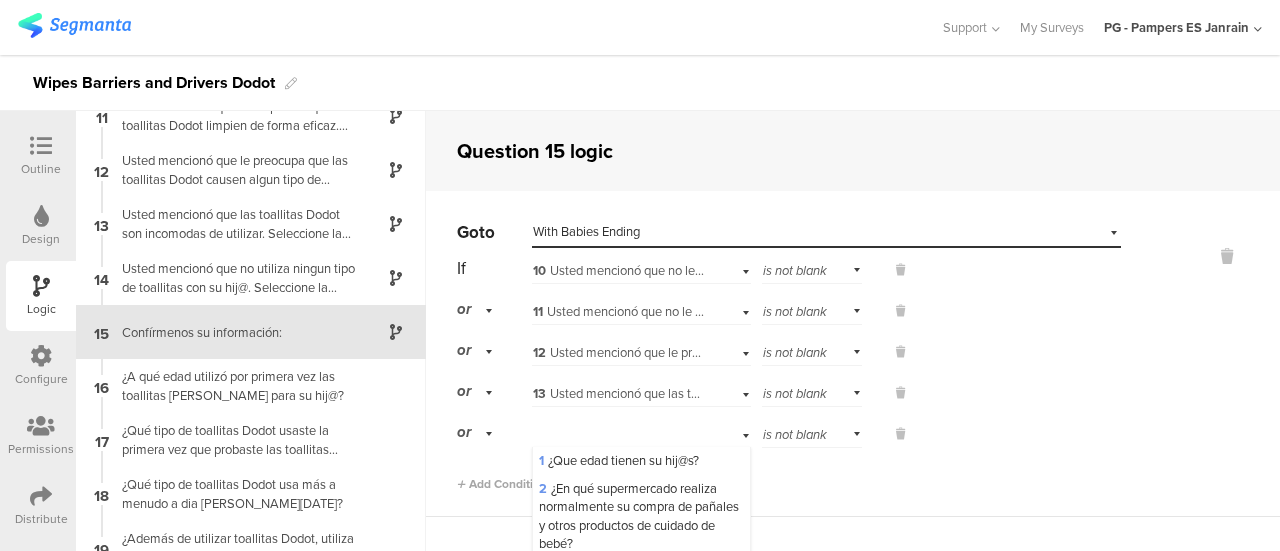 click on "If   10  Usted mencionó que no le parece que las toallitas Dodot tengan una buena relacion calidad precio. Seleccione la causa principal:
is not blank
or   11  Usted mencionó que no le parece que las toallitas Dodot limpien de forma eficaz. Seleccione la causa principal:
is not blank
or   12" at bounding box center [789, 350] 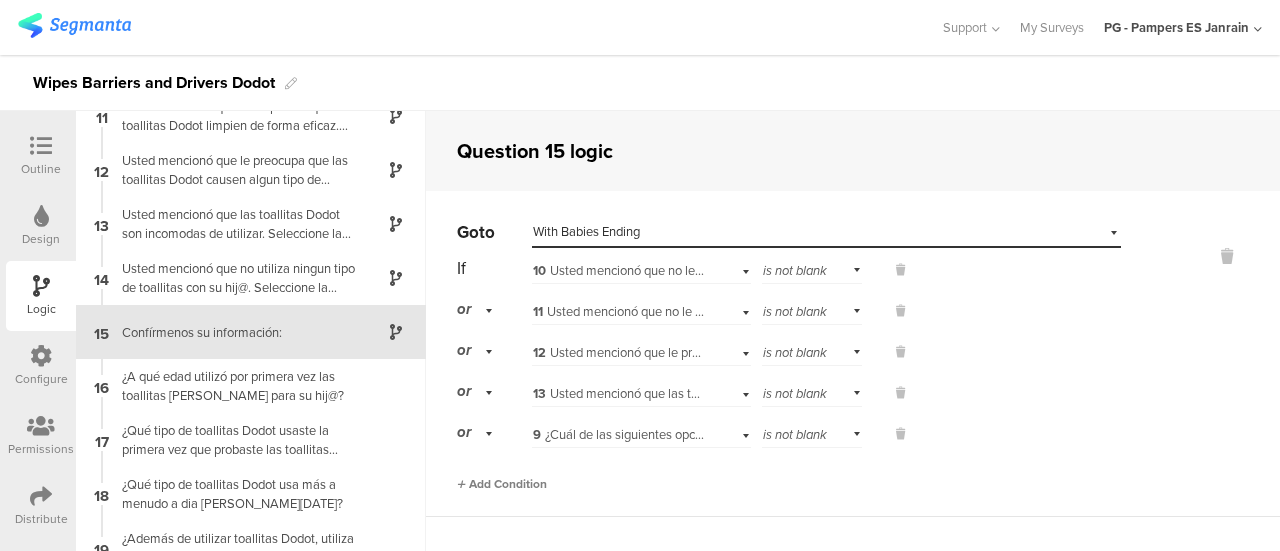 click at bounding box center (461, 484) 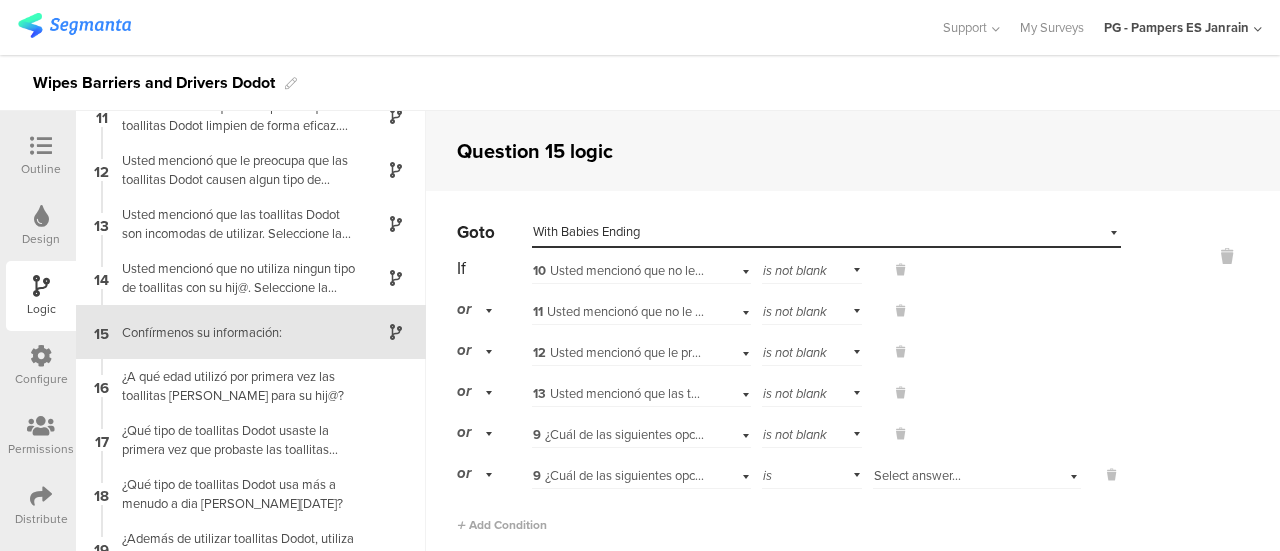 click on "9  ¿Cuál de las siguientes opciones describe MEJOR por la cual nunca ha probado las toallitas Dodot para su hij@? (Seleccione una)" at bounding box center [894, 475] 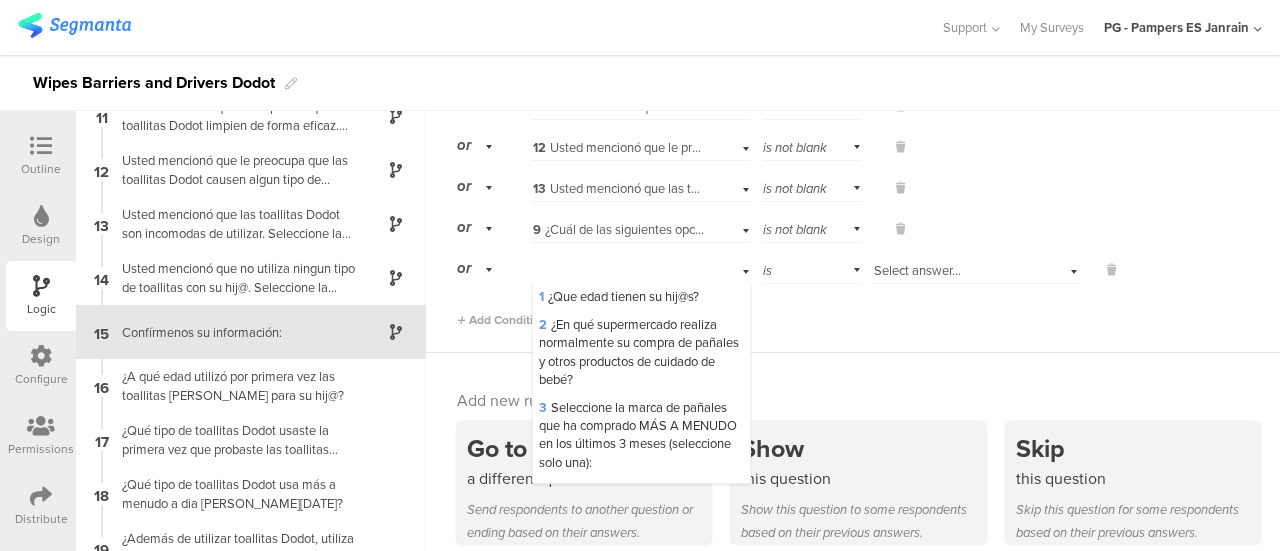 scroll, scrollTop: 217, scrollLeft: 0, axis: vertical 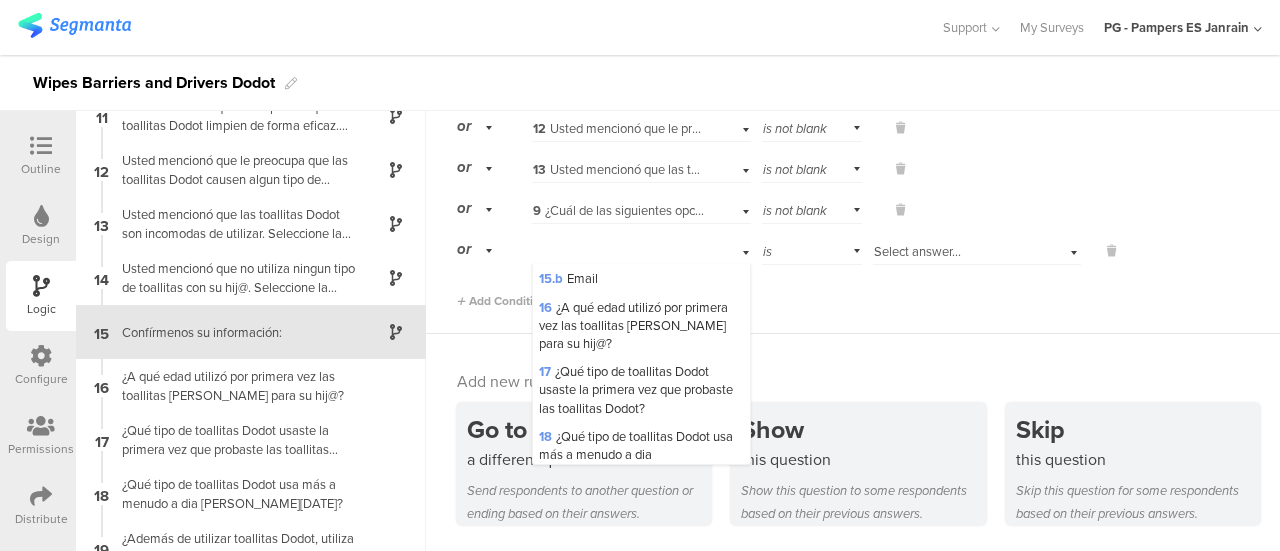 click on "14  Usted mencionó que no utiliza ningun tipo de toallitas con su hij@. Seleccione la causa principal:" at bounding box center (636, 204) 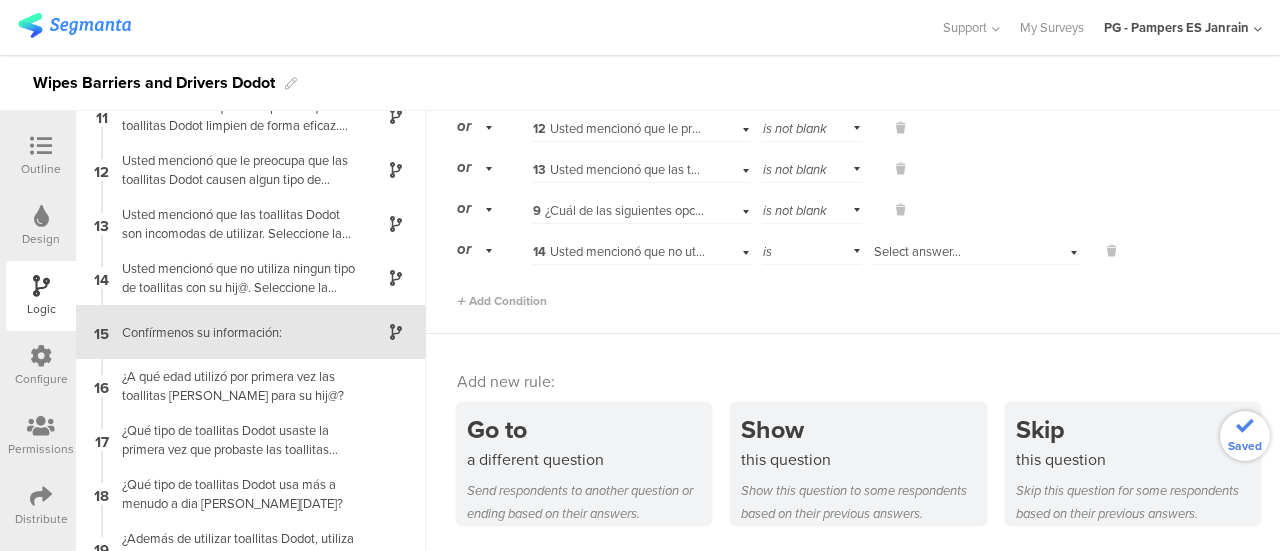 click on "Select answer..." at bounding box center [917, 251] 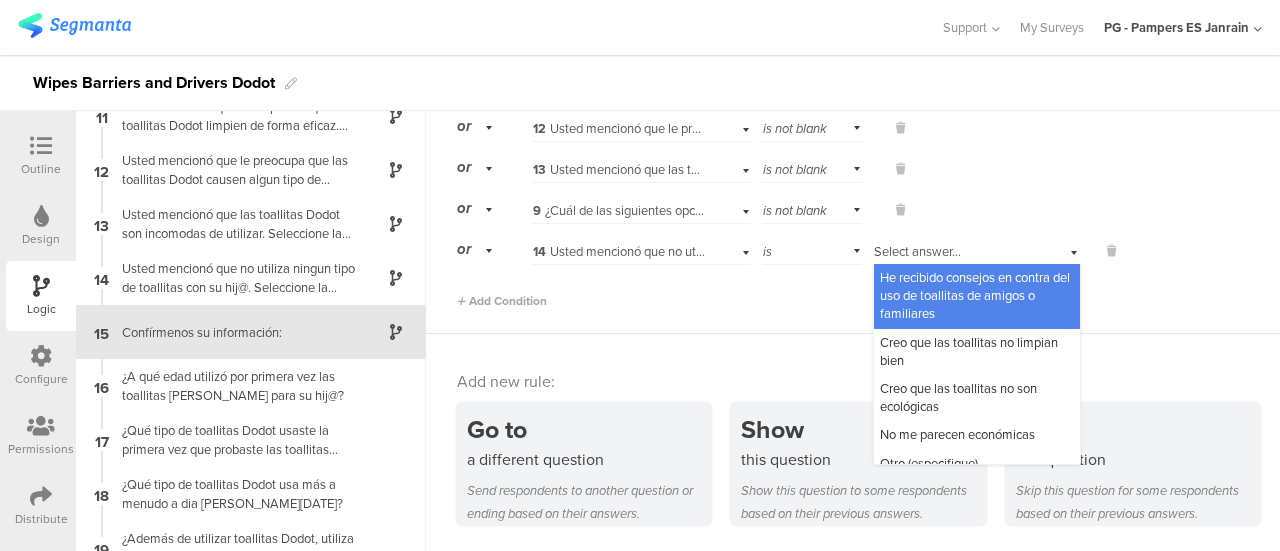 click on "is" at bounding box center (812, 249) 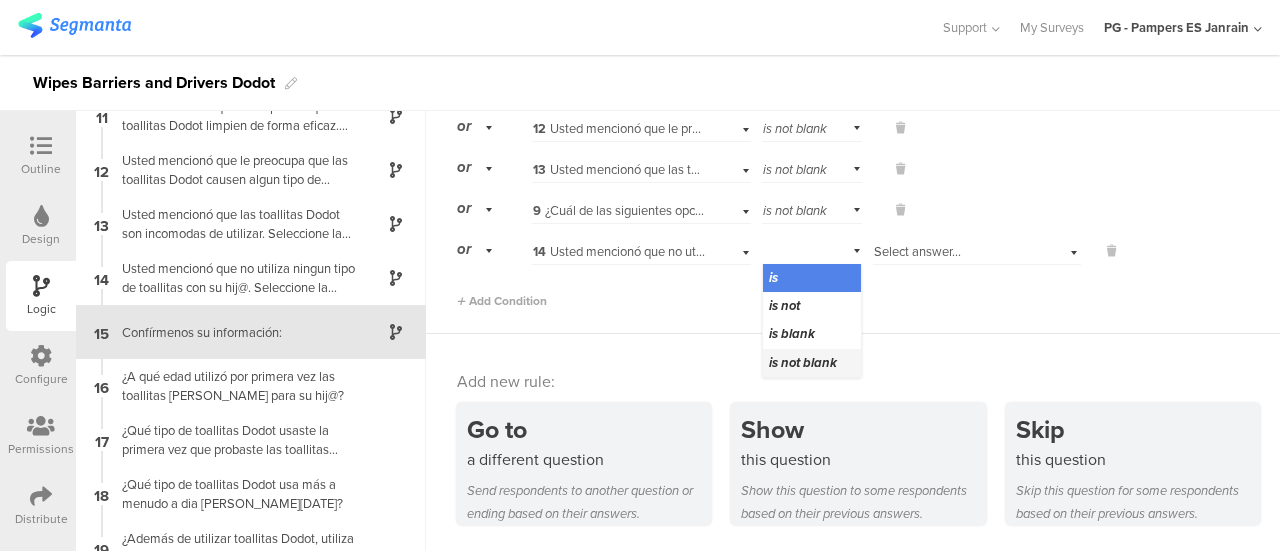 click on "is not blank" at bounding box center (803, 362) 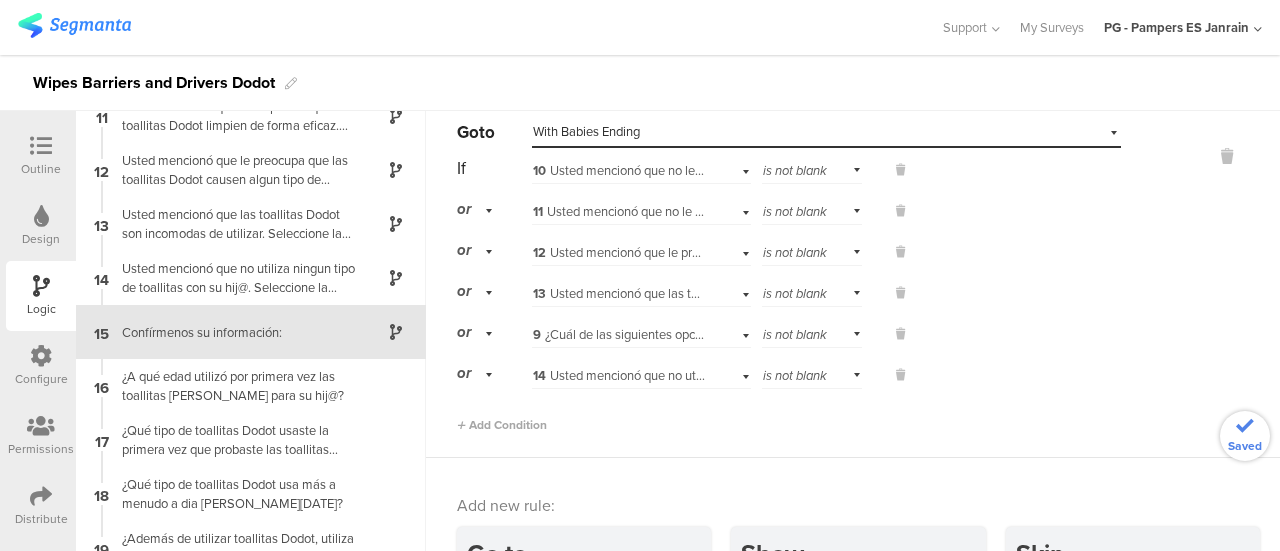 scroll, scrollTop: 98, scrollLeft: 0, axis: vertical 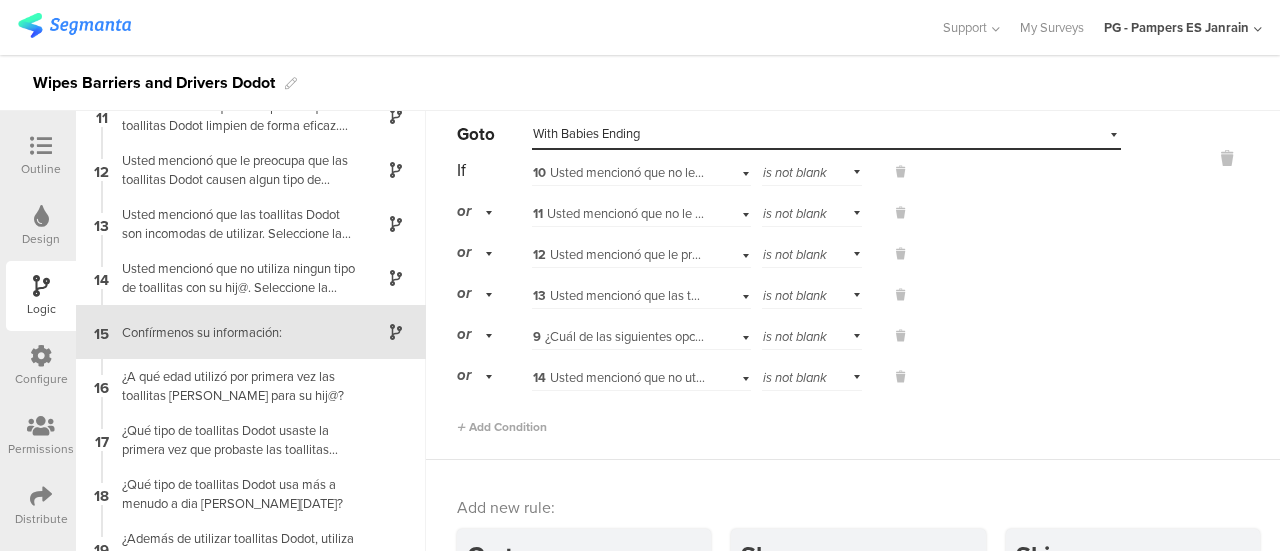 click on "9  ¿Cuál de las siguientes opciones describe MEJOR por la cual nunca ha probado las toallitas Dodot para su hij@? (Seleccione una)" at bounding box center [894, 336] 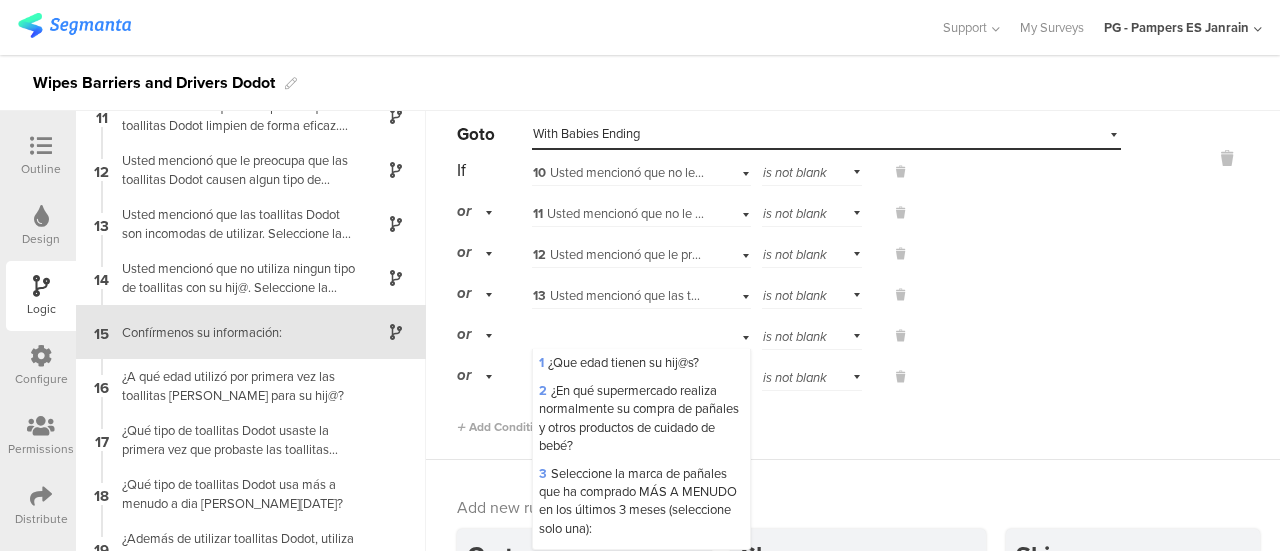 click on "Add new rule:
Go to
a different question
Send respondents to another question or ending based on their answers.
Show
this question
Show this question to some respondents based on their previous answers.
Skip
this question
Skip this question for some respondents based on their previous answers." at bounding box center (853, 569) 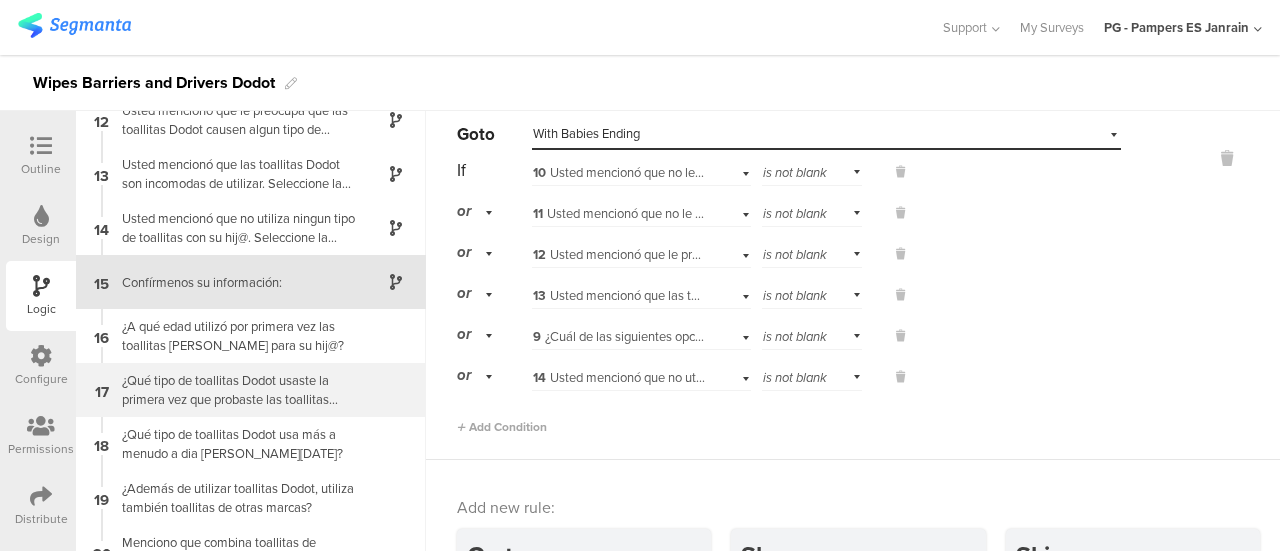 scroll, scrollTop: 612, scrollLeft: 0, axis: vertical 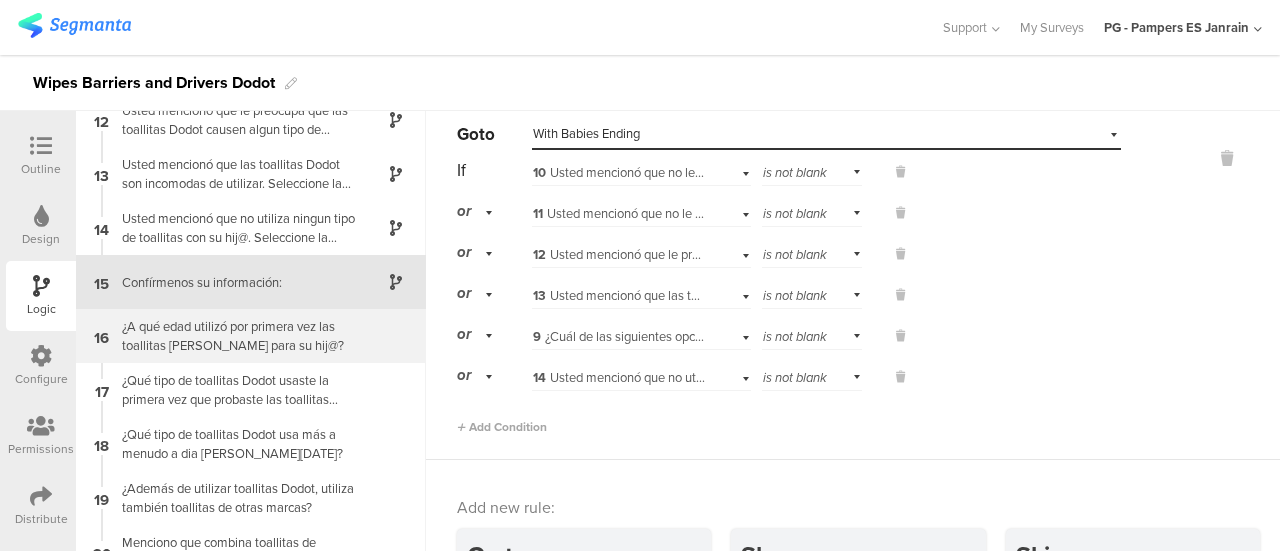 click on "¿A qué edad utilizó por primera vez las toallitas [PERSON_NAME] para su hij@?" at bounding box center [235, 336] 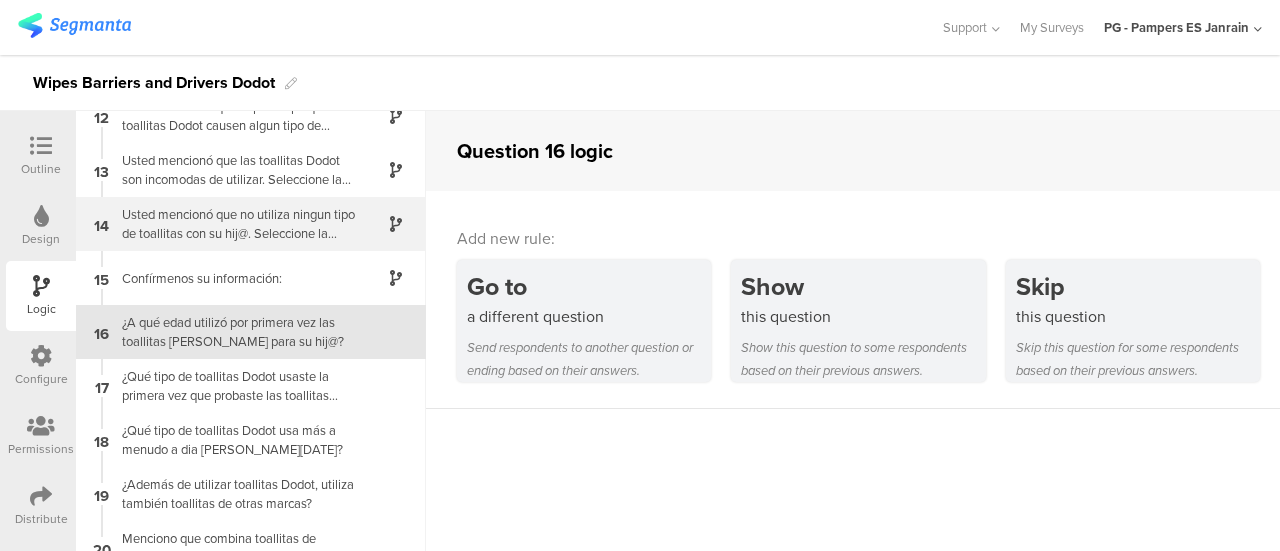 scroll, scrollTop: 0, scrollLeft: 0, axis: both 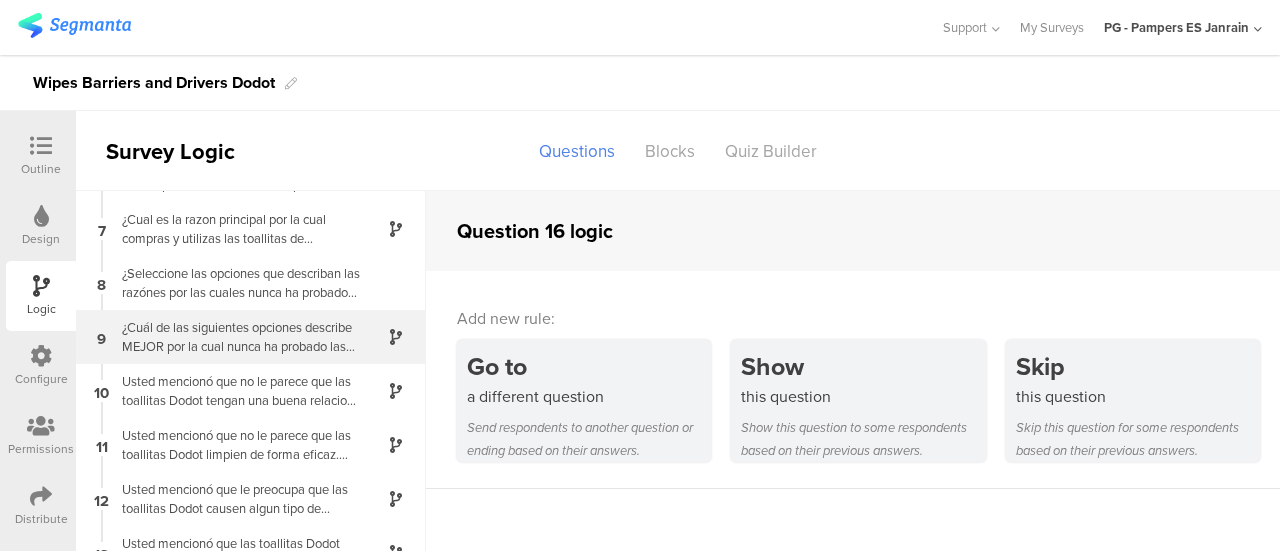 click on "¿Cuál de las siguientes opciones describe MEJOR por la cual nunca ha probado las toallitas Dodot para su hij@? (Seleccione una)" at bounding box center [235, 337] 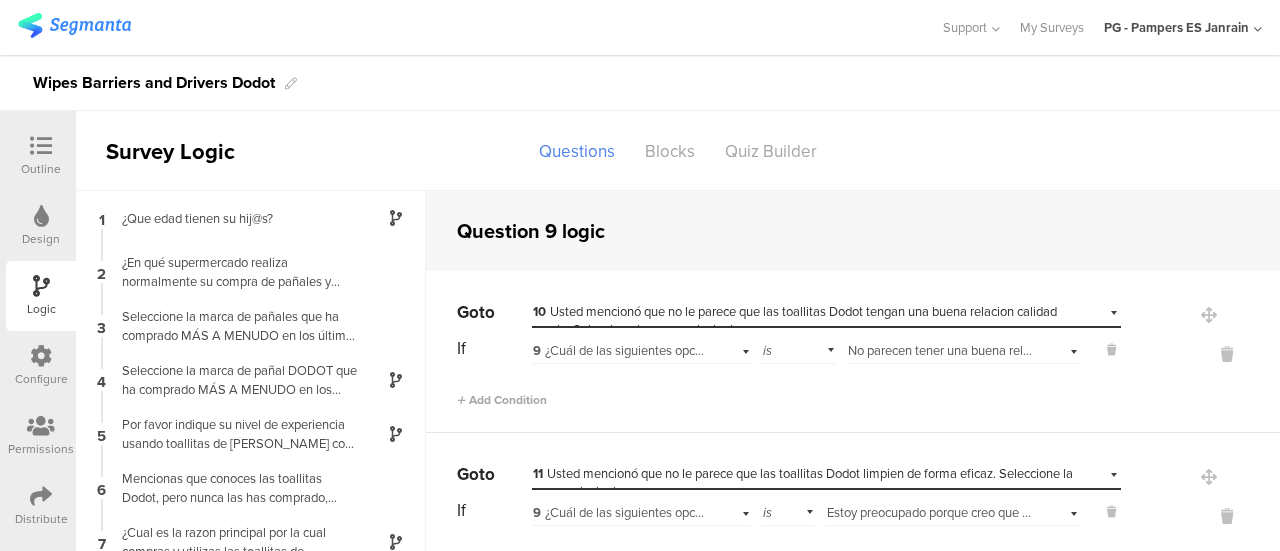scroll, scrollTop: 80, scrollLeft: 0, axis: vertical 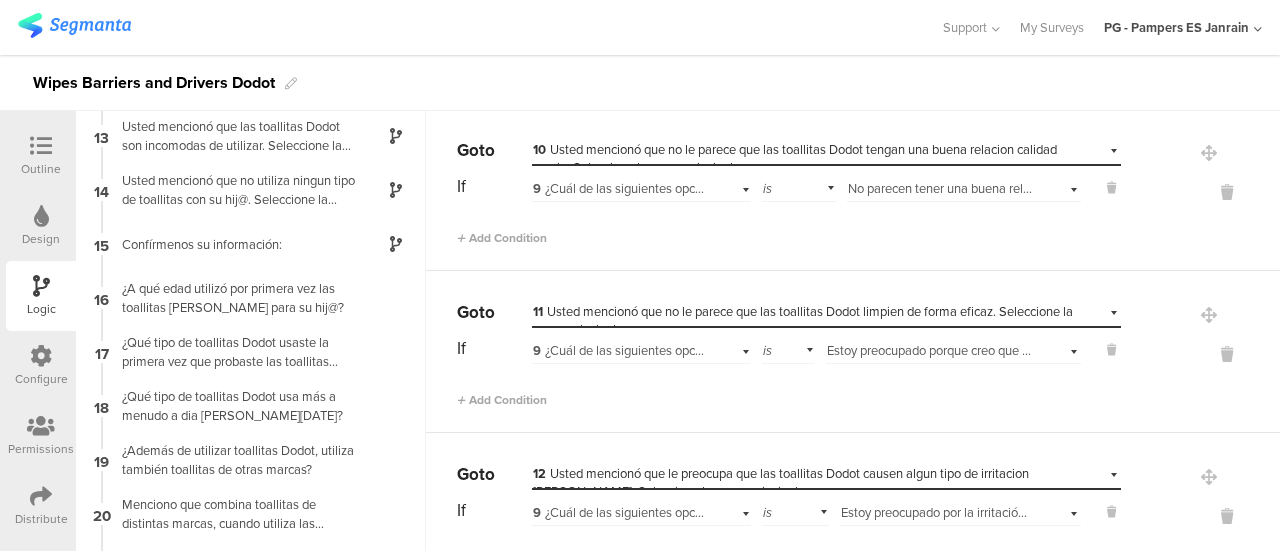 click on "11  Usted mencionó que no le parece que las toallitas Dodot limpien de forma eficaz. Seleccione la causa principal:" at bounding box center [803, 320] 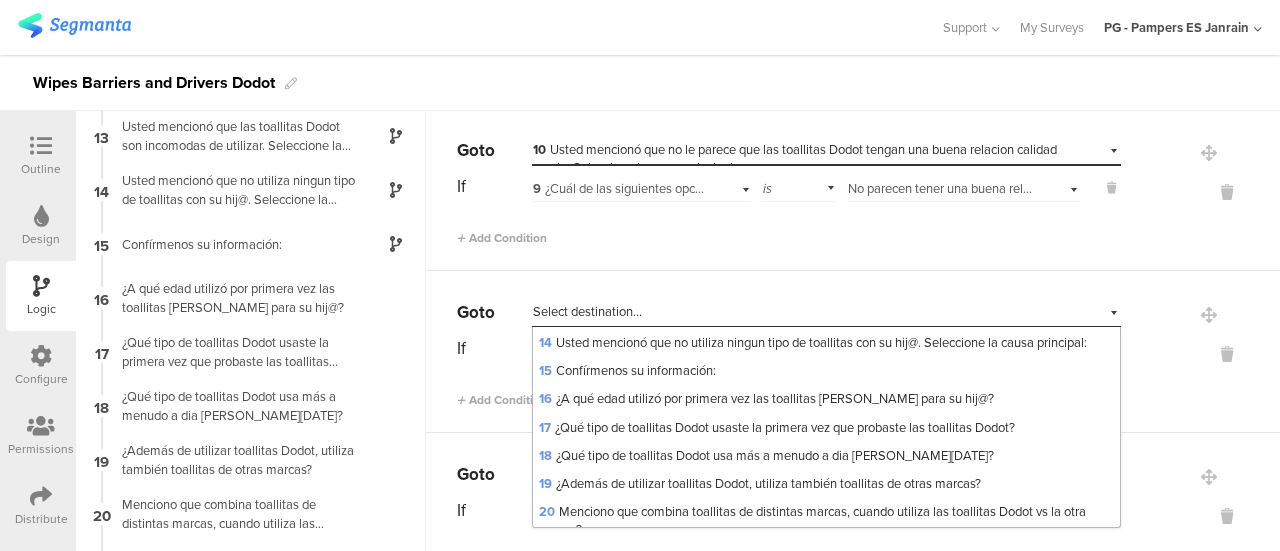 scroll, scrollTop: 539, scrollLeft: 0, axis: vertical 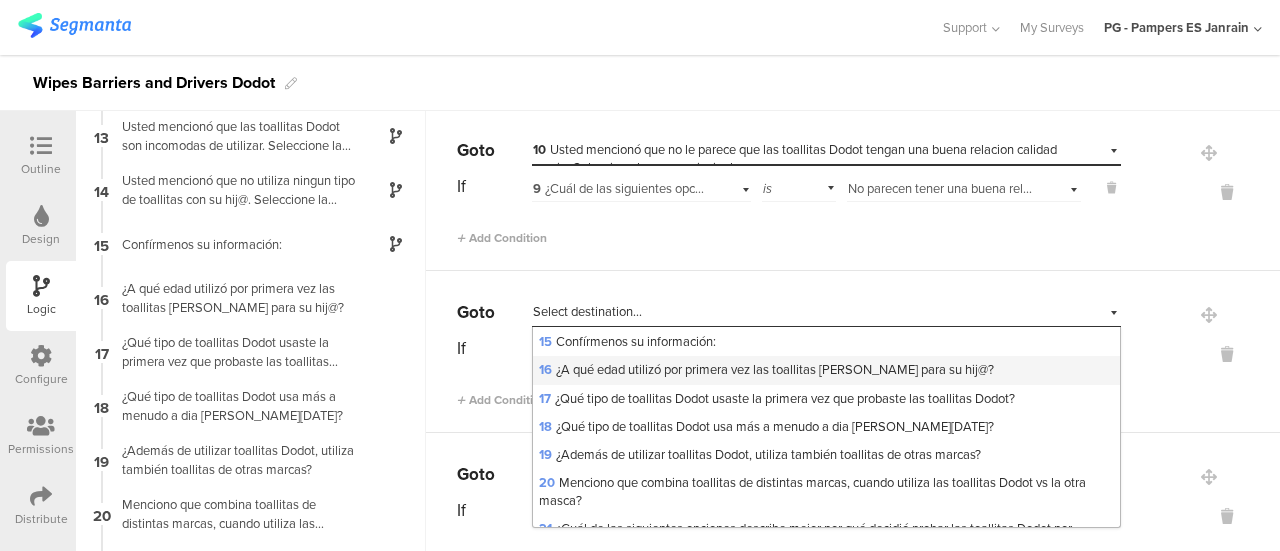 click on "16  ¿A qué edad utilizó por primera vez las toallitas [PERSON_NAME] para su hij@?" at bounding box center [766, 369] 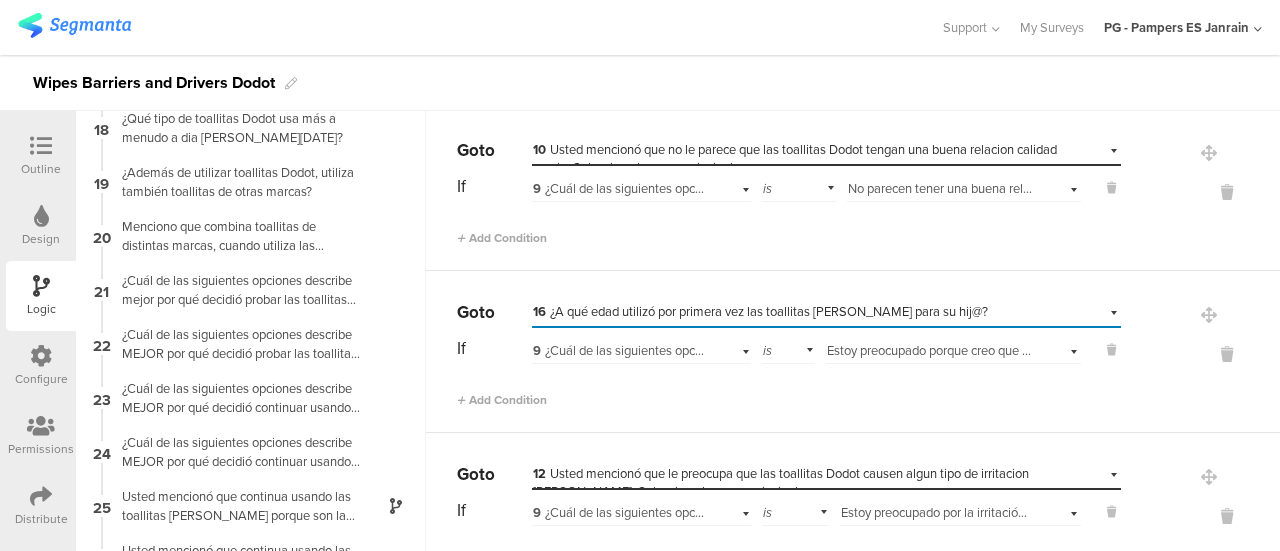 scroll, scrollTop: 936, scrollLeft: 0, axis: vertical 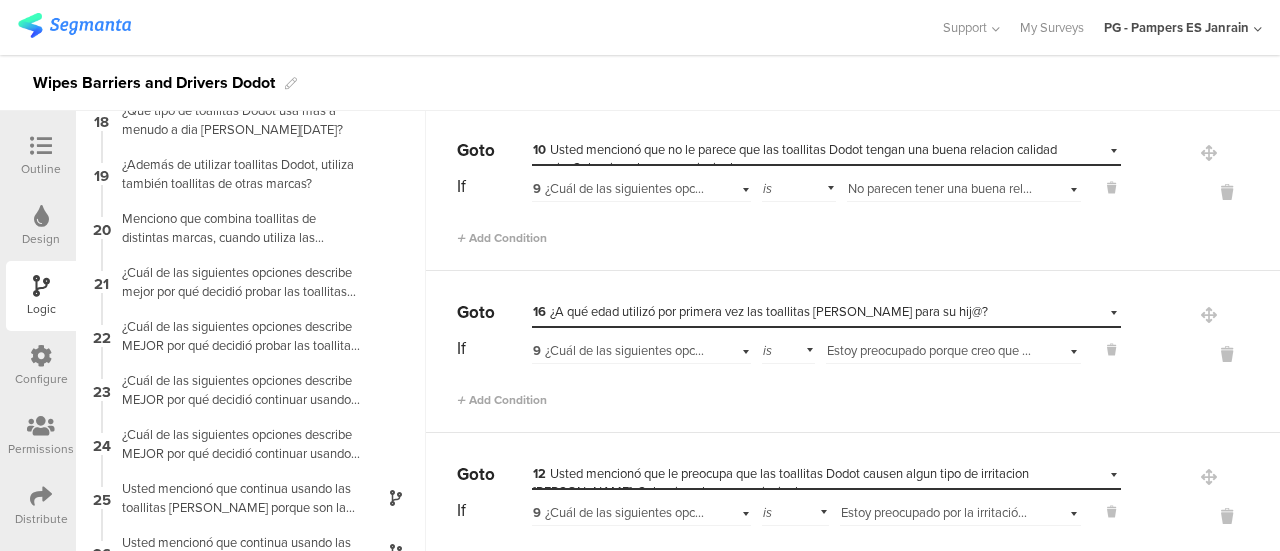click on "Select answer...   Estoy preocupado porque creo que no limpian bien / no son eficaces en la limpieza" at bounding box center (953, 348) 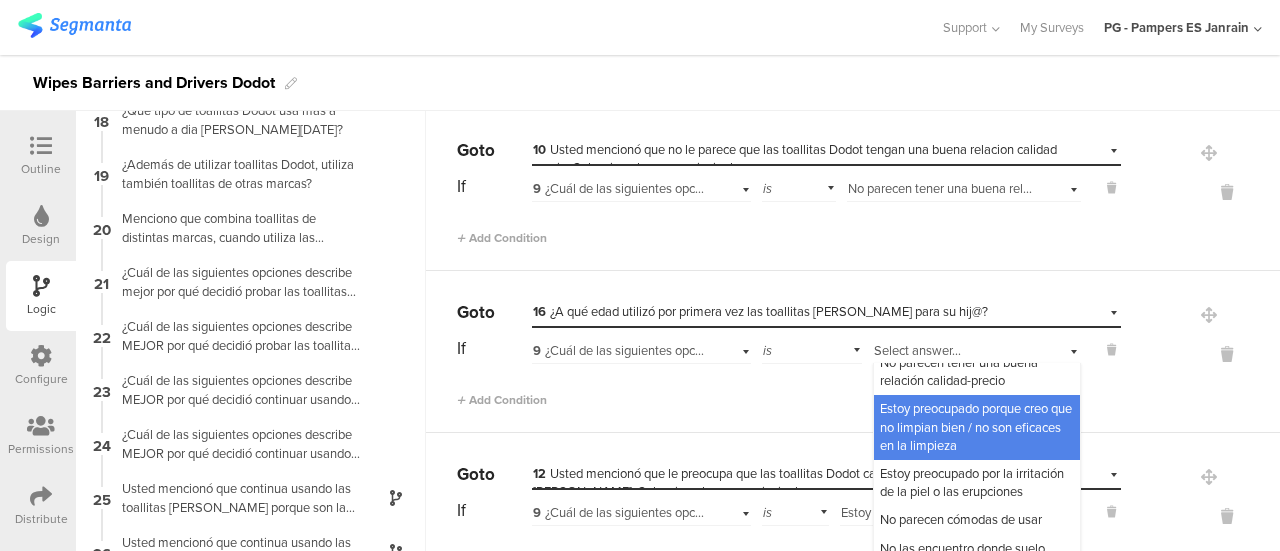 scroll, scrollTop: 0, scrollLeft: 0, axis: both 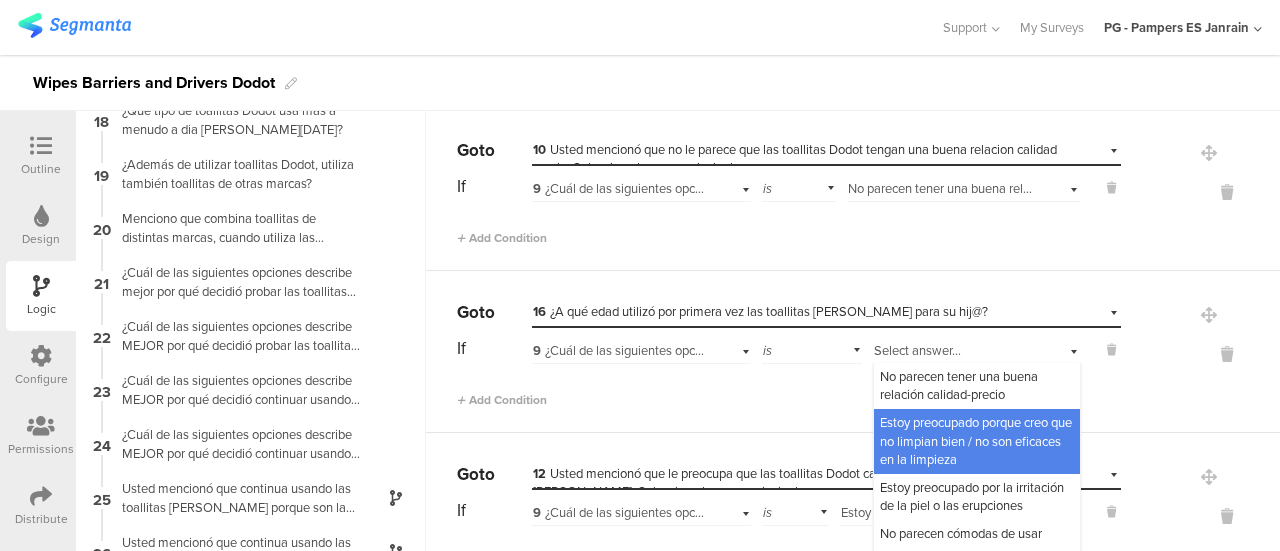 click on "9  ¿Cuál de las siguientes opciones describe MEJOR por la cual nunca ha probado las toallitas Dodot para su hij@? (Seleccione una)" at bounding box center [894, 350] 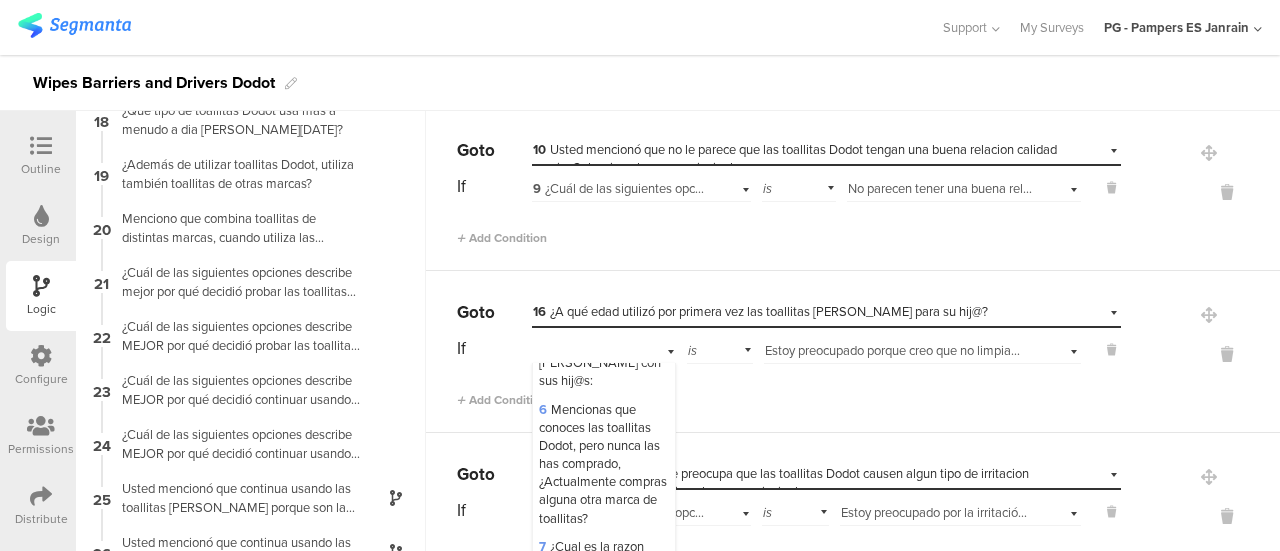 scroll, scrollTop: 455, scrollLeft: 0, axis: vertical 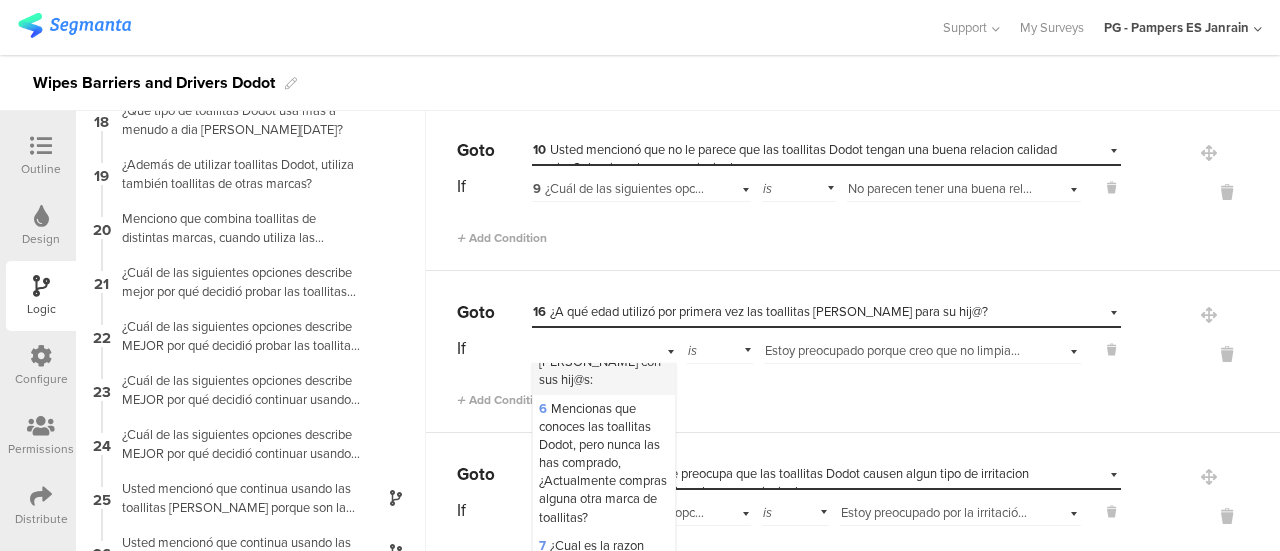 click on "5  Por favor indique su nivel de experiencia usando toallitas de [PERSON_NAME] con sus hij@s:" at bounding box center (600, 344) 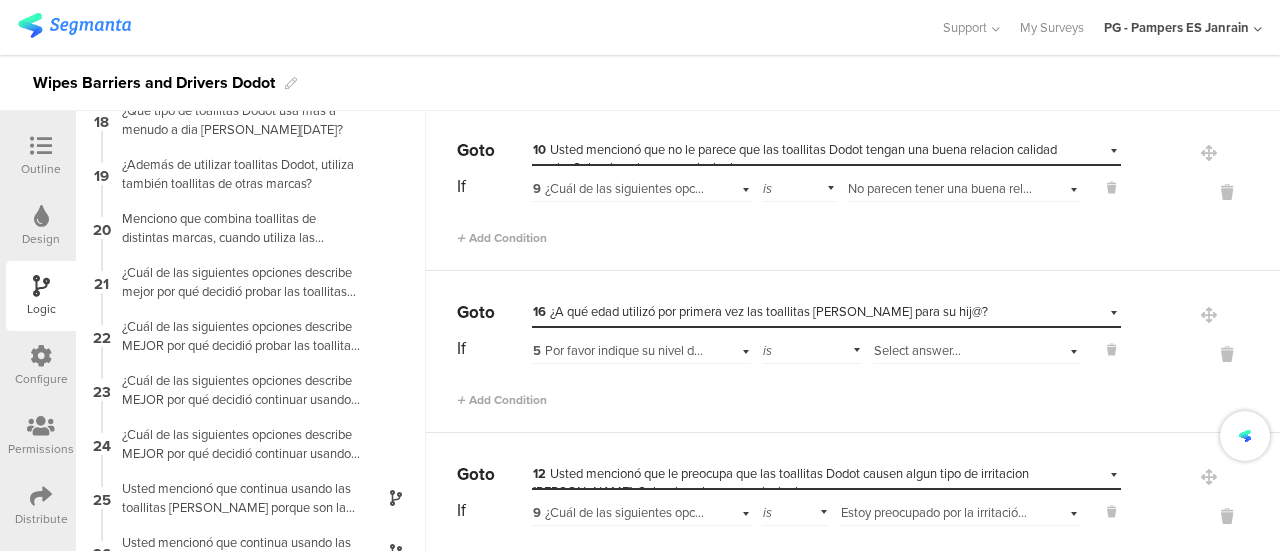 click on "9  ¿Cuál de las siguientes opciones describe MEJOR por la cual nunca ha probado las toallitas Dodot para su hij@? (Seleccione una)" at bounding box center (894, 188) 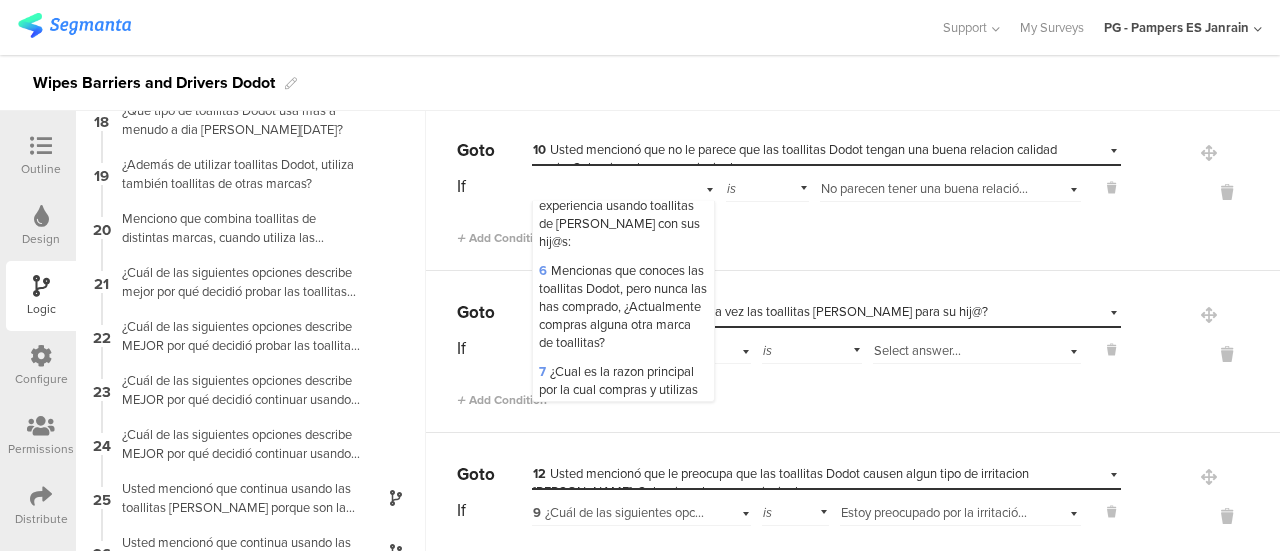scroll, scrollTop: 341, scrollLeft: 0, axis: vertical 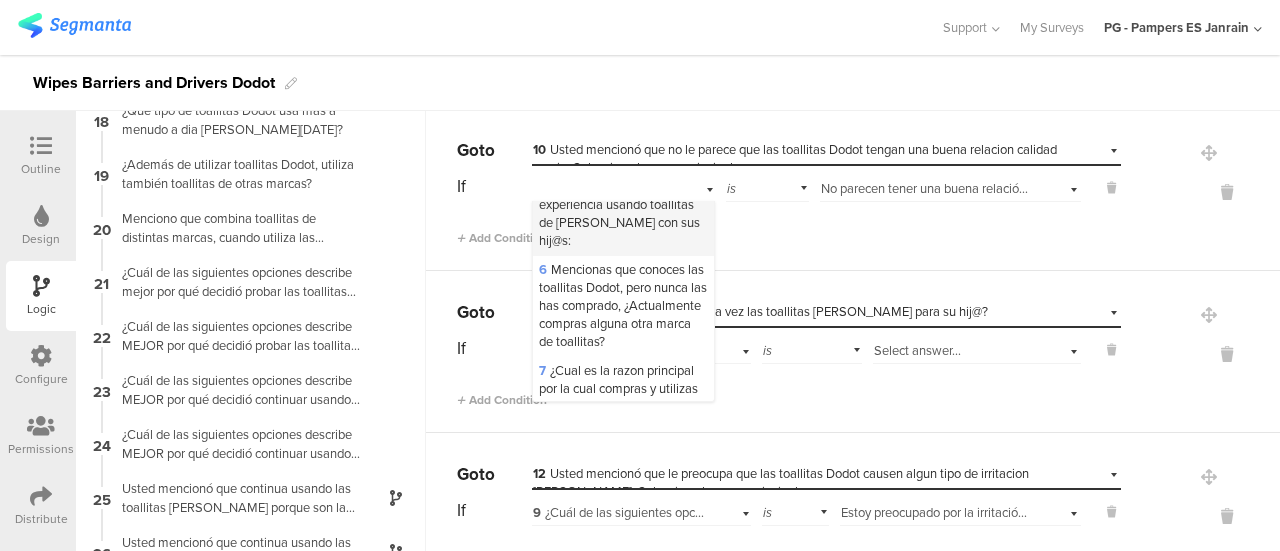 click on "5  Por favor indique su nivel de experiencia usando toallitas de [PERSON_NAME] con sus hij@s:" at bounding box center [623, 214] 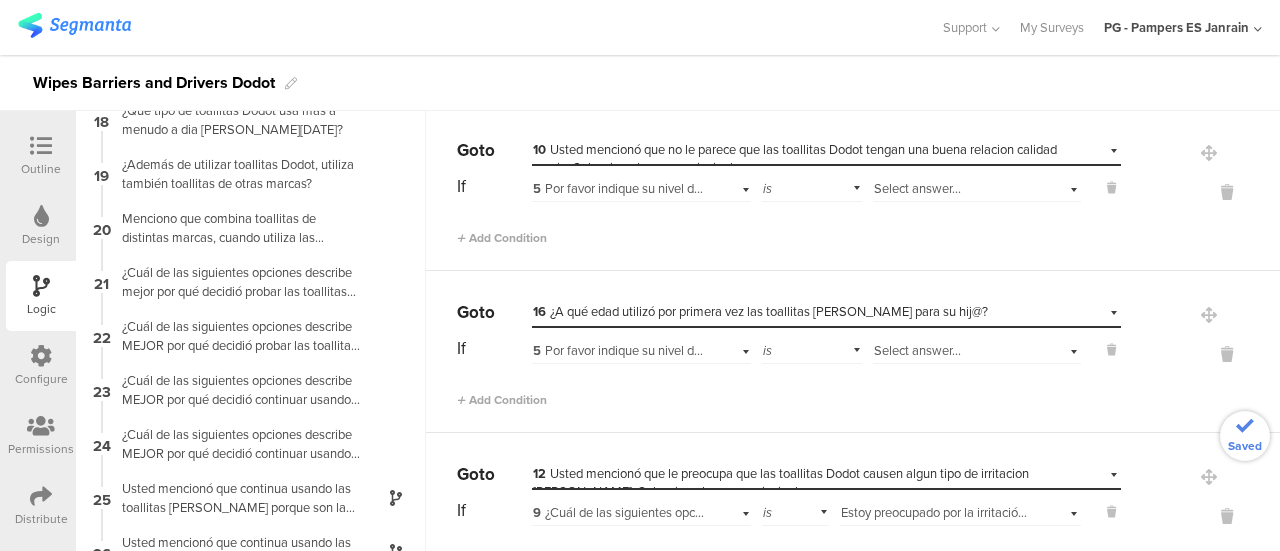 click on "Select answer..." at bounding box center (917, 188) 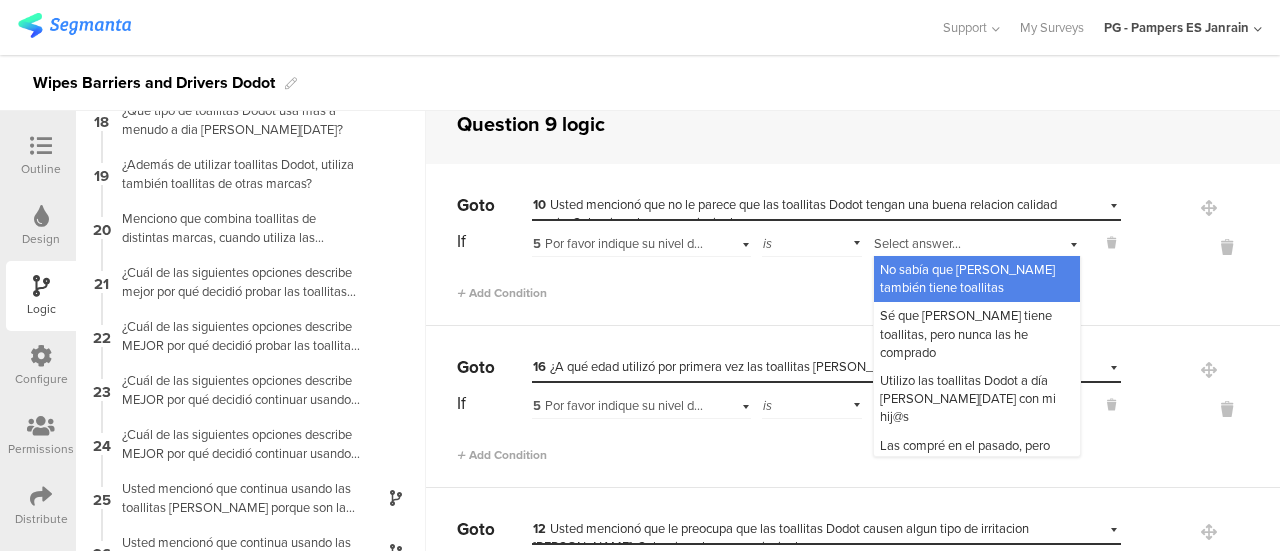 scroll, scrollTop: 26, scrollLeft: 0, axis: vertical 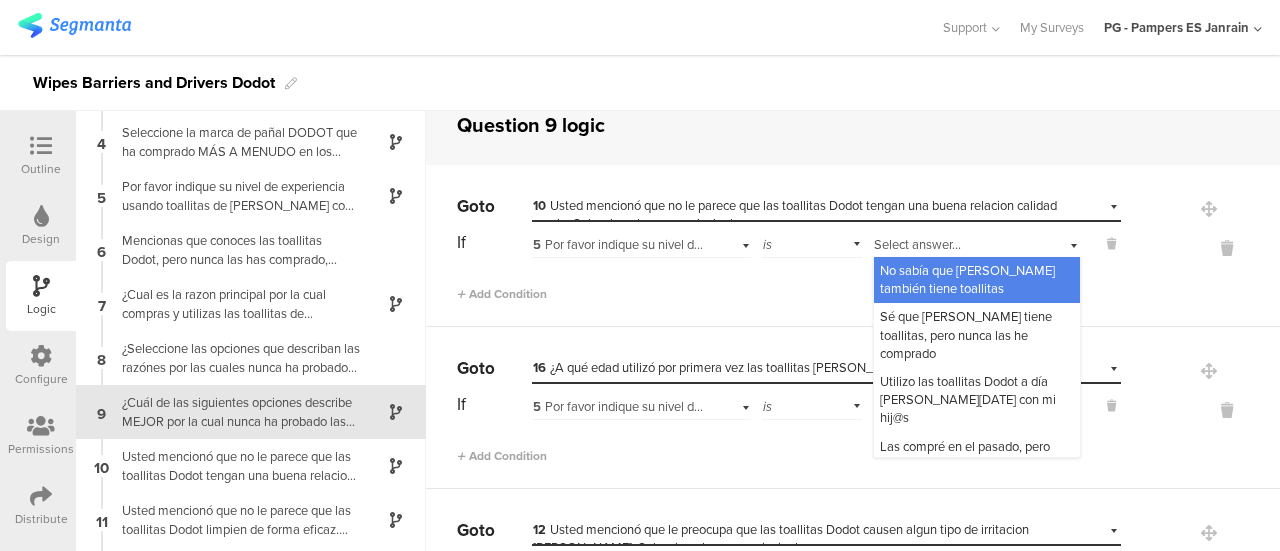 click on "10  Usted mencionó que no le parece que las toallitas Dodot tengan una buena relacion calidad precio. Seleccione la causa principal:" at bounding box center (795, 214) 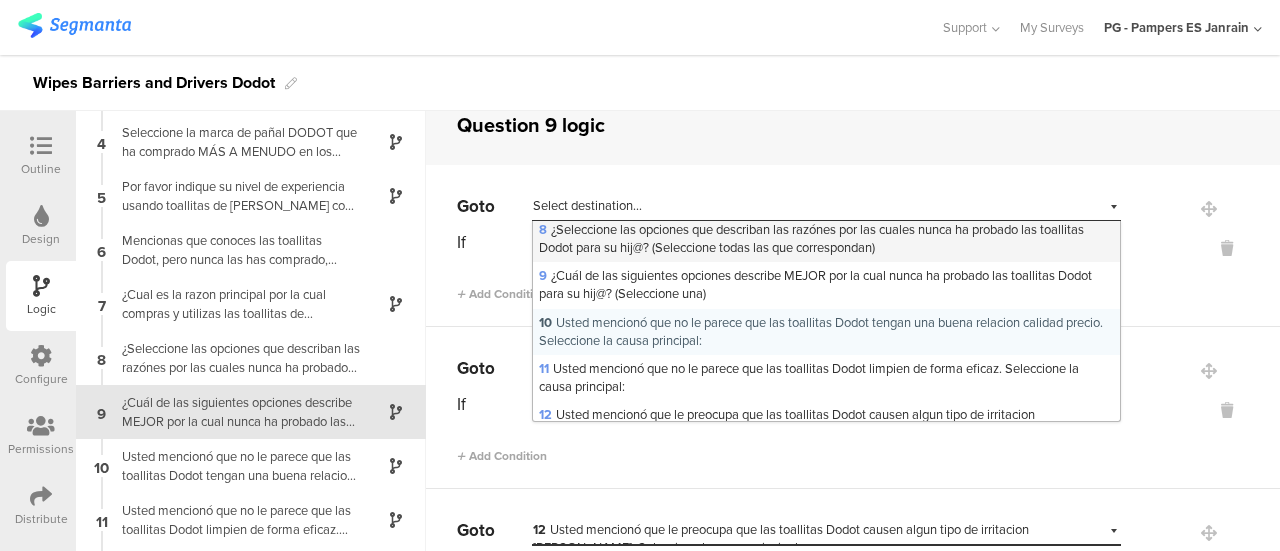 scroll, scrollTop: 258, scrollLeft: 0, axis: vertical 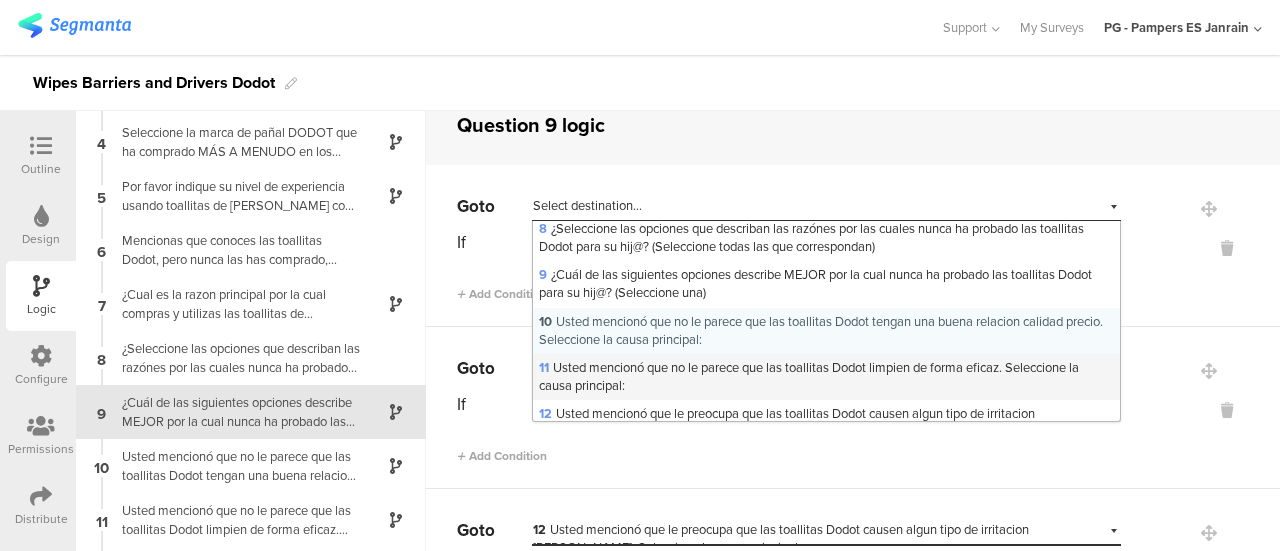 click on "11  Usted mencionó que no le parece que las toallitas Dodot limpien de forma eficaz. Seleccione la causa principal:" at bounding box center (809, 376) 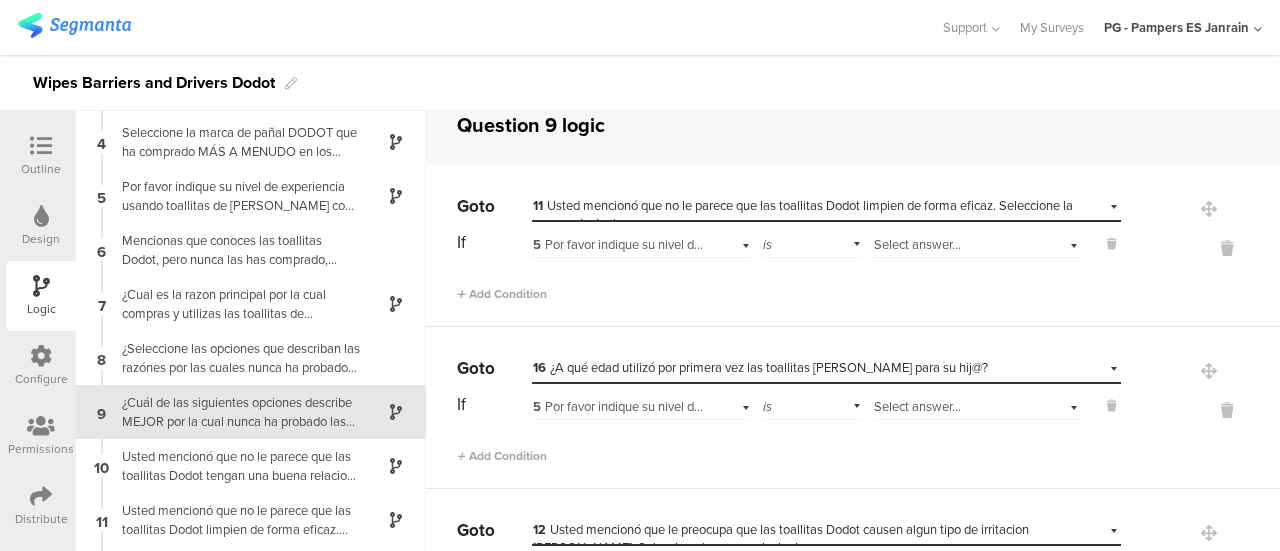 click on "11  Usted mencionó que no le parece que las toallitas Dodot limpien de forma eficaz. Seleccione la causa principal:" at bounding box center [803, 214] 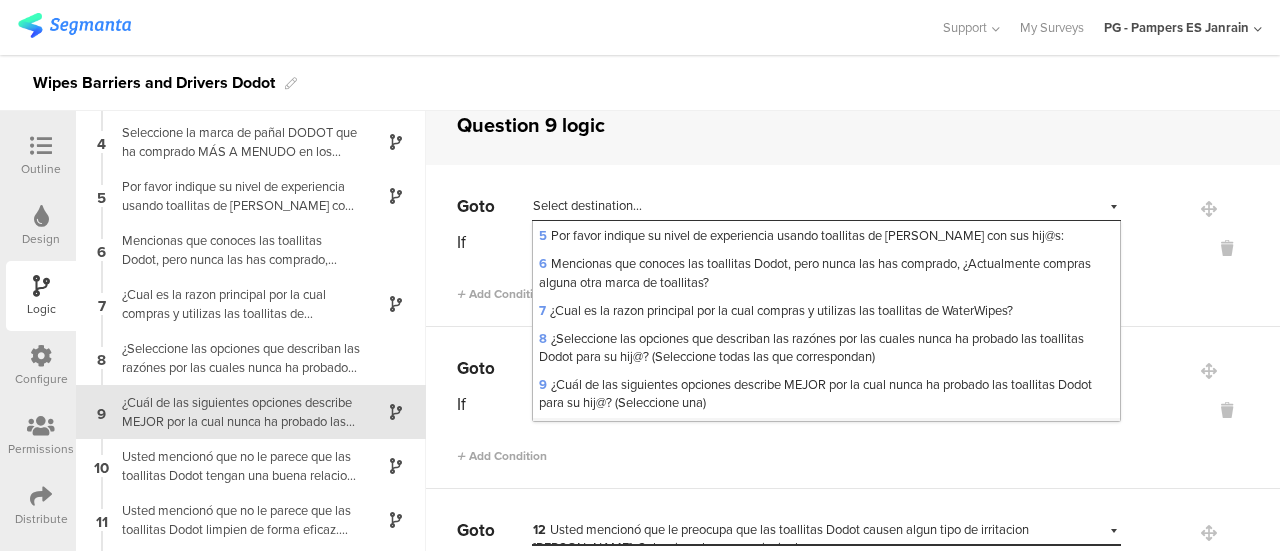 scroll, scrollTop: 147, scrollLeft: 0, axis: vertical 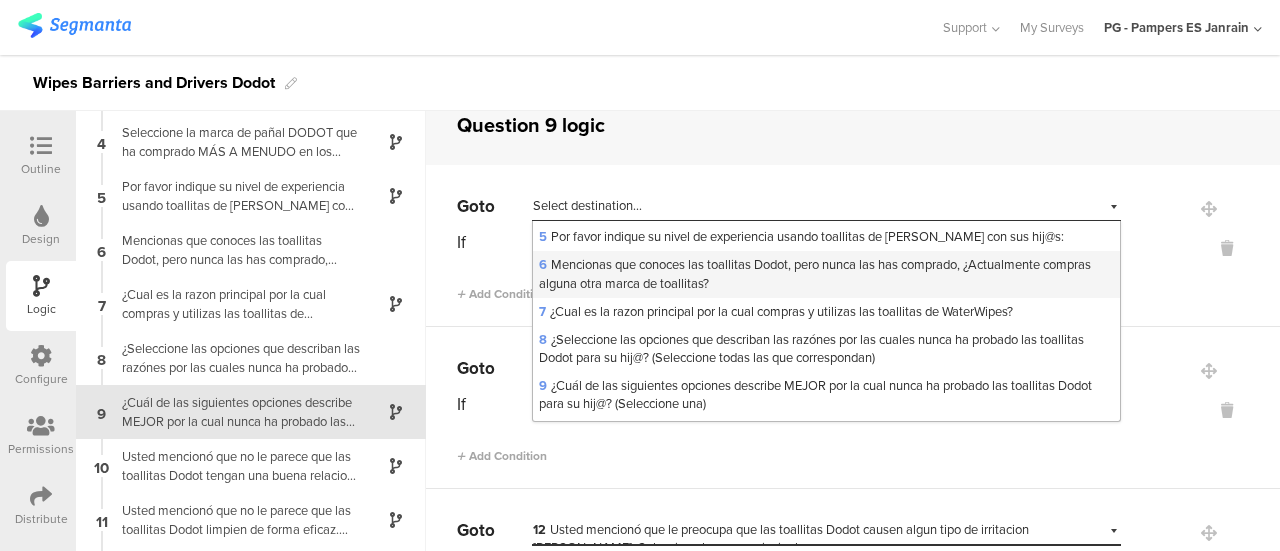 click on "6  Mencionas que conoces las toallitas Dodot, pero nunca las has comprado, ¿Actualmente compras alguna otra marca de toallitas?" at bounding box center [815, 273] 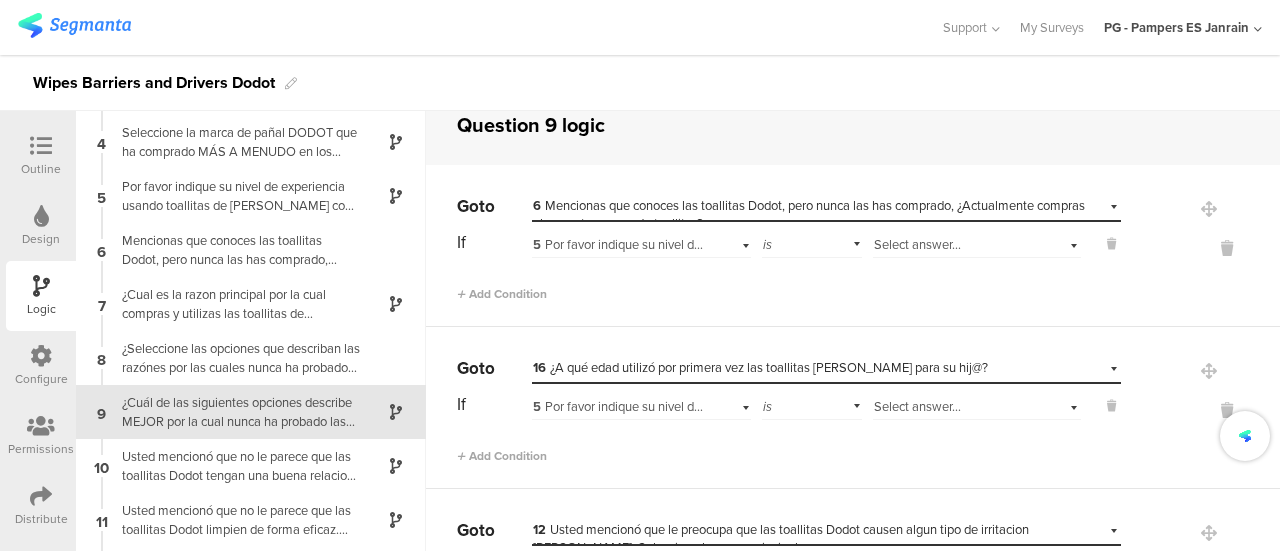 click on "Select answer..." at bounding box center [917, 244] 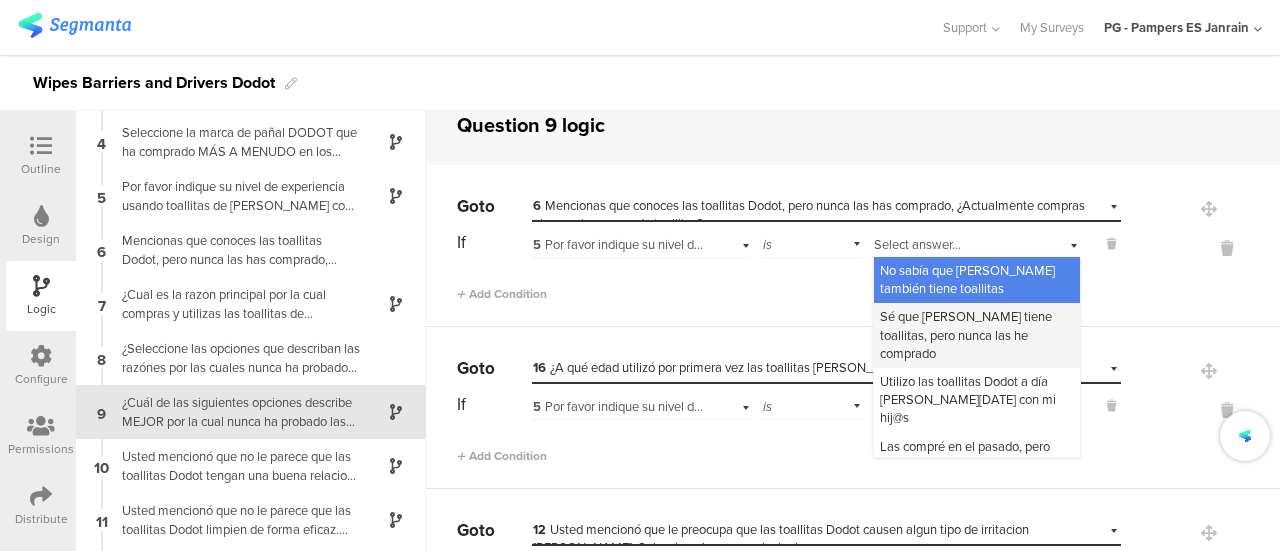 click on "Sé que [PERSON_NAME] tiene toallitas, pero nunca las he comprado" at bounding box center (966, 334) 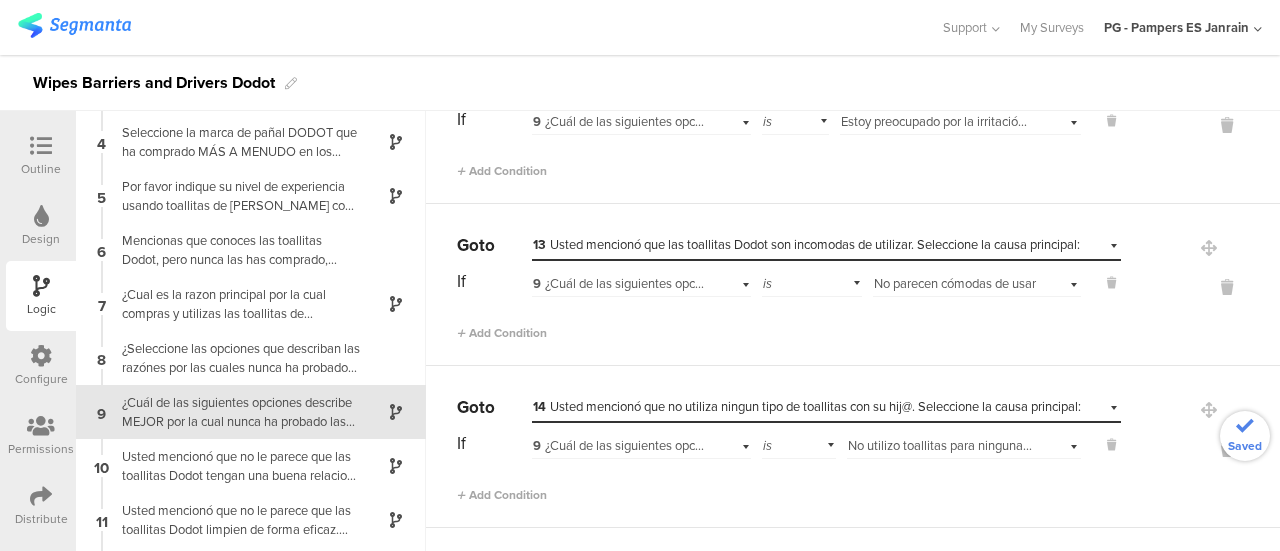 scroll, scrollTop: 475, scrollLeft: 0, axis: vertical 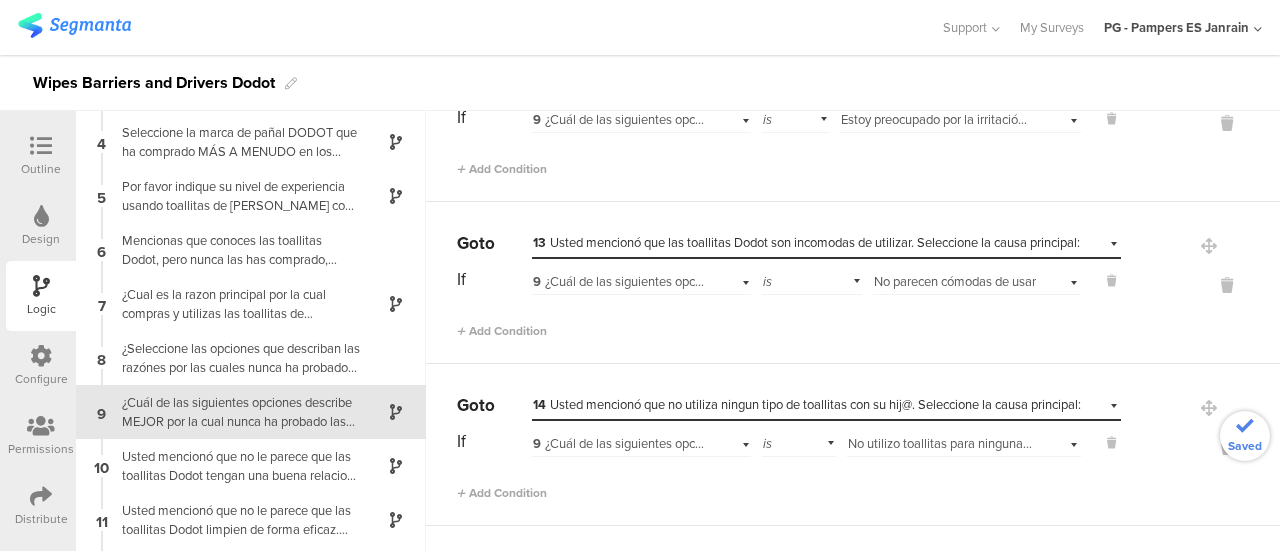 click on "9  ¿Cuál de las siguientes opciones describe MEJOR por la cual nunca ha probado las toallitas Dodot para su hij@? (Seleccione una)" at bounding box center [894, 443] 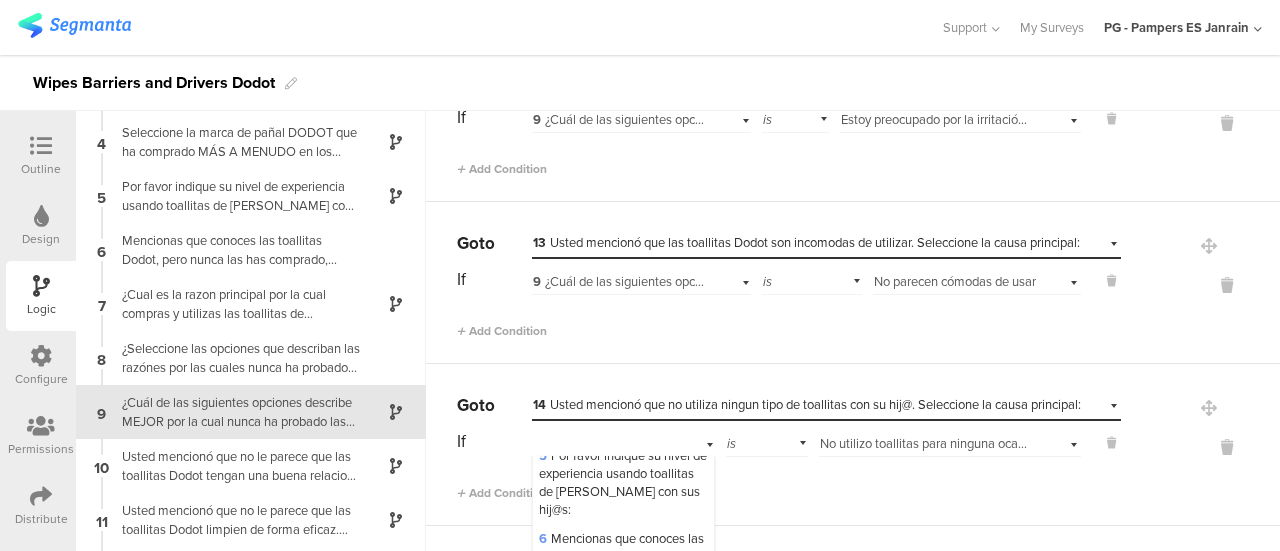 scroll, scrollTop: 371, scrollLeft: 0, axis: vertical 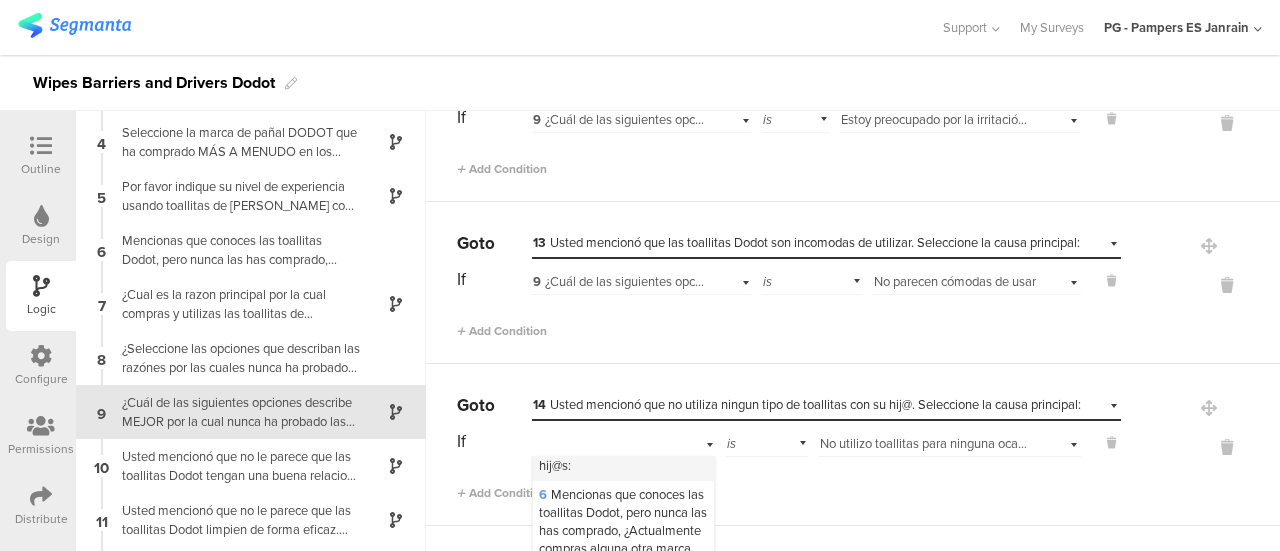 click on "5  Por favor indique su nivel de experiencia usando toallitas de [PERSON_NAME] con sus hij@s:" at bounding box center (623, 439) 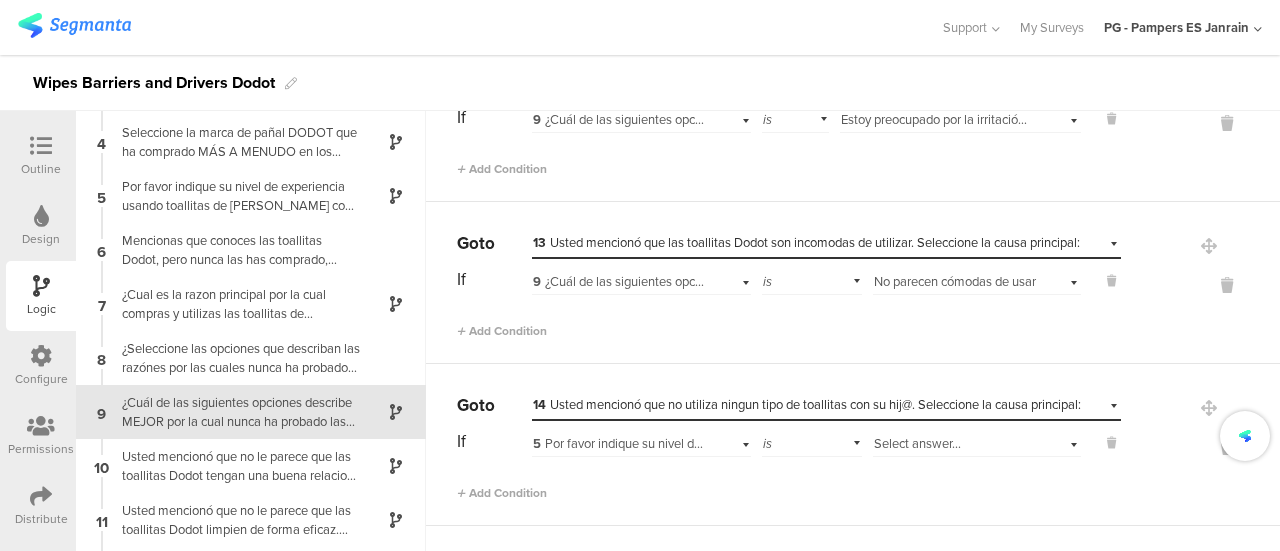 click on "14  Usted mencionó que no utiliza ningun tipo de toallitas con su hij@. Seleccione la causa principal:" at bounding box center [807, 404] 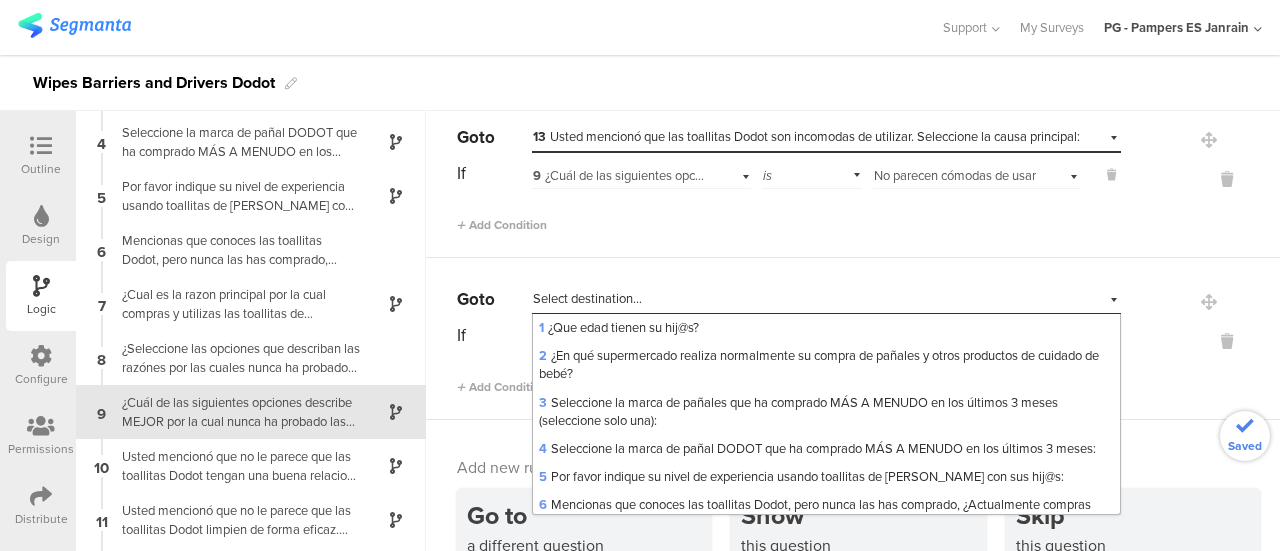 scroll, scrollTop: 585, scrollLeft: 0, axis: vertical 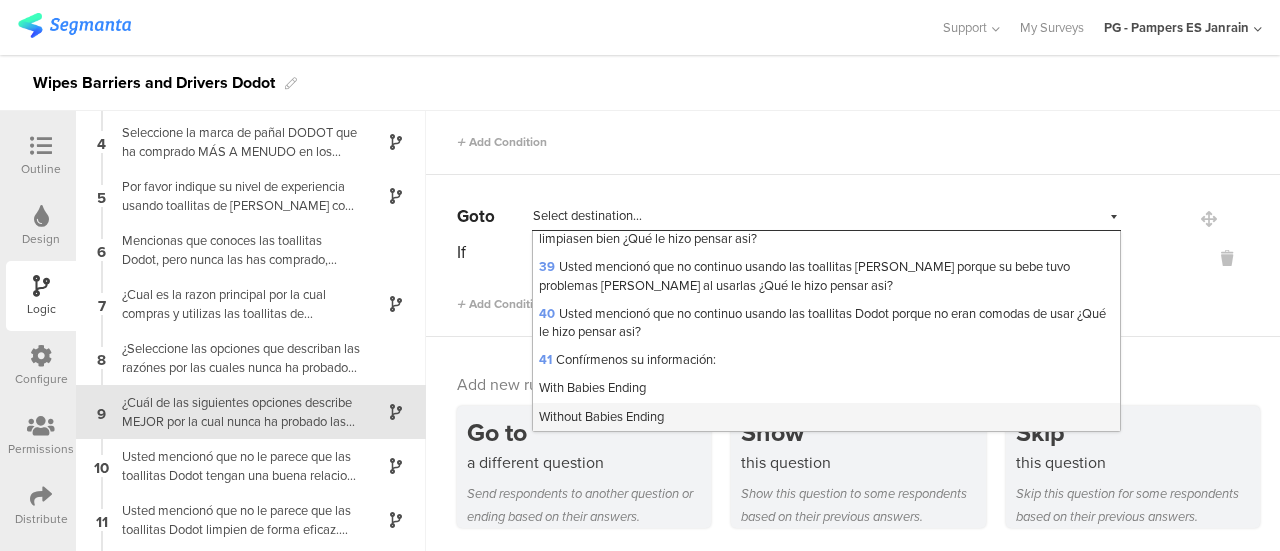 click on "Without Babies Ending" at bounding box center [601, 416] 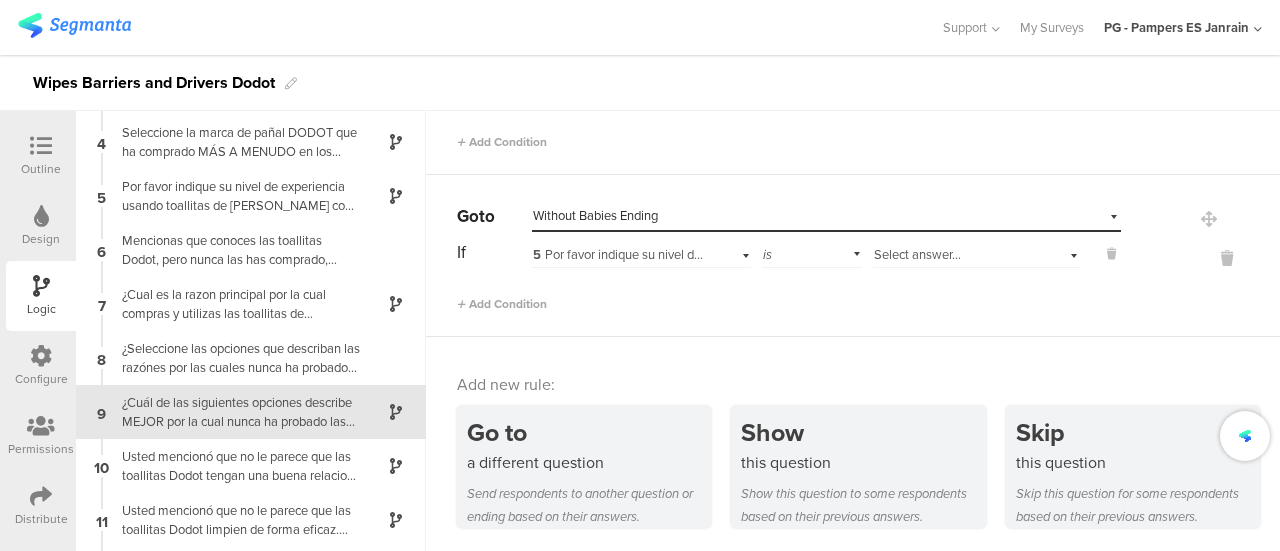 click on "Select answer..." at bounding box center (977, 252) 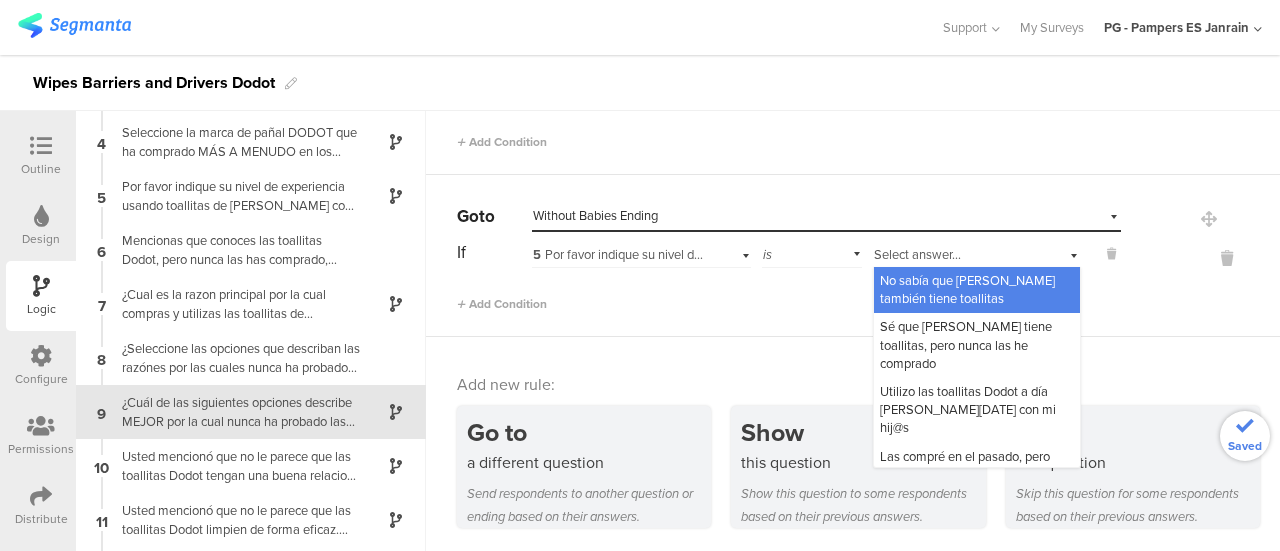 click on "No sabía que [PERSON_NAME] también tiene toallitas" at bounding box center (967, 289) 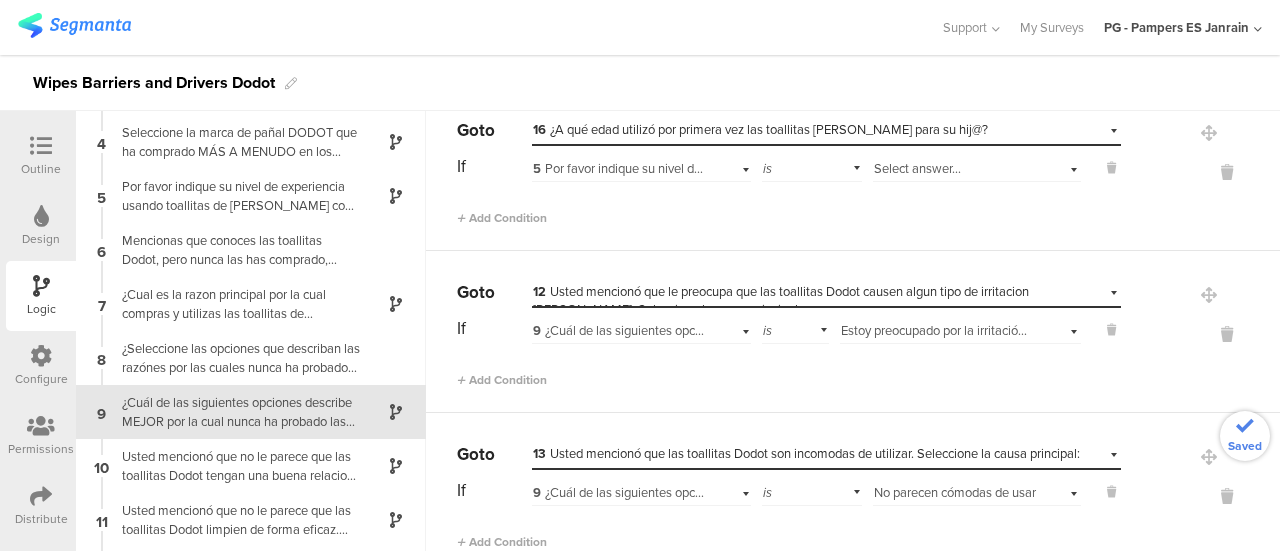 scroll, scrollTop: 218, scrollLeft: 0, axis: vertical 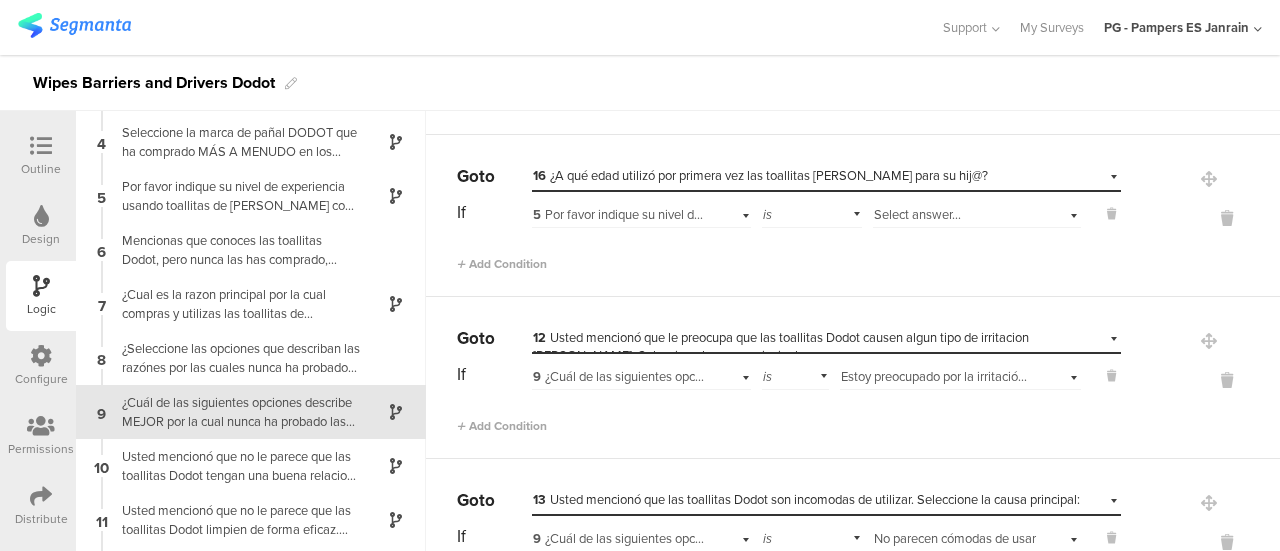 click on "9  ¿Cuál de las siguientes opciones describe MEJOR por la cual nunca ha probado las toallitas Dodot para su hij@? (Seleccione una)" at bounding box center (894, 376) 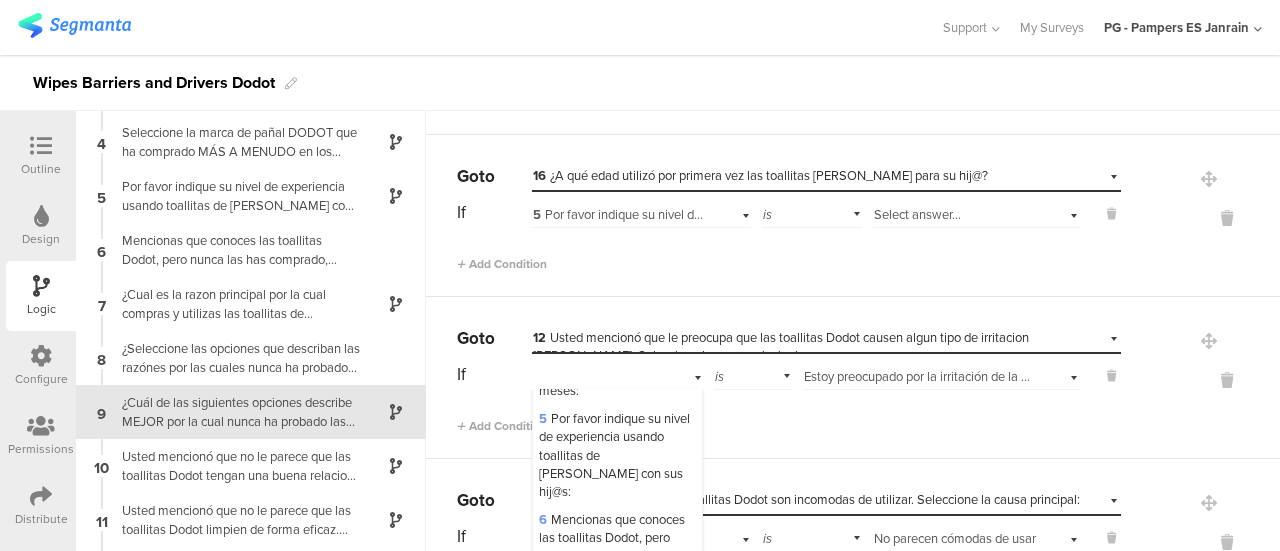 scroll, scrollTop: 334, scrollLeft: 0, axis: vertical 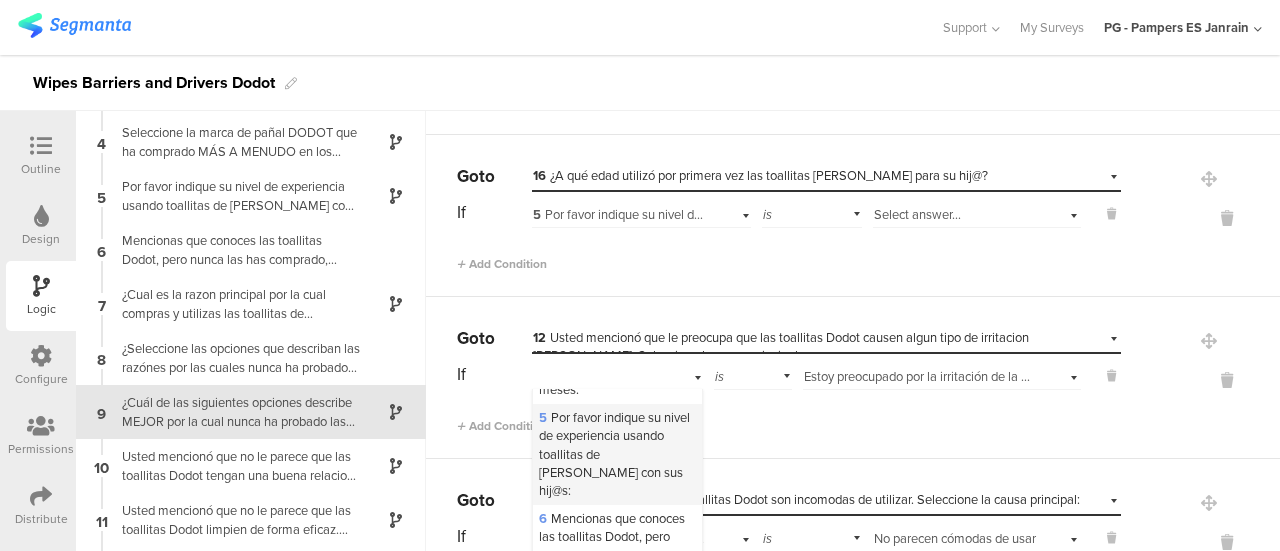 click on "5  Por favor indique su nivel de experiencia usando toallitas de [PERSON_NAME] con sus hij@s:" at bounding box center (614, 454) 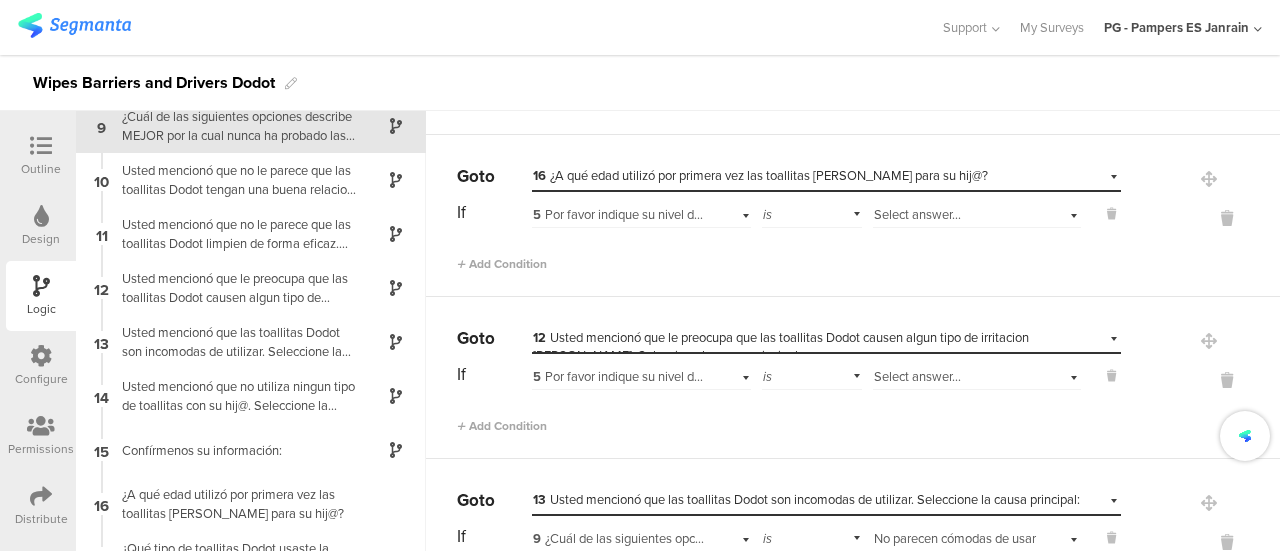scroll, scrollTop: 552, scrollLeft: 0, axis: vertical 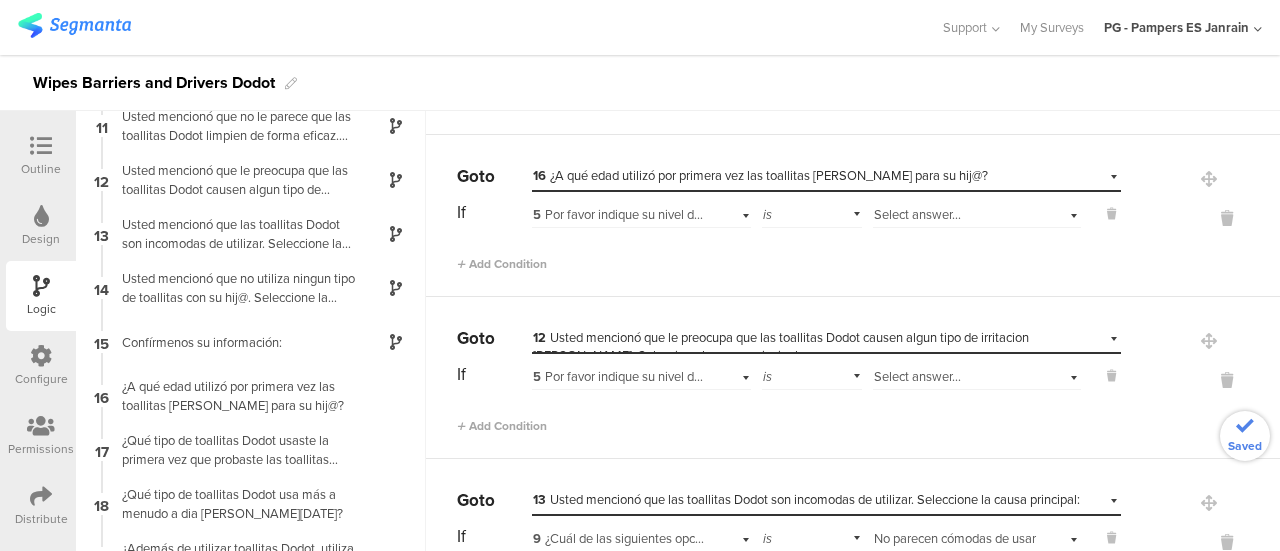 click on "12  Usted mencionó que le preocupa que las toallitas Dodot causen algun tipo de irritacion [PERSON_NAME]. Seleccione la causa principal:" at bounding box center [781, 346] 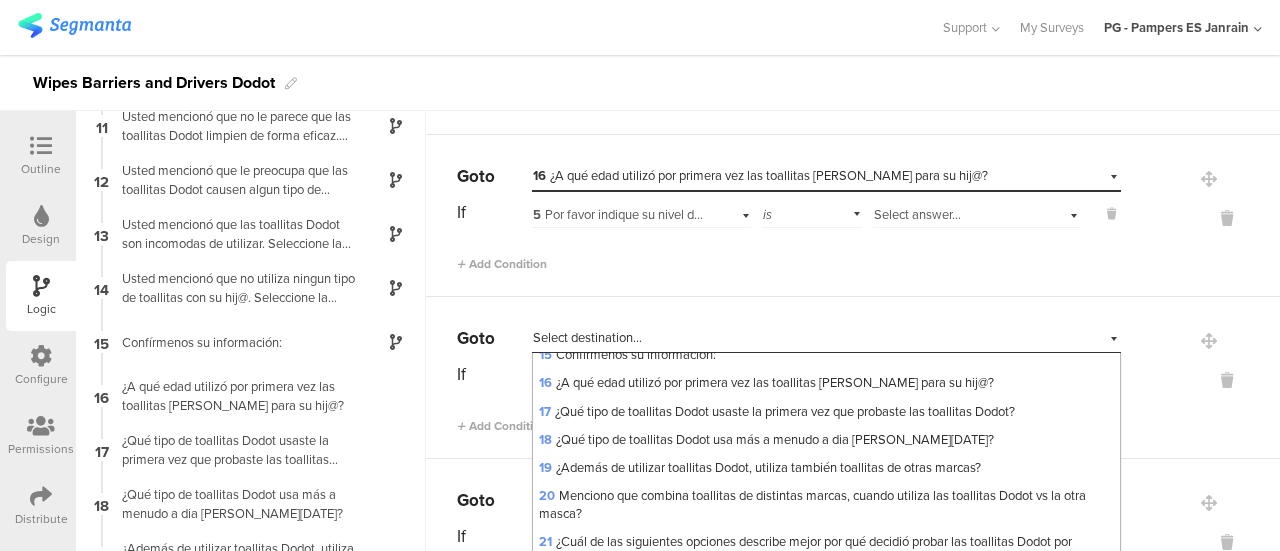 scroll, scrollTop: 553, scrollLeft: 0, axis: vertical 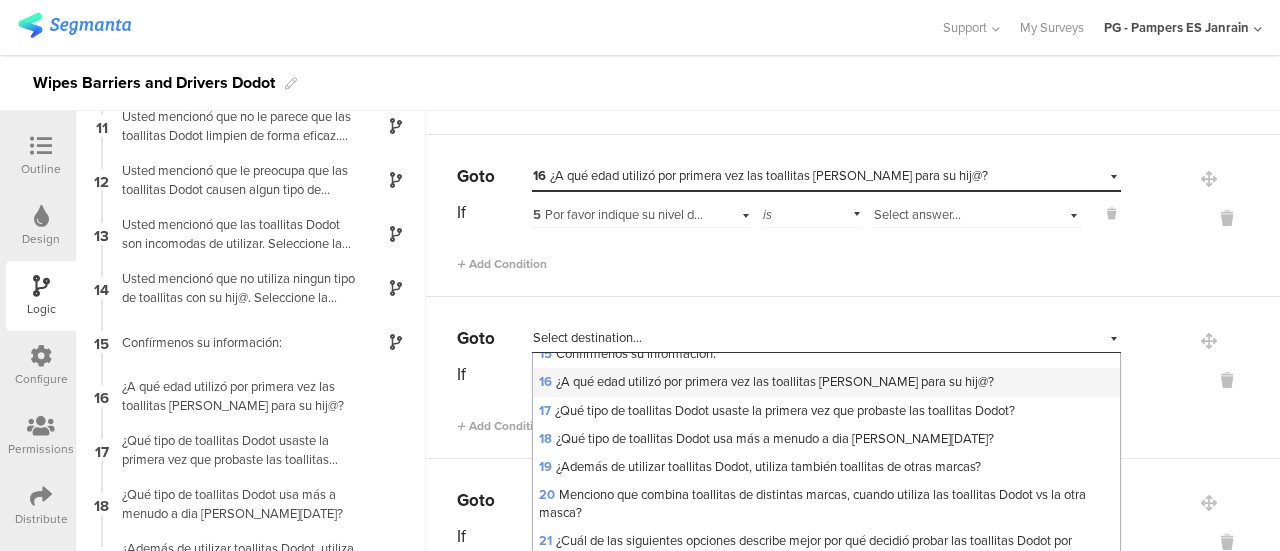 click on "16  ¿A qué edad utilizó por primera vez las toallitas [PERSON_NAME] para su hij@?" at bounding box center [766, 381] 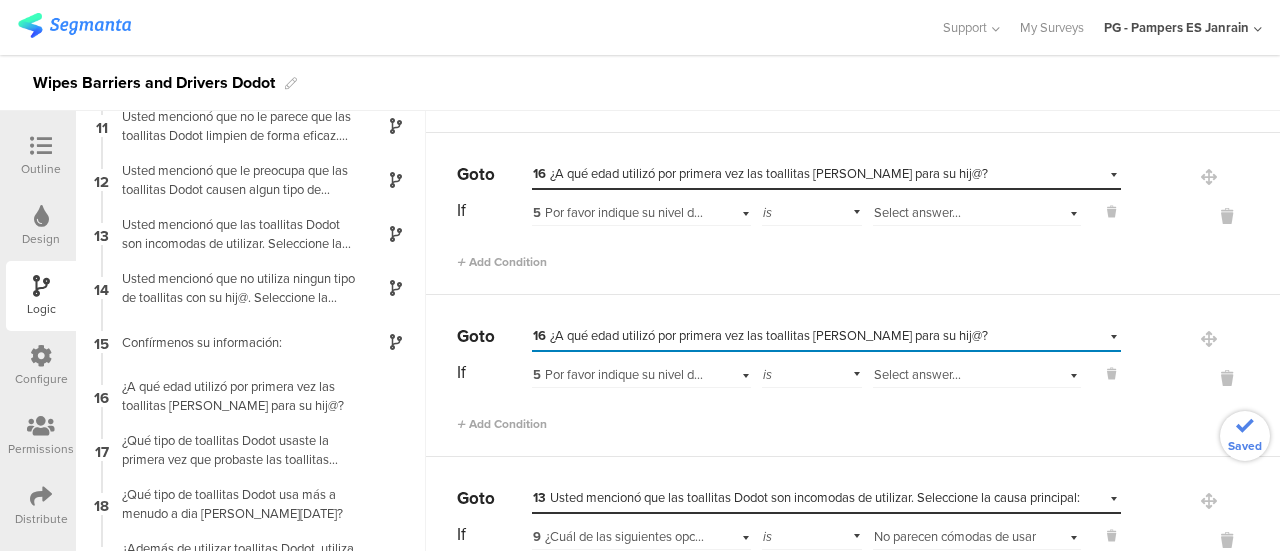 scroll, scrollTop: 237, scrollLeft: 0, axis: vertical 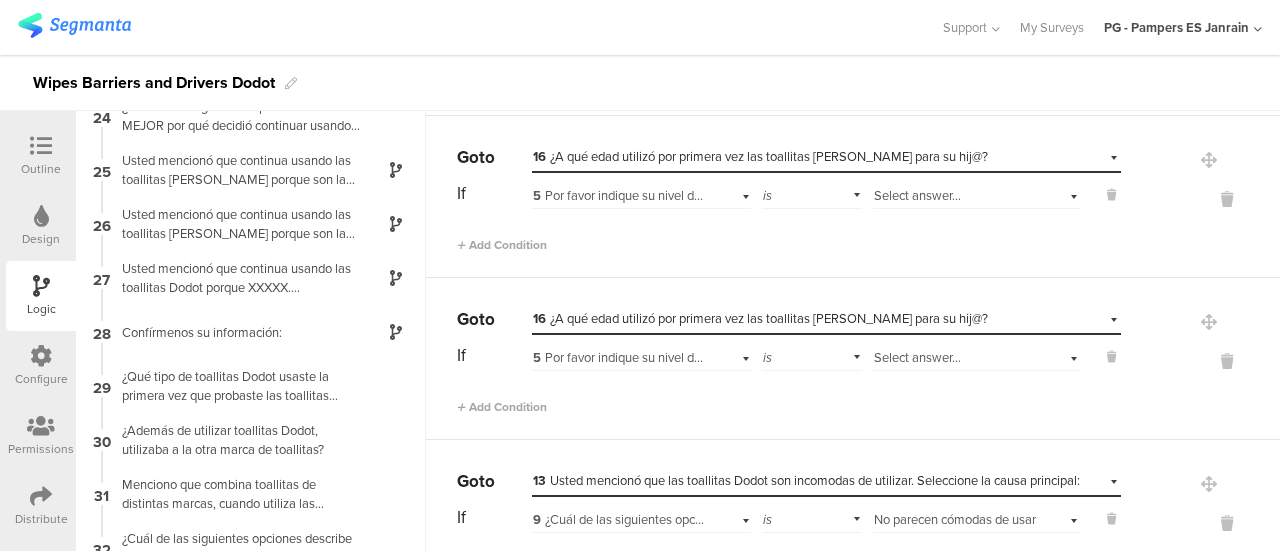 click on "16  ¿A qué edad utilizó por primera vez las toallitas [PERSON_NAME] para su hij@?" at bounding box center (760, 318) 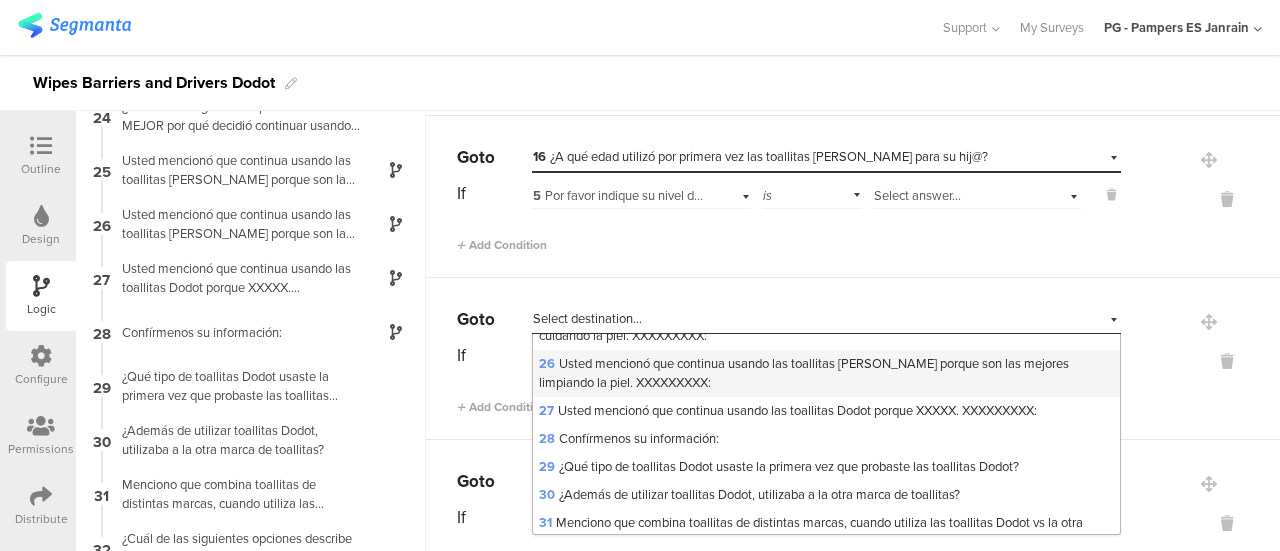 scroll, scrollTop: 1043, scrollLeft: 0, axis: vertical 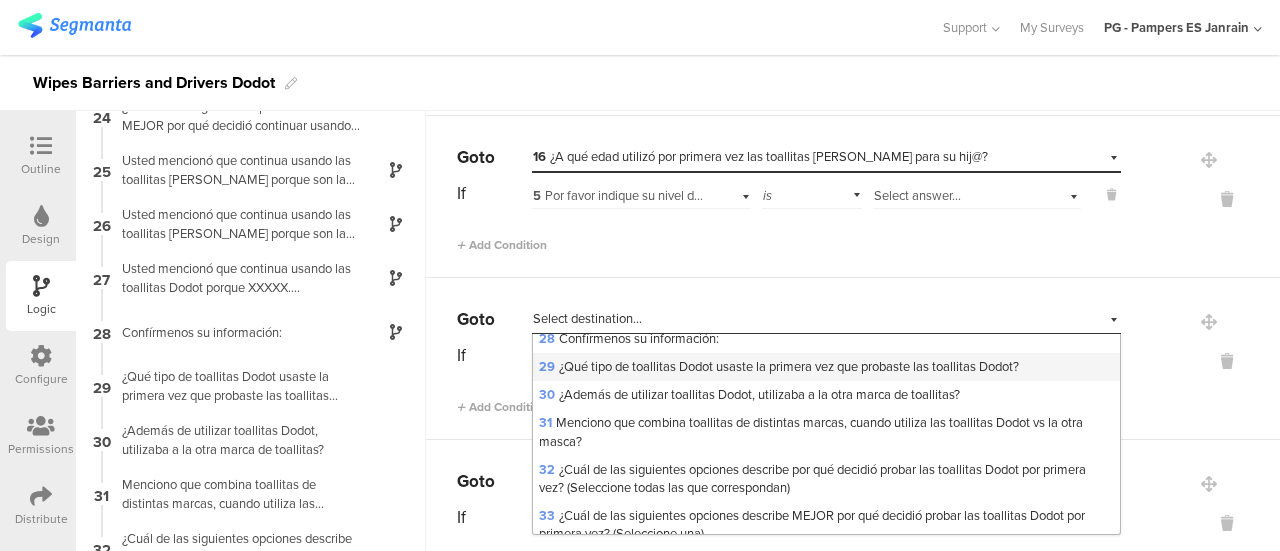 click on "29  ¿Qué tipo de toallitas Dodot usaste la primera vez que probaste las toallitas Dodot?" at bounding box center [779, 366] 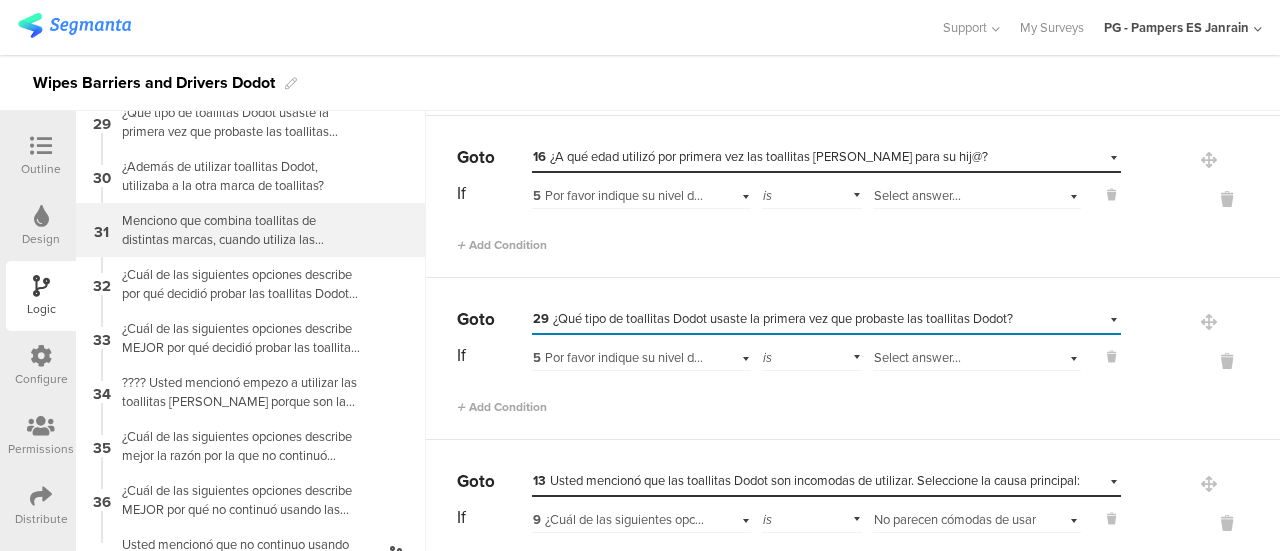 scroll, scrollTop: 1538, scrollLeft: 0, axis: vertical 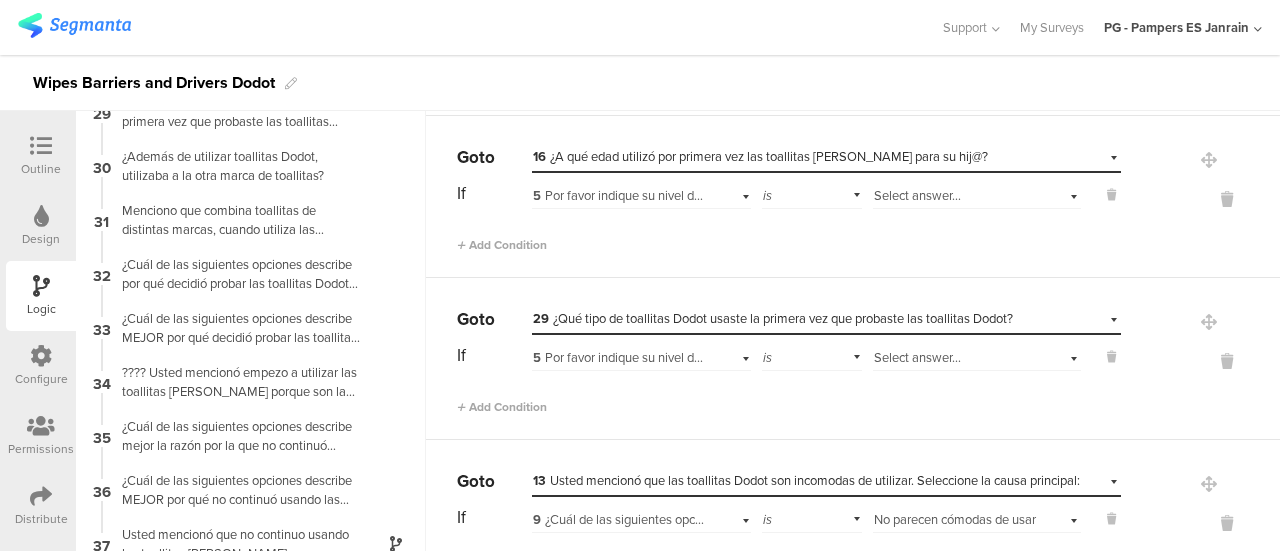 click on "Select answer..." at bounding box center (955, 358) 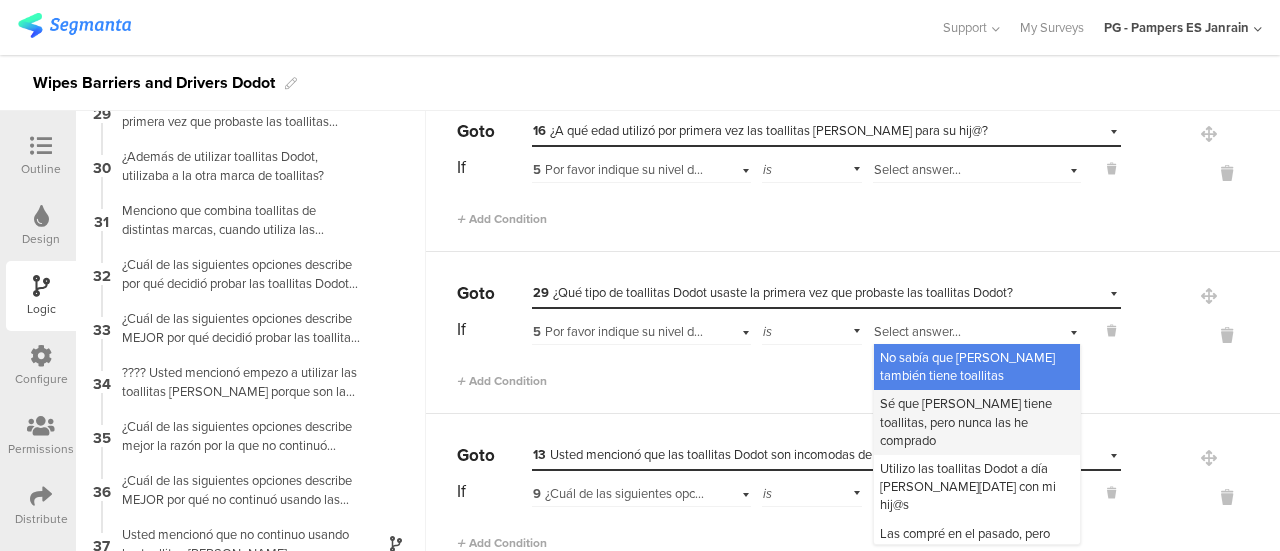scroll, scrollTop: 277, scrollLeft: 0, axis: vertical 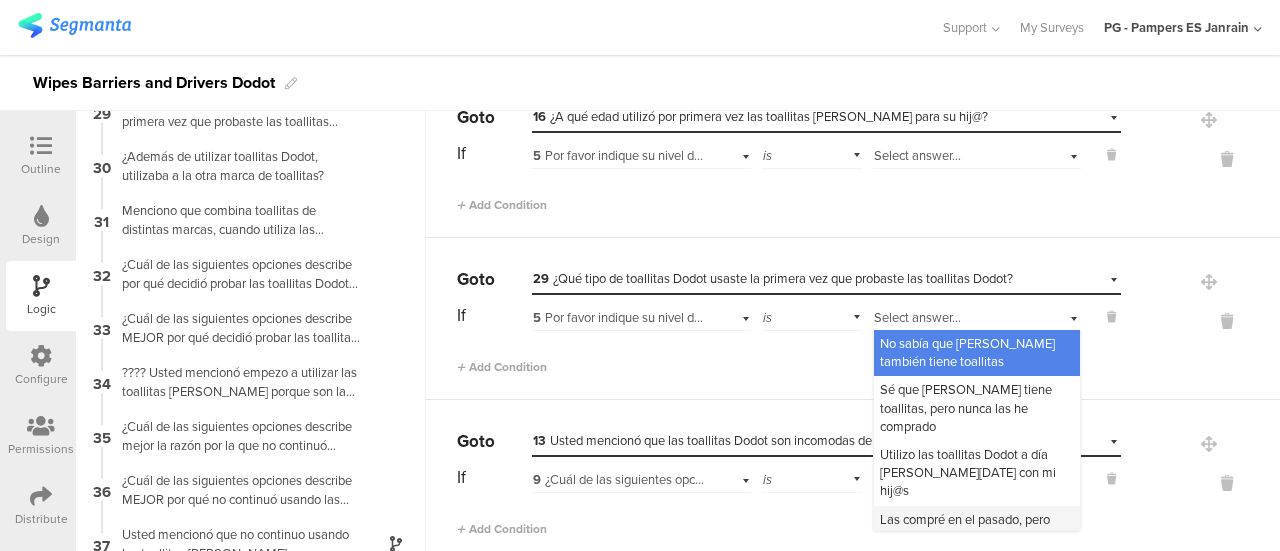 click on "Las compré en el pasado, pero dejé de usarlas/comprarlas" at bounding box center (965, 528) 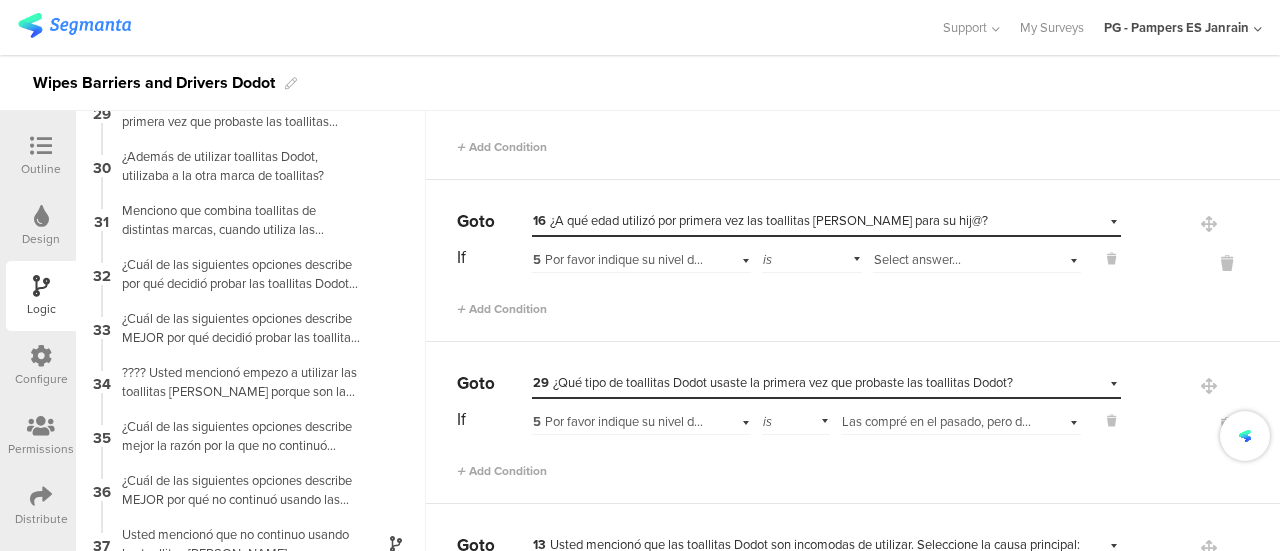 scroll, scrollTop: 170, scrollLeft: 0, axis: vertical 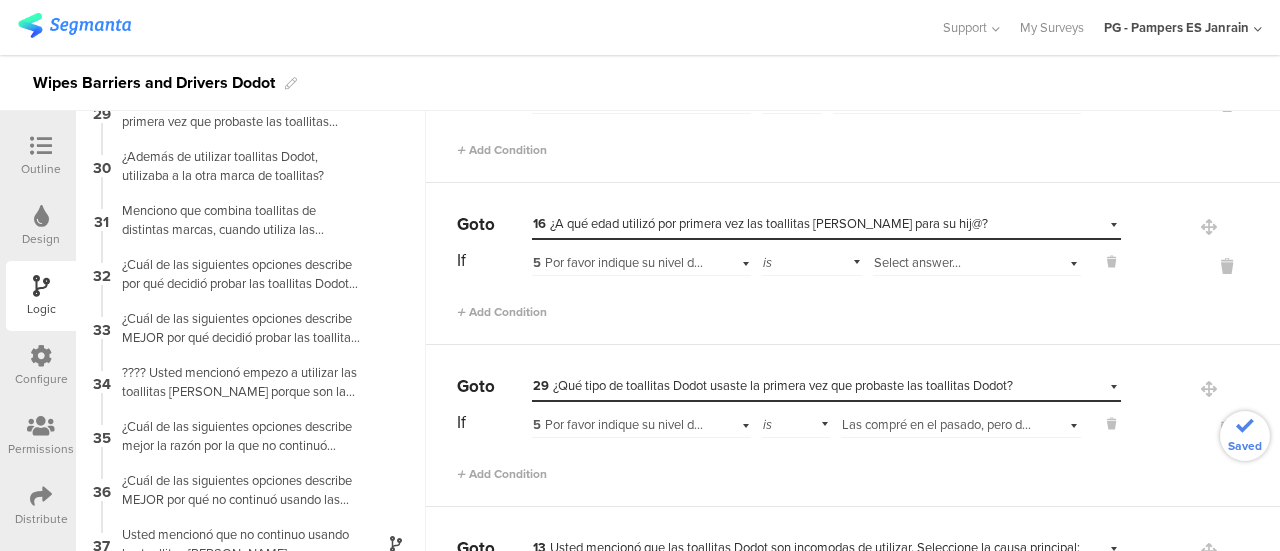 click on "Select answer..." at bounding box center (917, 262) 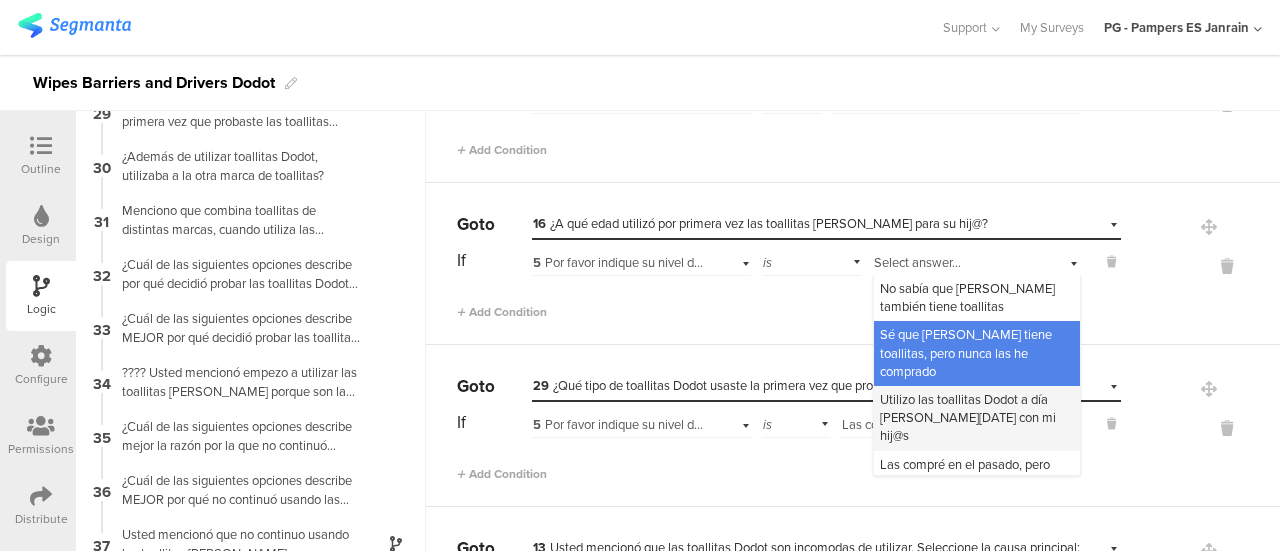 click on "Utilizo las toallitas Dodot a día [PERSON_NAME][DATE] con mi hij@s" at bounding box center (977, 418) 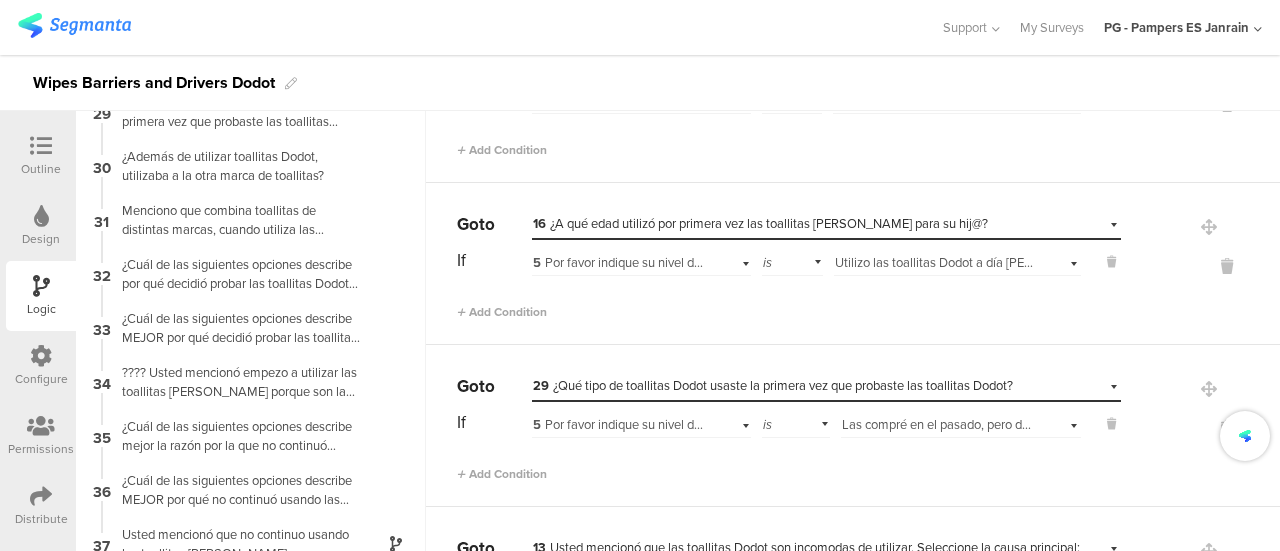 click on "Go  to Select destination...   6  Mencionas que conoces las toallitas Dodot, pero nunca las has comprado, ¿Actualmente compras alguna otra marca de toallitas?
If   5  Por favor indique su nivel de experiencia usando toallitas de [PERSON_NAME] con sus hij@s:
is Select answer...   Sé que [PERSON_NAME] tiene toallitas, pero nunca las he comprado
Add Condition" at bounding box center [853, 102] 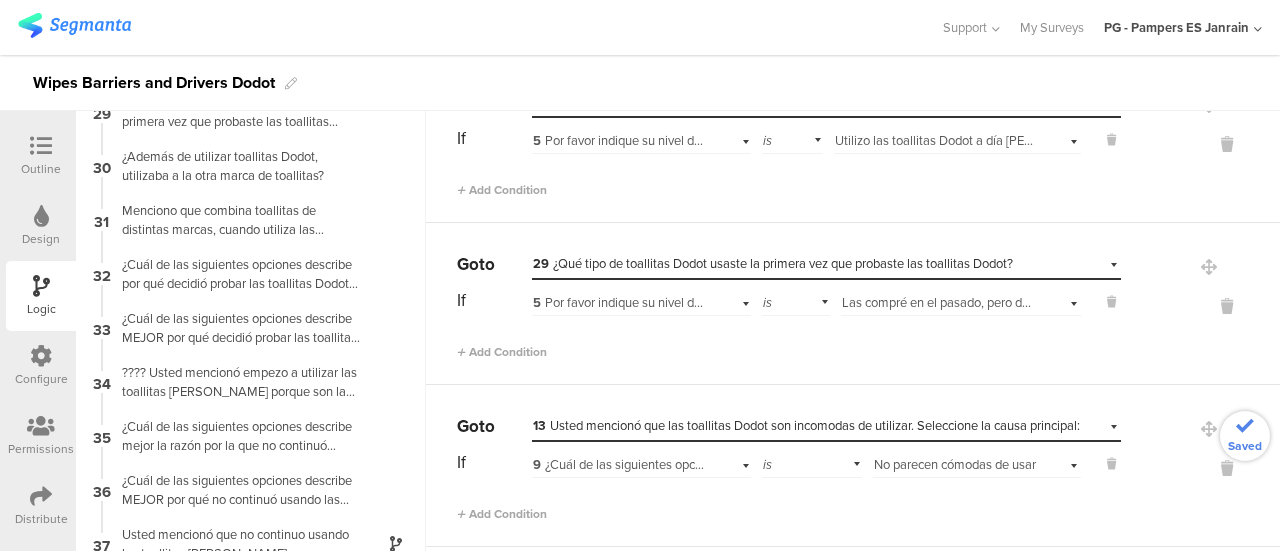 scroll, scrollTop: 341, scrollLeft: 0, axis: vertical 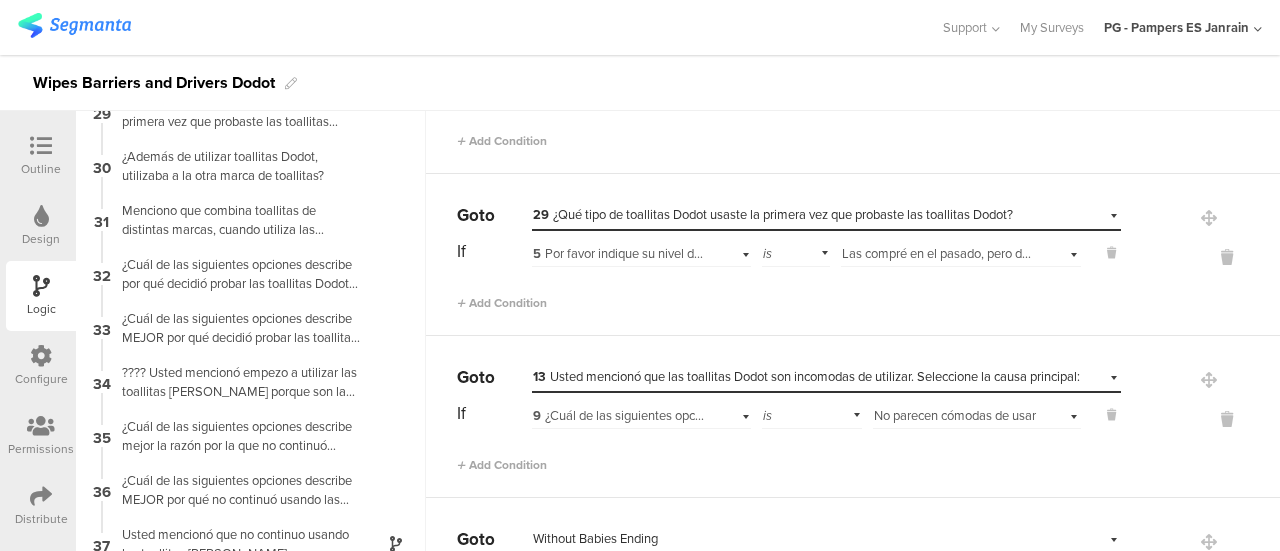 click on "9  ¿Cuál de las siguientes opciones describe MEJOR por la cual nunca ha probado las toallitas Dodot para su hij@? (Seleccione una)" at bounding box center [641, 413] 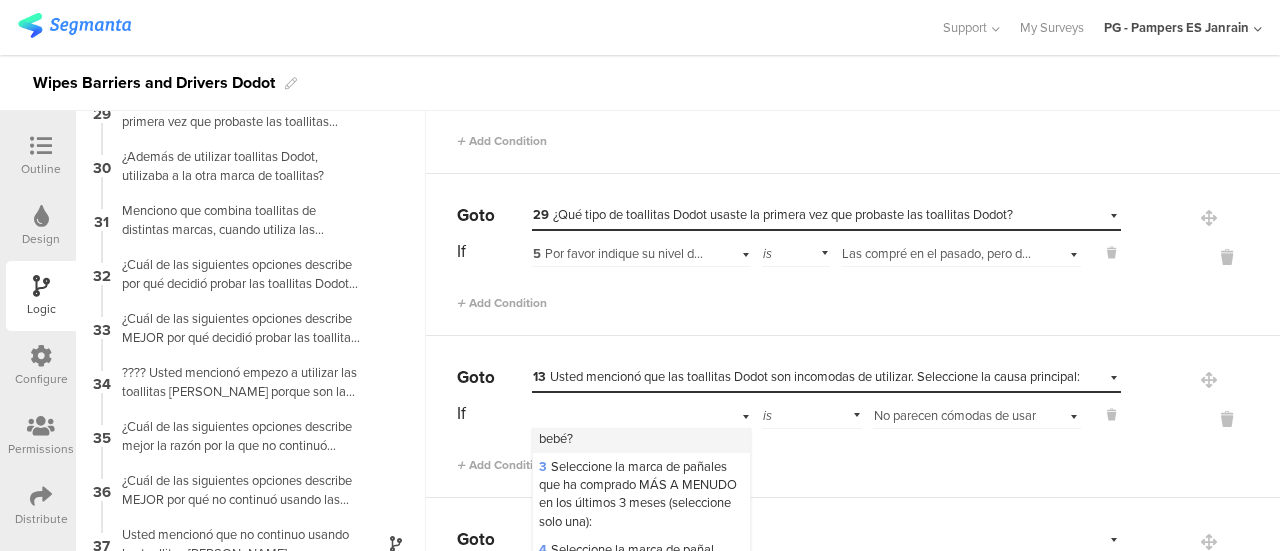 scroll, scrollTop: 111, scrollLeft: 0, axis: vertical 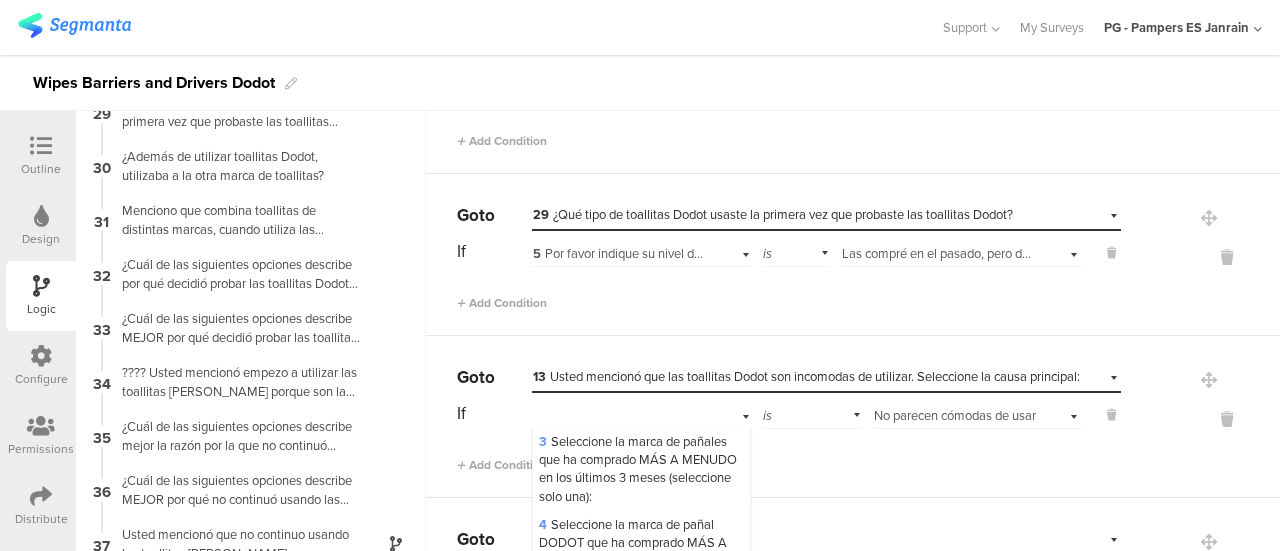 click on "Go  to Select destination...   29  ¿Qué tipo de toallitas Dodot usaste la primera vez que probaste las toallitas Dodot?
If   5  Por favor indique su nivel de experiencia usando toallitas de [PERSON_NAME] con sus hij@s:
is Select answer...   Las compré en el pasado, pero dejé de usarlas/comprarlas
Add Condition" at bounding box center (853, 255) 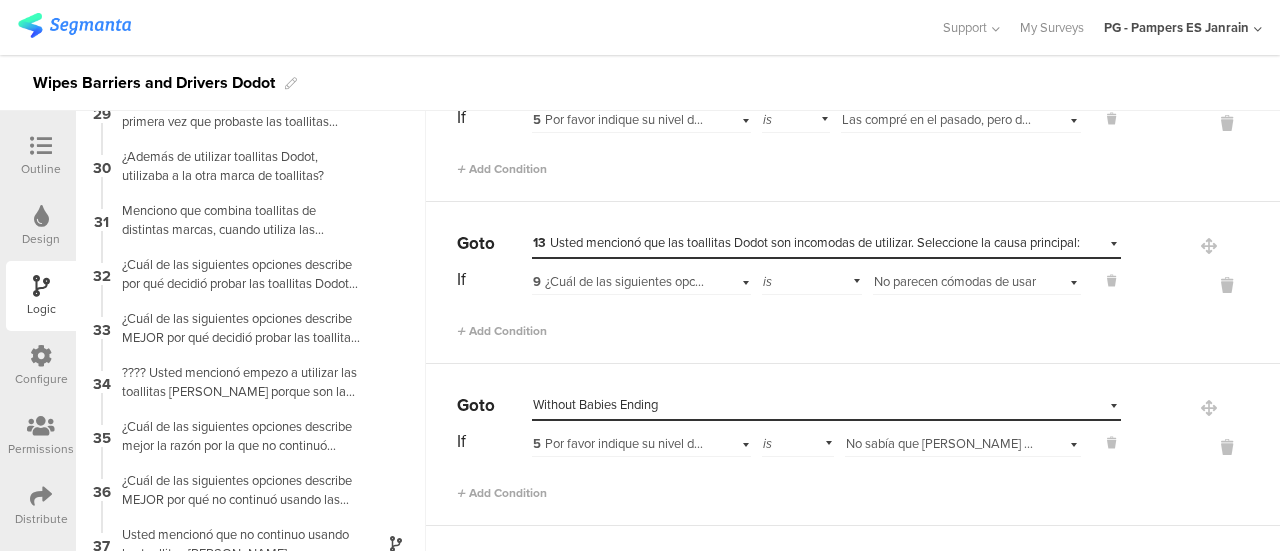 scroll, scrollTop: 479, scrollLeft: 0, axis: vertical 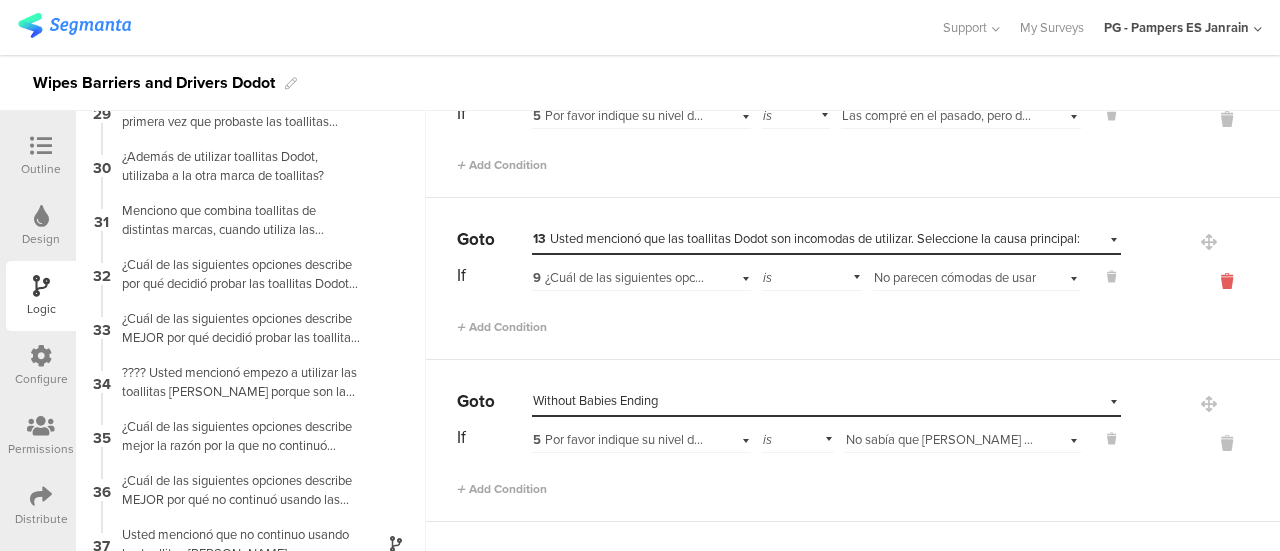 click at bounding box center [1227, 281] 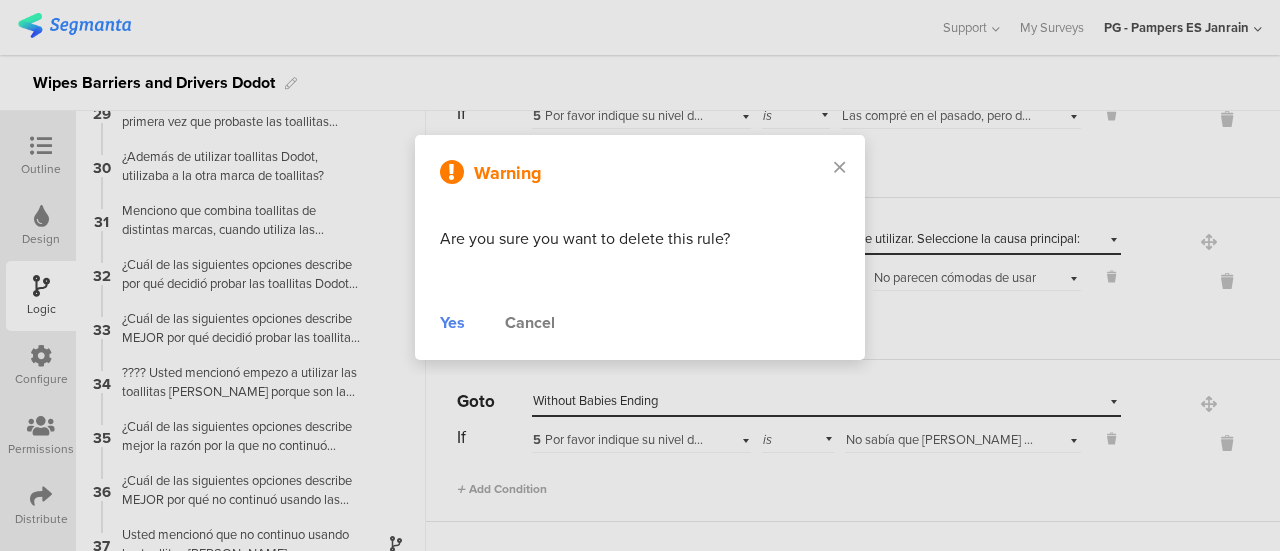 click on "Warning
Are you sure you want to delete this rule?
Yes
Cancel" at bounding box center (640, 247) 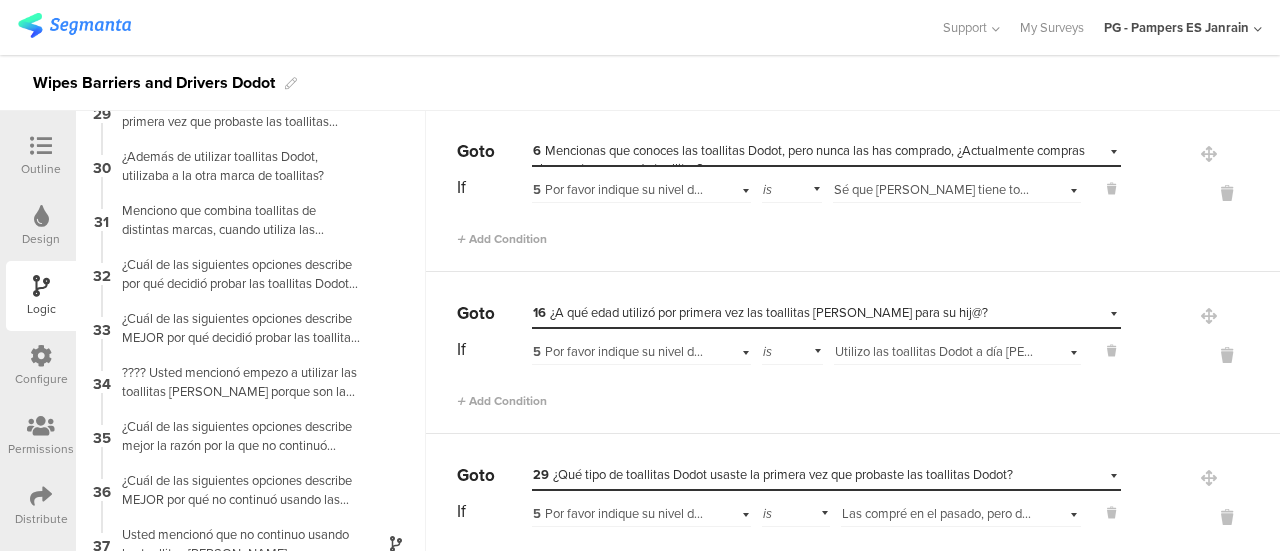 scroll, scrollTop: 0, scrollLeft: 0, axis: both 